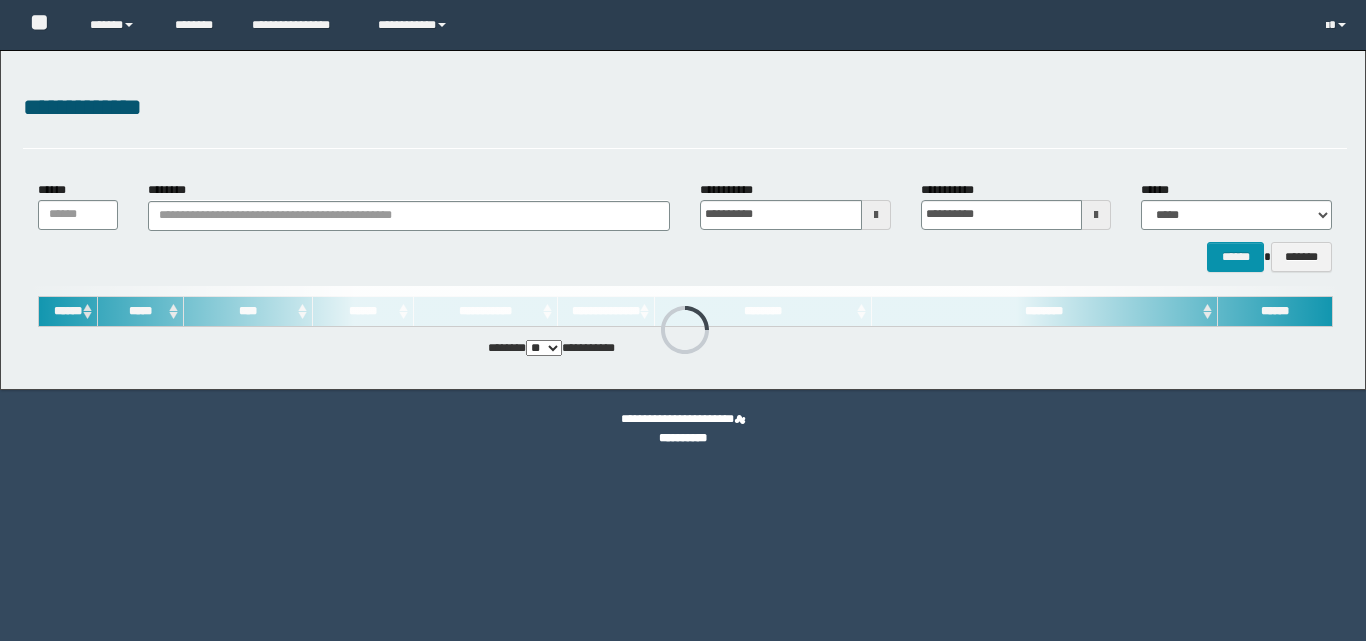 scroll, scrollTop: 0, scrollLeft: 0, axis: both 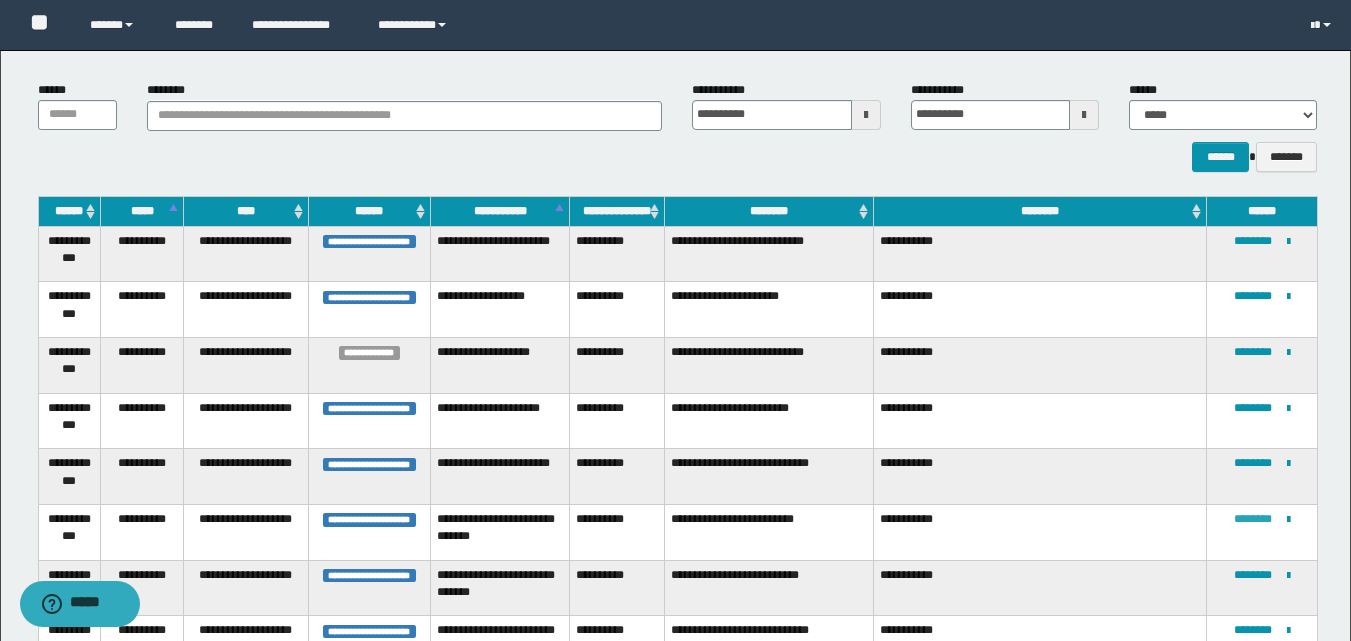 click on "********" at bounding box center [1253, 519] 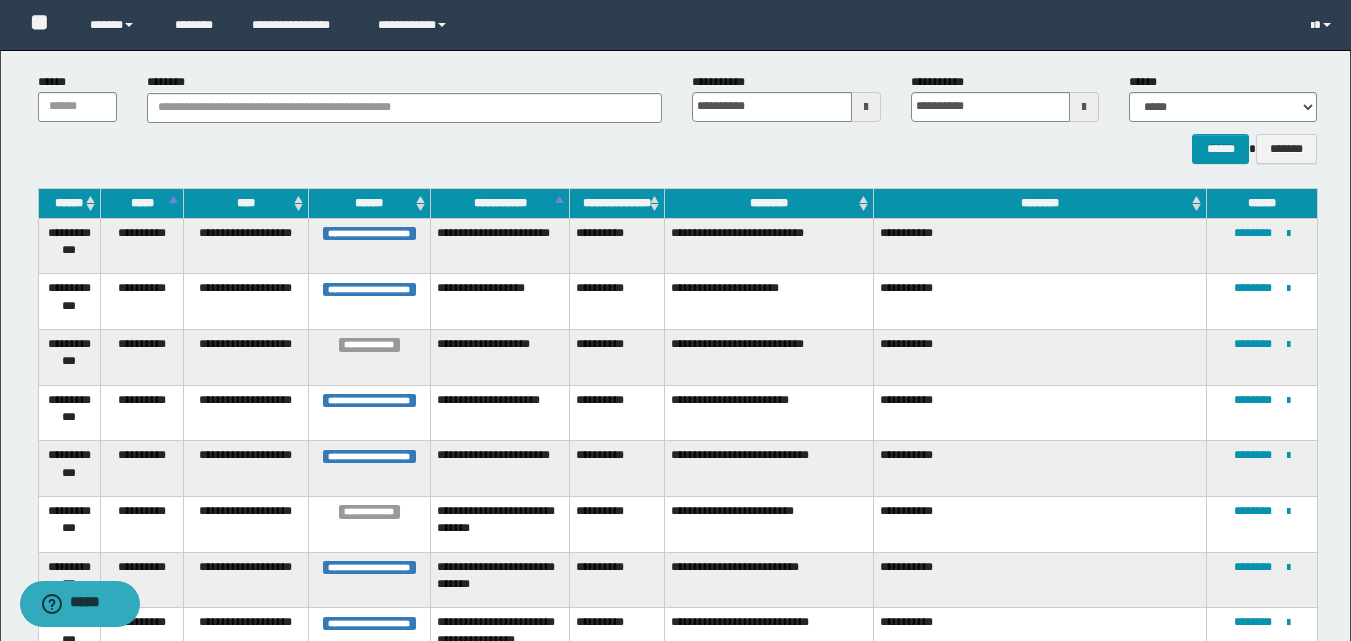 scroll, scrollTop: 100, scrollLeft: 0, axis: vertical 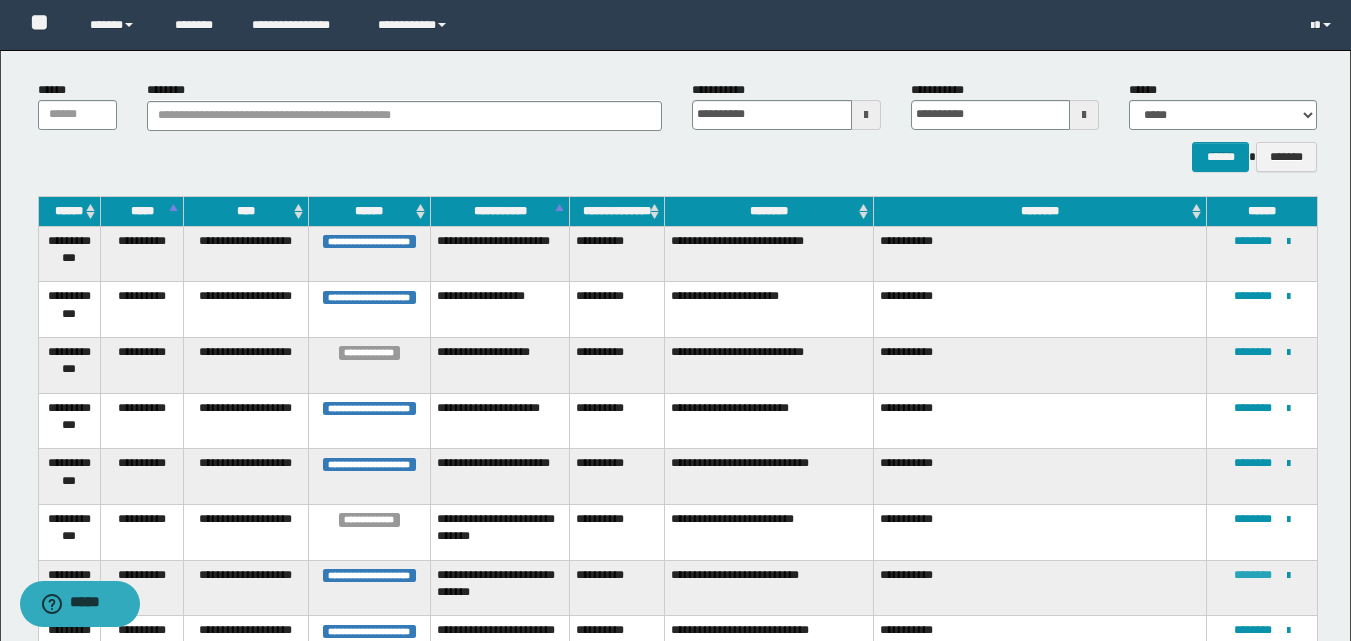 click on "********" at bounding box center (1253, 575) 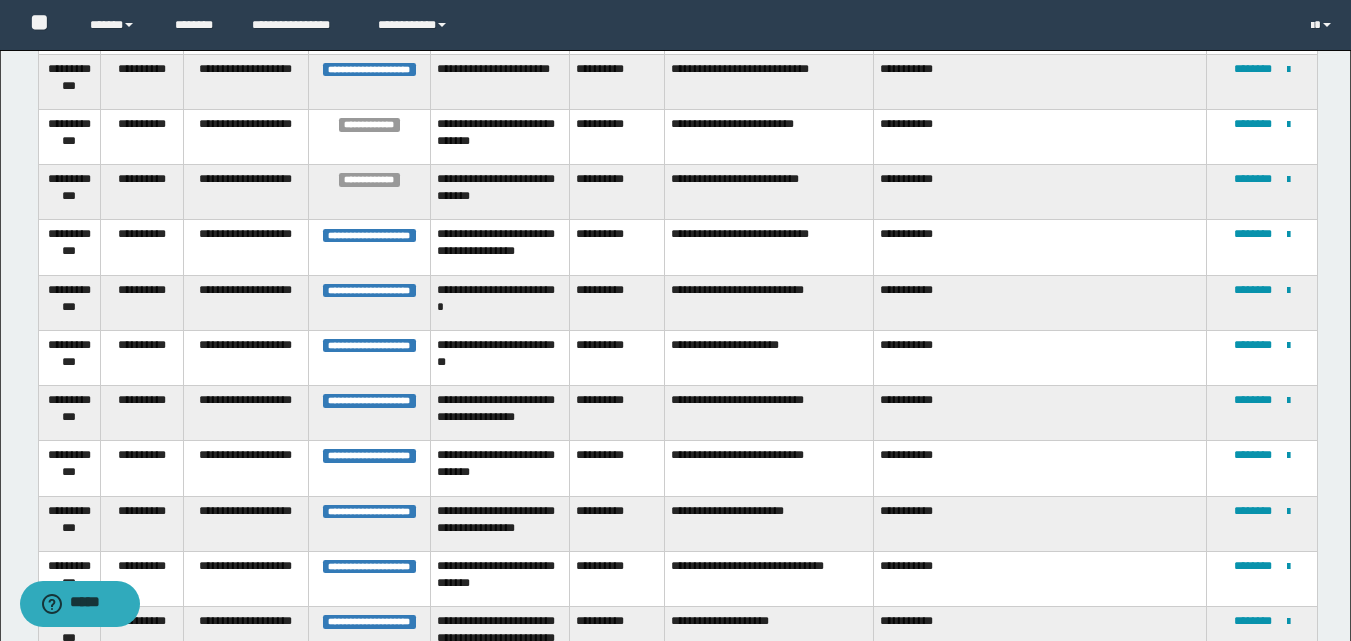 scroll, scrollTop: 500, scrollLeft: 0, axis: vertical 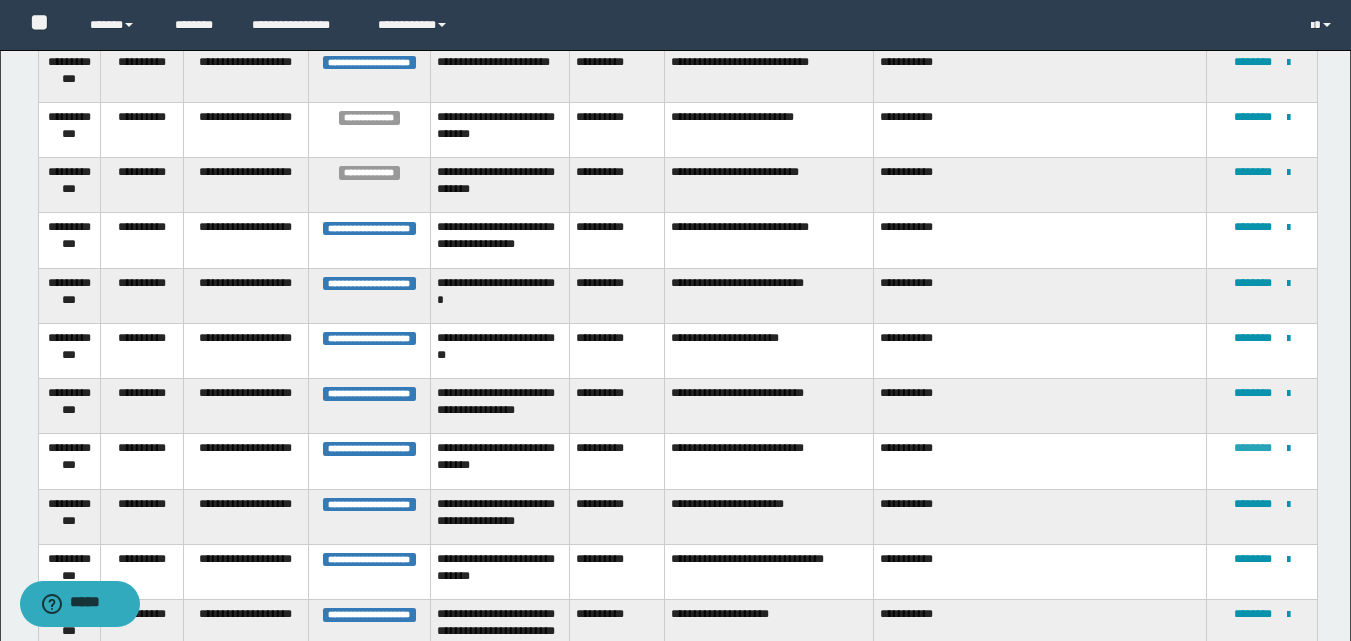 click on "********" at bounding box center [1253, 448] 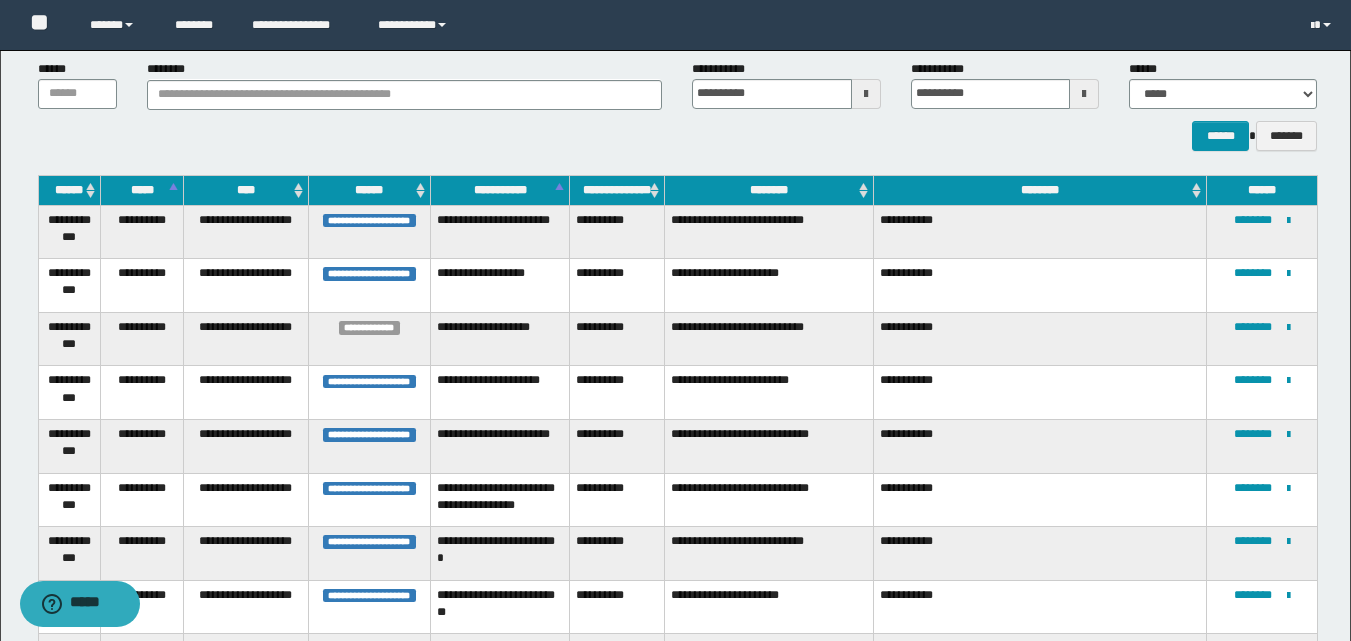 scroll, scrollTop: 300, scrollLeft: 0, axis: vertical 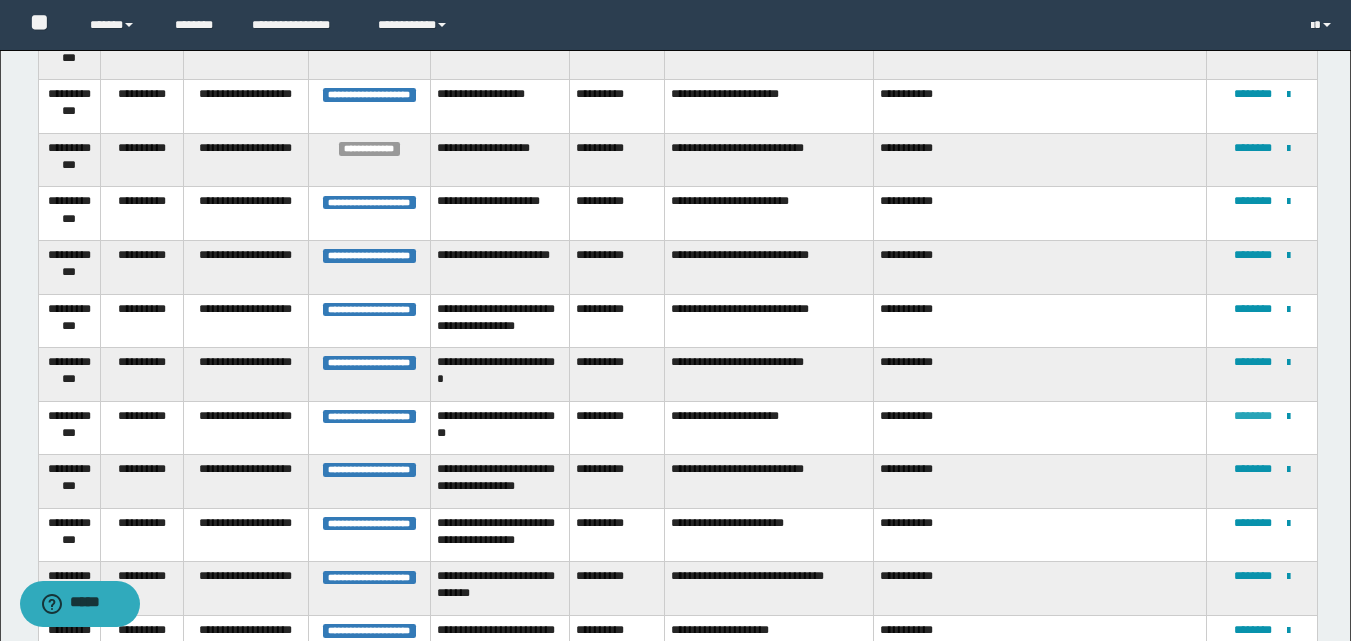 click on "********" at bounding box center [1253, 416] 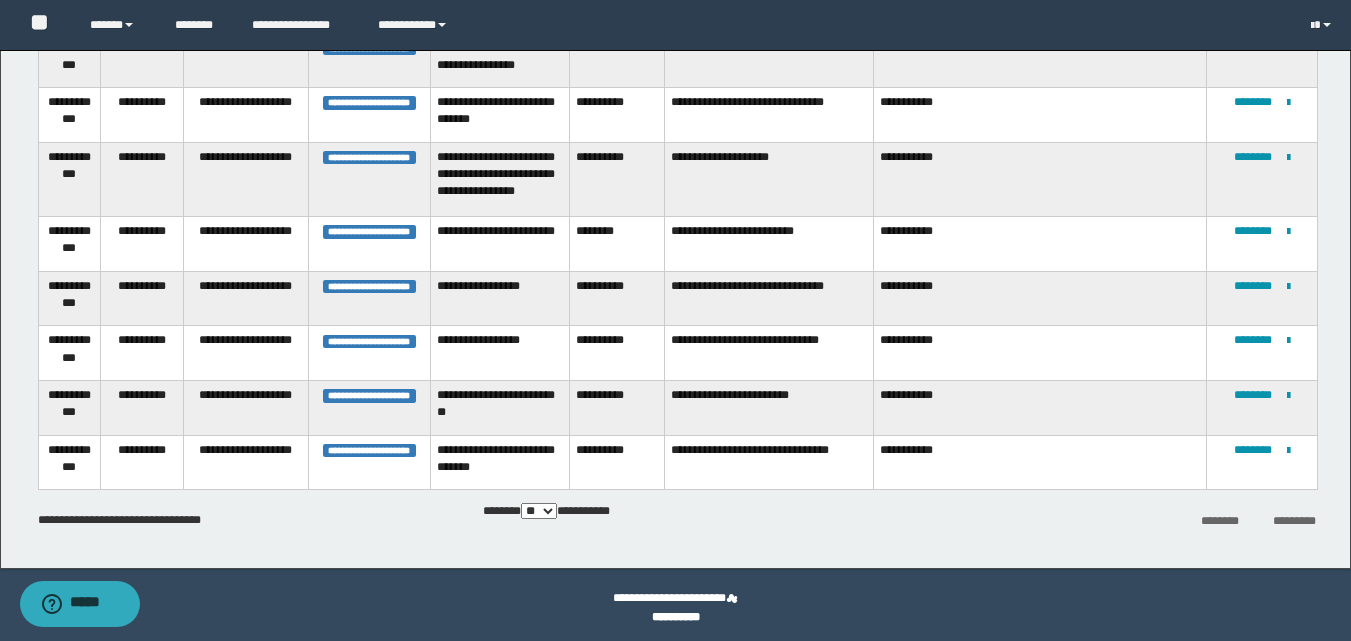 scroll, scrollTop: 736, scrollLeft: 0, axis: vertical 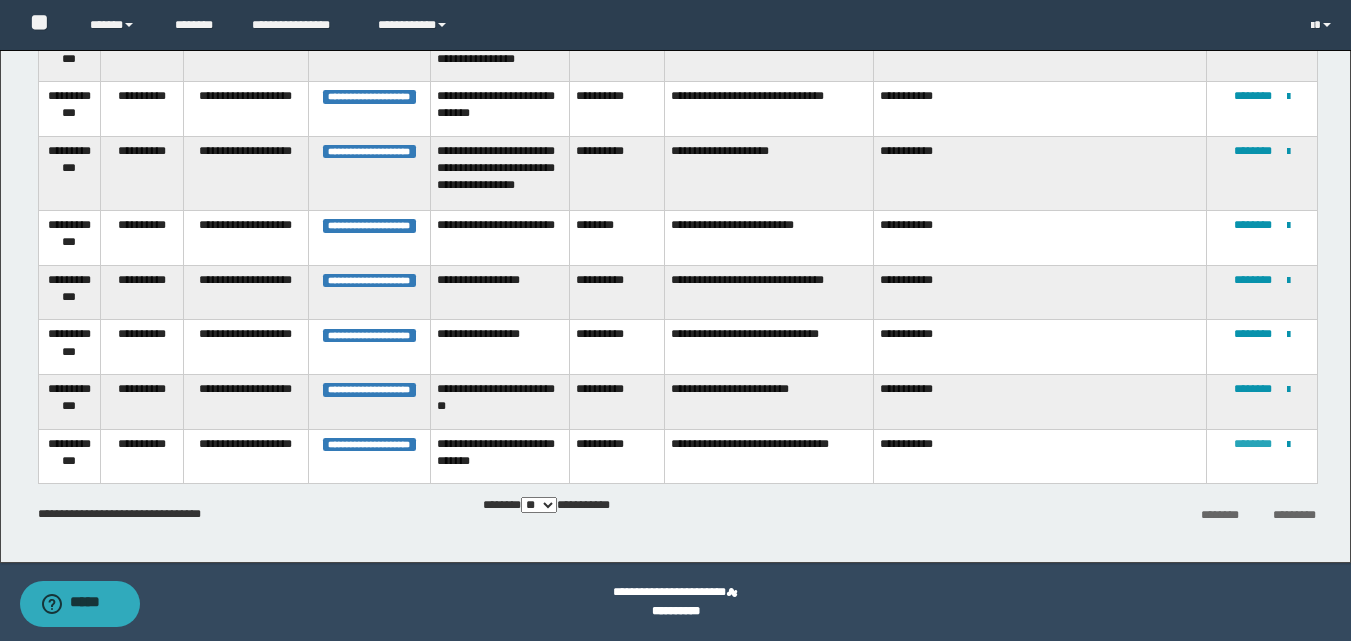 click on "********" at bounding box center (1253, 444) 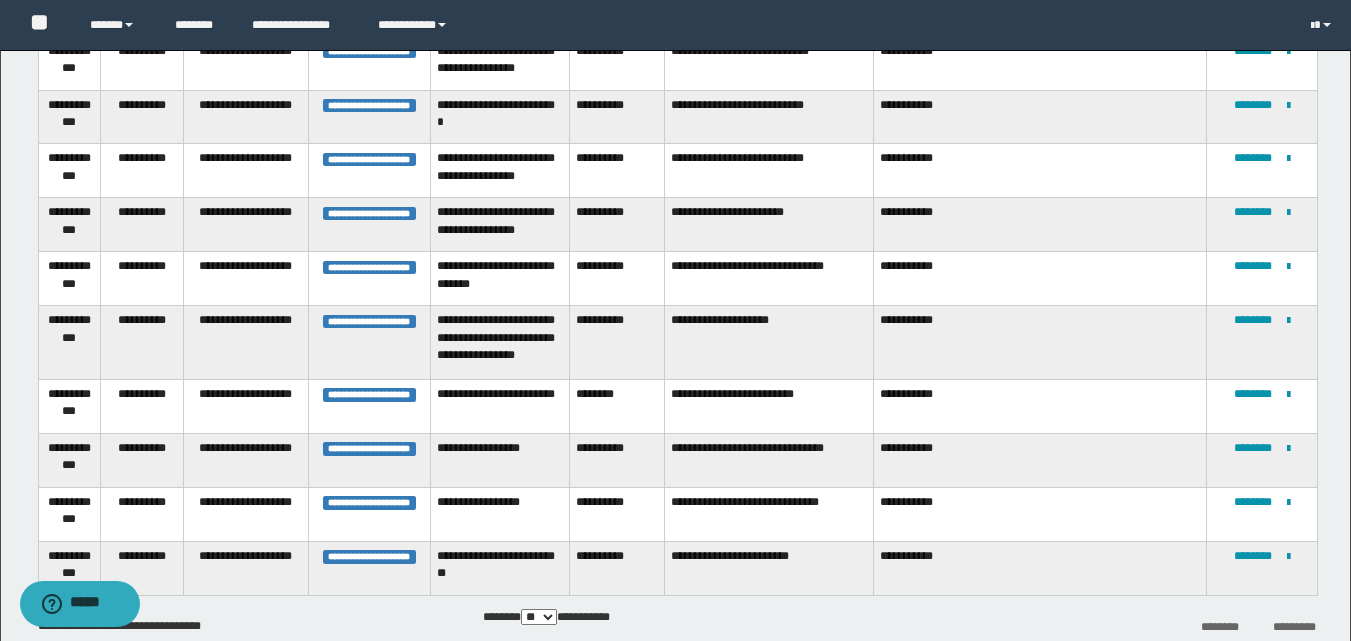 scroll, scrollTop: 571, scrollLeft: 0, axis: vertical 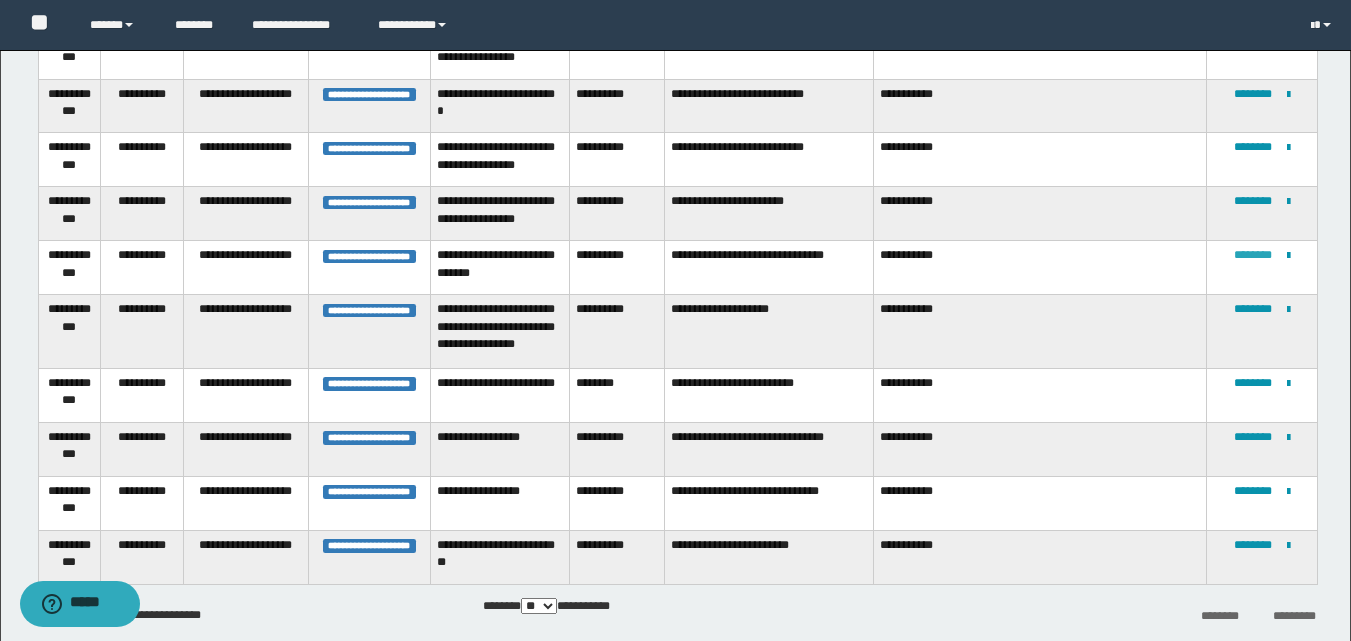 click on "********" at bounding box center (1253, 255) 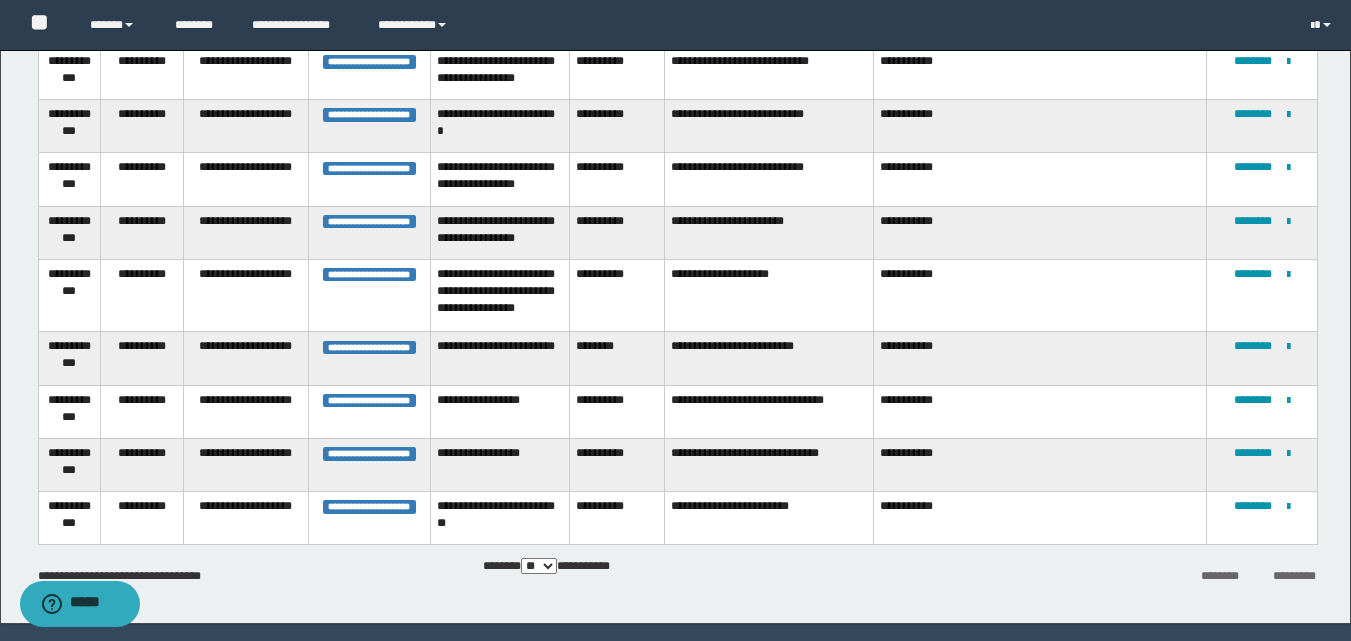 scroll, scrollTop: 600, scrollLeft: 0, axis: vertical 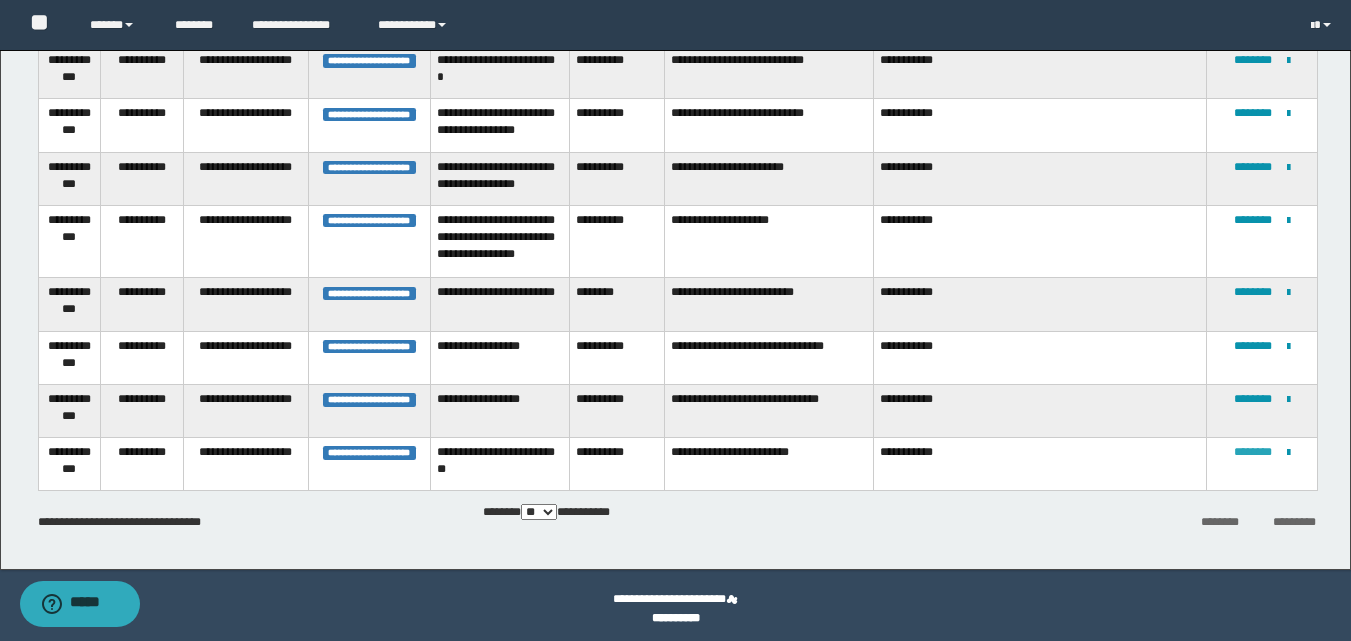 click on "********" at bounding box center [1253, 452] 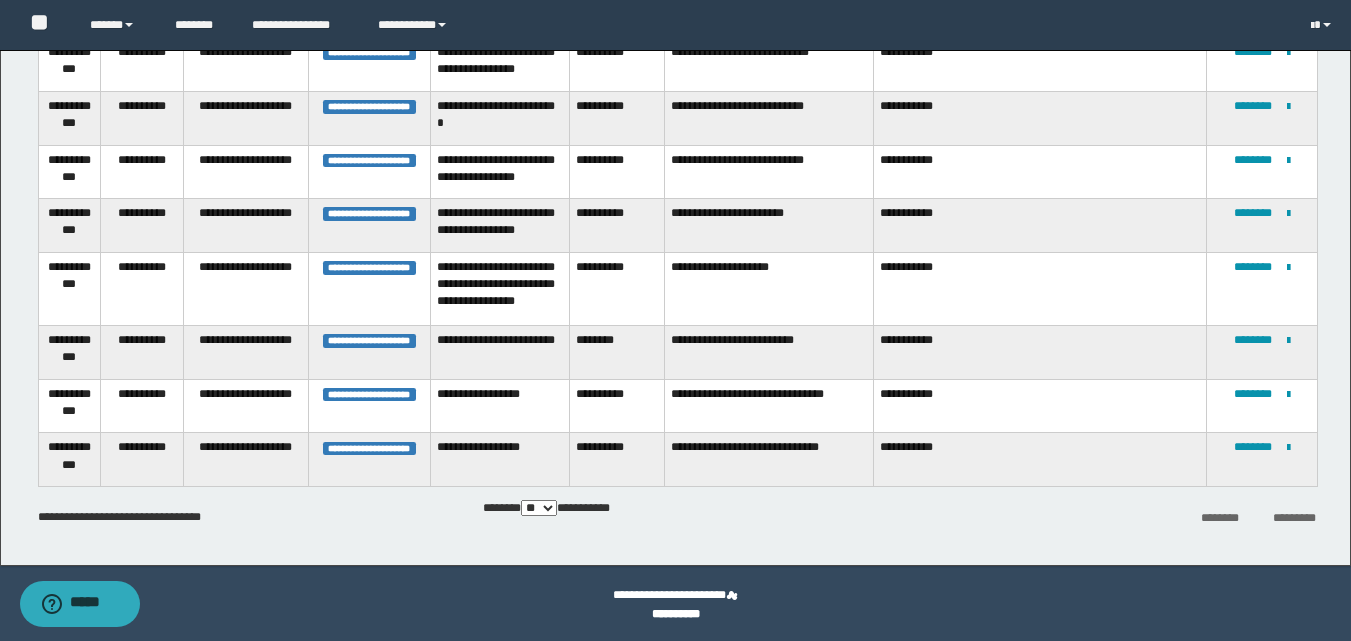 scroll, scrollTop: 560, scrollLeft: 0, axis: vertical 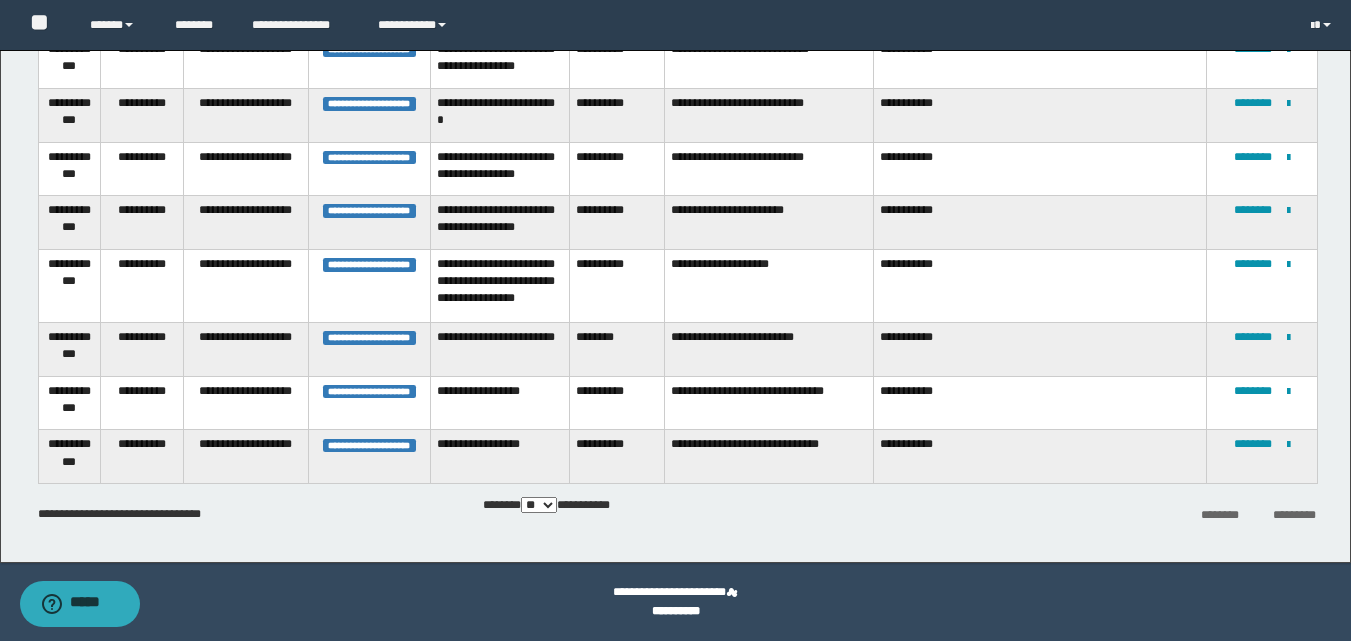 click on "** *** *** ***" at bounding box center [539, 505] 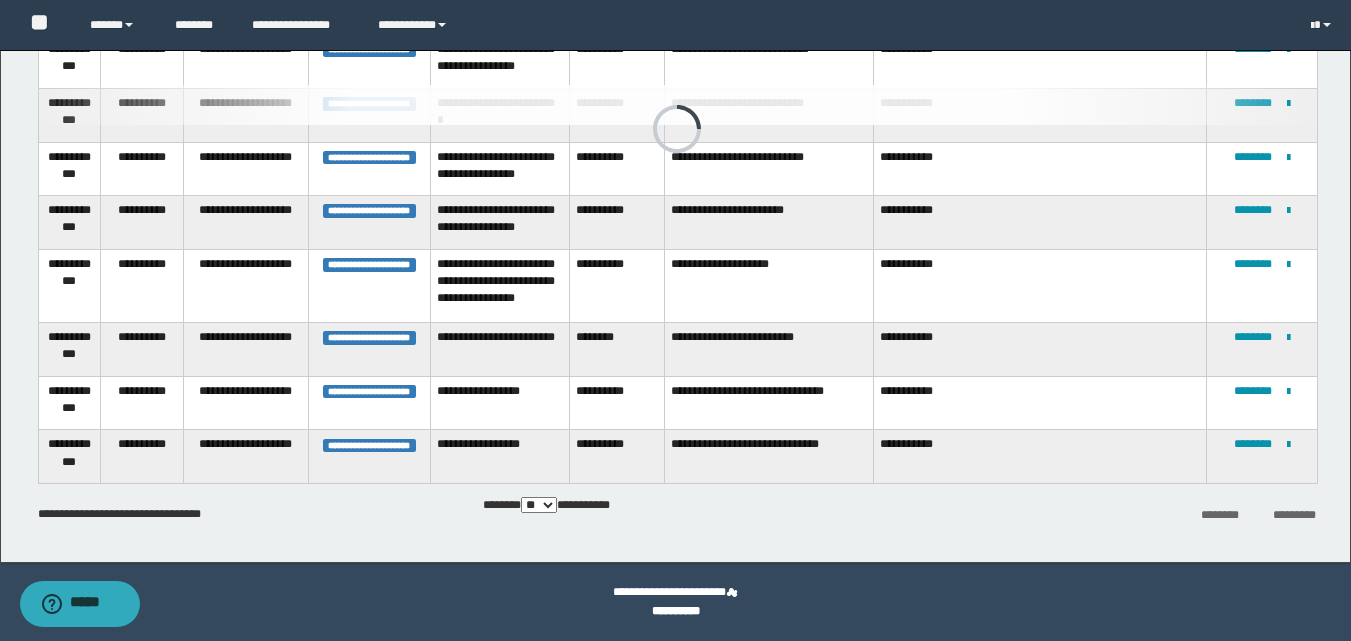 select on "***" 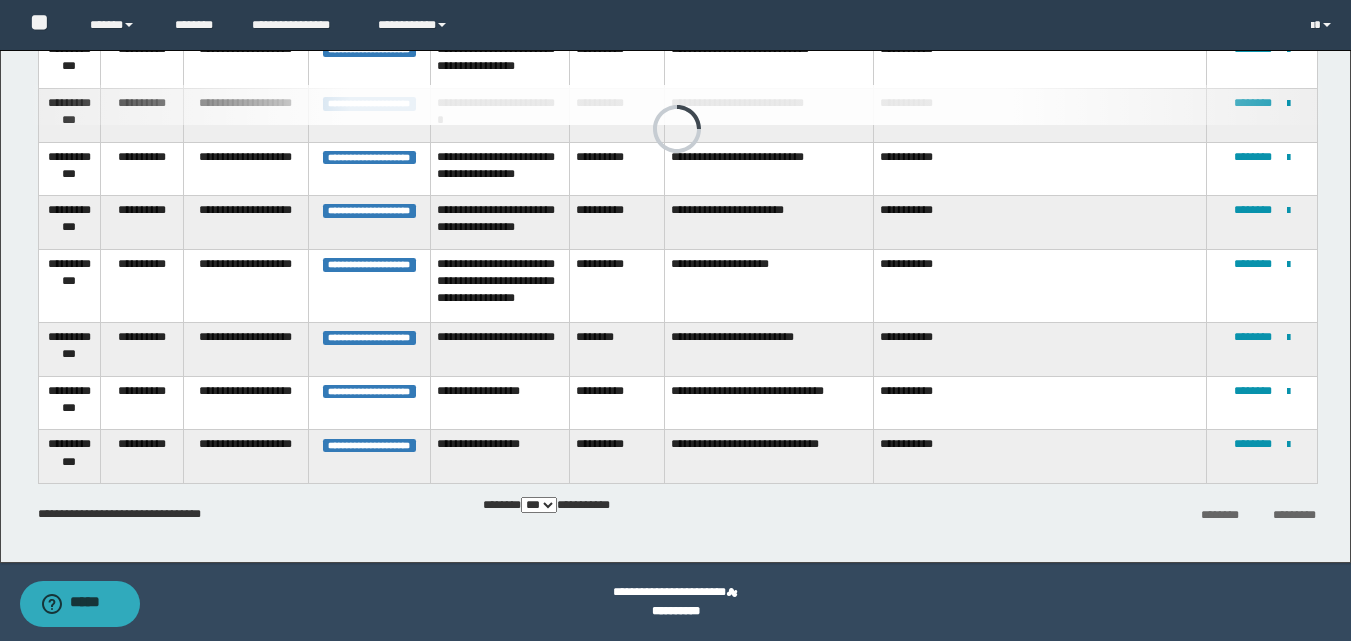 click on "** *** *** ***" at bounding box center (539, 505) 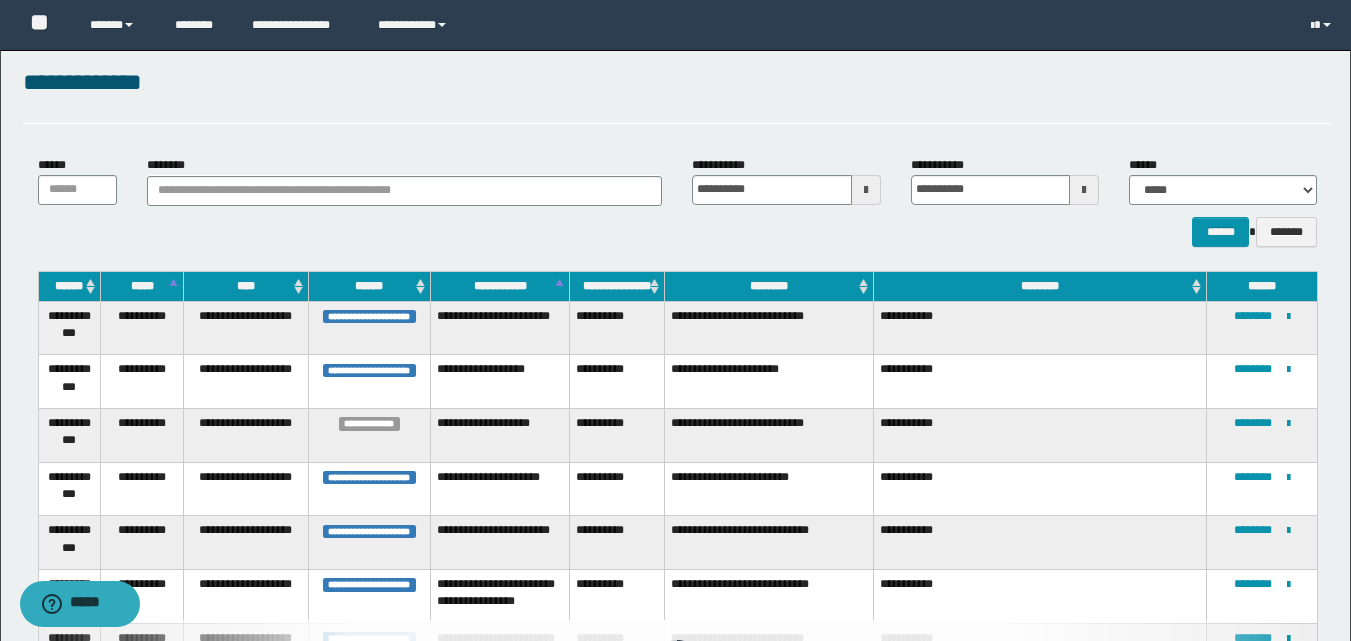 scroll, scrollTop: 0, scrollLeft: 0, axis: both 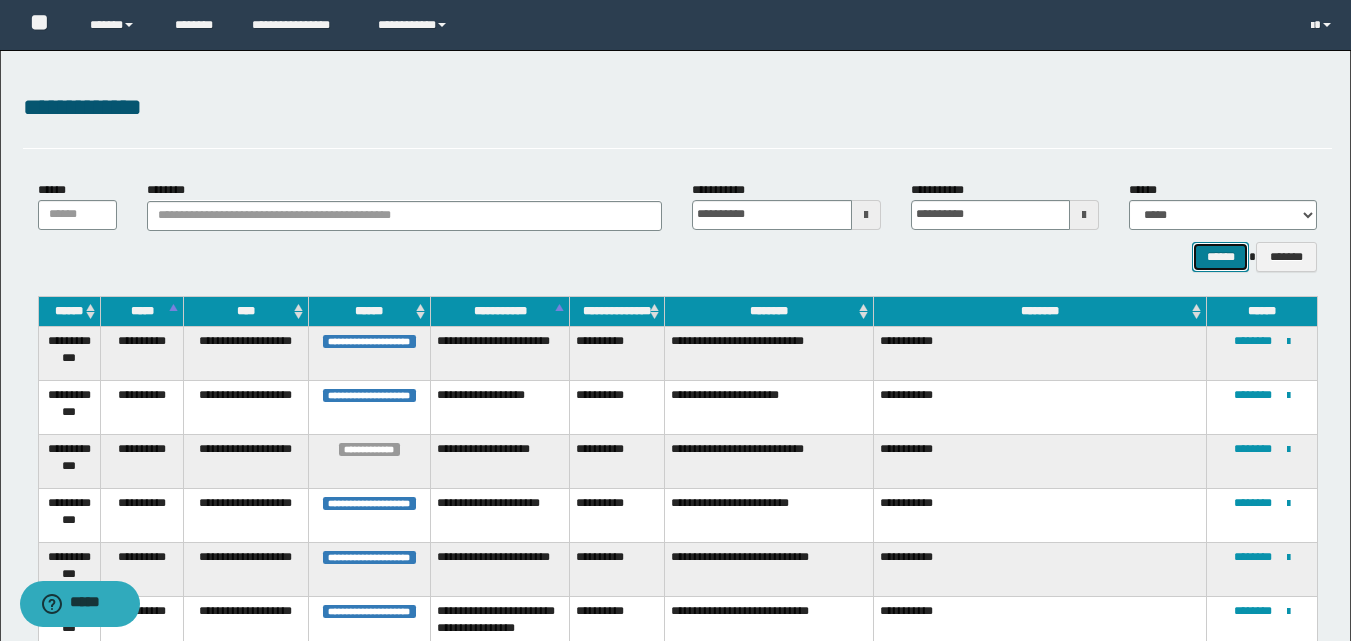 click on "******" at bounding box center (1220, 257) 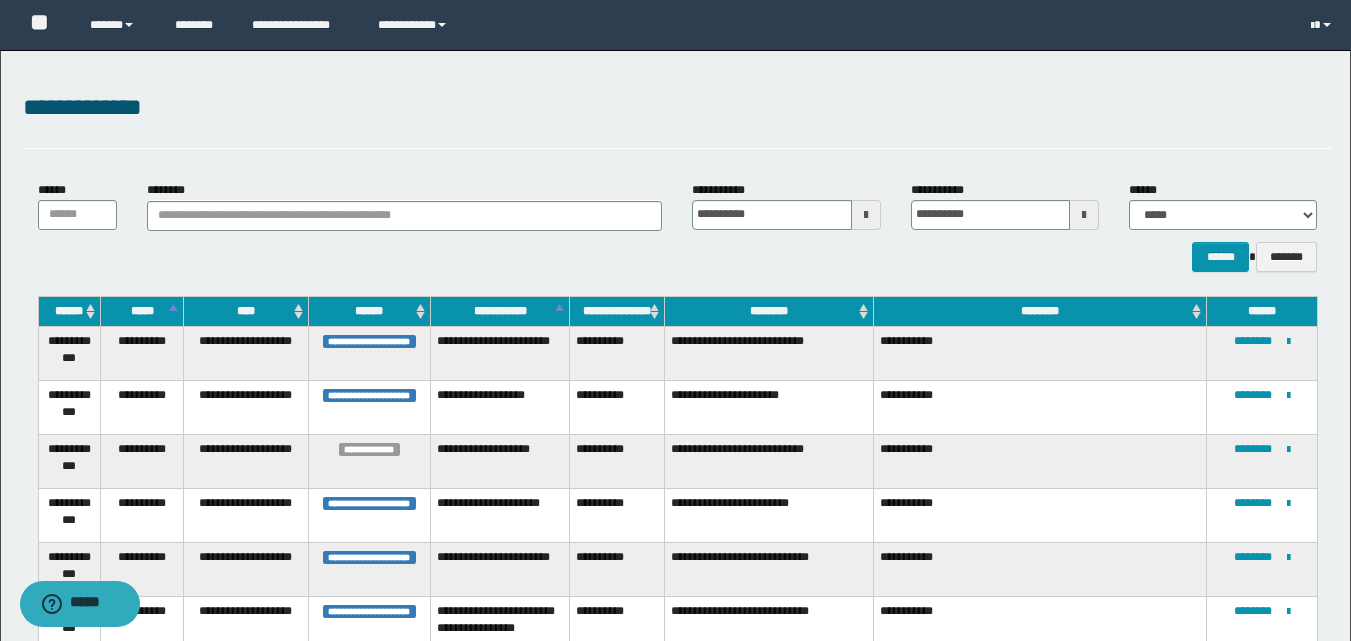 scroll, scrollTop: 738, scrollLeft: 0, axis: vertical 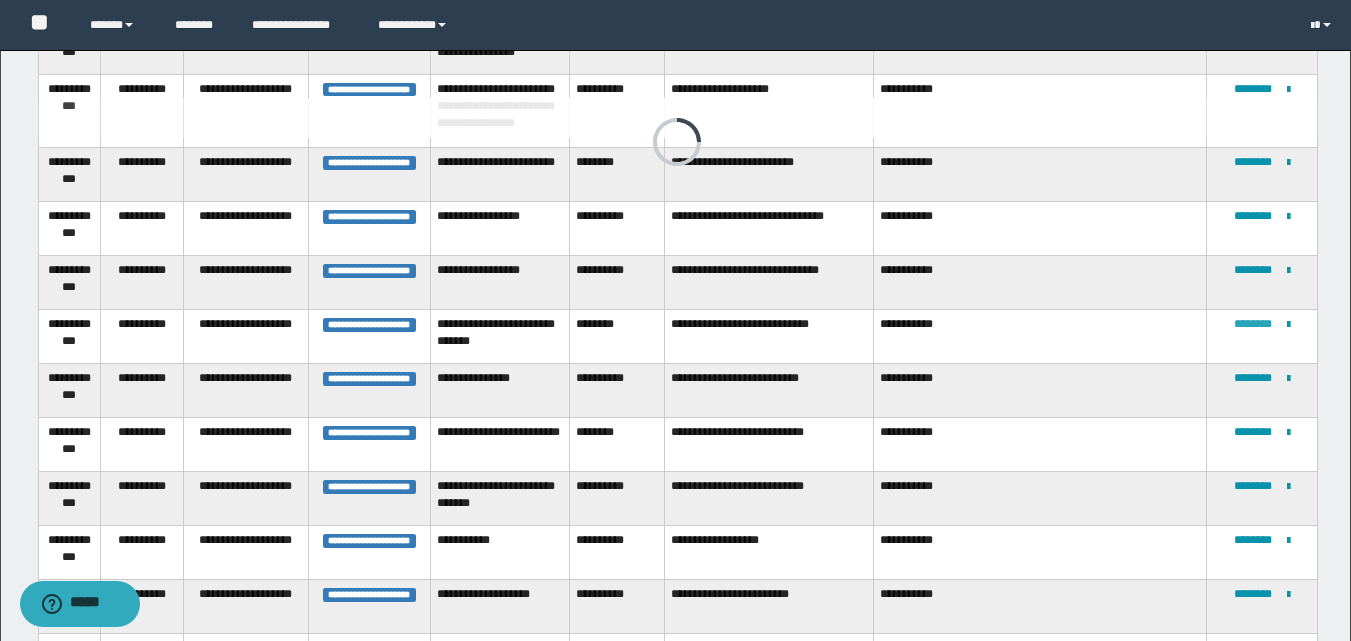 click on "********" at bounding box center [1253, 324] 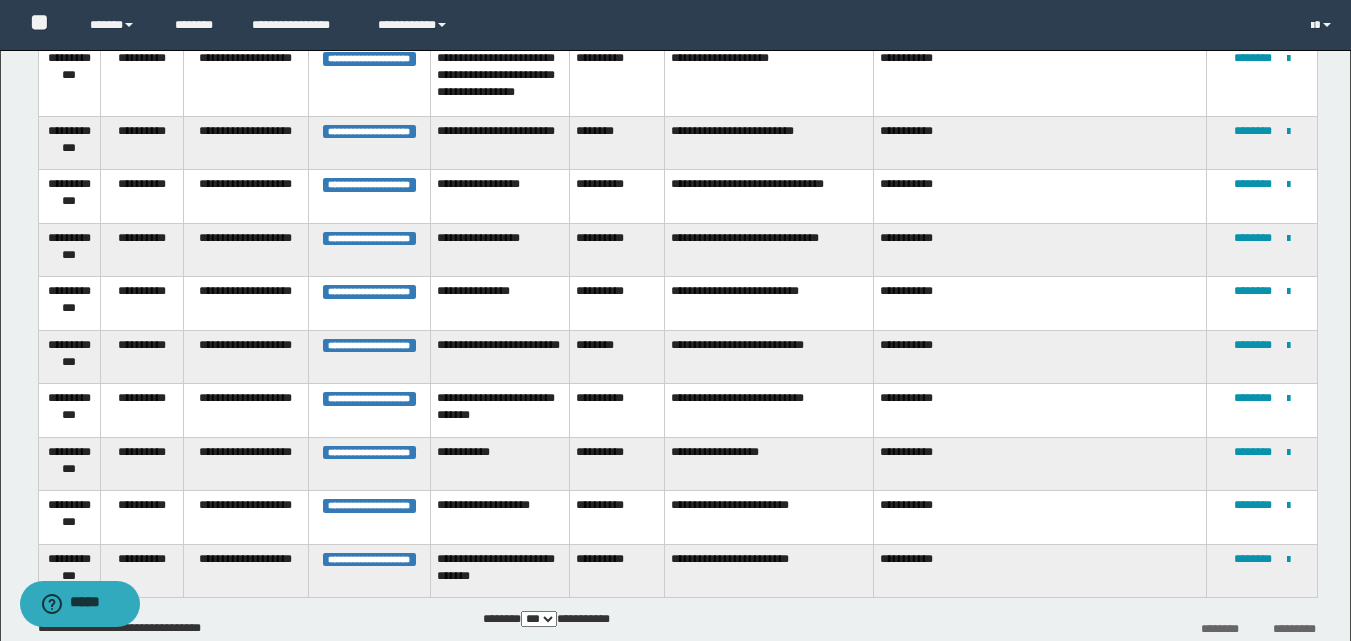 scroll, scrollTop: 778, scrollLeft: 0, axis: vertical 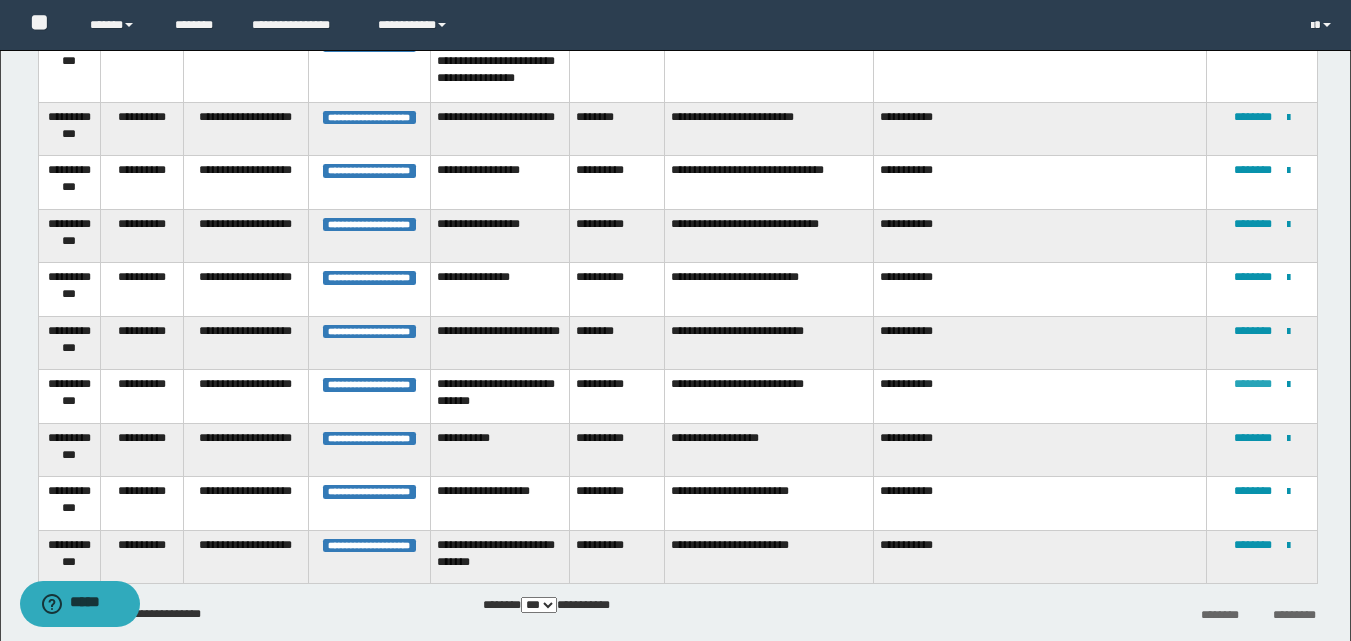 click on "********" at bounding box center (1253, 384) 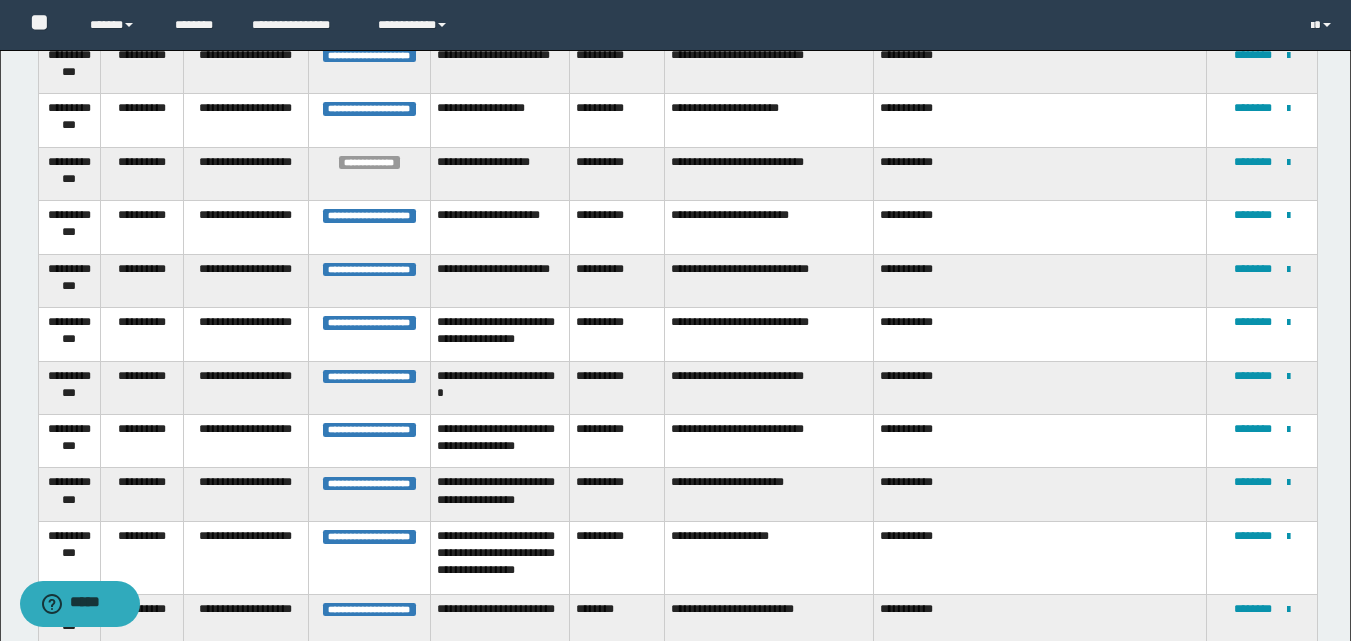 scroll, scrollTop: 300, scrollLeft: 0, axis: vertical 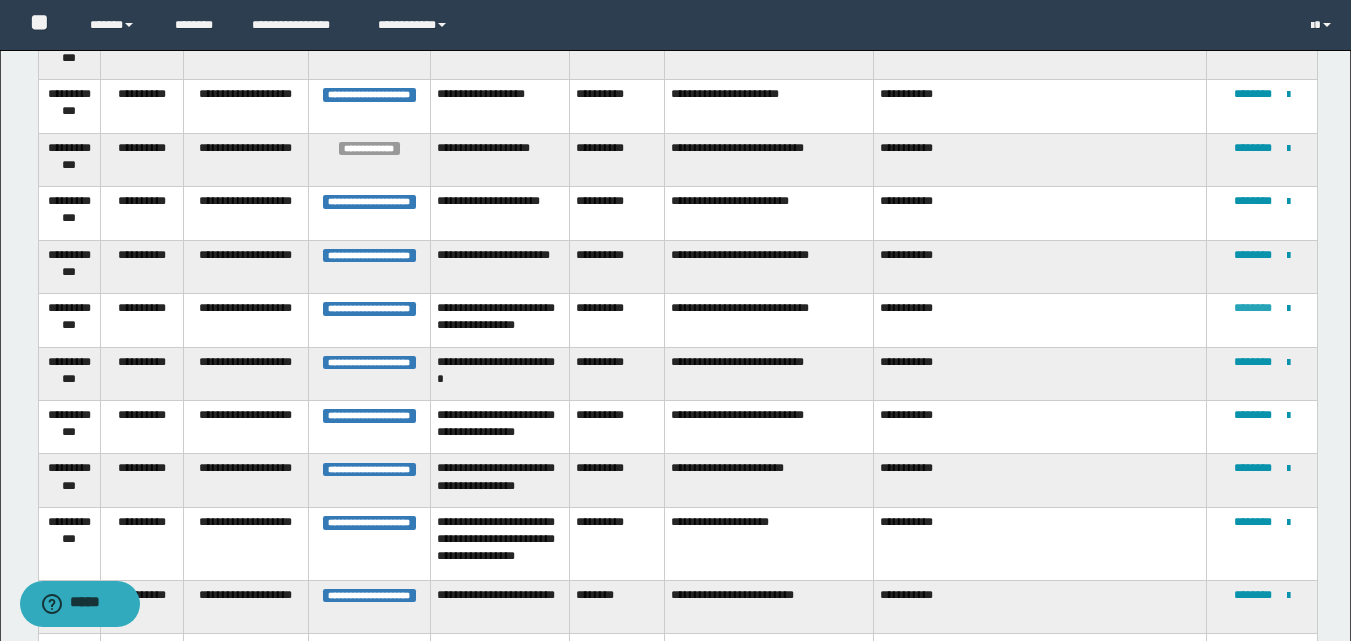 click on "********" at bounding box center [1253, 308] 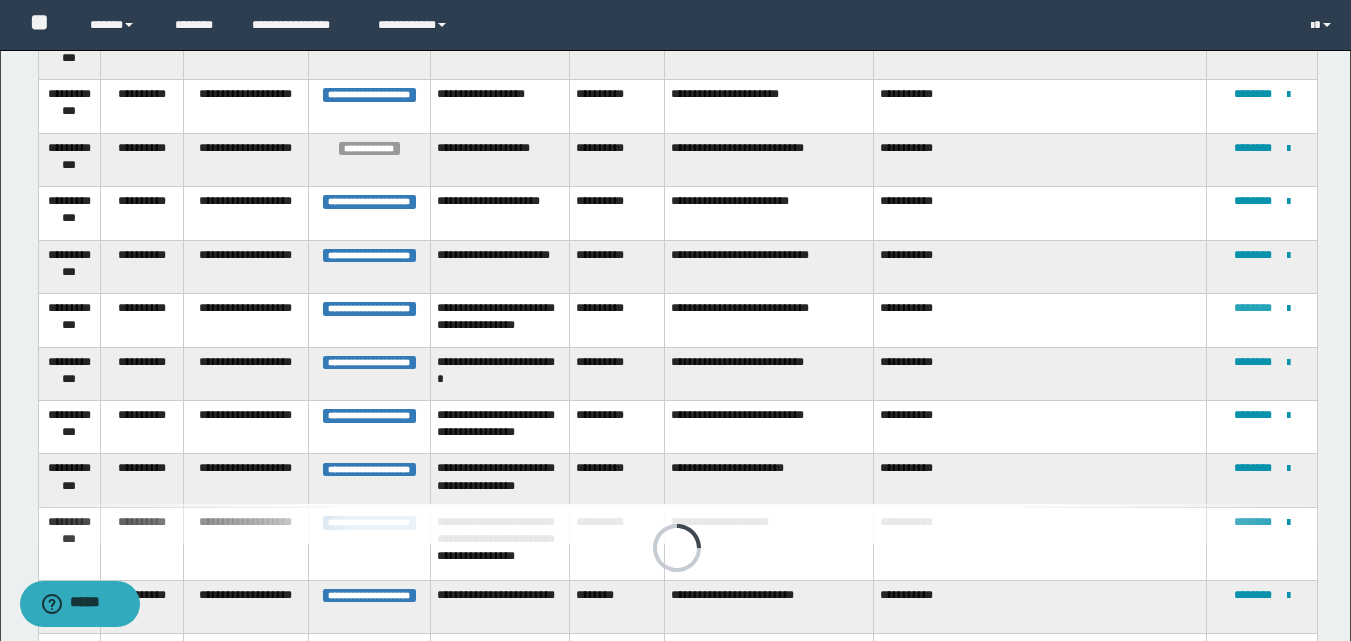 scroll, scrollTop: 182, scrollLeft: 0, axis: vertical 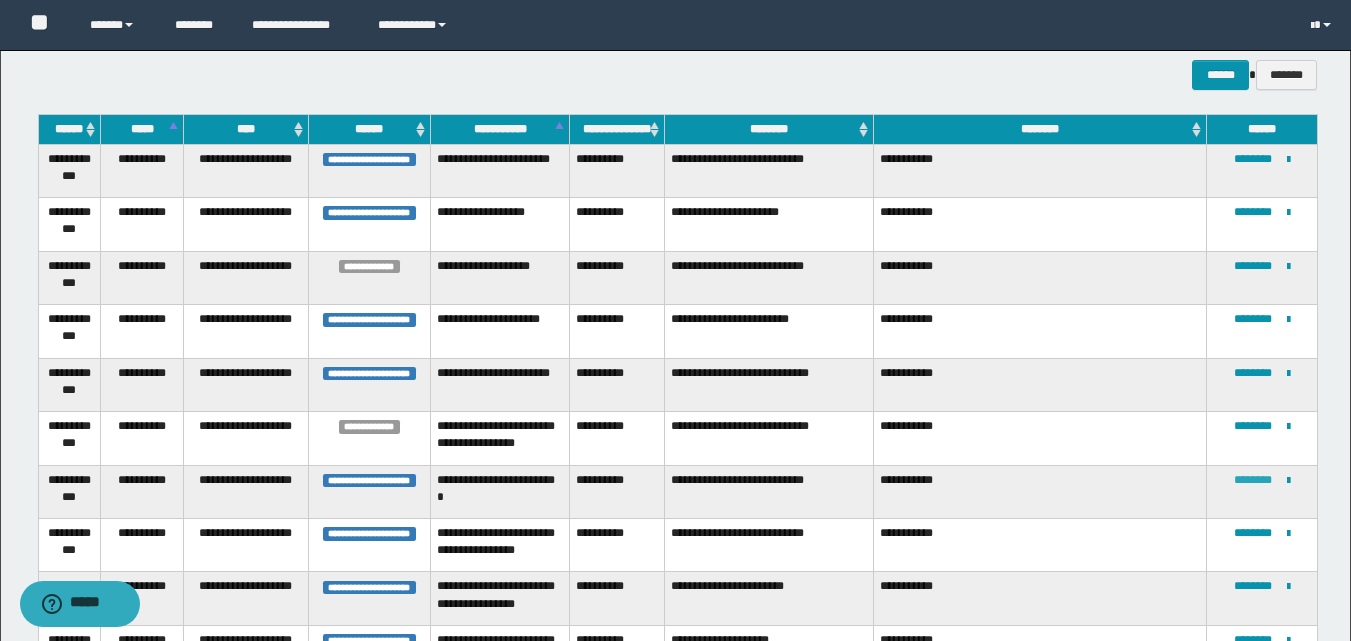click on "********" at bounding box center [1253, 480] 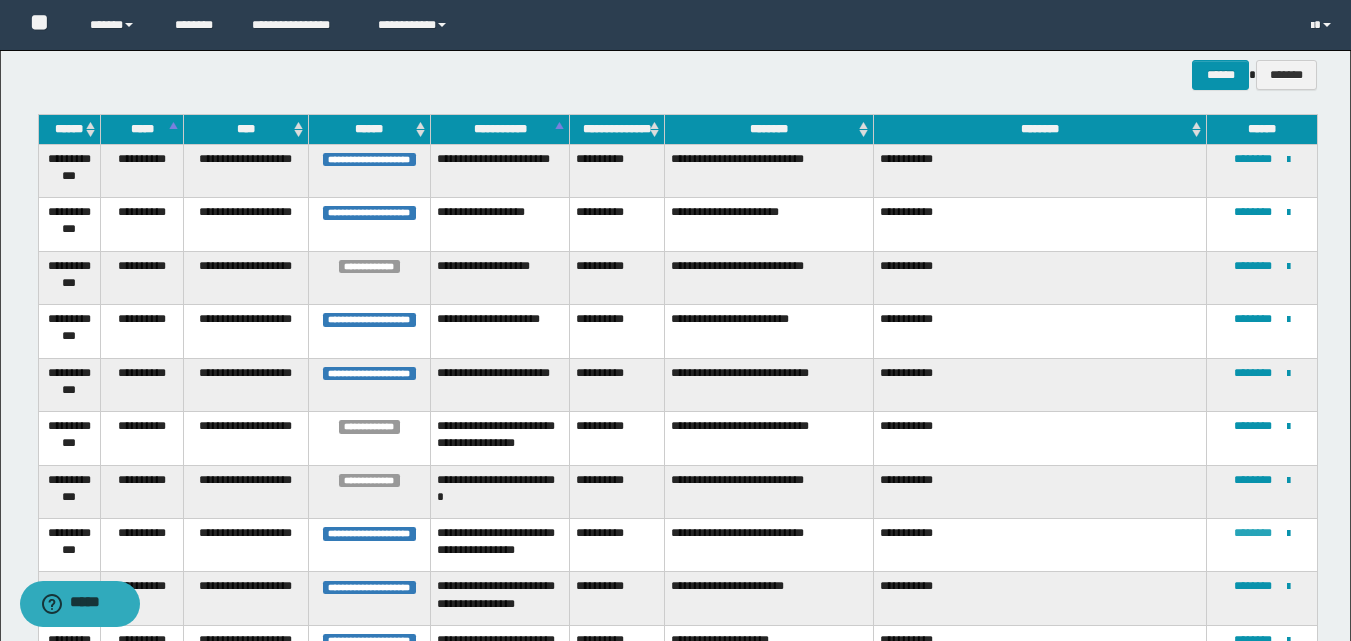 click on "********" at bounding box center [1253, 533] 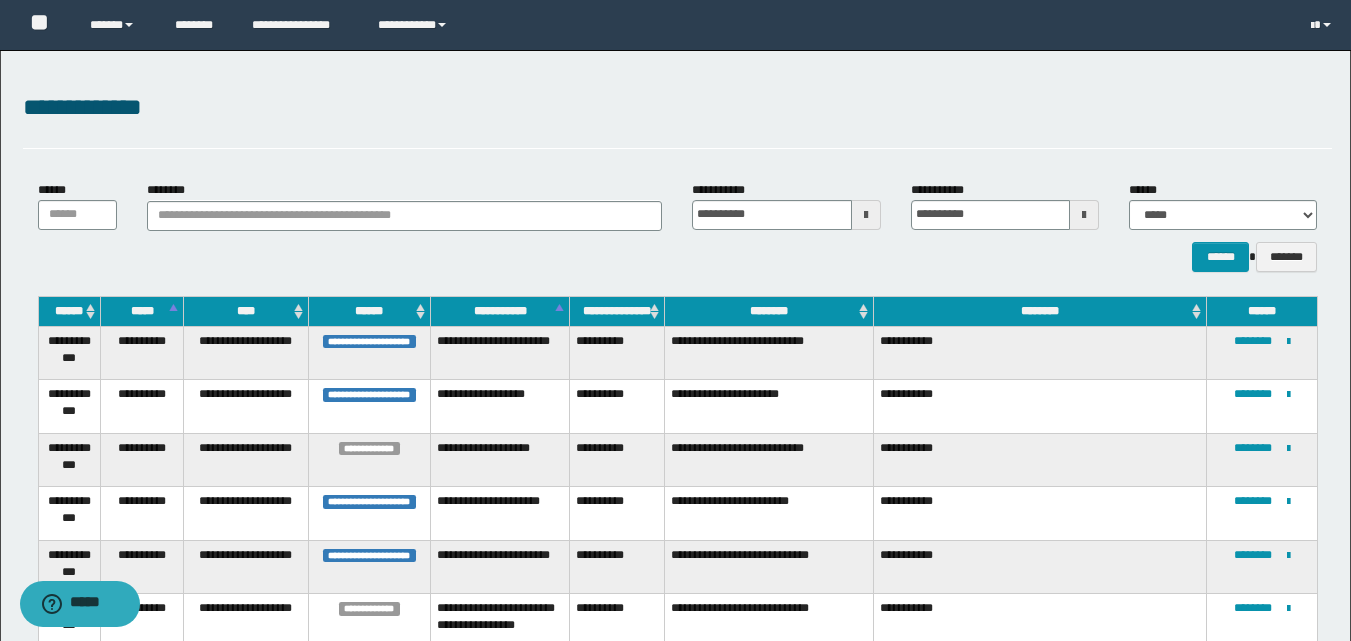 scroll, scrollTop: 596, scrollLeft: 0, axis: vertical 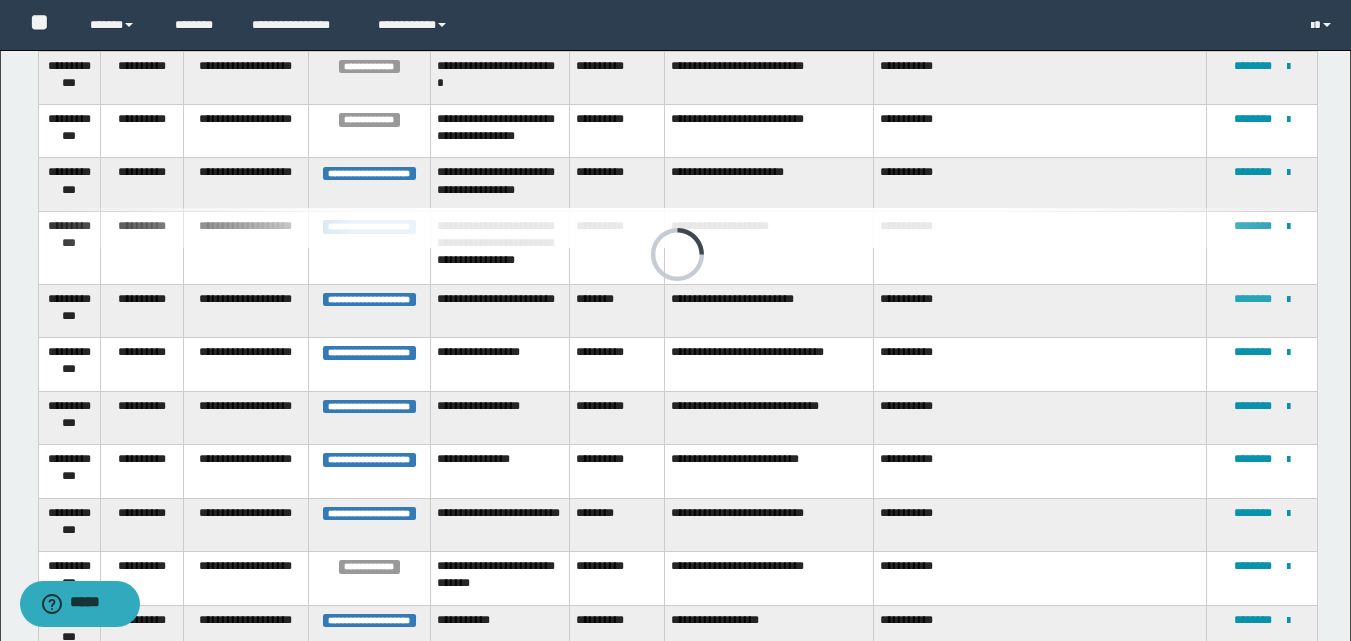 click on "********" at bounding box center (1253, 299) 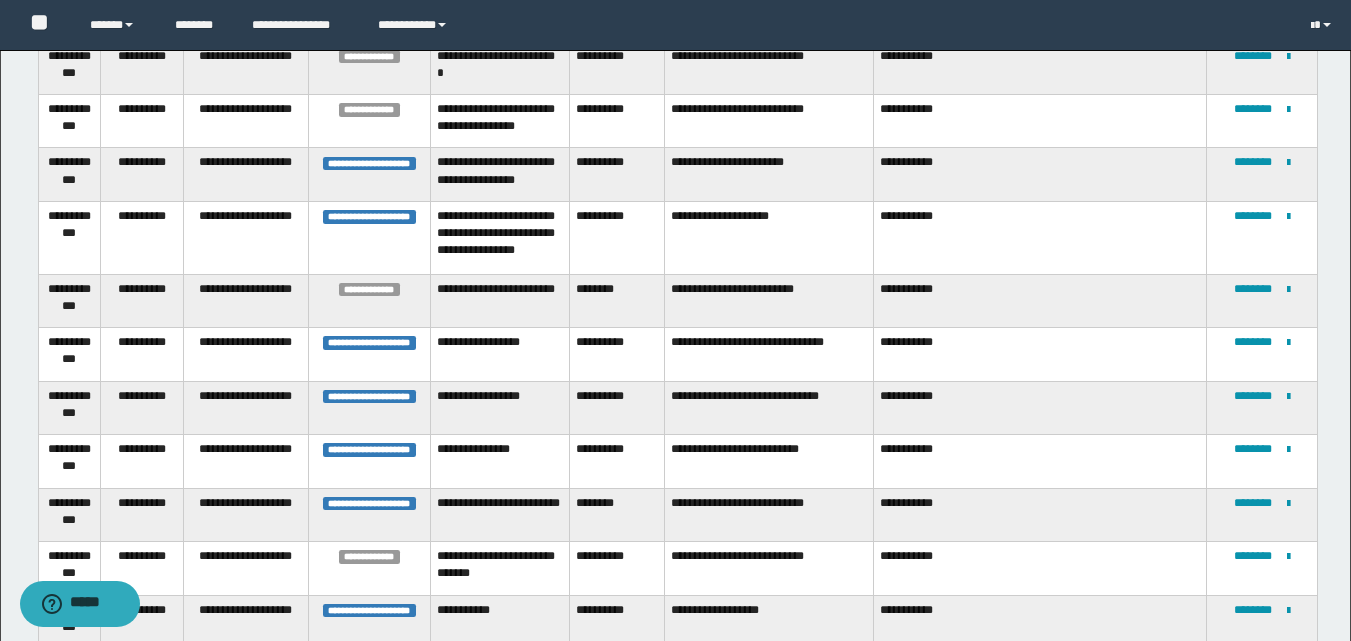 scroll, scrollTop: 620, scrollLeft: 0, axis: vertical 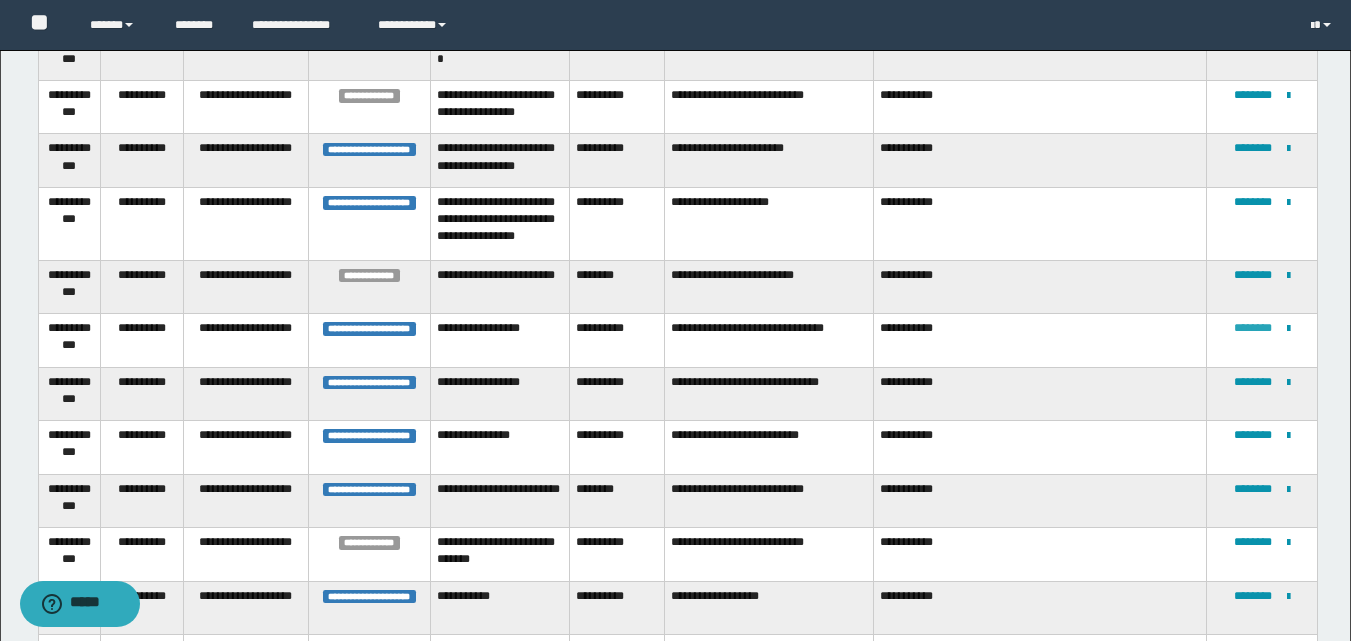 click on "********" at bounding box center (1253, 328) 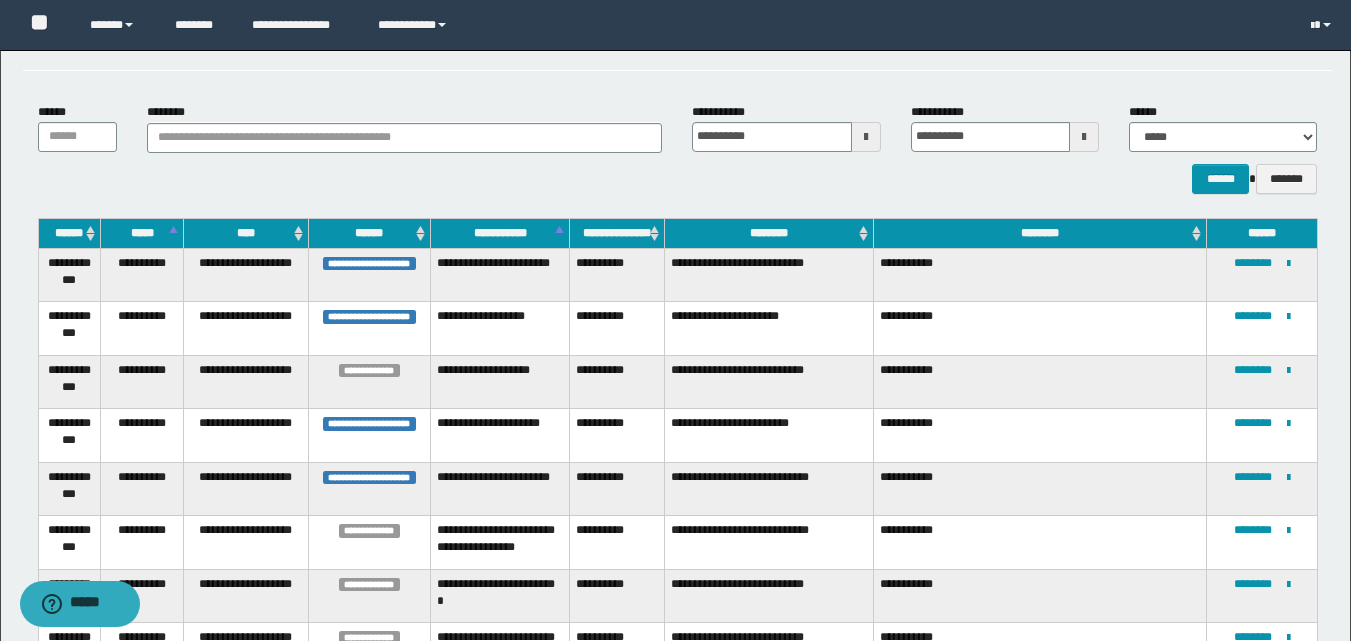 scroll, scrollTop: 690, scrollLeft: 0, axis: vertical 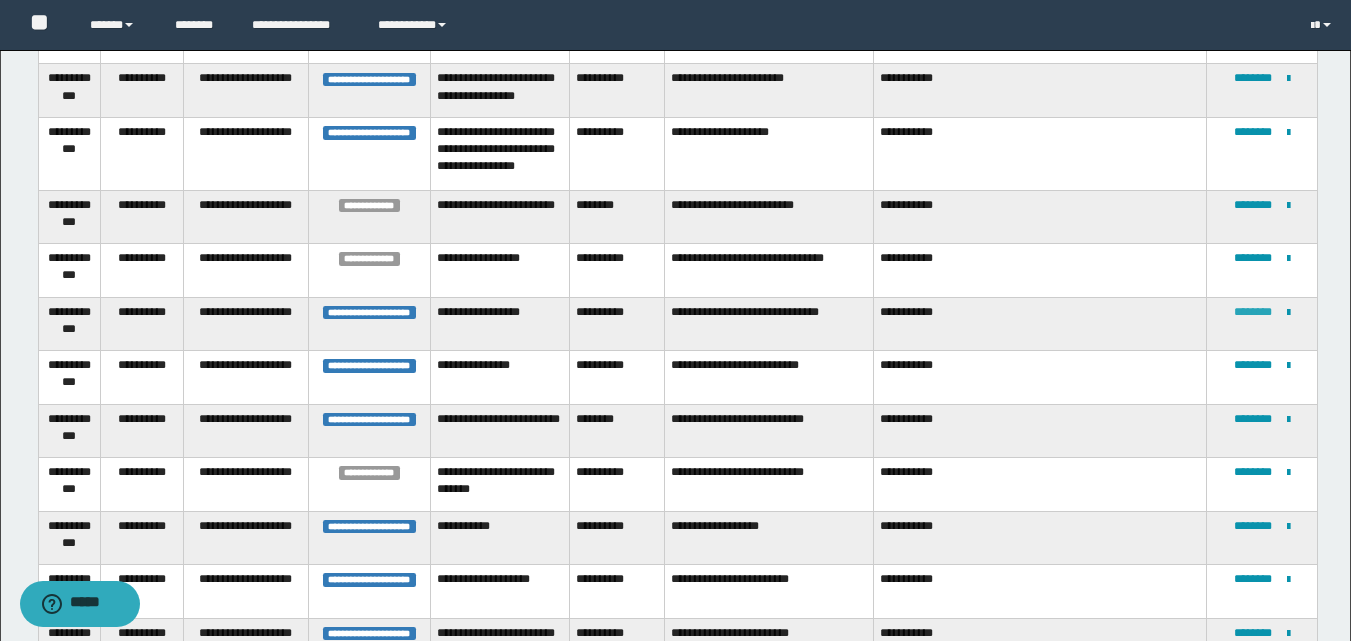 click on "********" at bounding box center [1253, 312] 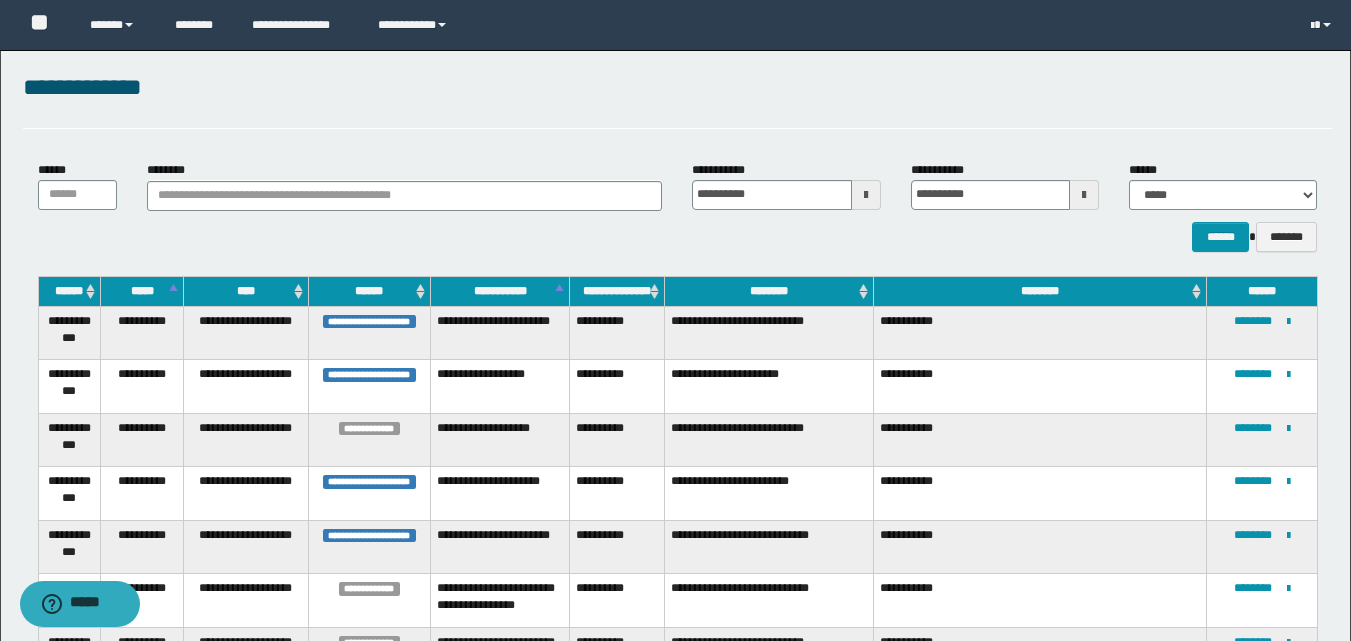scroll, scrollTop: 785, scrollLeft: 0, axis: vertical 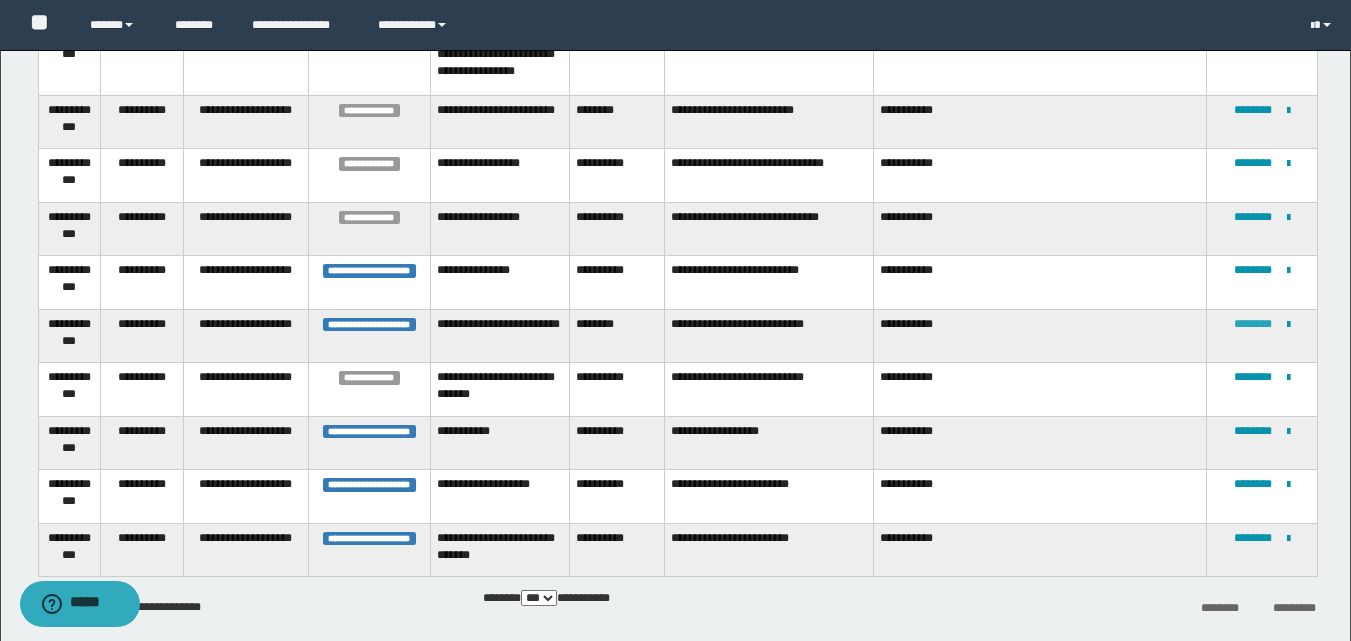 click on "********" at bounding box center [1253, 324] 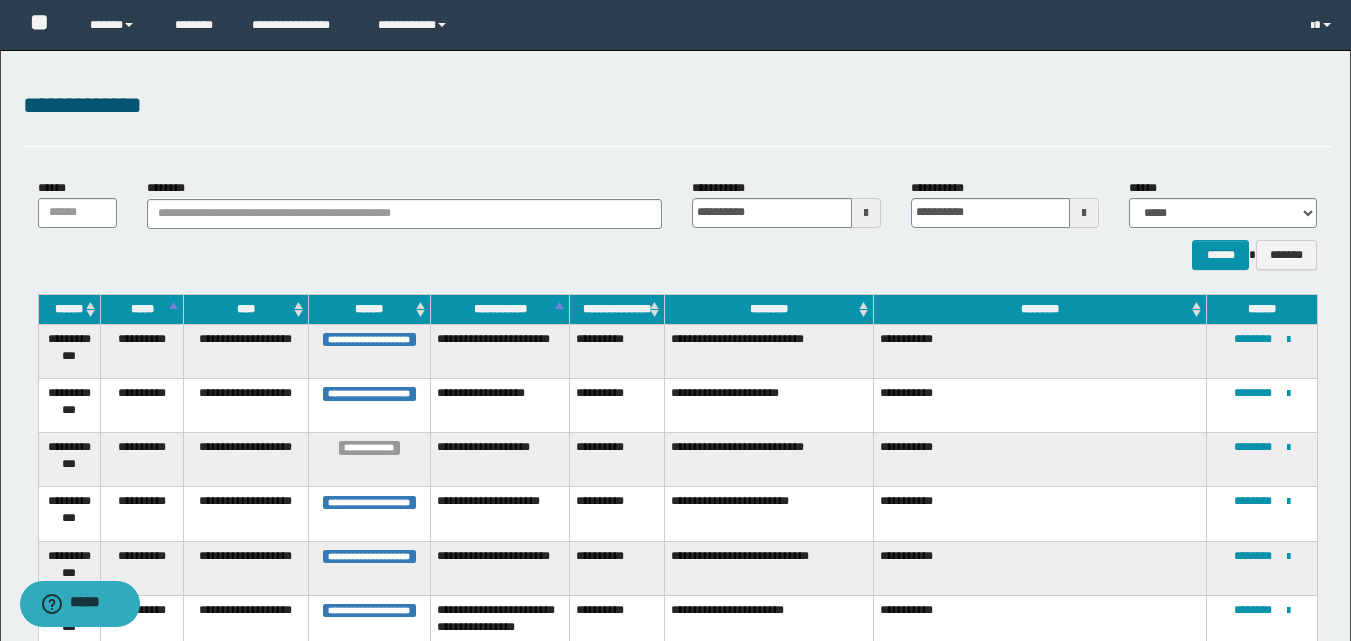 scroll, scrollTop: 0, scrollLeft: 0, axis: both 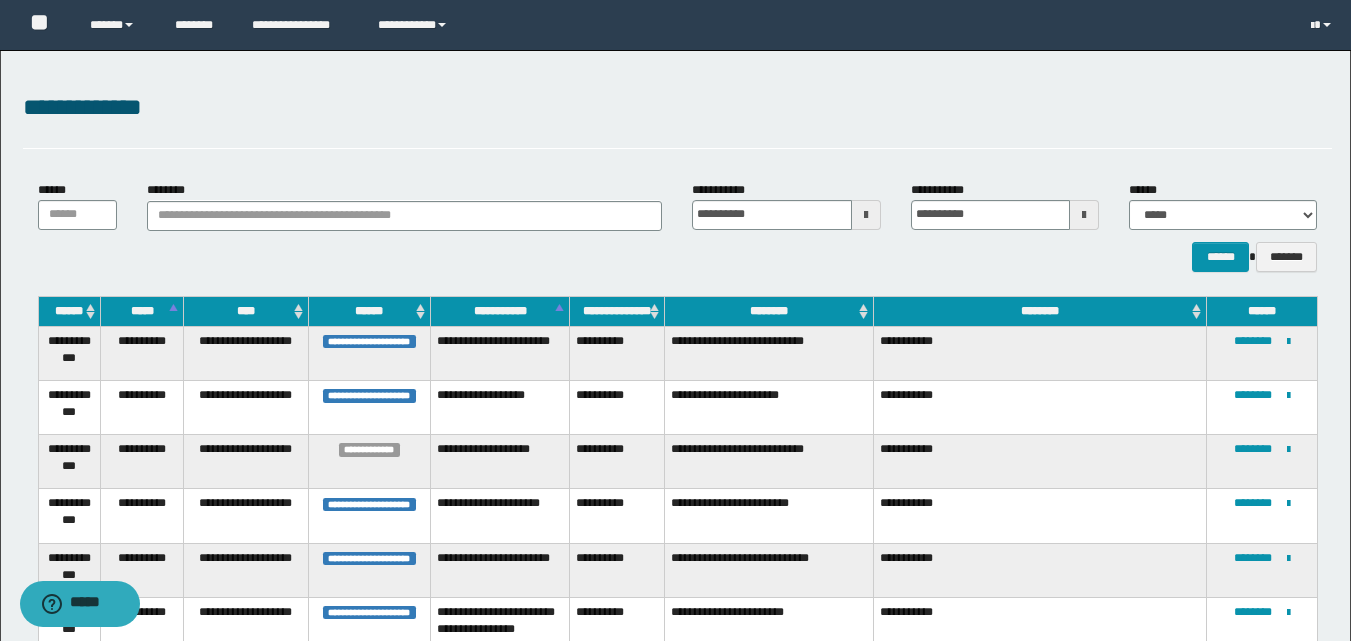 click at bounding box center [866, 215] 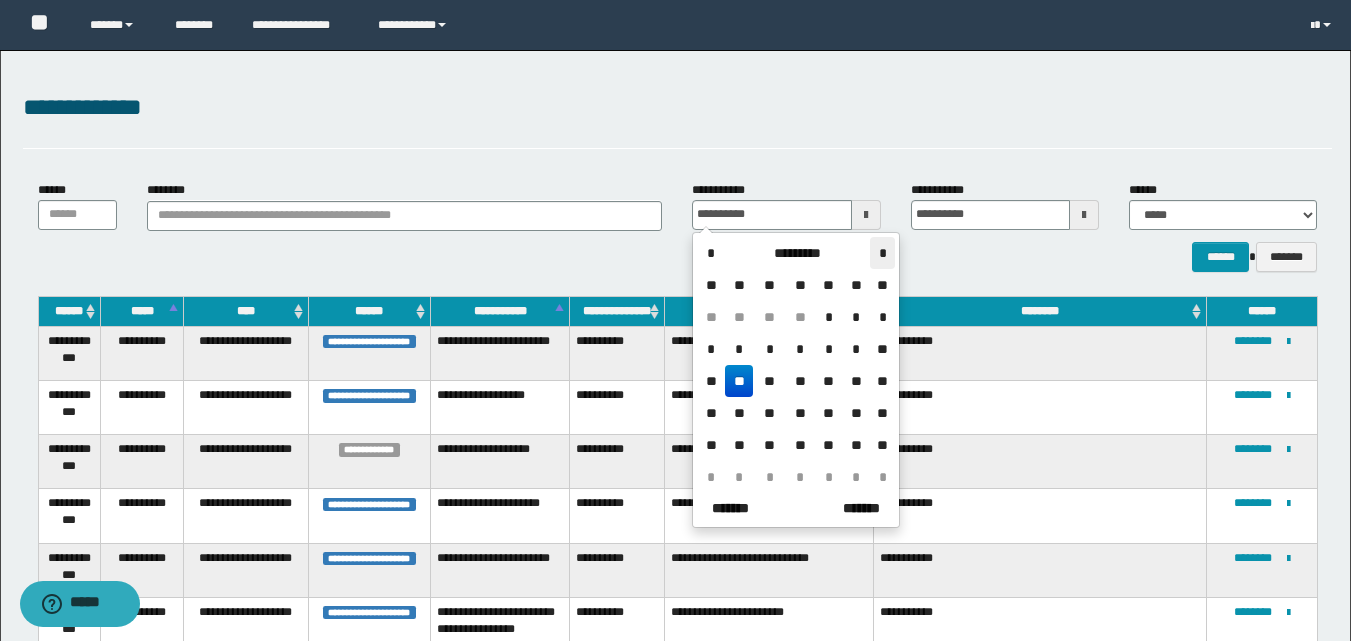 click on "*" at bounding box center (882, 253) 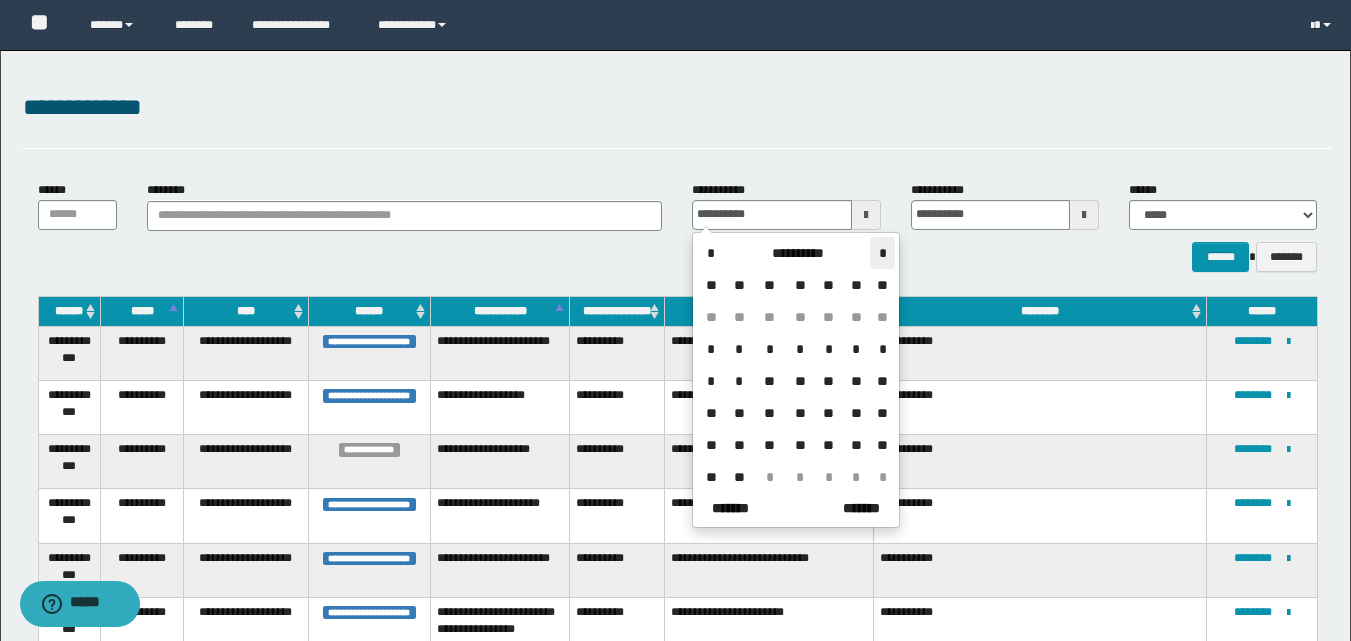 click on "*" at bounding box center [882, 253] 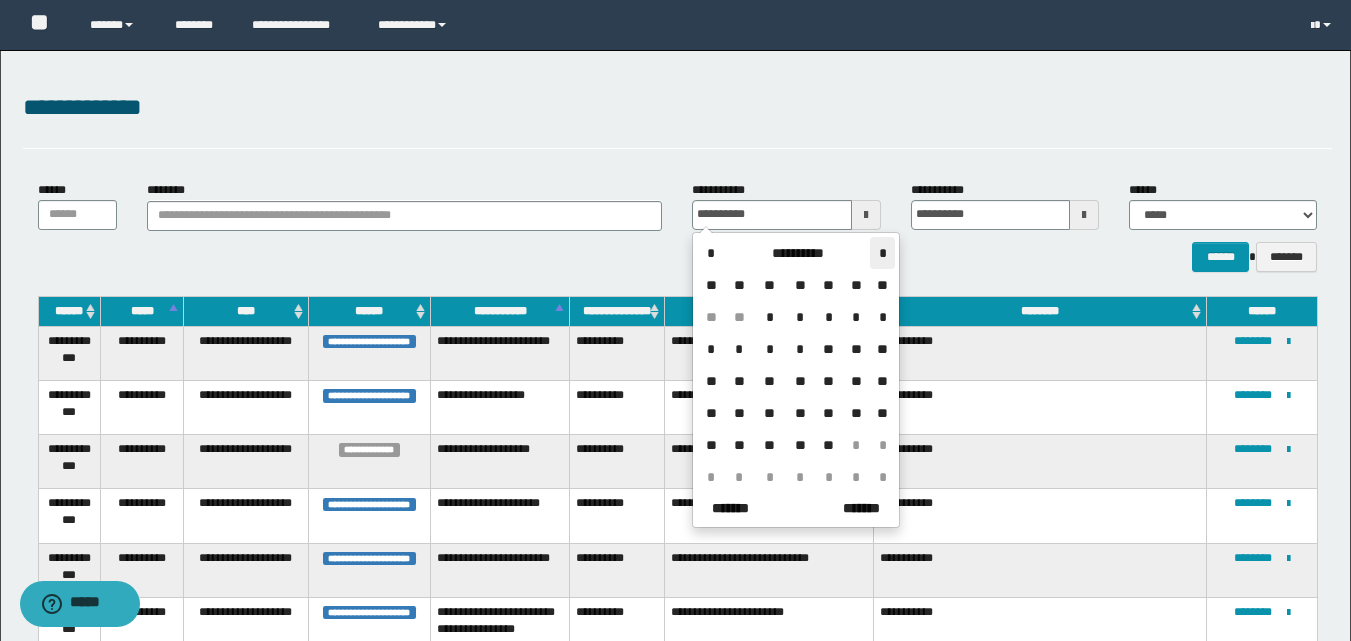 click on "*" at bounding box center [882, 253] 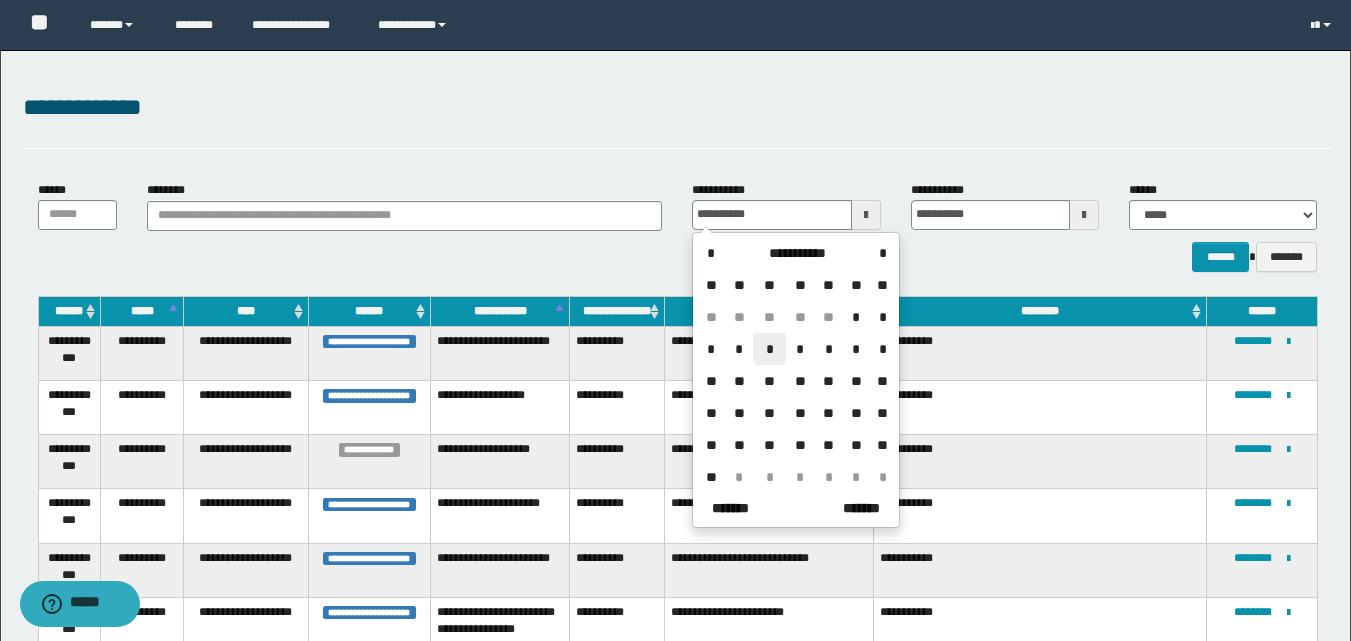 click on "*" at bounding box center (769, 349) 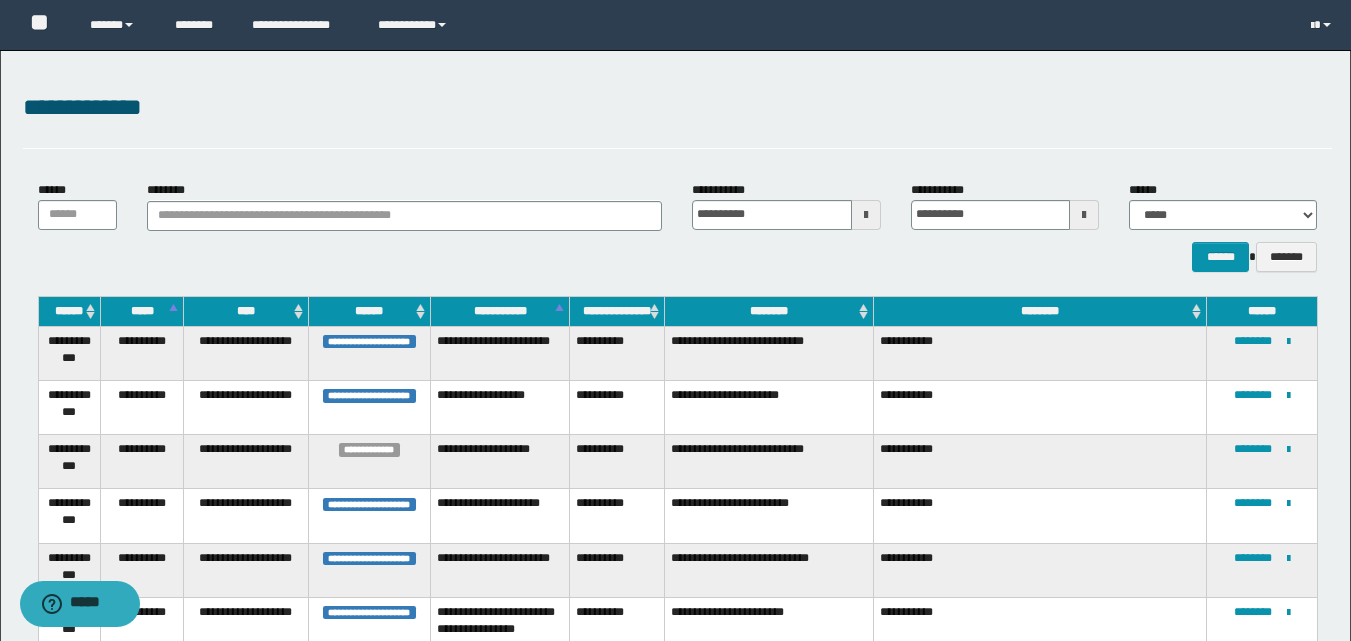 click at bounding box center (1084, 215) 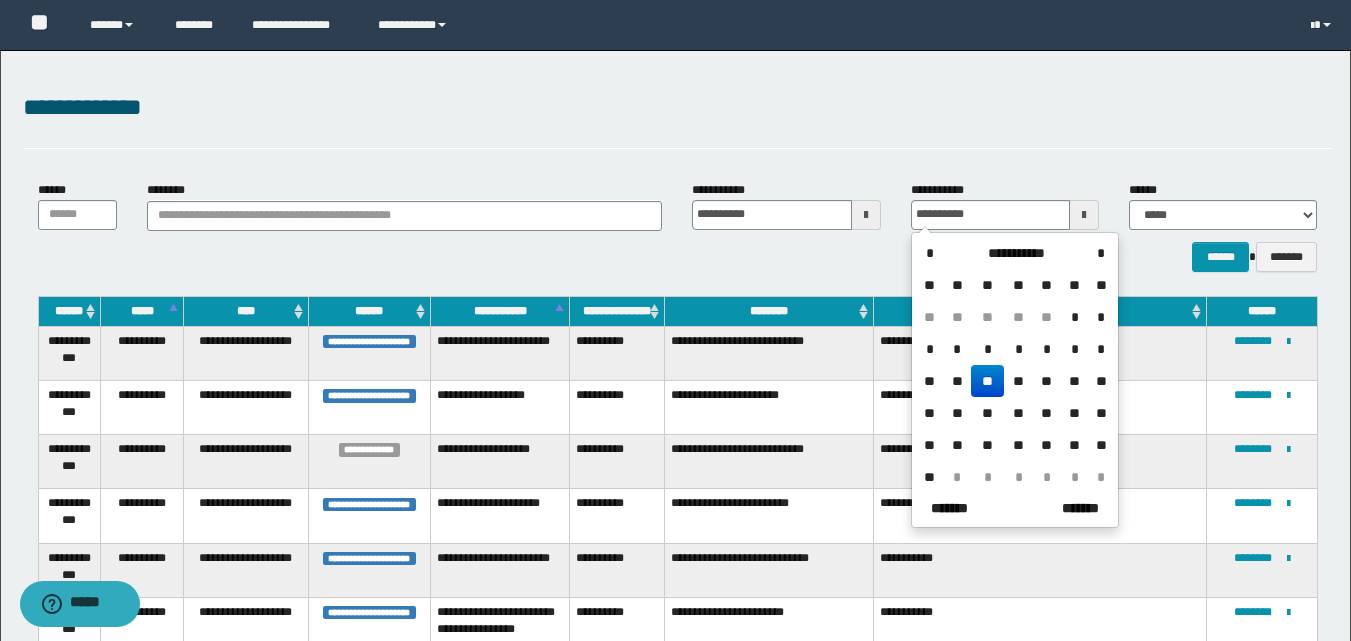 click on "*" at bounding box center (987, 349) 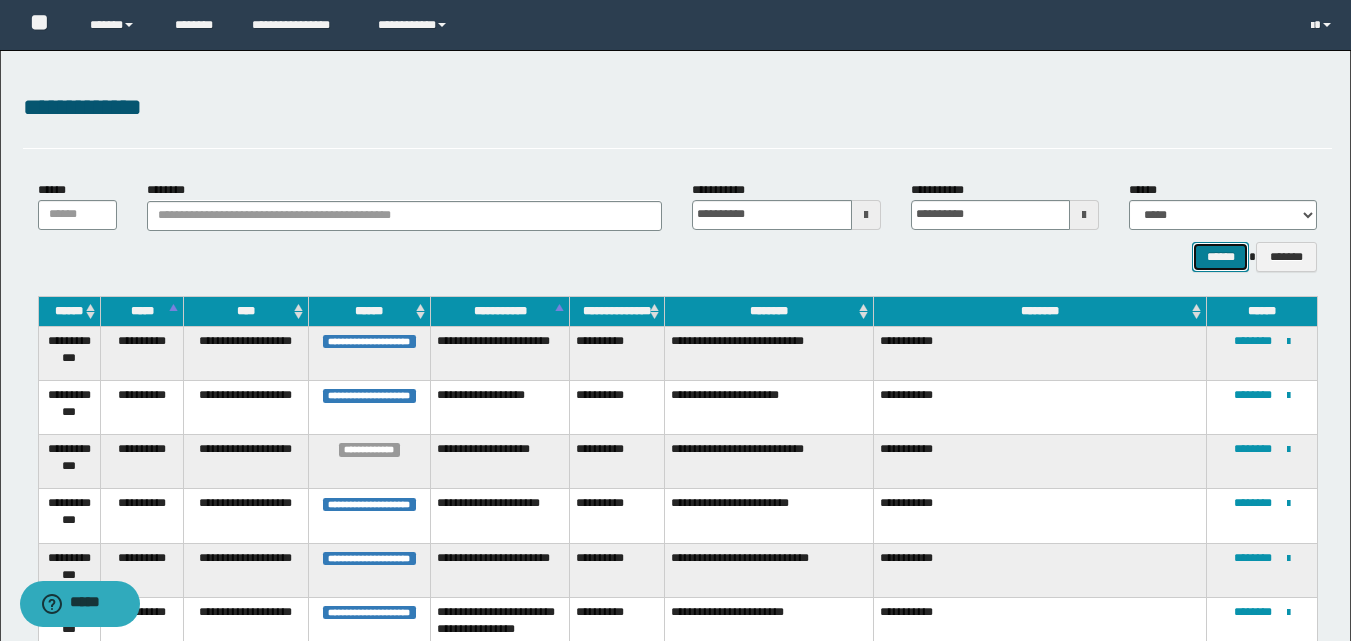click on "******" at bounding box center (1220, 257) 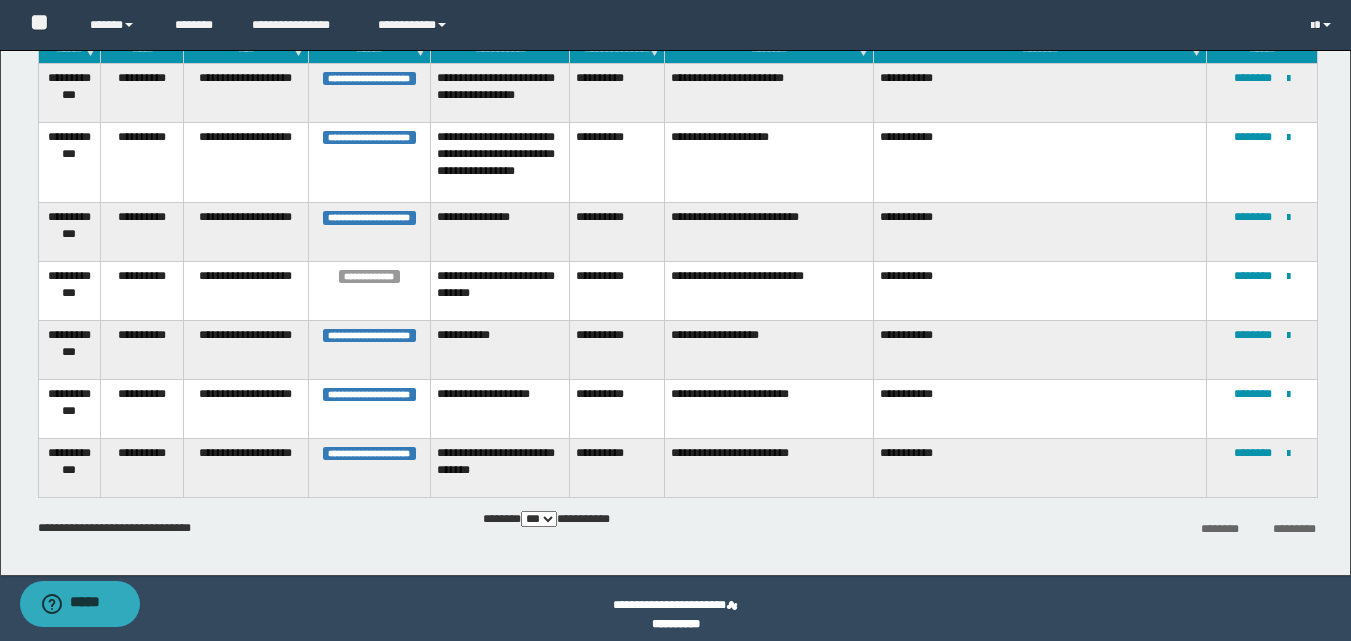 scroll, scrollTop: 276, scrollLeft: 0, axis: vertical 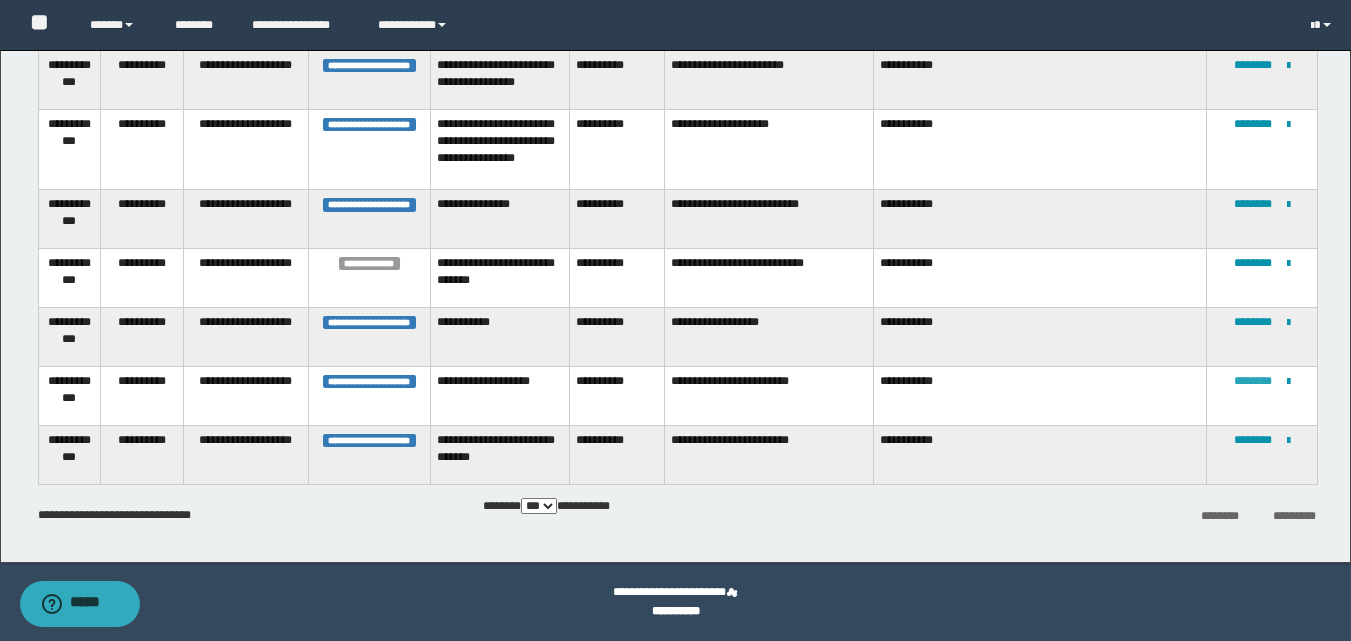 click on "********" at bounding box center [1253, 381] 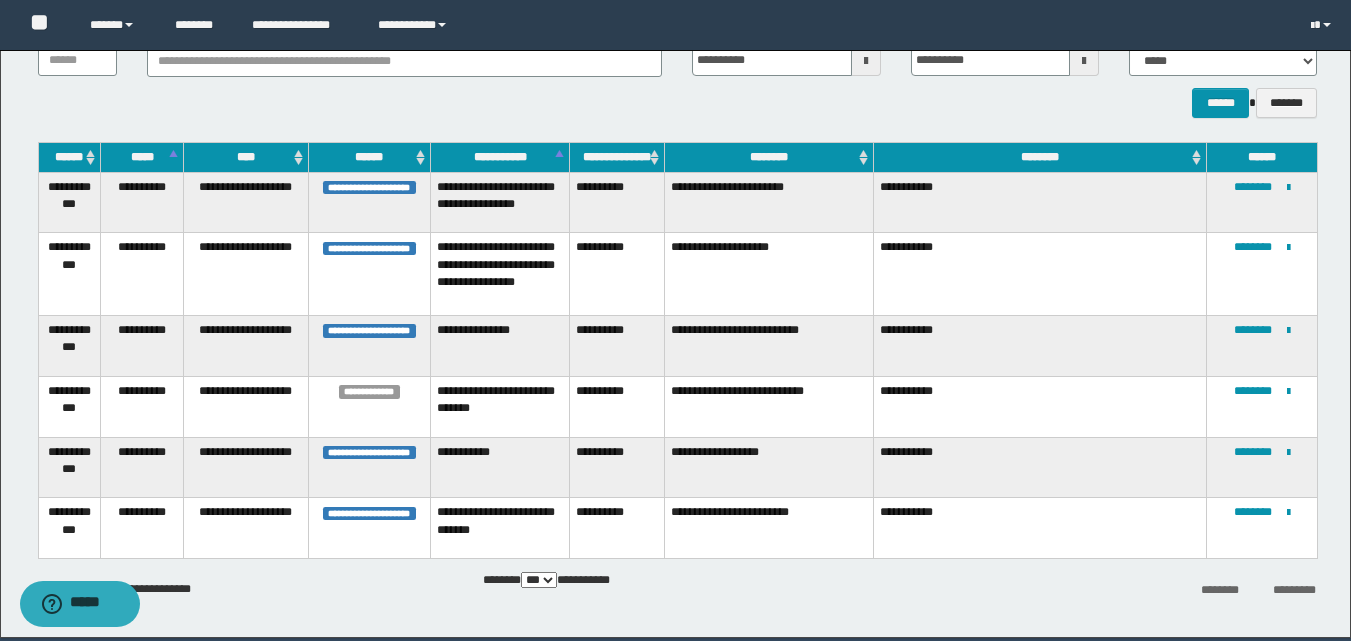 scroll, scrollTop: 229, scrollLeft: 0, axis: vertical 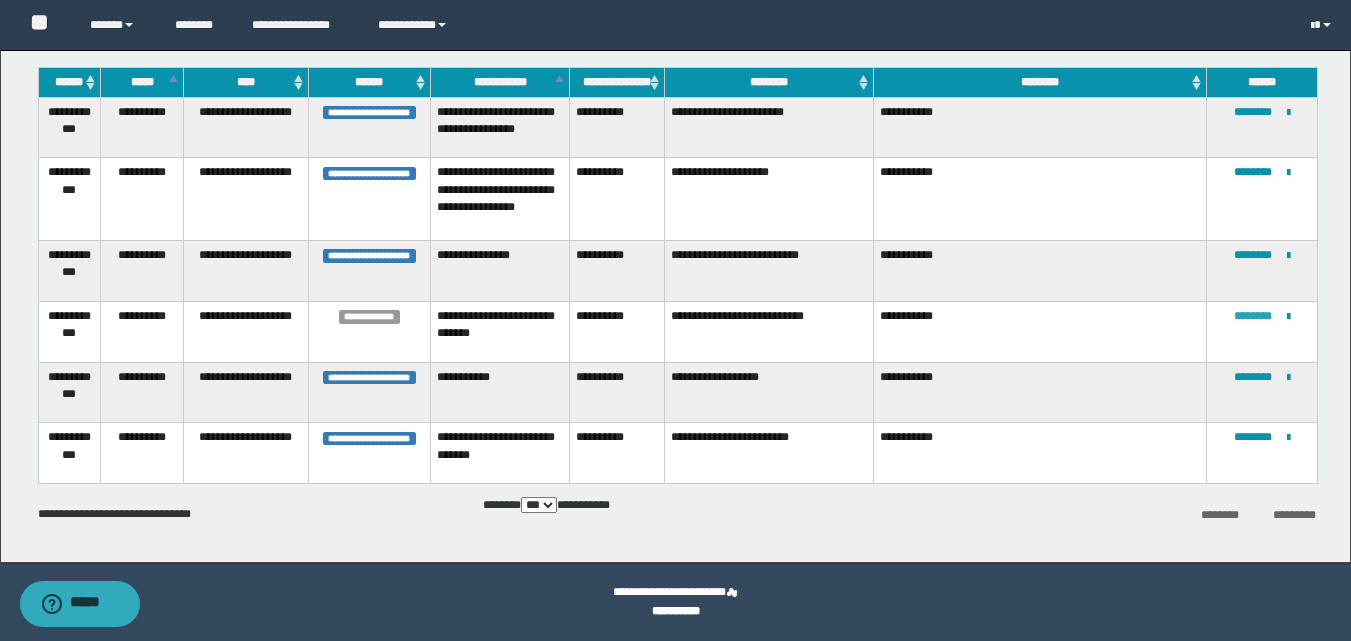 click on "********" at bounding box center (1253, 316) 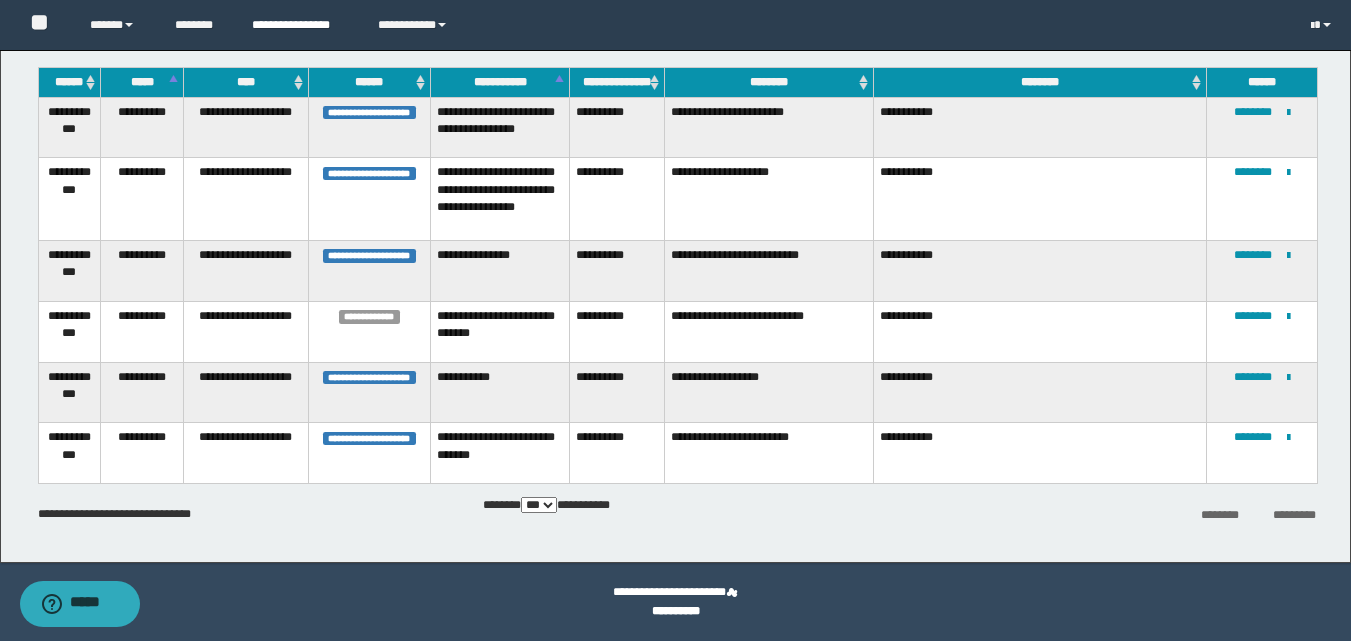 click on "**********" at bounding box center (300, 25) 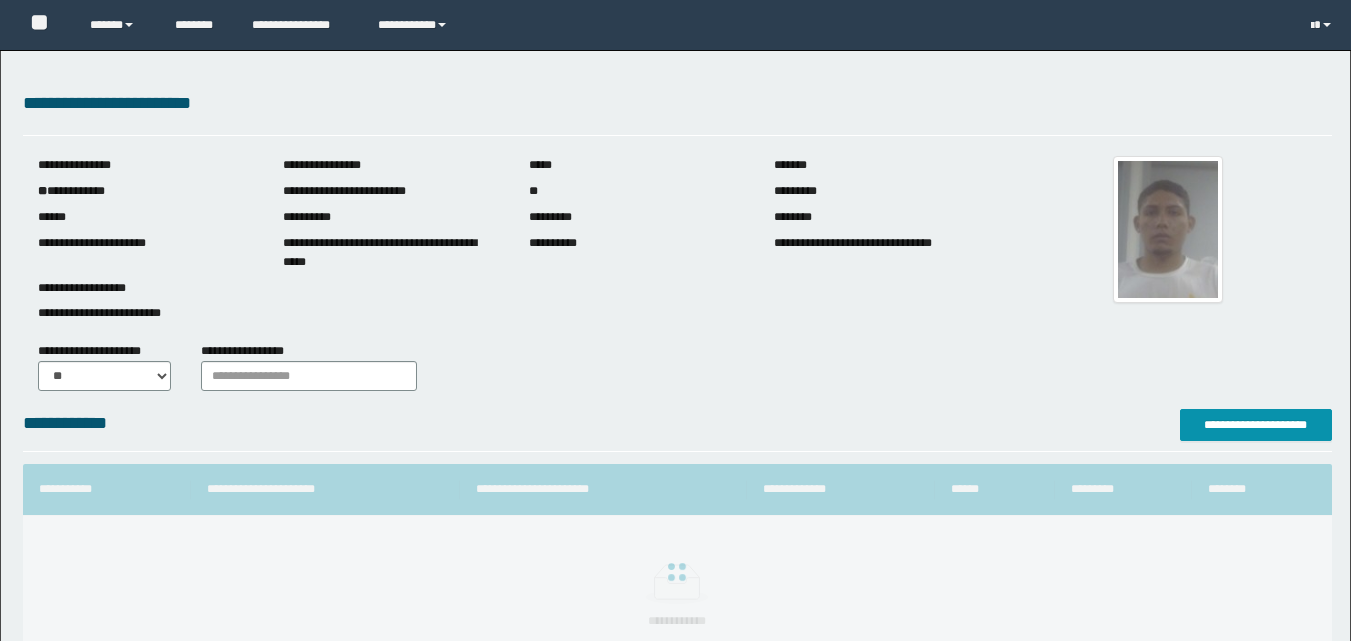 scroll, scrollTop: 0, scrollLeft: 0, axis: both 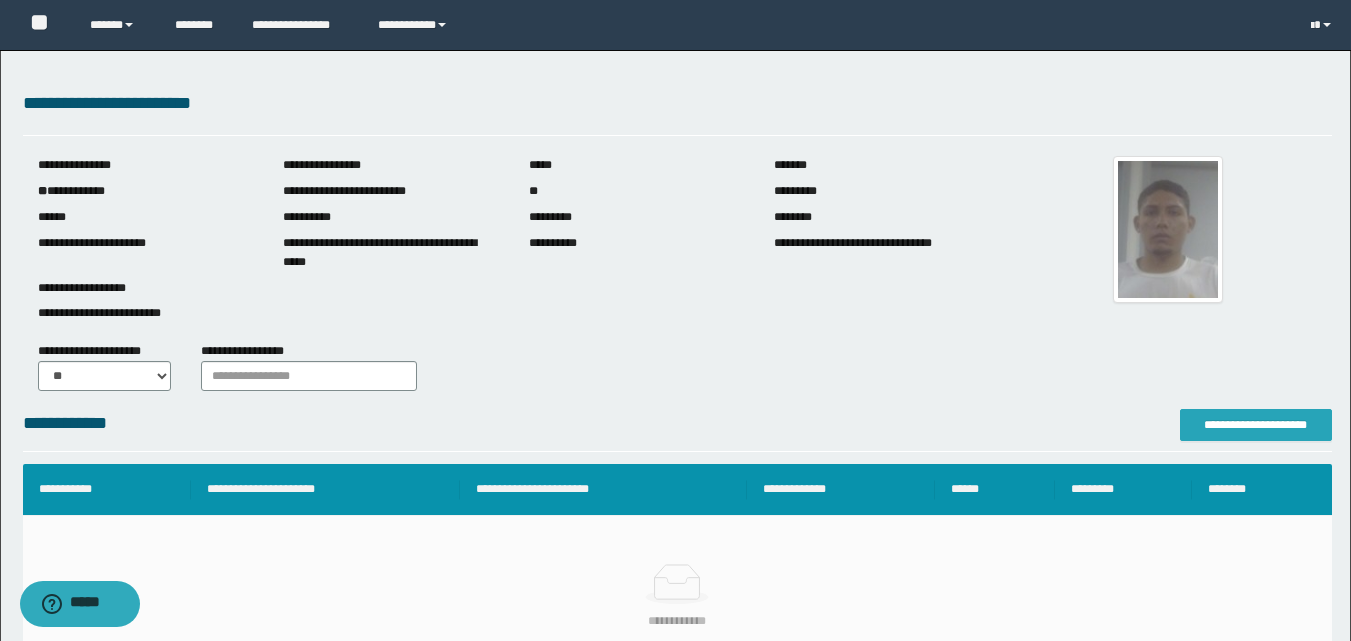 click on "**********" at bounding box center [1256, 425] 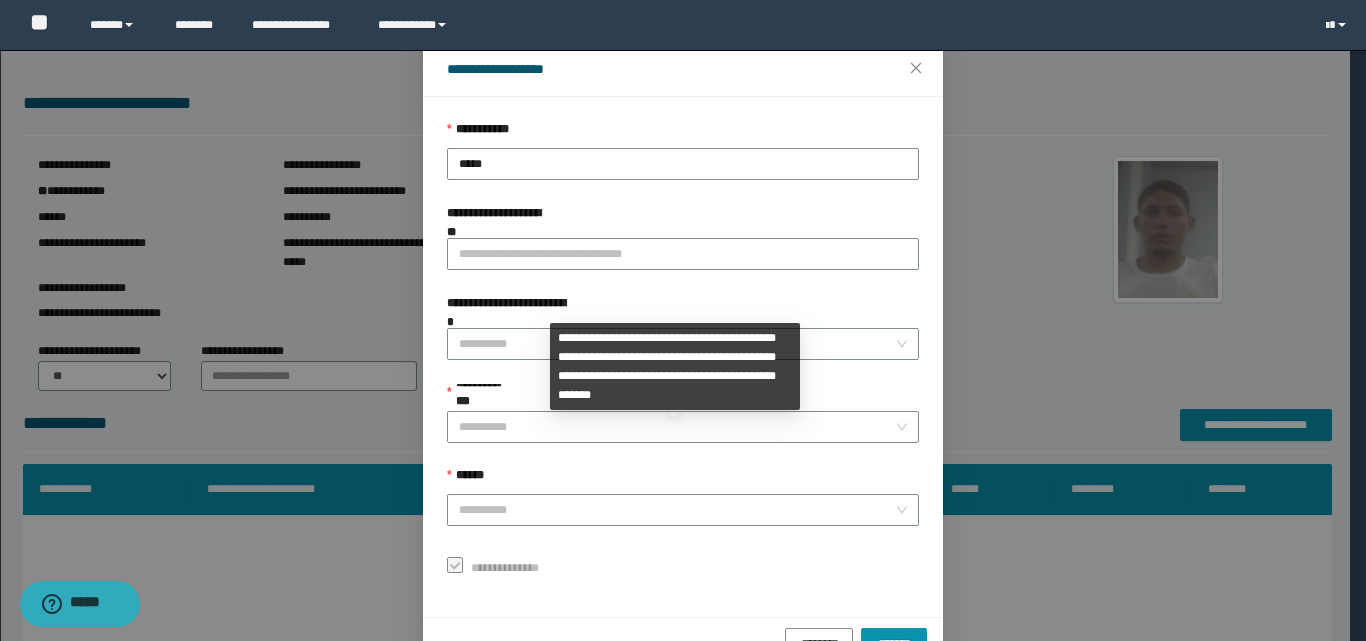 scroll, scrollTop: 111, scrollLeft: 0, axis: vertical 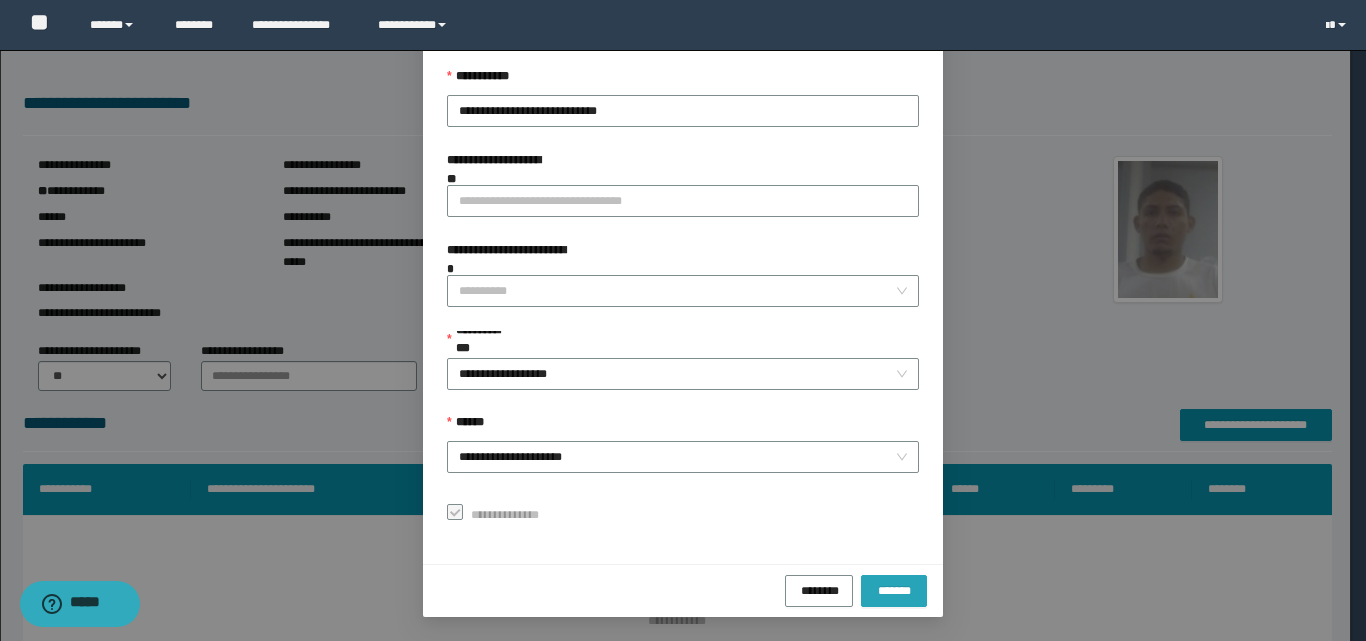 click on "*******" at bounding box center (894, 589) 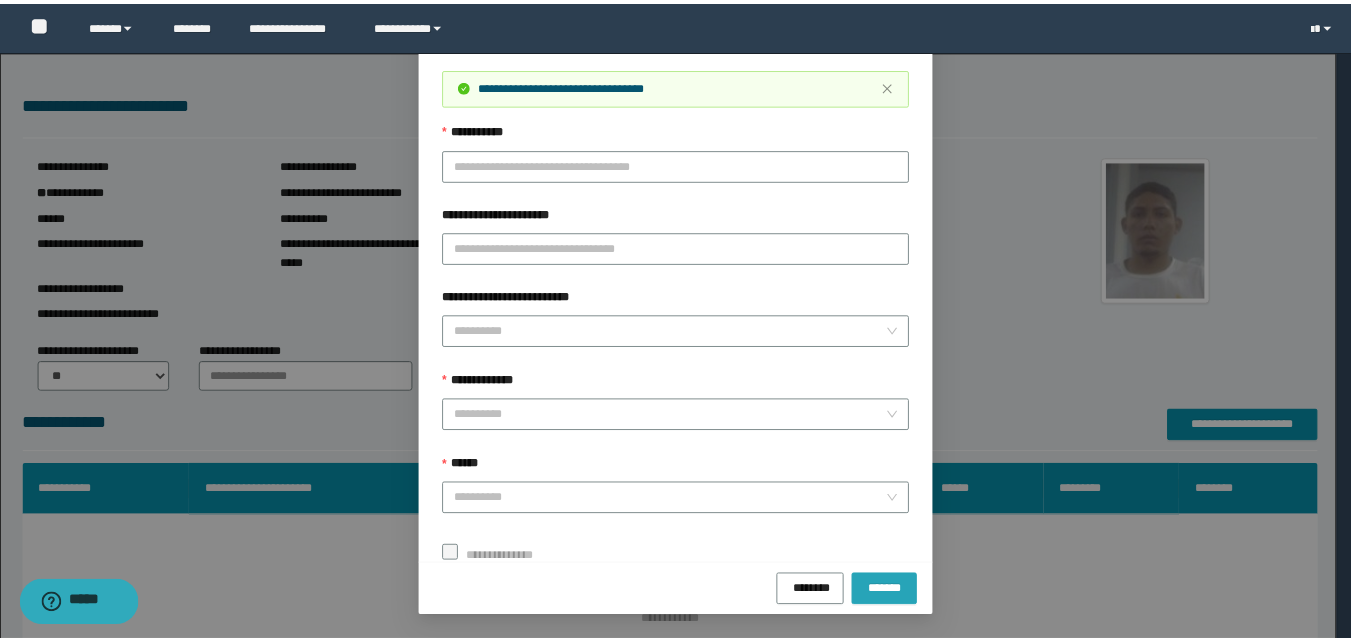 scroll, scrollTop: 64, scrollLeft: 0, axis: vertical 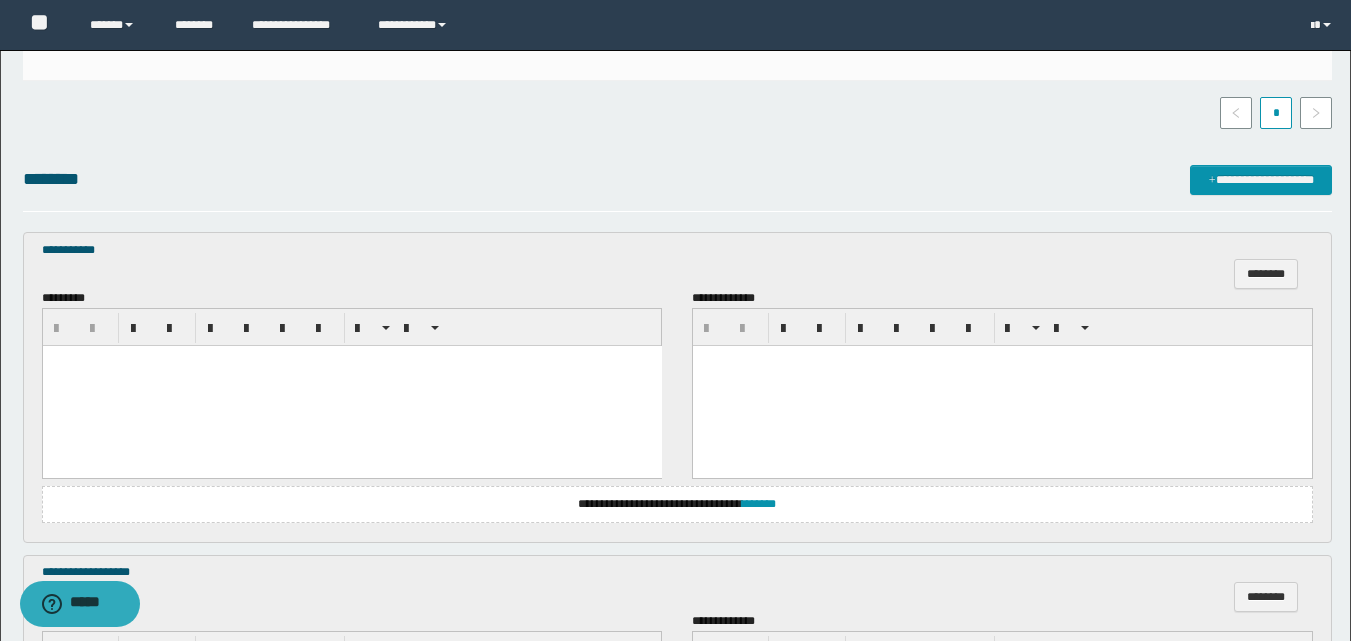 click at bounding box center (351, 386) 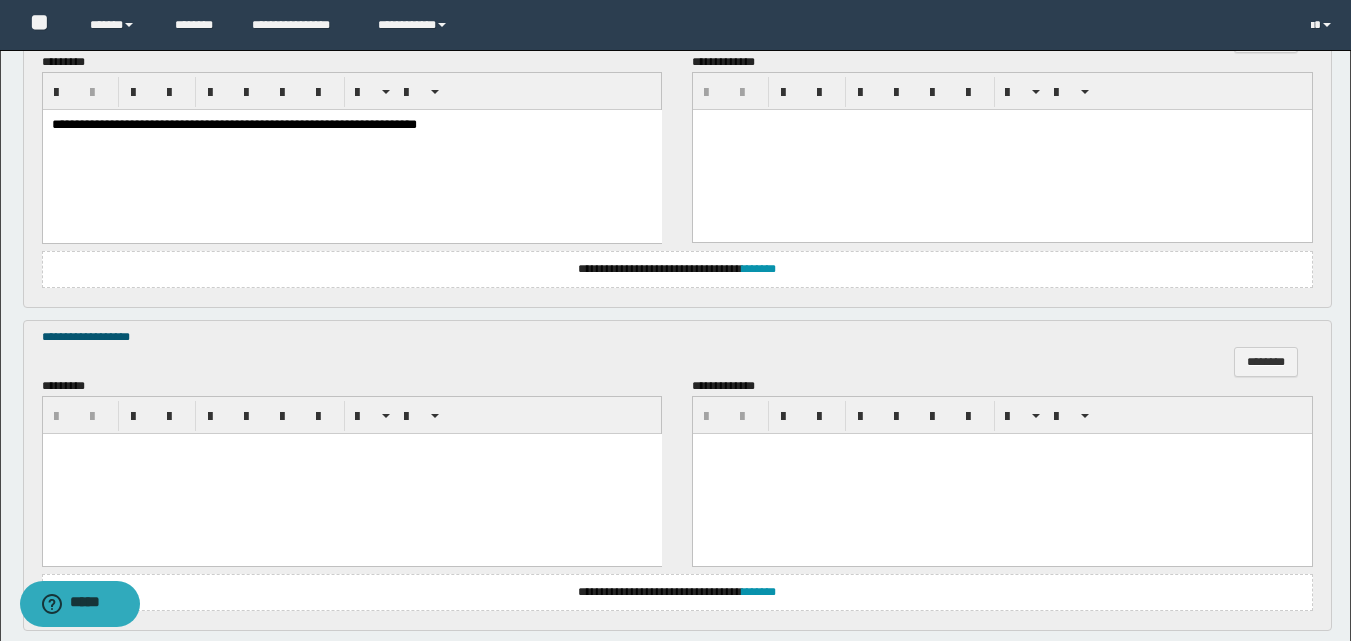 scroll, scrollTop: 800, scrollLeft: 0, axis: vertical 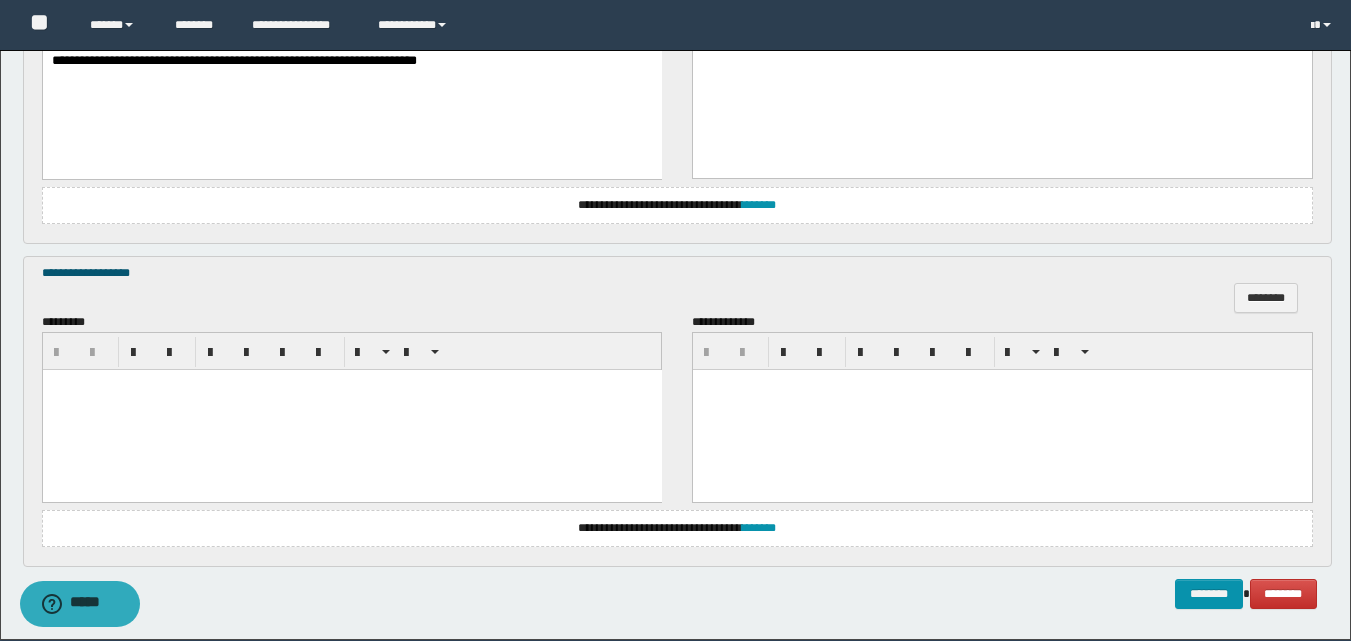click at bounding box center [351, 410] 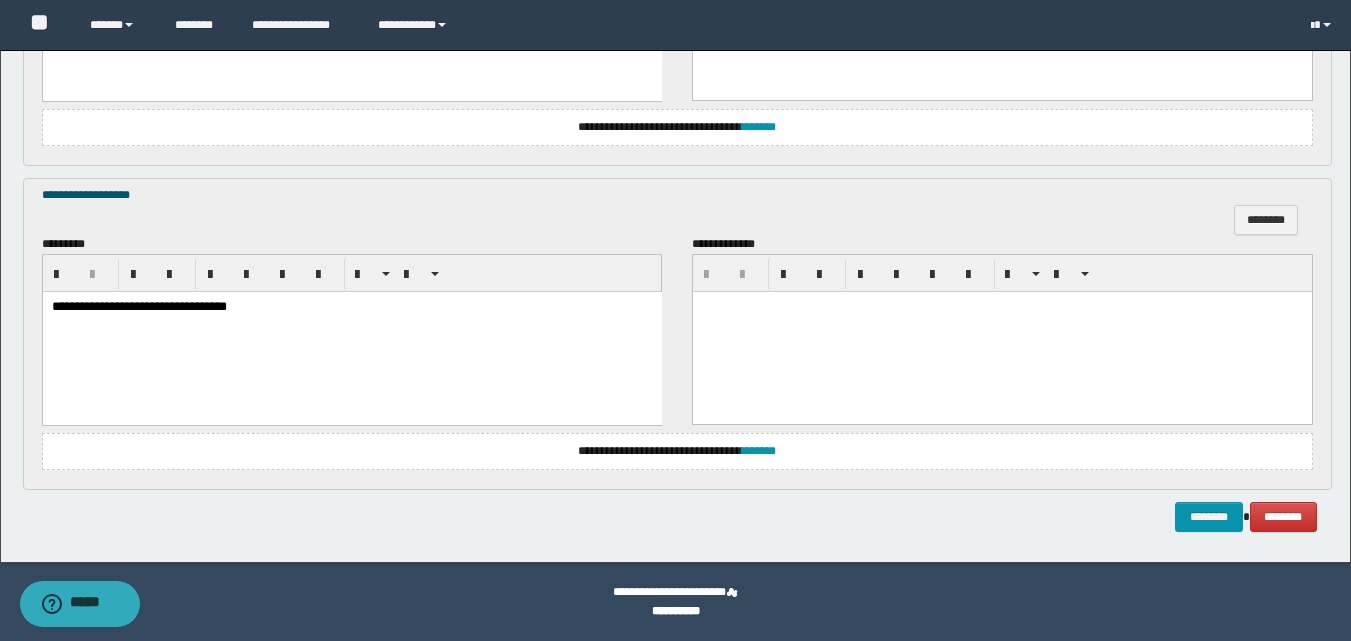 scroll, scrollTop: 778, scrollLeft: 0, axis: vertical 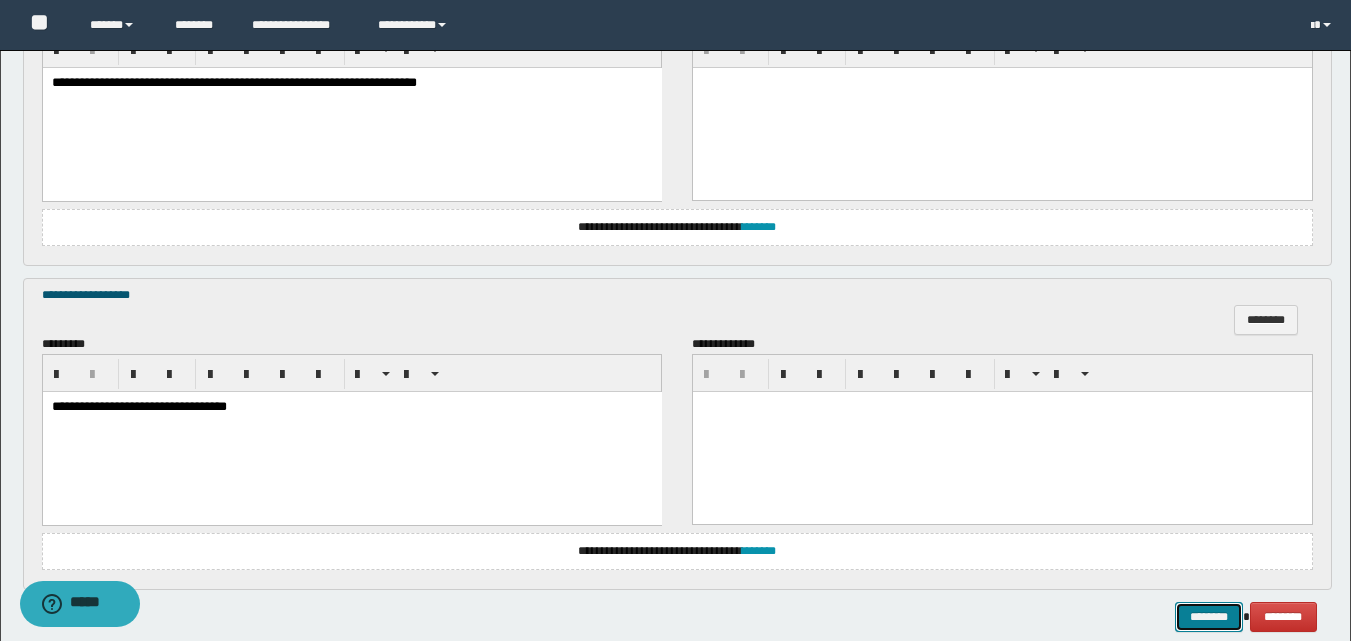 click on "********" at bounding box center (1209, 617) 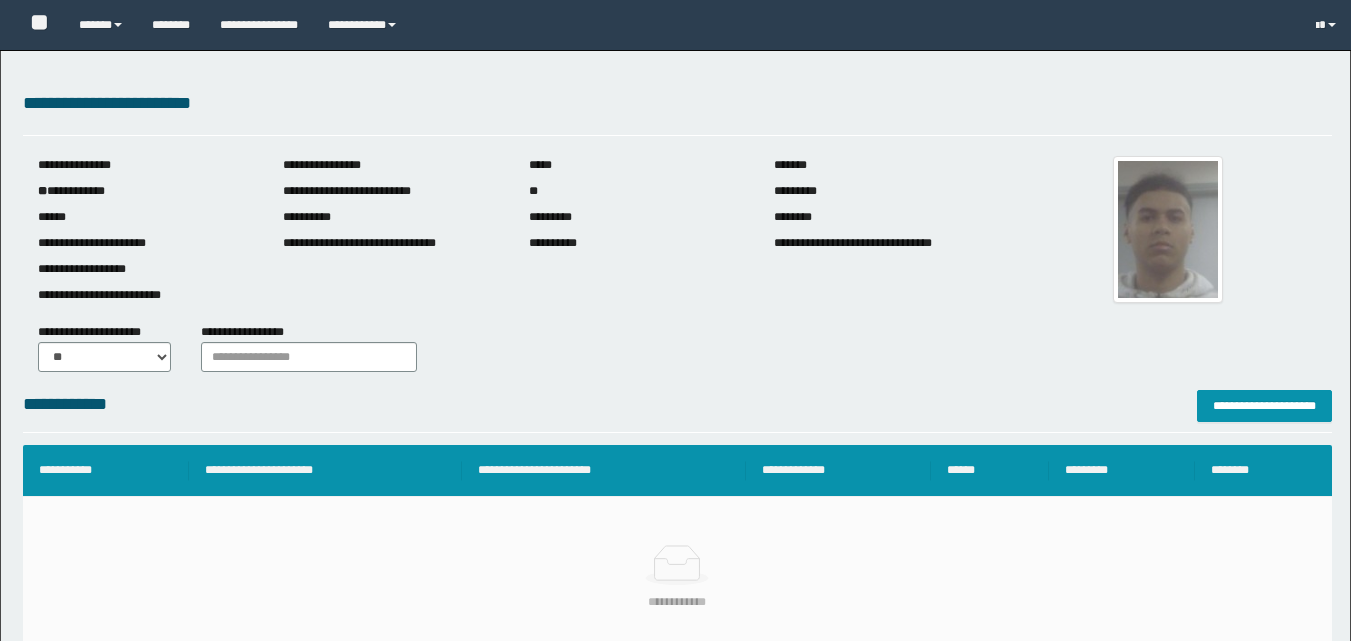 scroll, scrollTop: 0, scrollLeft: 0, axis: both 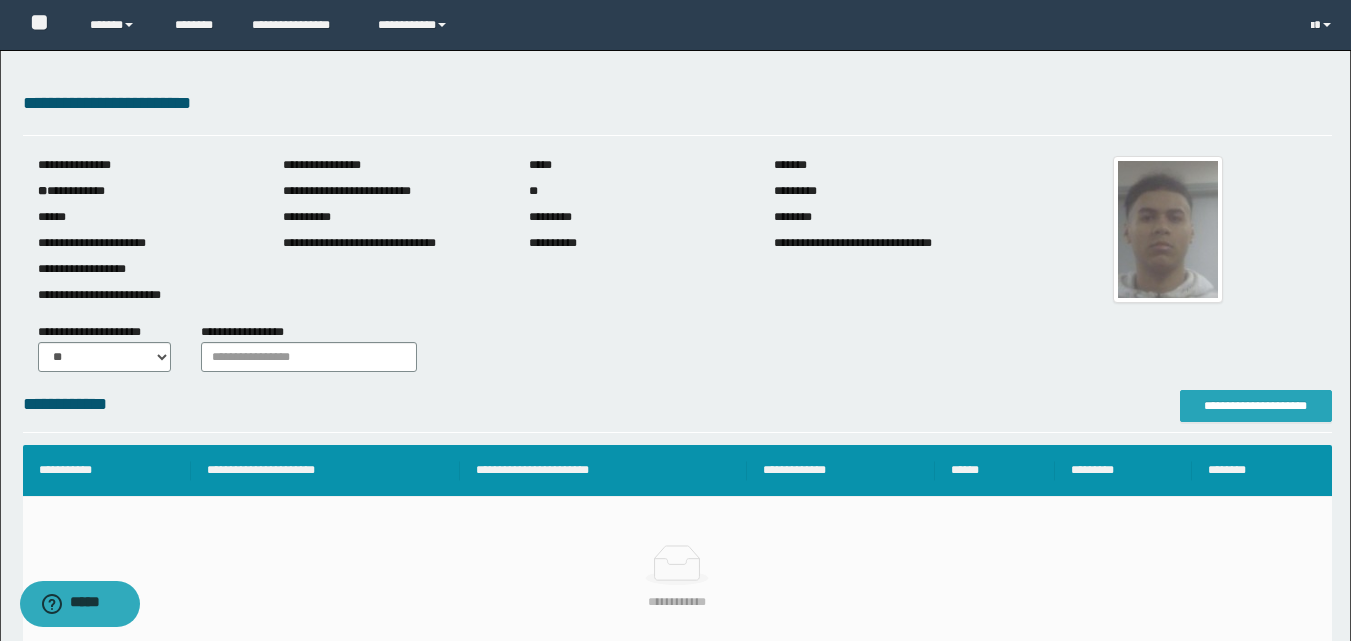 click on "**********" at bounding box center [1256, 406] 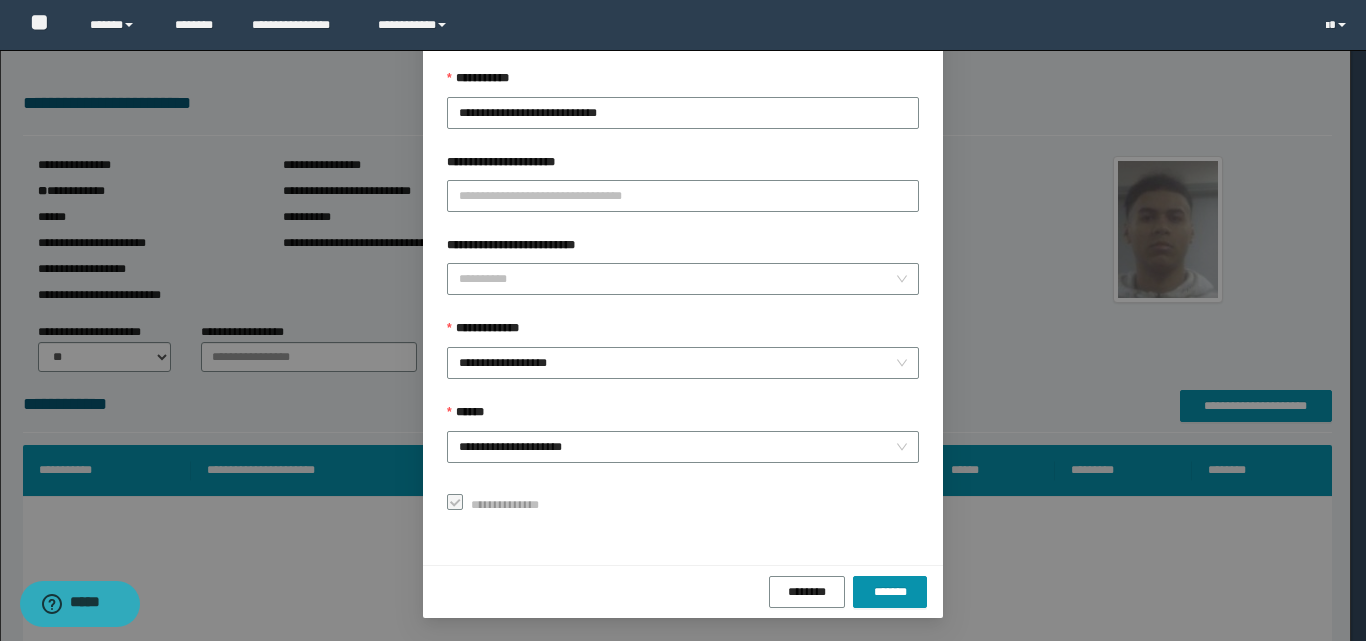 scroll, scrollTop: 111, scrollLeft: 0, axis: vertical 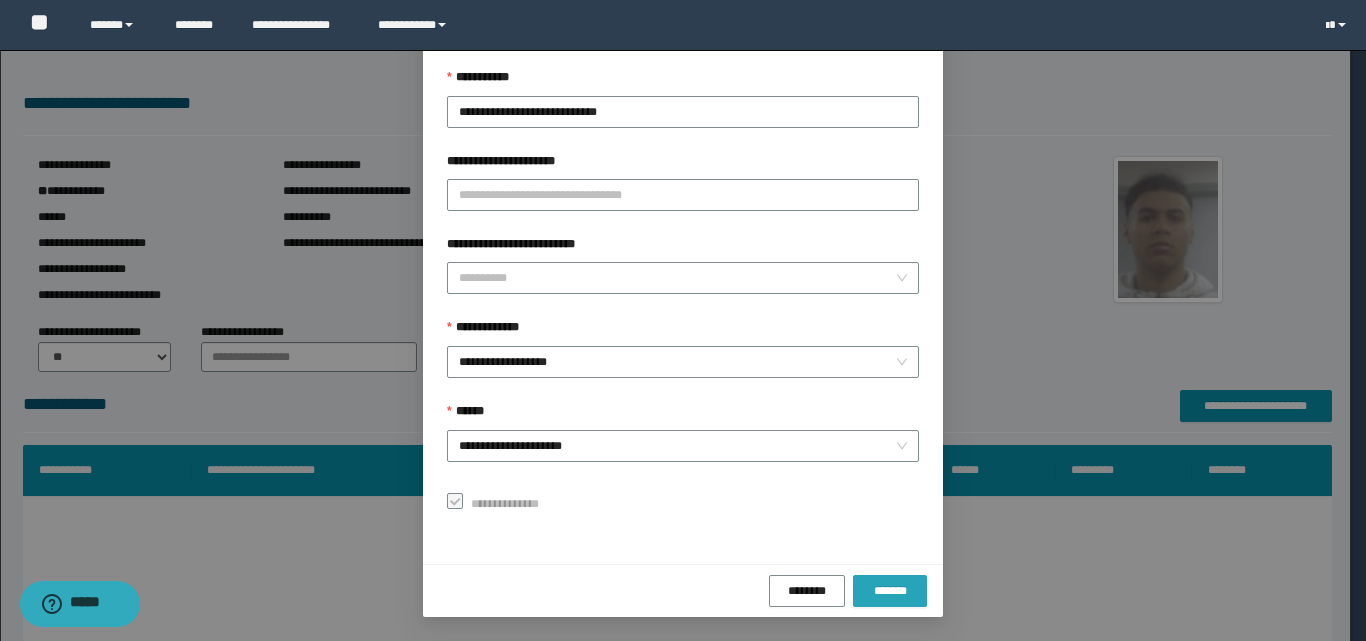 click on "*******" at bounding box center [890, 591] 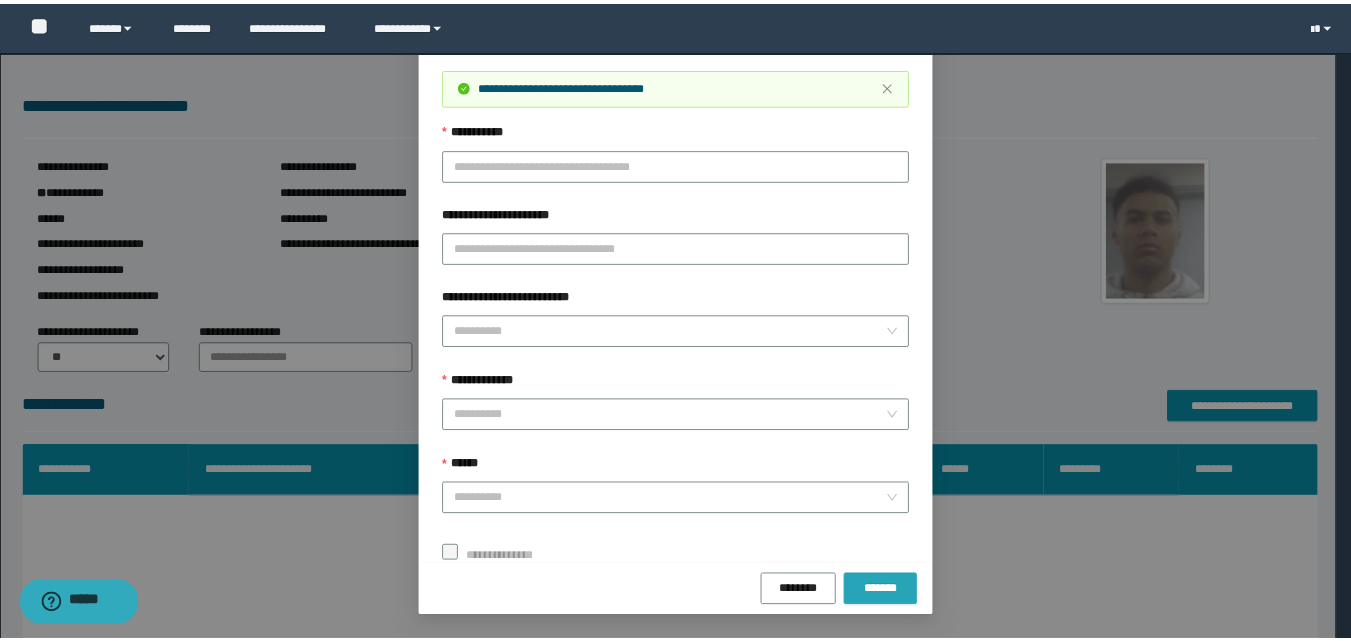 scroll, scrollTop: 64, scrollLeft: 0, axis: vertical 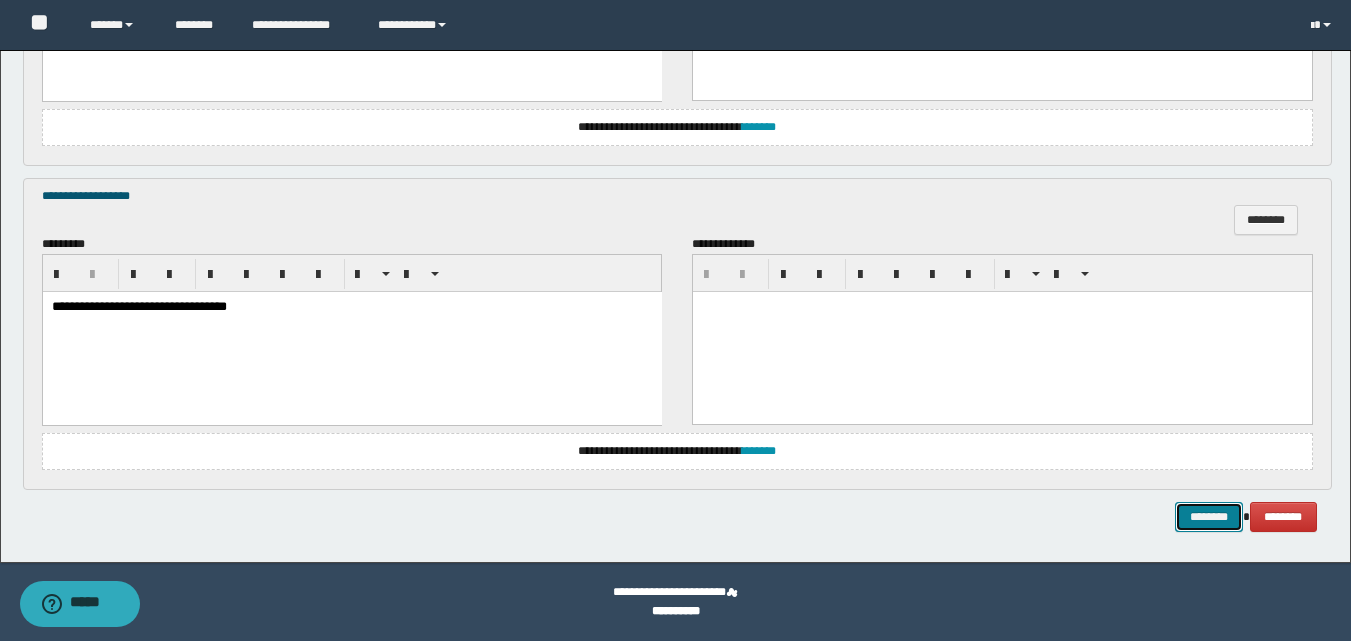 click on "********" at bounding box center [1209, 517] 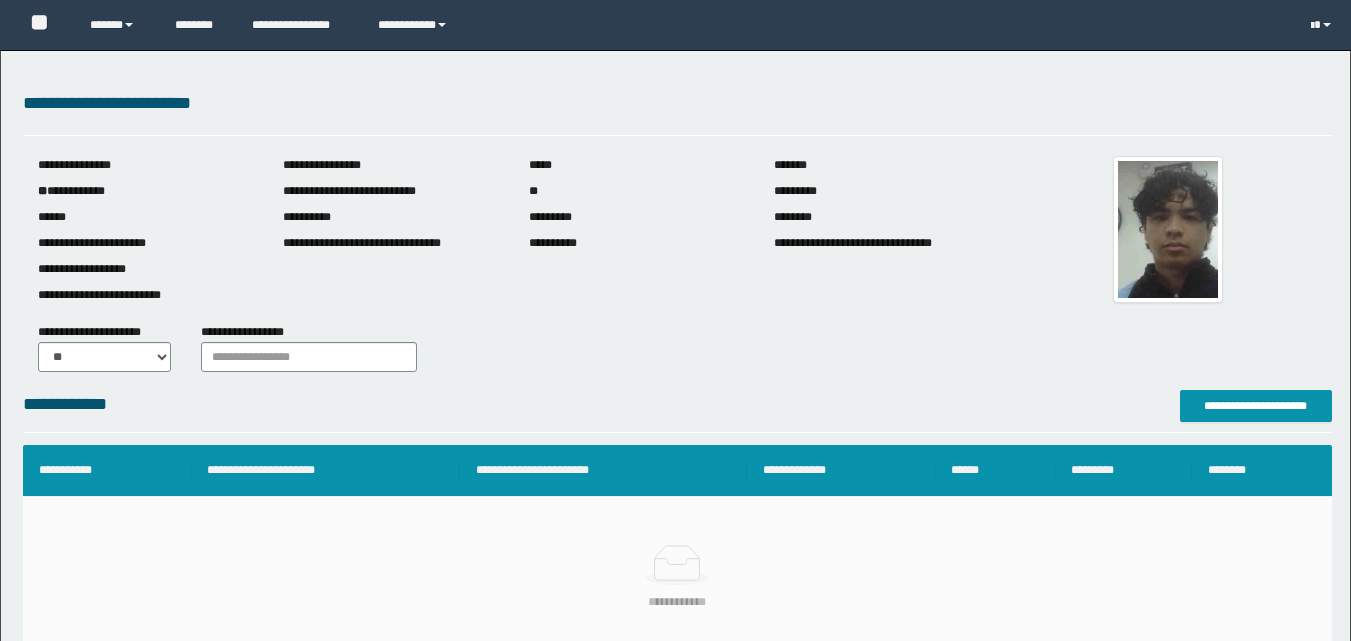 scroll, scrollTop: 0, scrollLeft: 0, axis: both 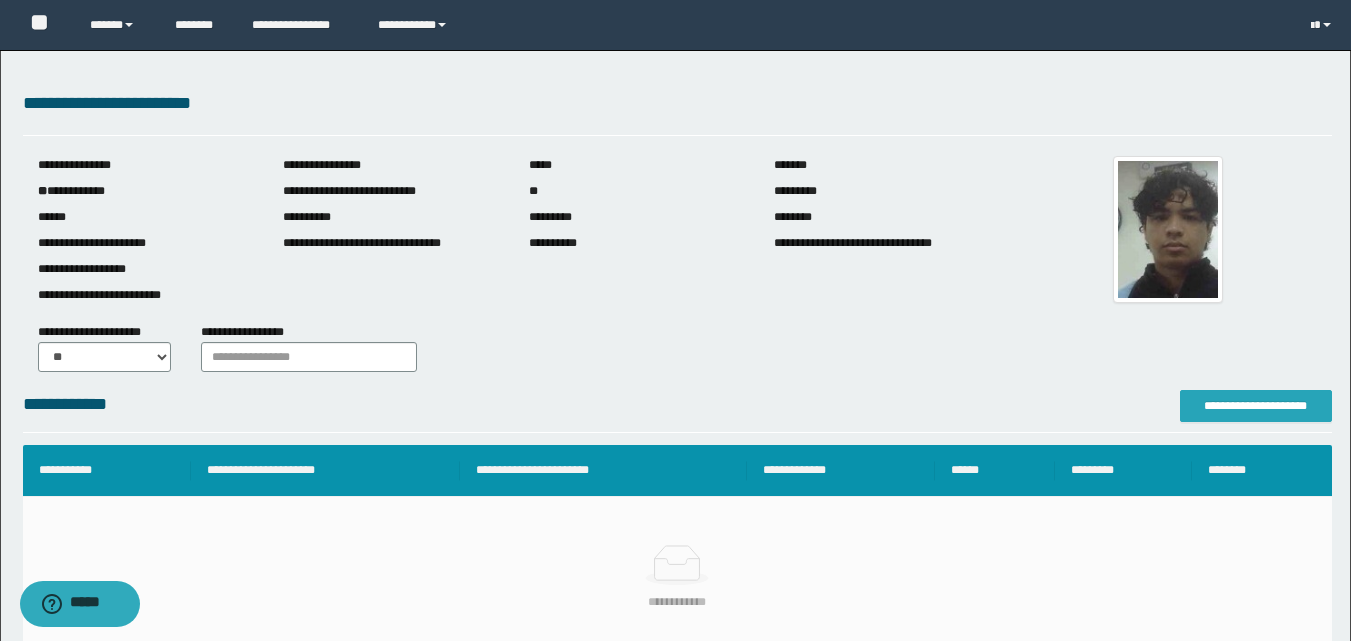 click on "**********" at bounding box center (1256, 406) 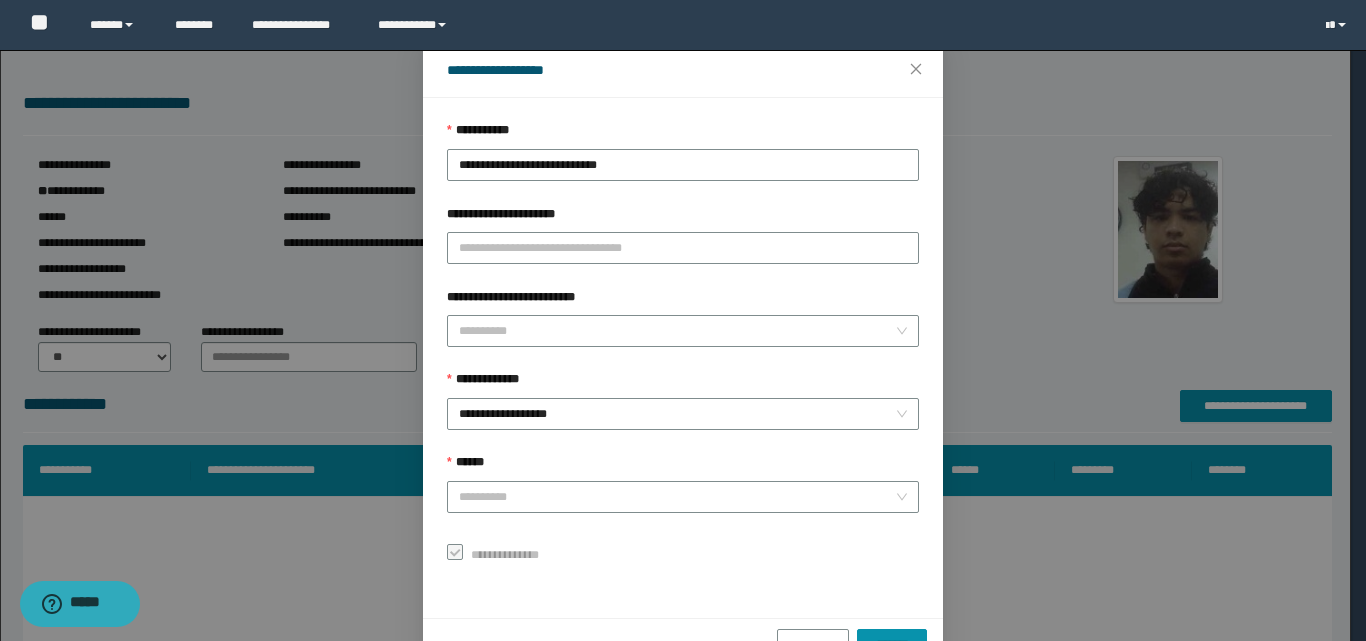 scroll, scrollTop: 111, scrollLeft: 0, axis: vertical 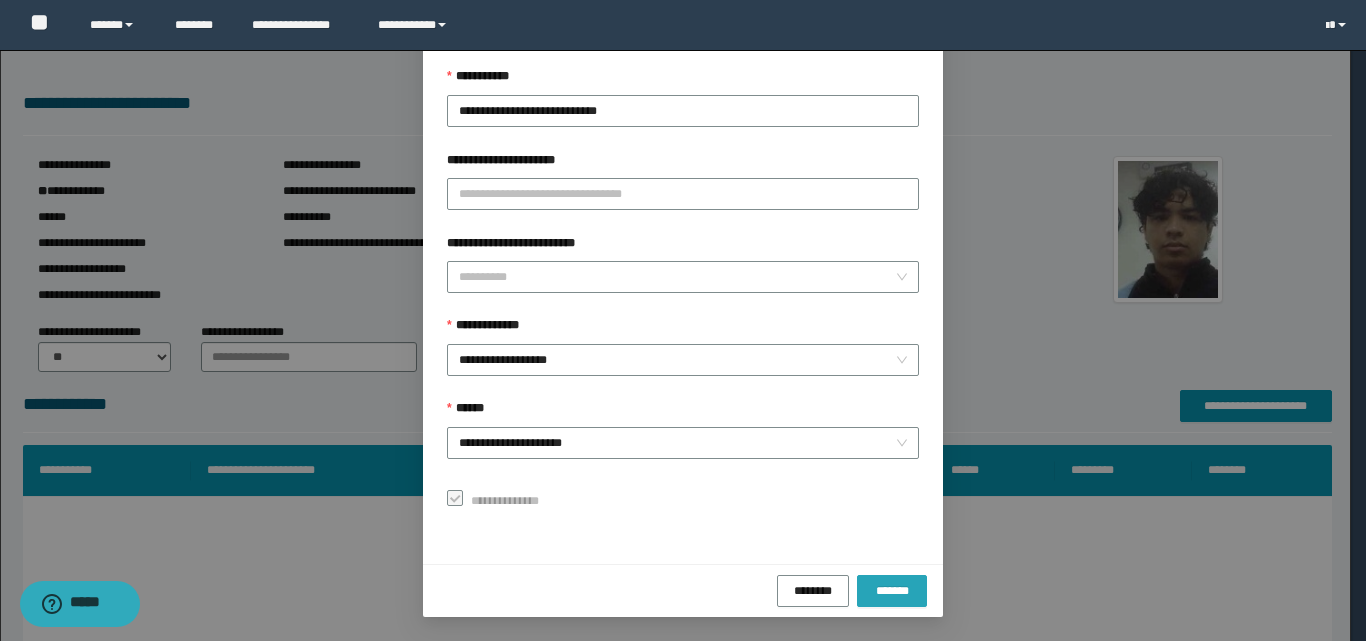 click on "*******" at bounding box center [892, 590] 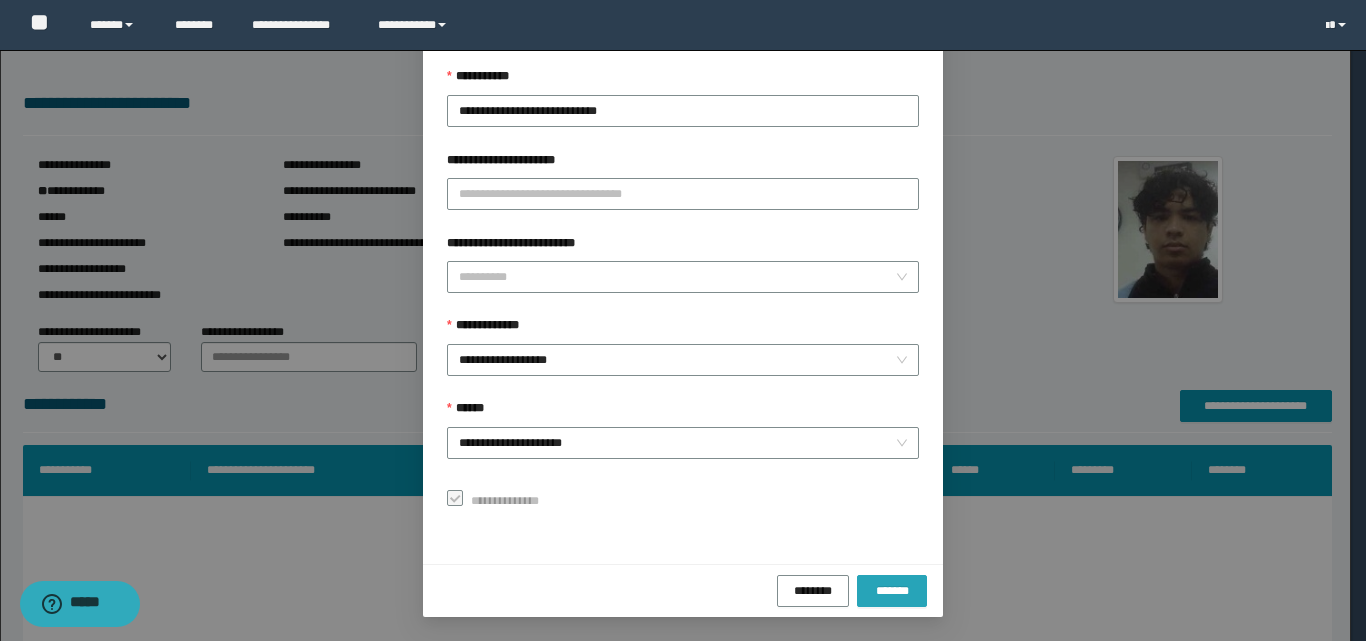 click on "*******" at bounding box center (892, 590) 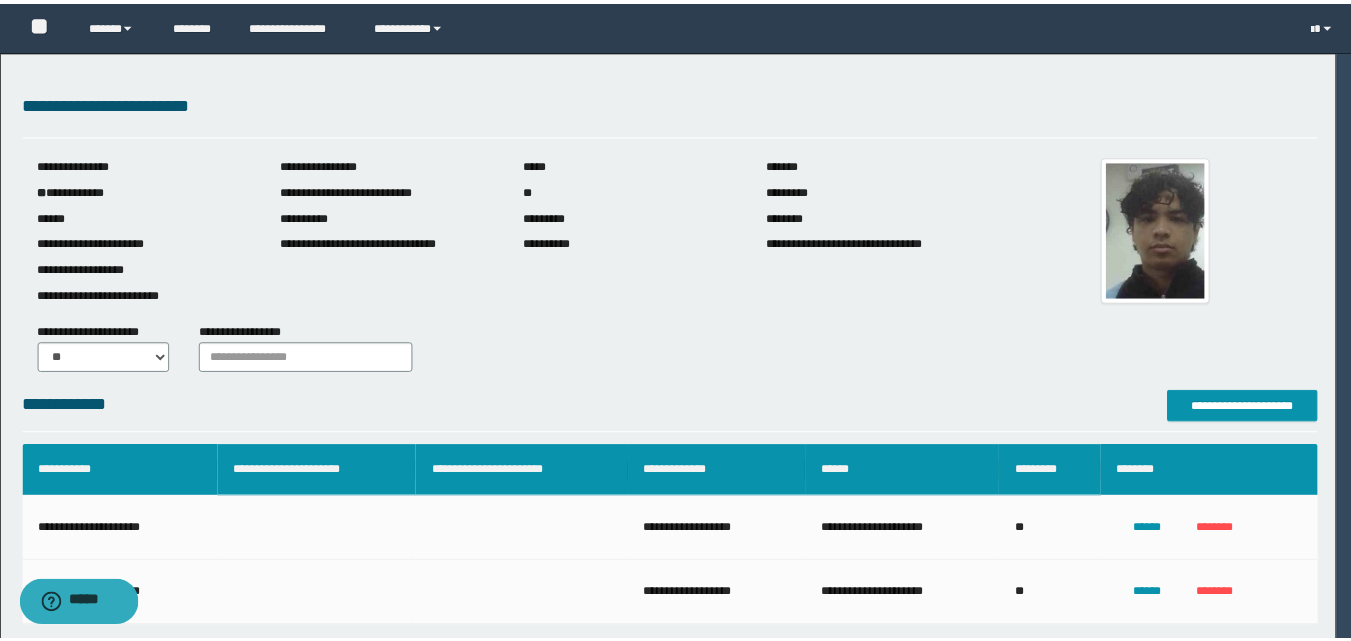 scroll, scrollTop: 64, scrollLeft: 0, axis: vertical 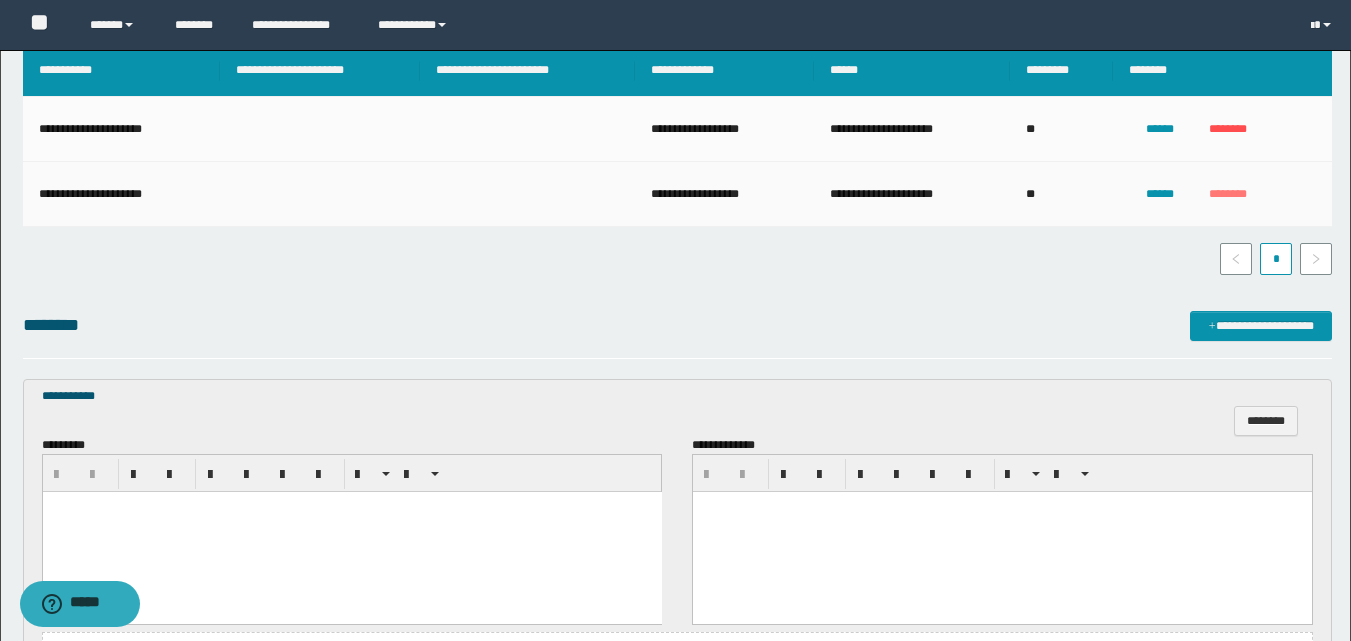 click on "********" at bounding box center (1228, 194) 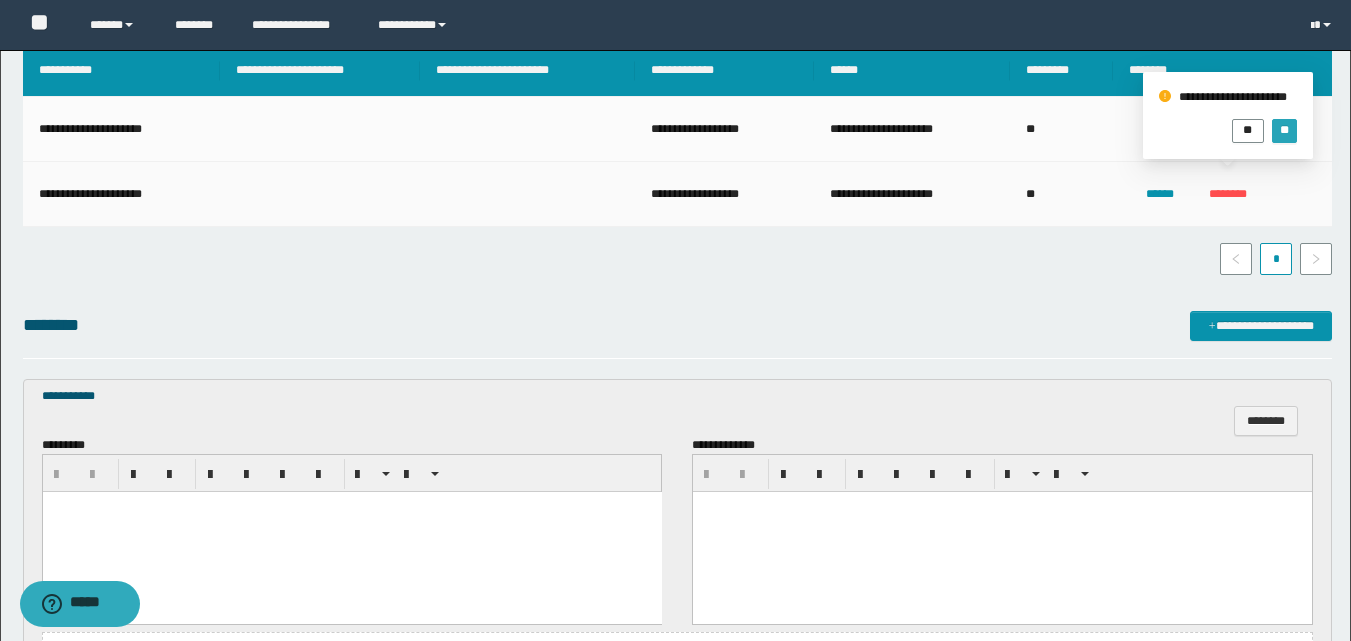 click on "**" at bounding box center [1284, 130] 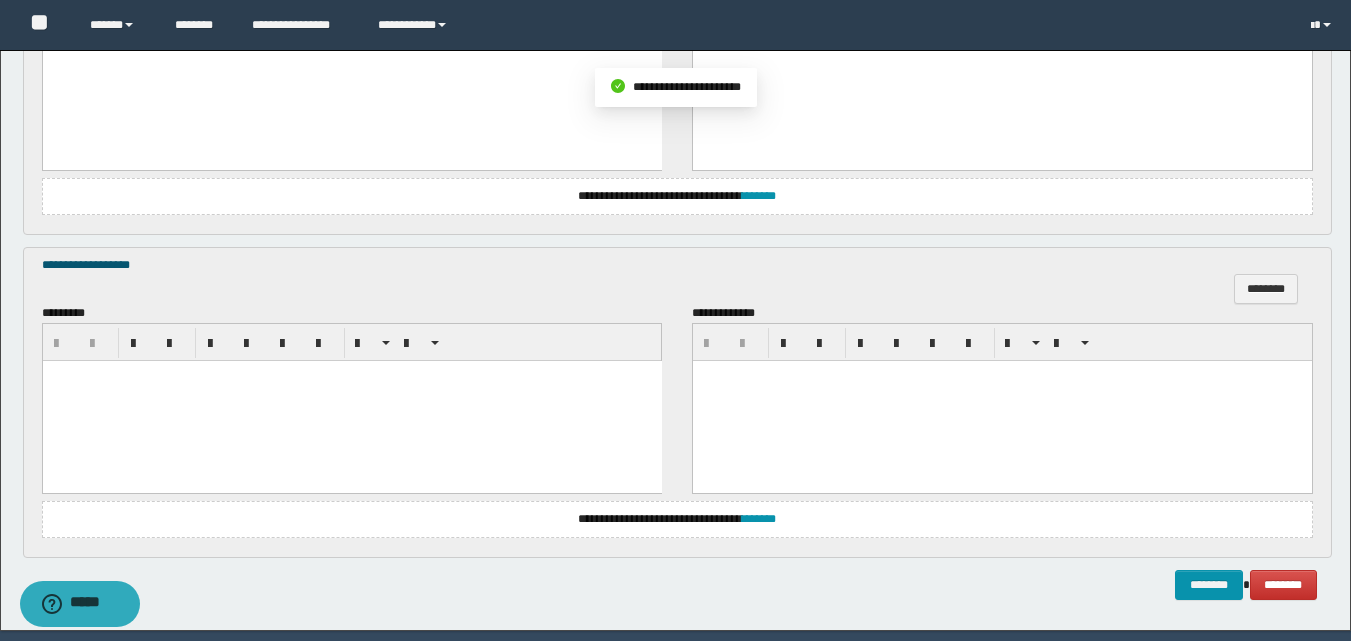 scroll, scrollTop: 800, scrollLeft: 0, axis: vertical 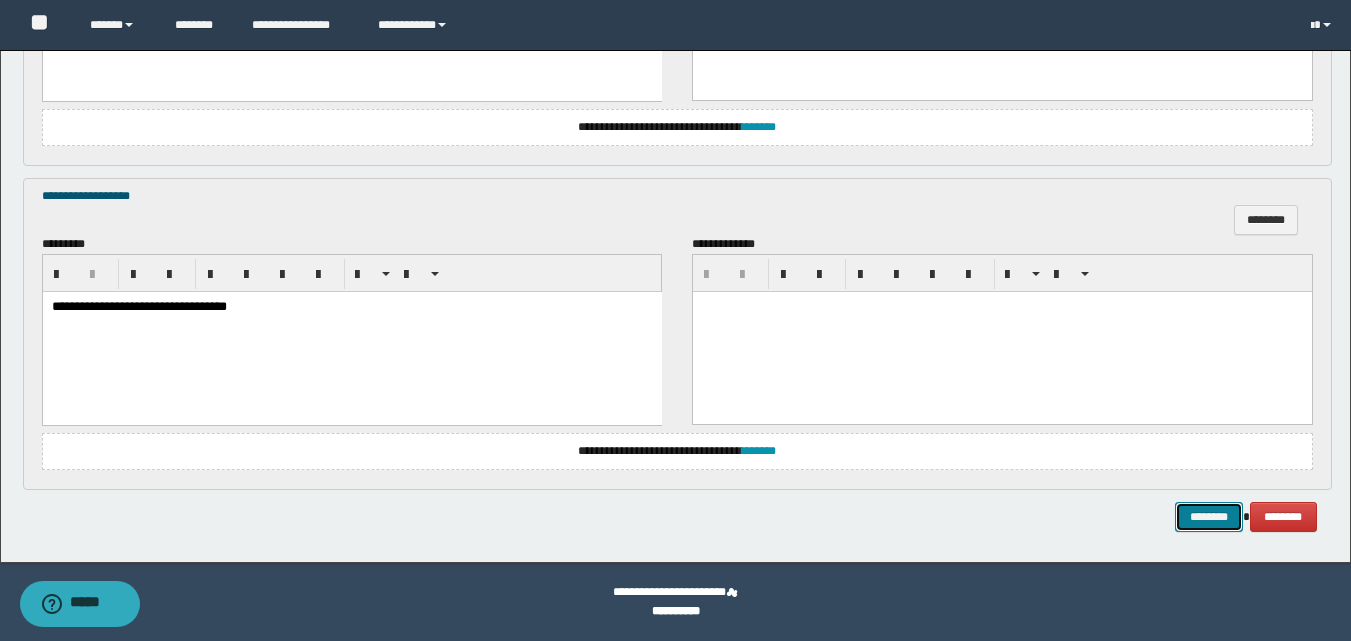 click on "********" at bounding box center [1209, 517] 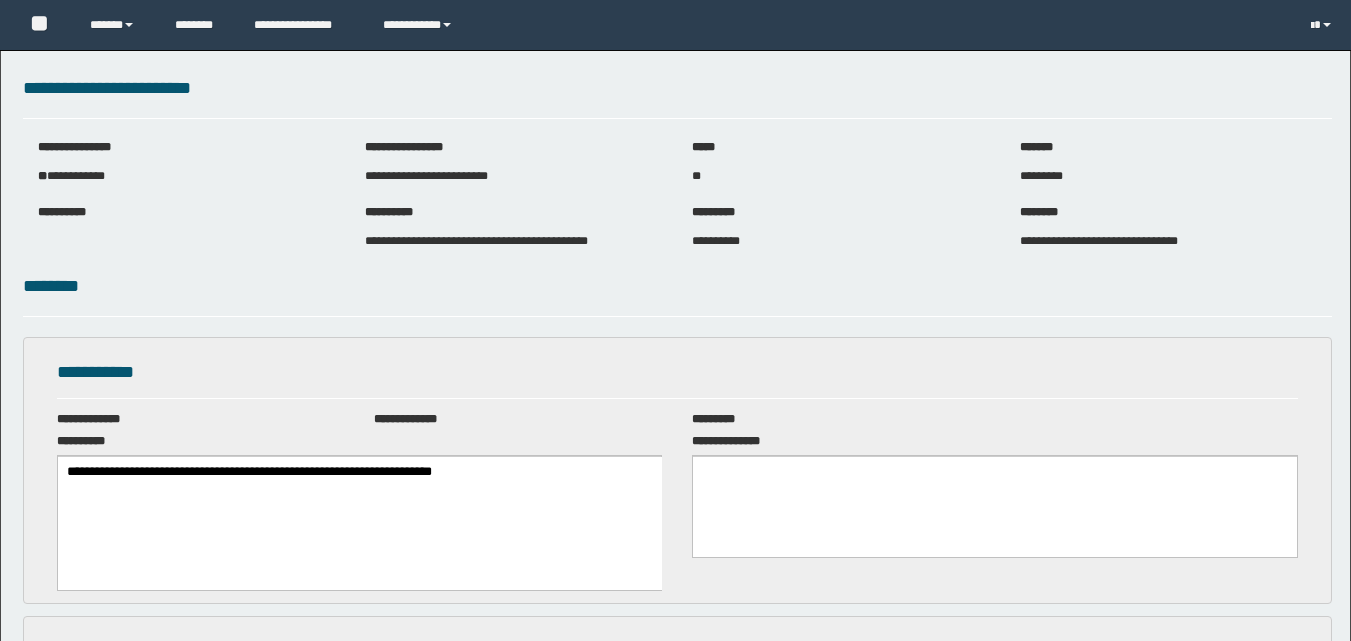 scroll, scrollTop: 0, scrollLeft: 0, axis: both 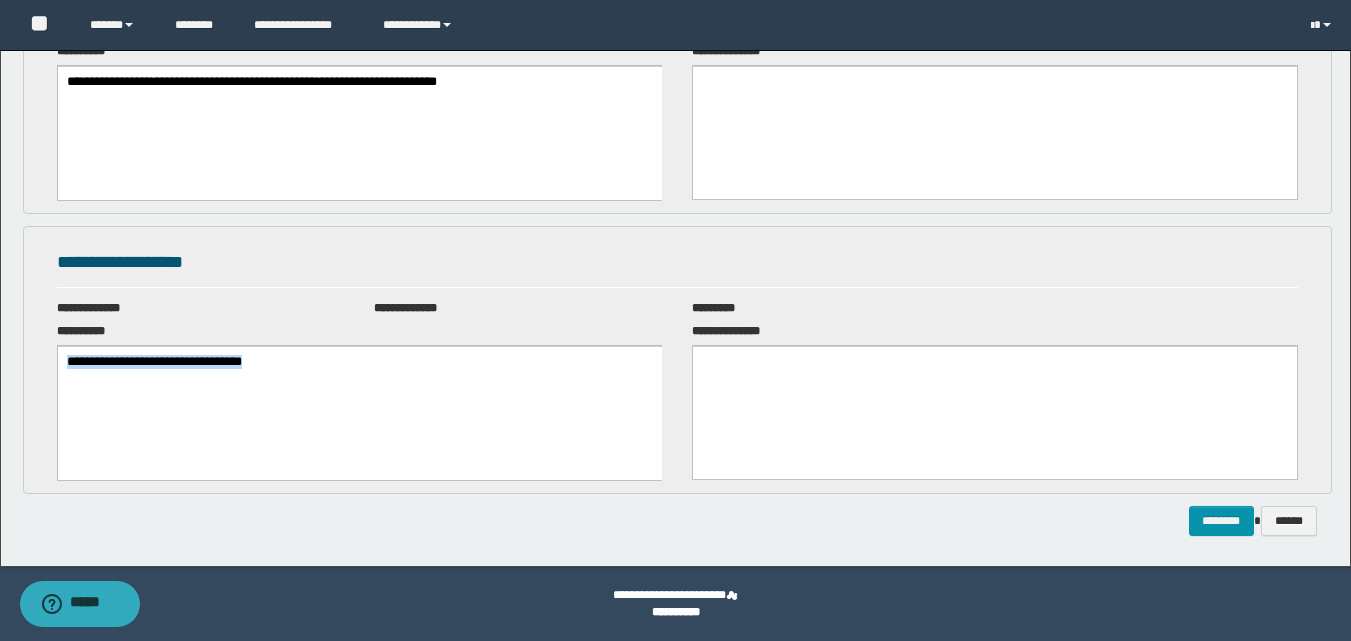 drag, startPoint x: 330, startPoint y: 369, endPoint x: 31, endPoint y: 361, distance: 299.107 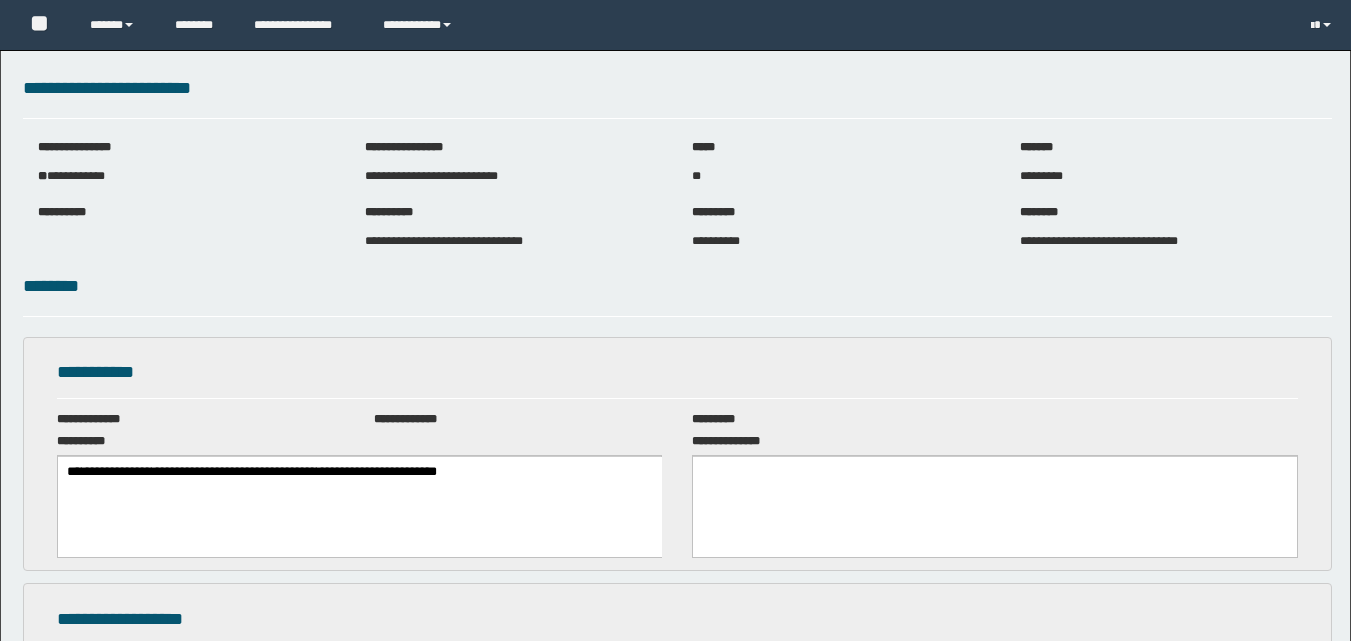 scroll, scrollTop: 0, scrollLeft: 0, axis: both 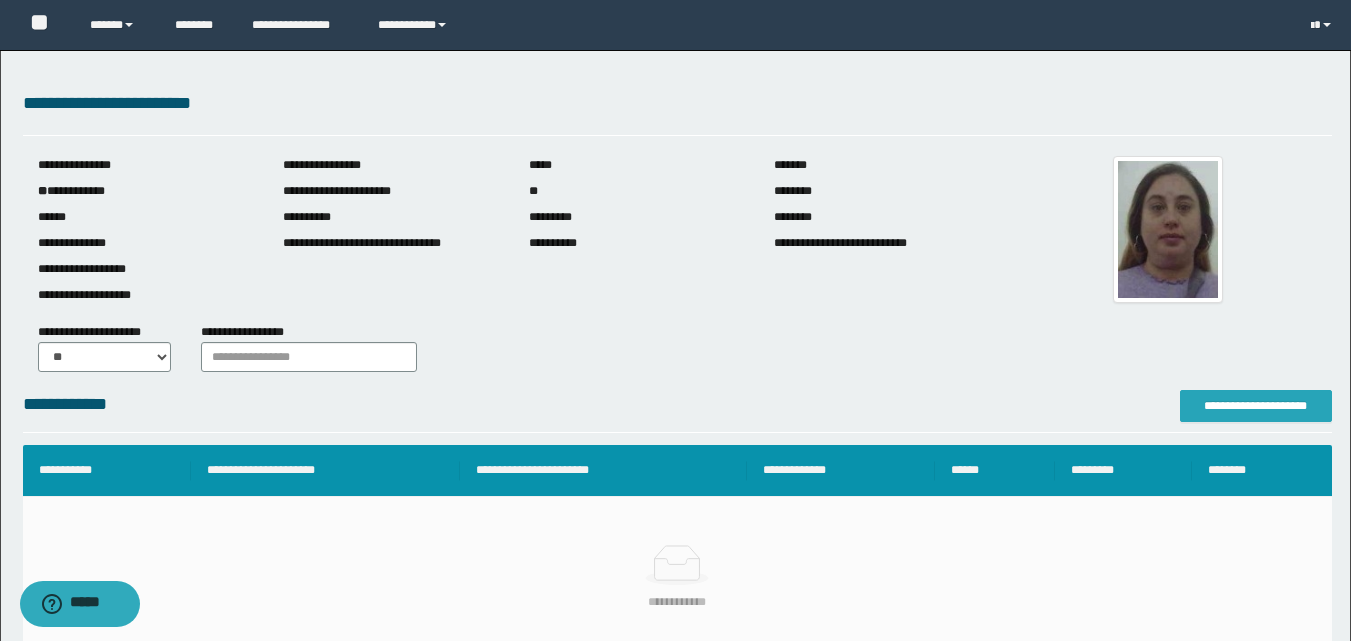 click on "**********" at bounding box center (1256, 406) 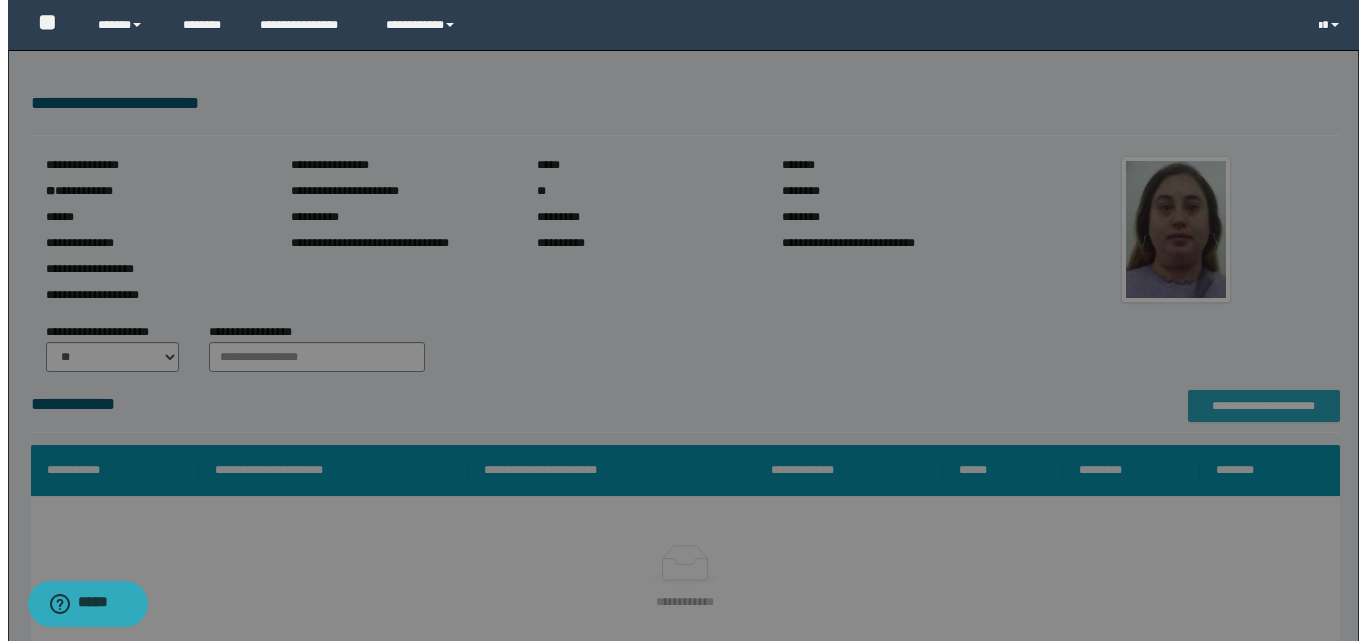 scroll, scrollTop: 0, scrollLeft: 0, axis: both 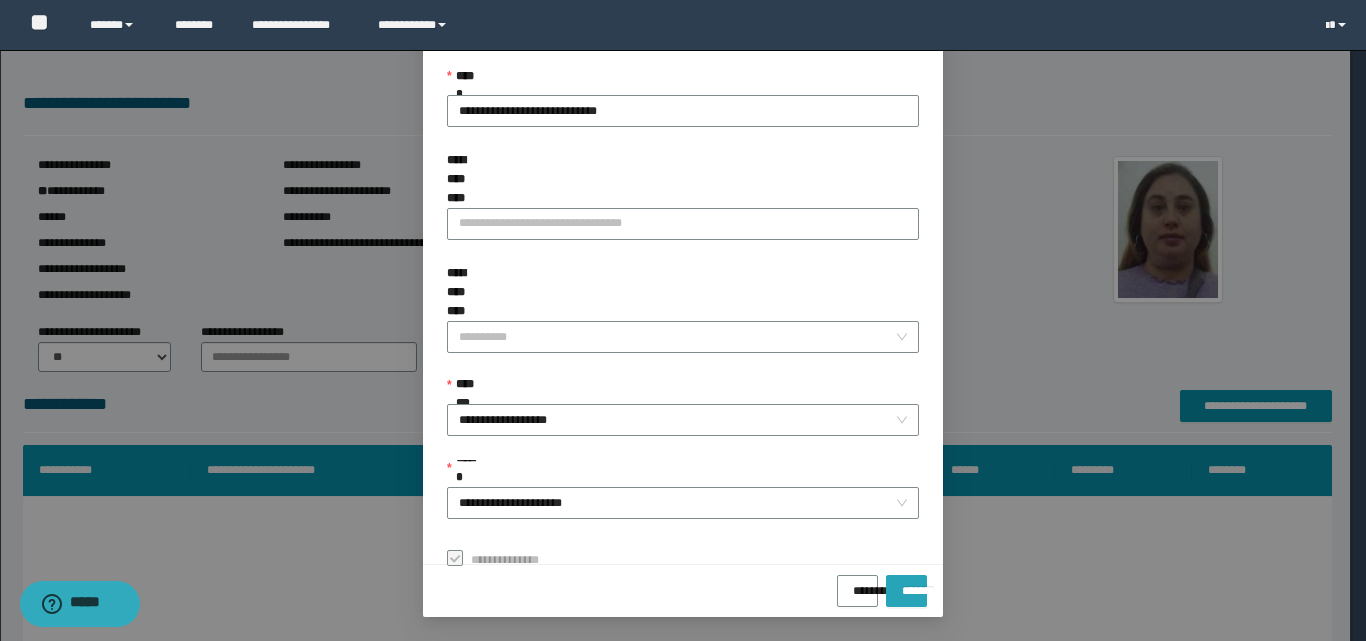 click on "*******" at bounding box center (906, 584) 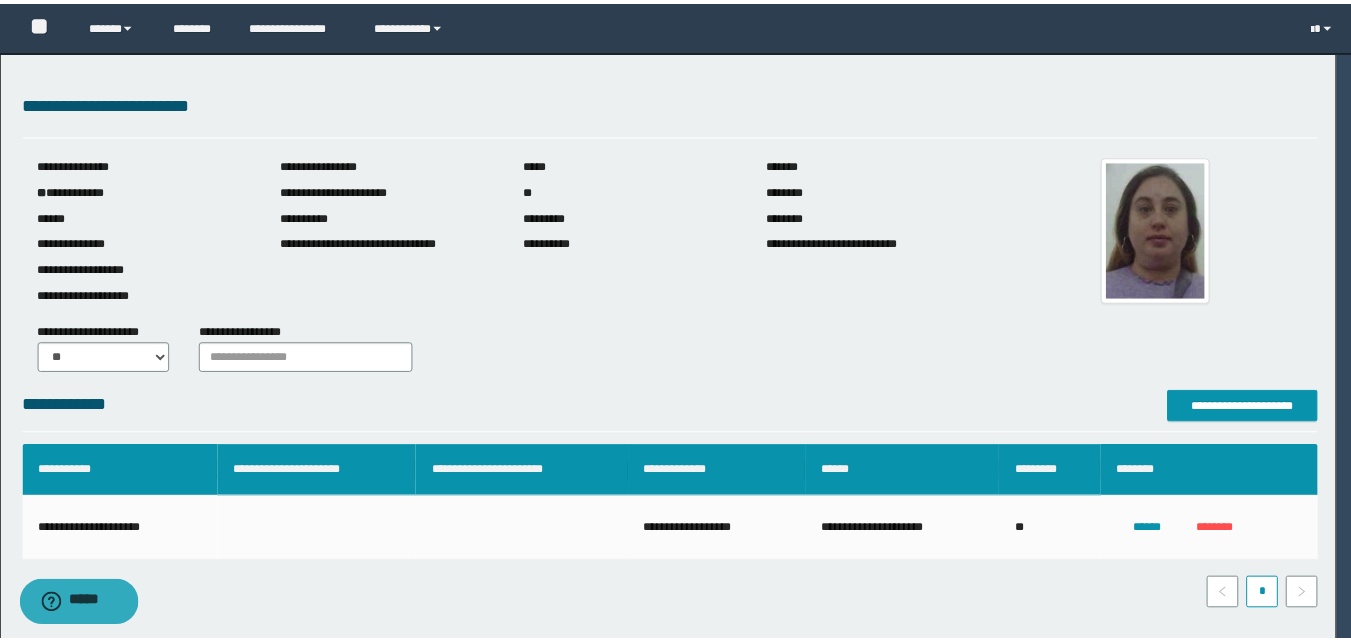 scroll, scrollTop: 64, scrollLeft: 0, axis: vertical 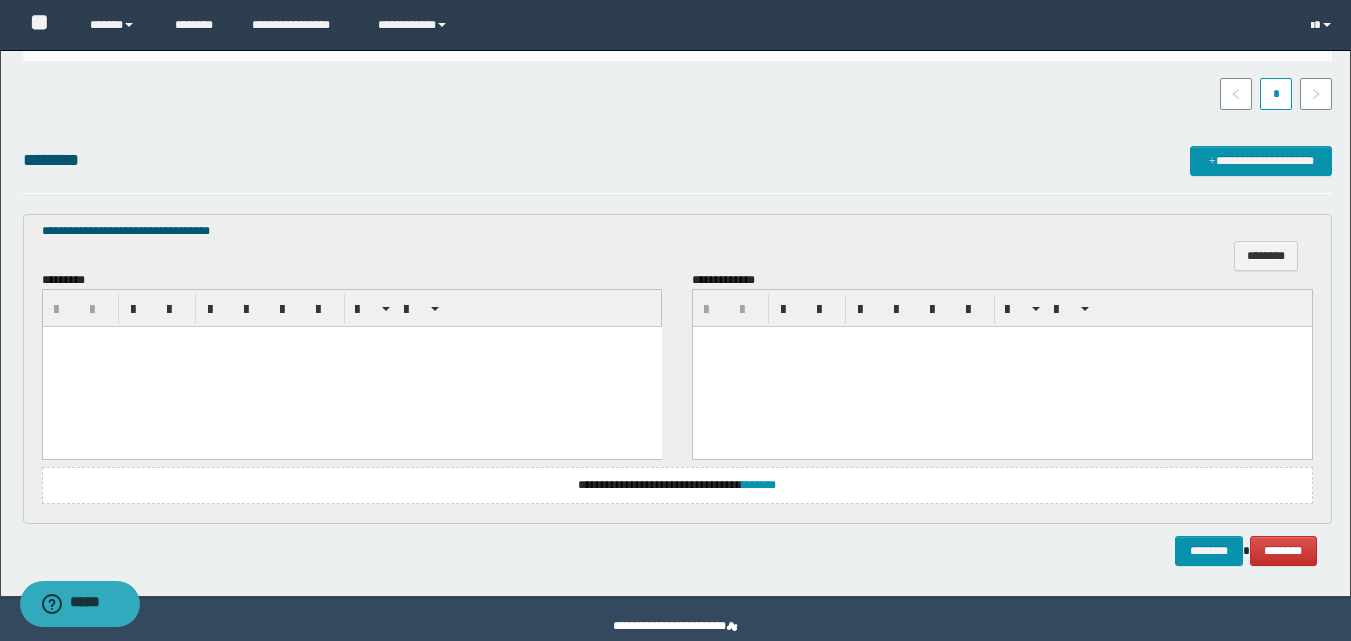 click at bounding box center (351, 367) 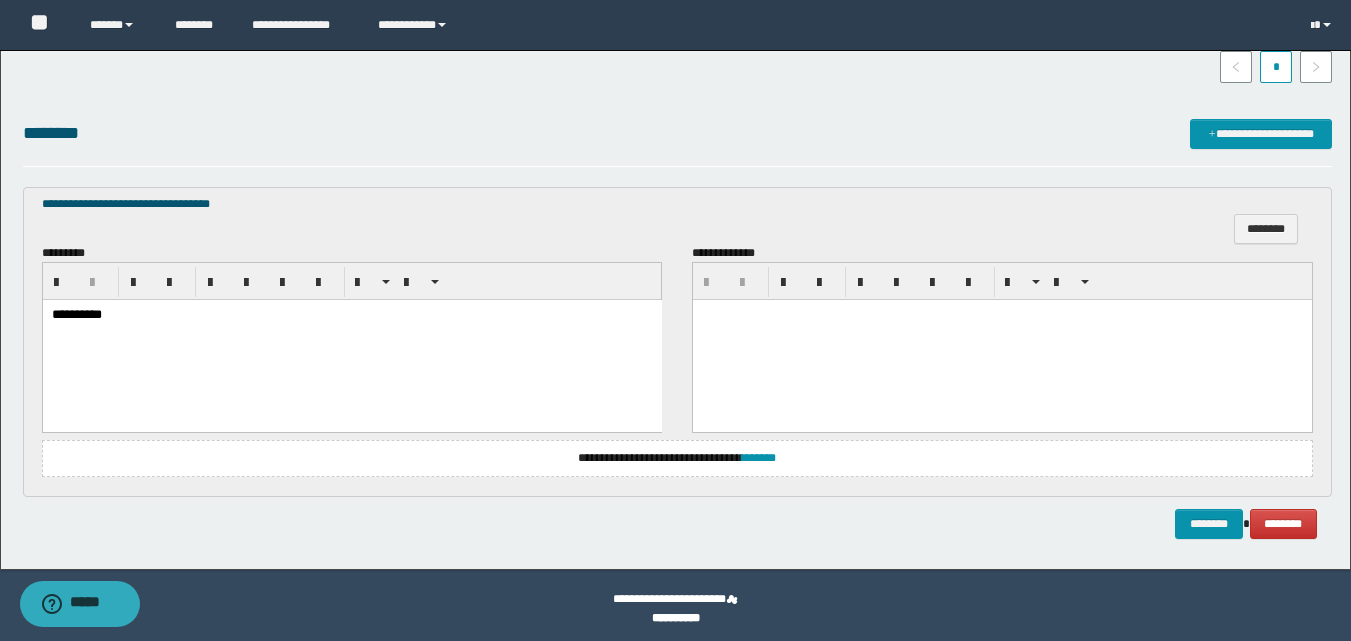 scroll, scrollTop: 534, scrollLeft: 0, axis: vertical 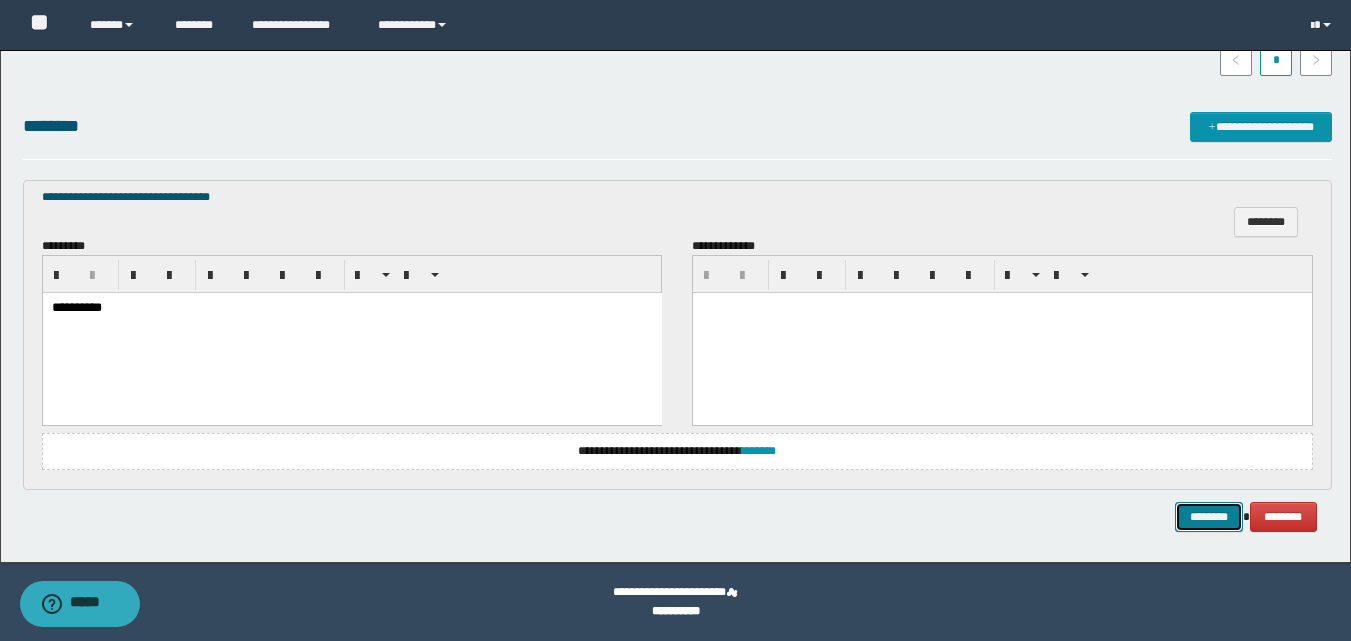 click on "********" at bounding box center (1209, 517) 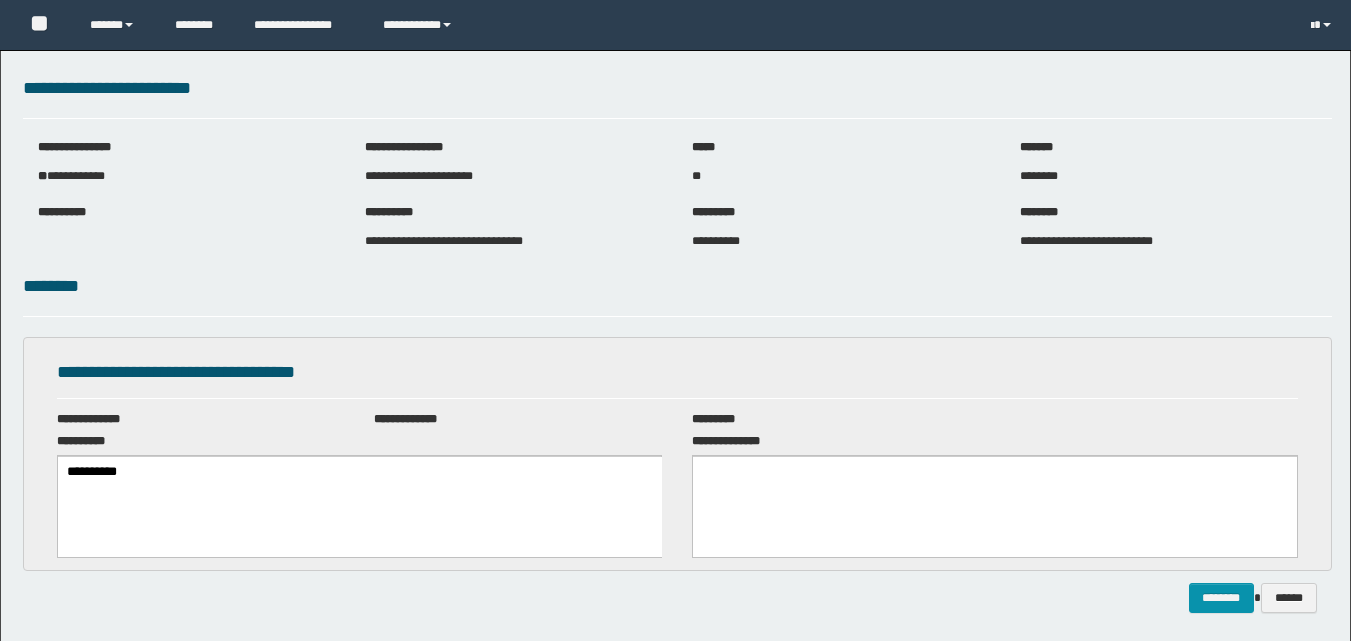 scroll, scrollTop: 0, scrollLeft: 0, axis: both 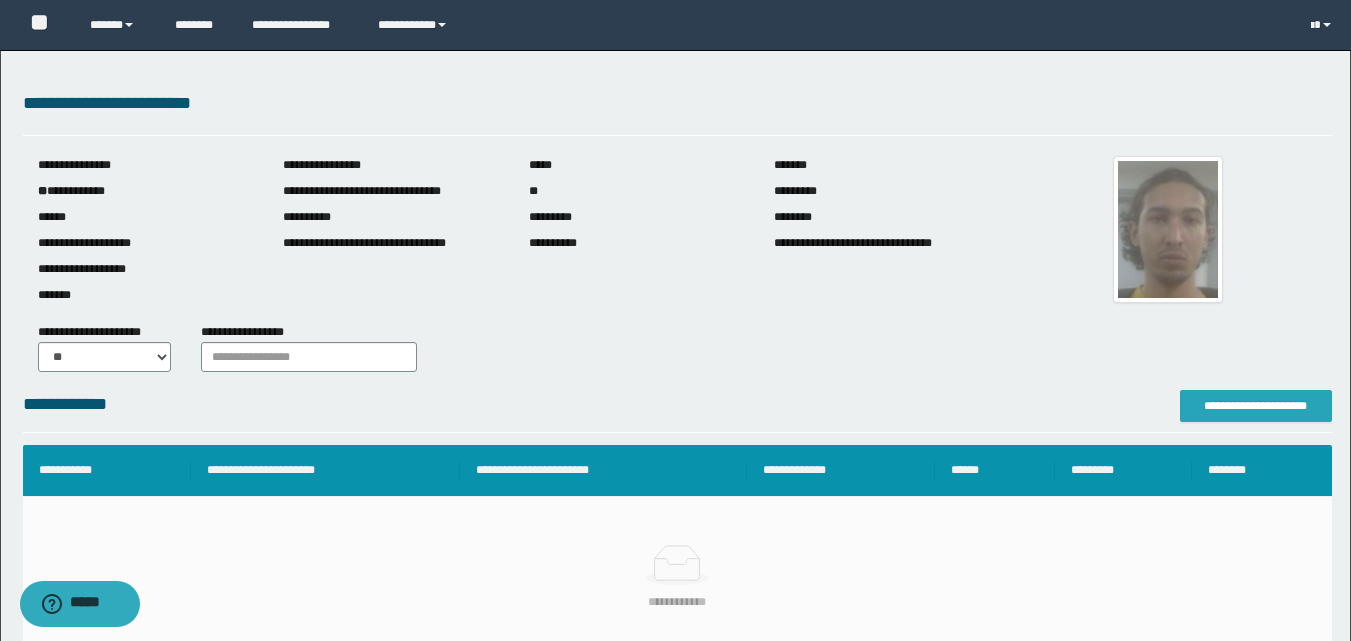click on "**********" at bounding box center [1256, 406] 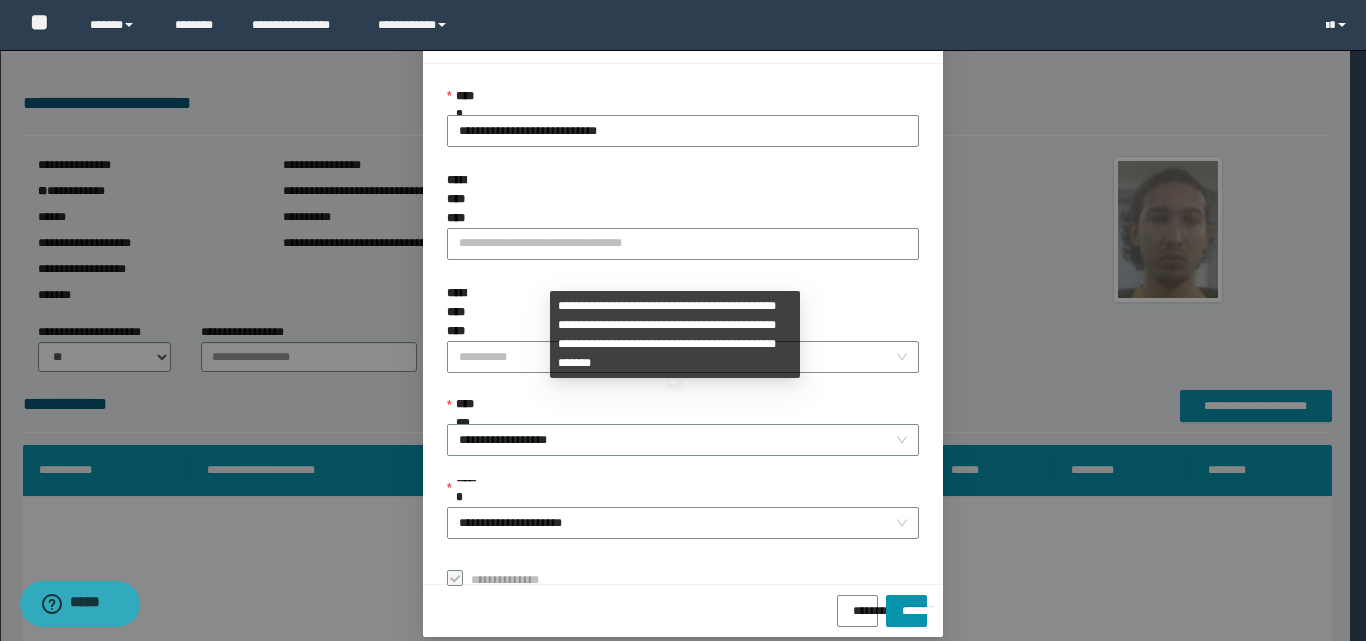scroll, scrollTop: 111, scrollLeft: 0, axis: vertical 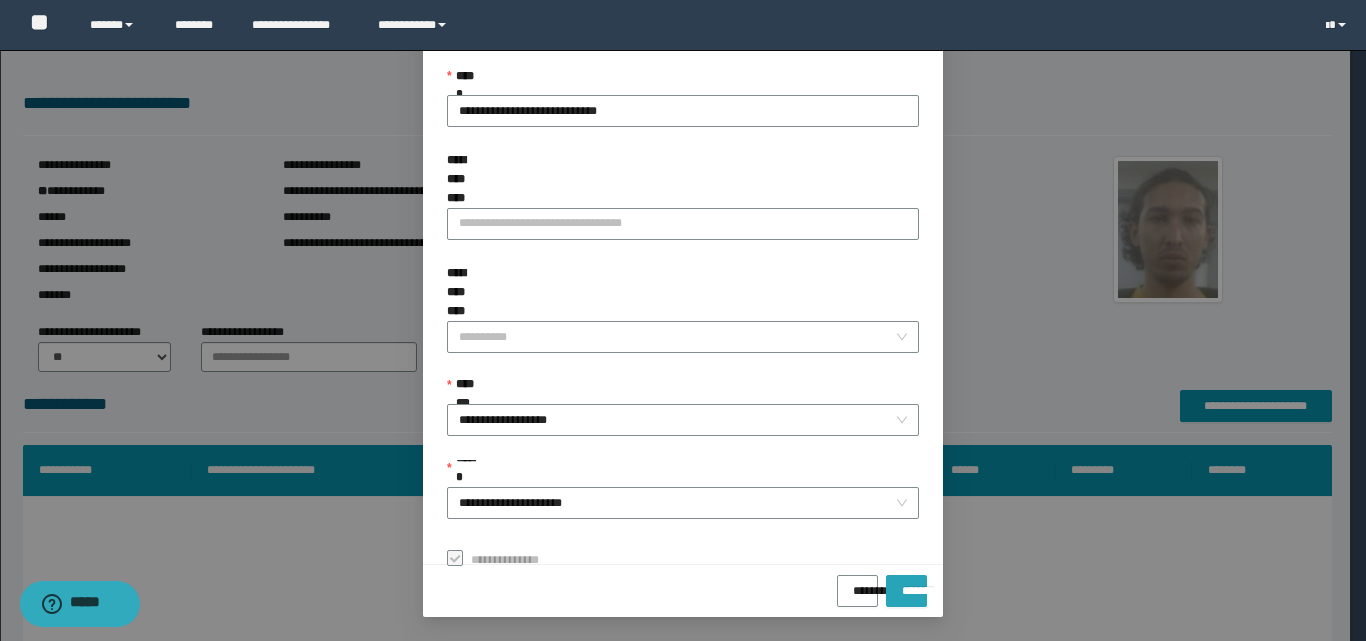 click on "*******" at bounding box center [906, 584] 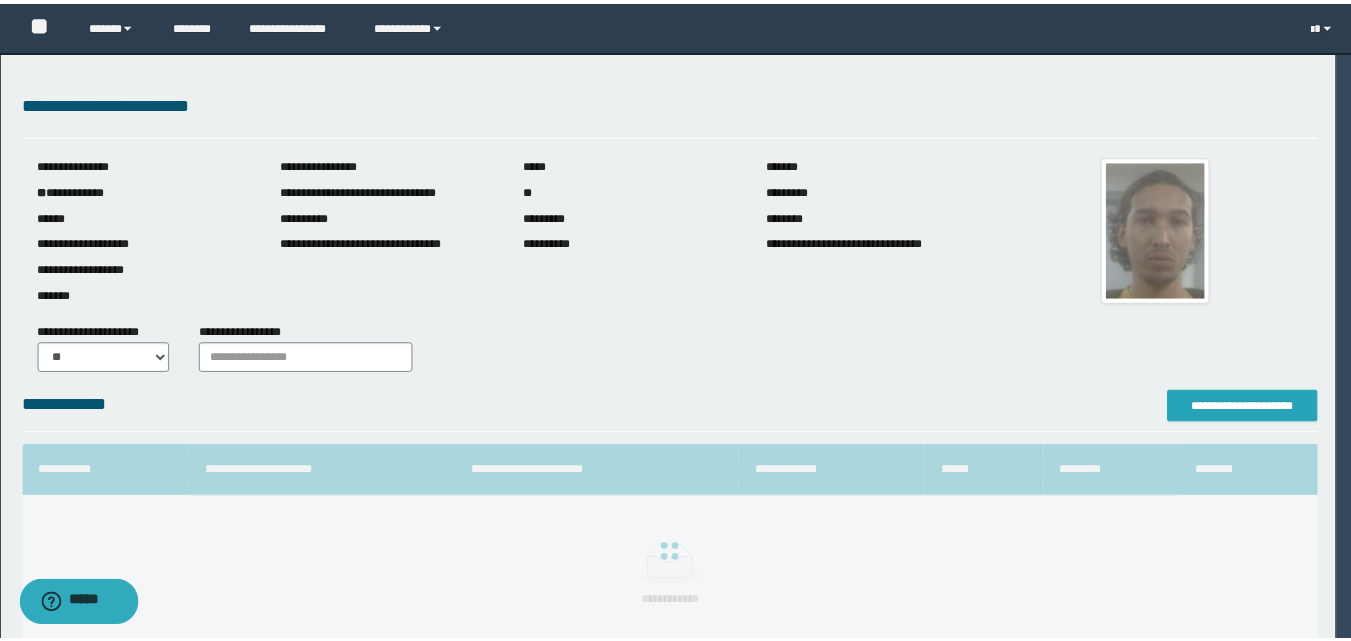 scroll, scrollTop: 0, scrollLeft: 0, axis: both 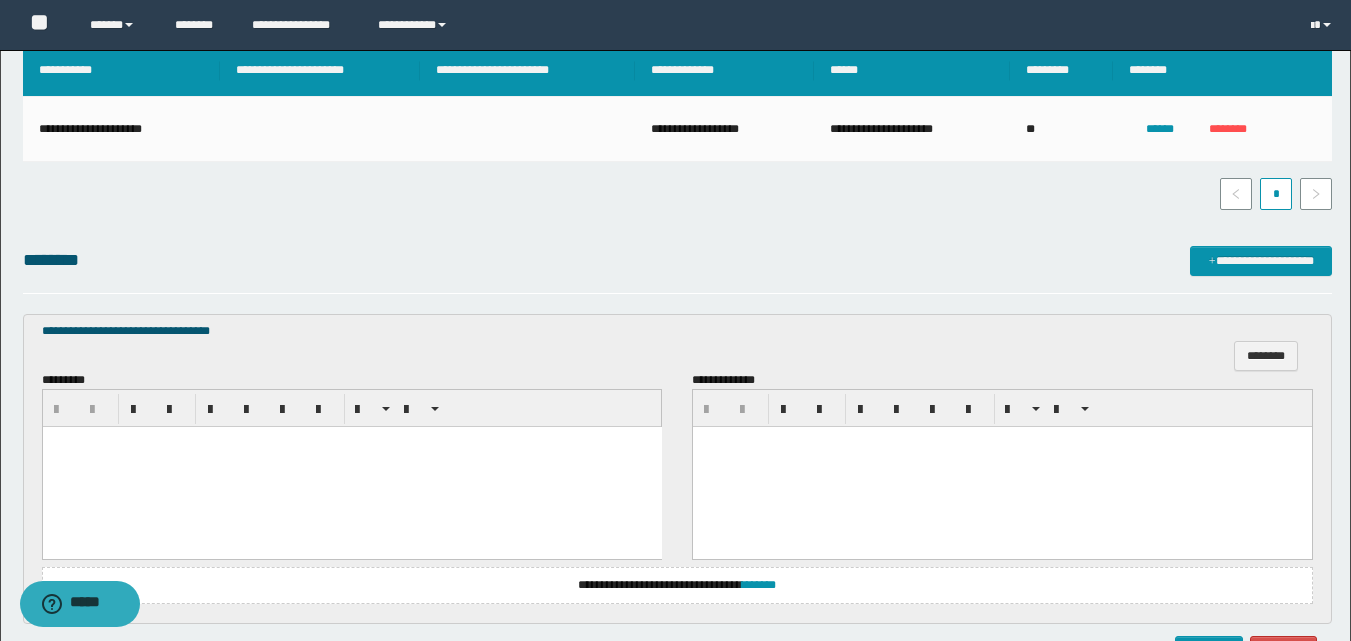 click at bounding box center (351, 467) 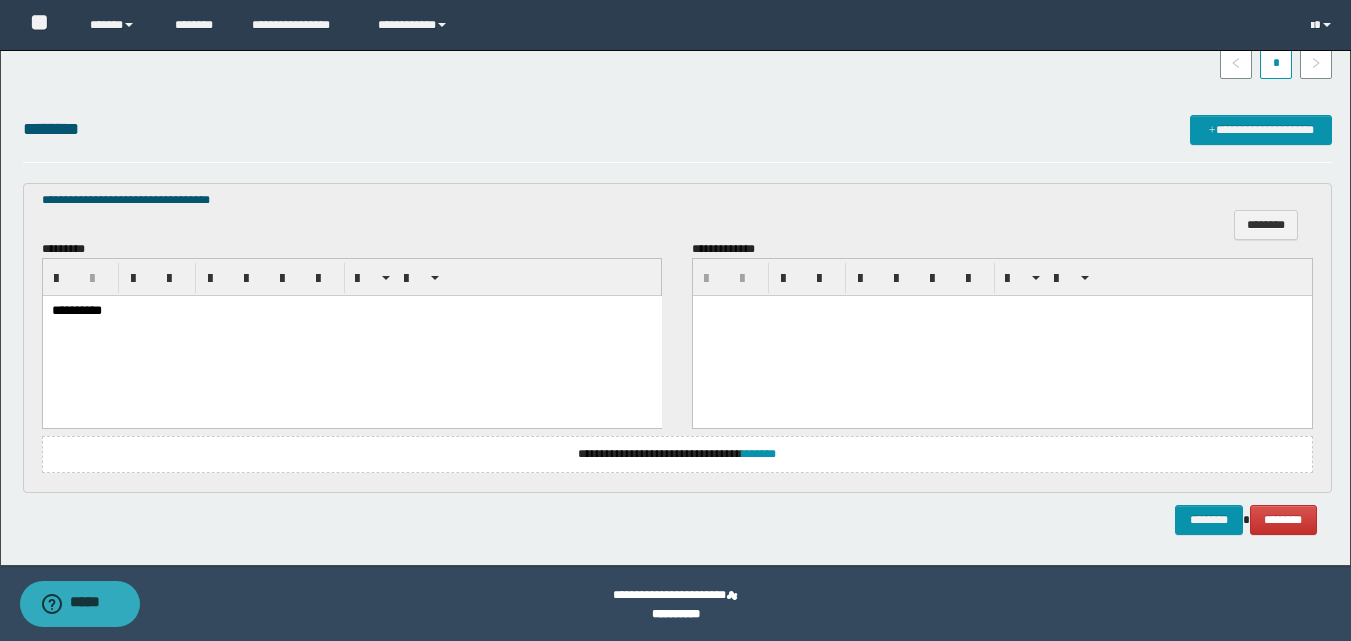 scroll, scrollTop: 534, scrollLeft: 0, axis: vertical 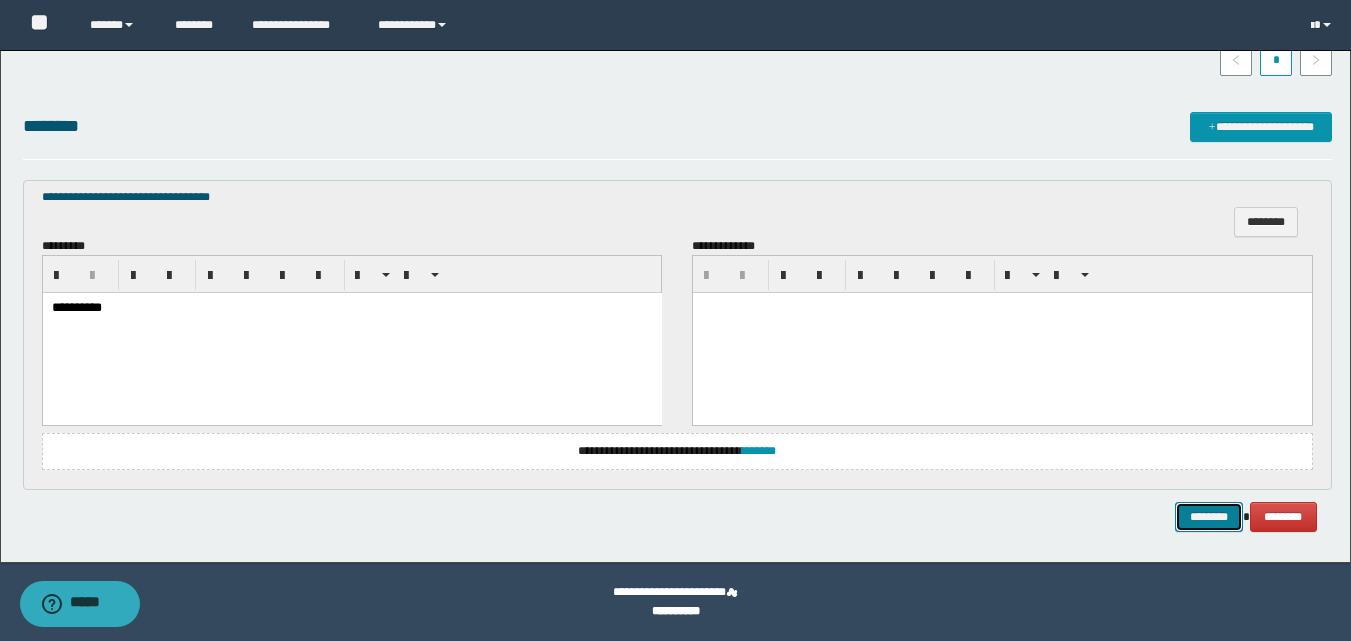 click on "********" at bounding box center [1209, 517] 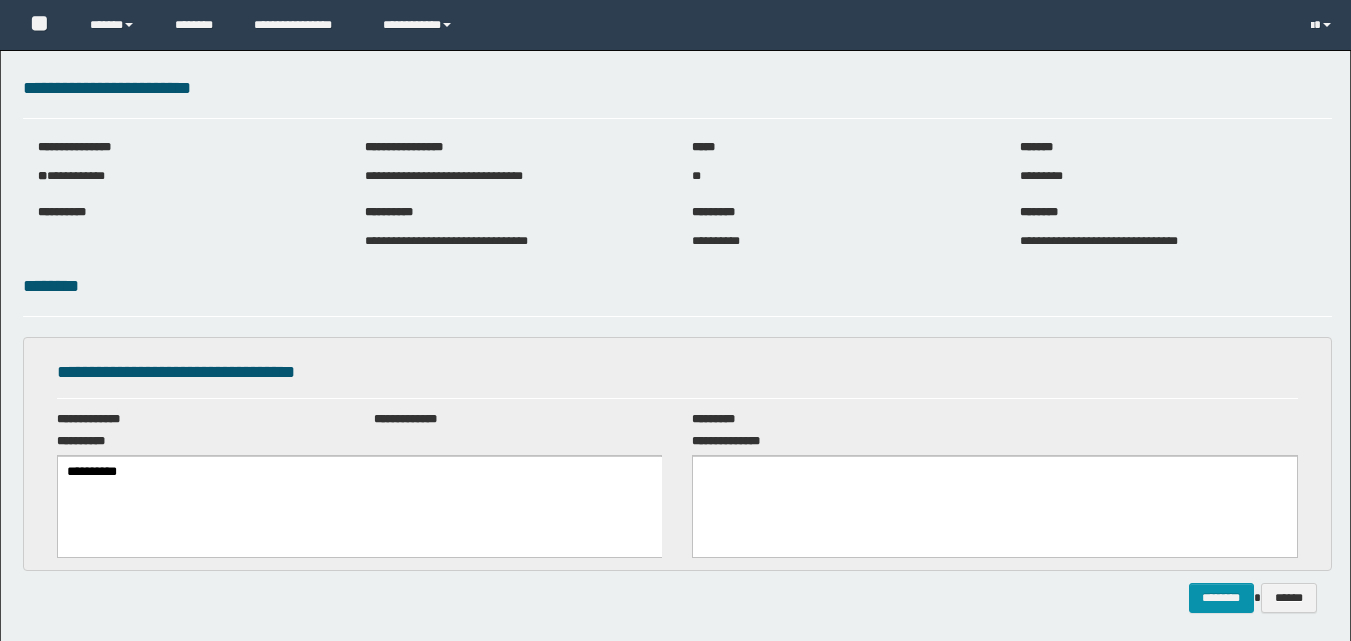 scroll, scrollTop: 0, scrollLeft: 0, axis: both 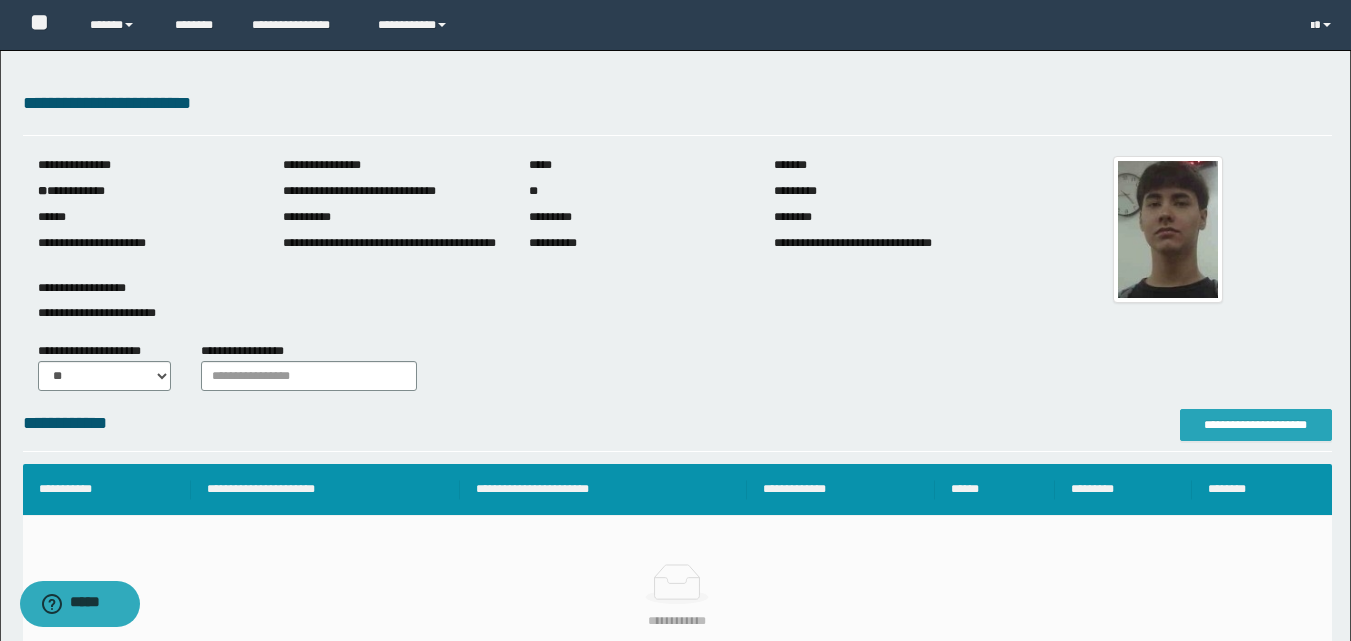 click on "**********" at bounding box center (1256, 425) 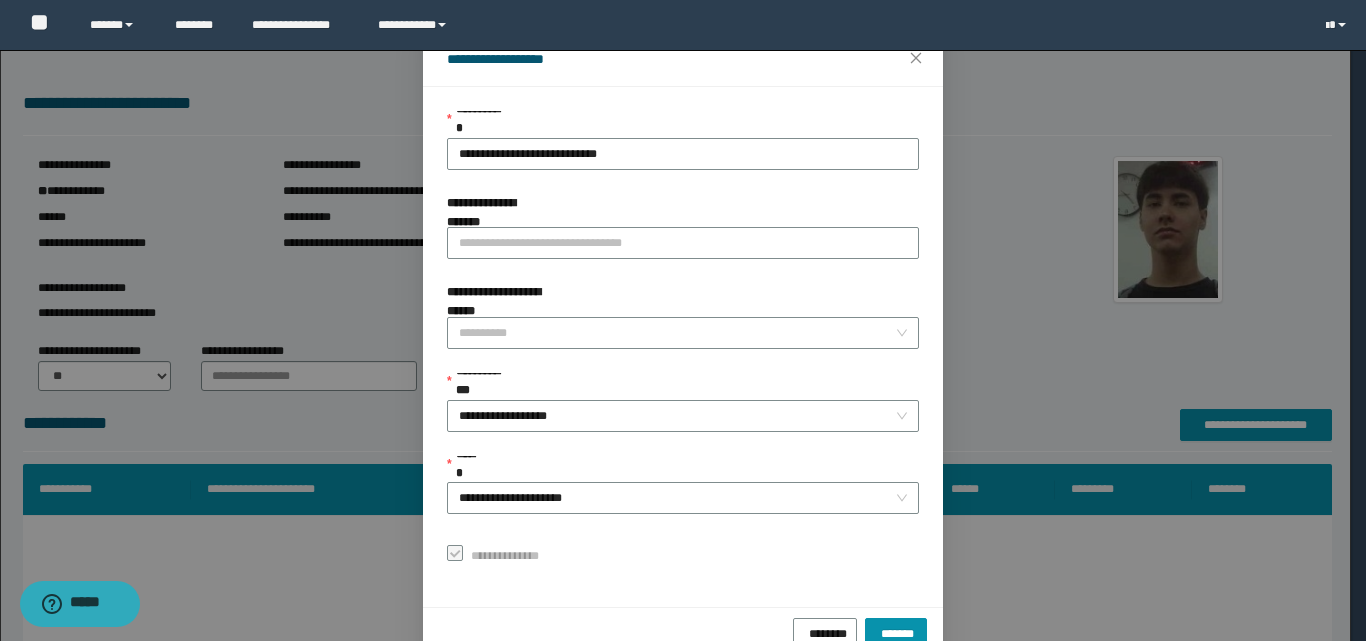 scroll, scrollTop: 111, scrollLeft: 0, axis: vertical 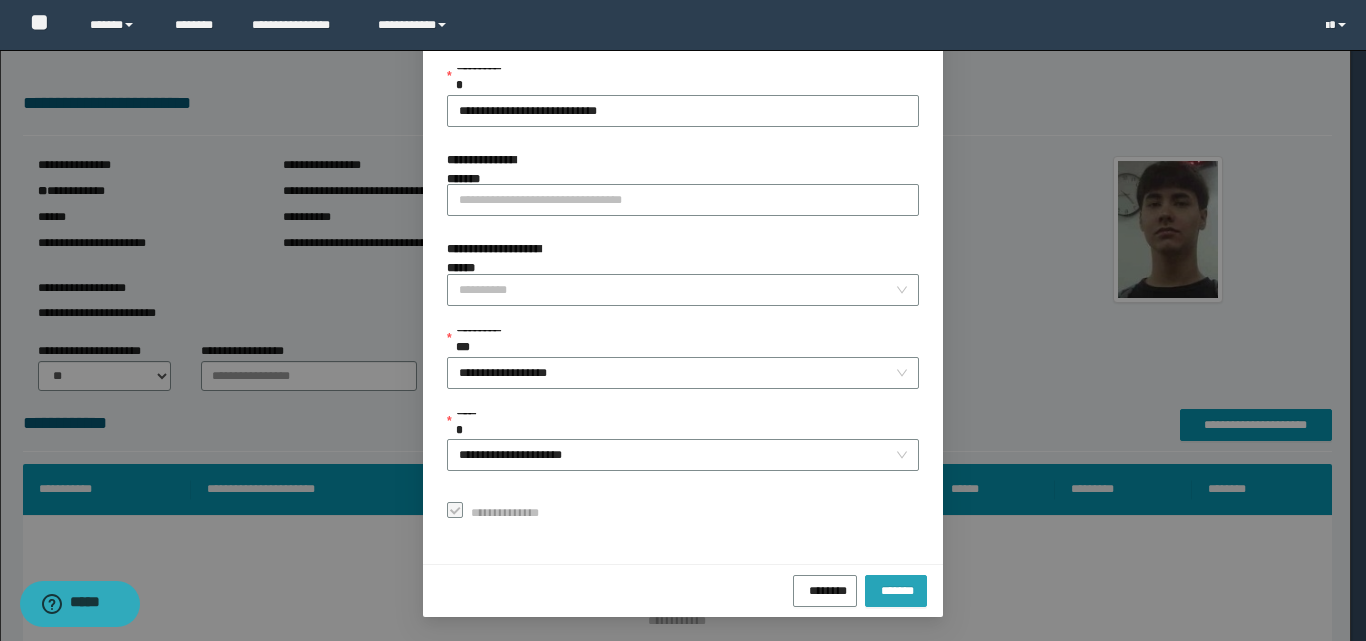 click on "*******" at bounding box center [896, 588] 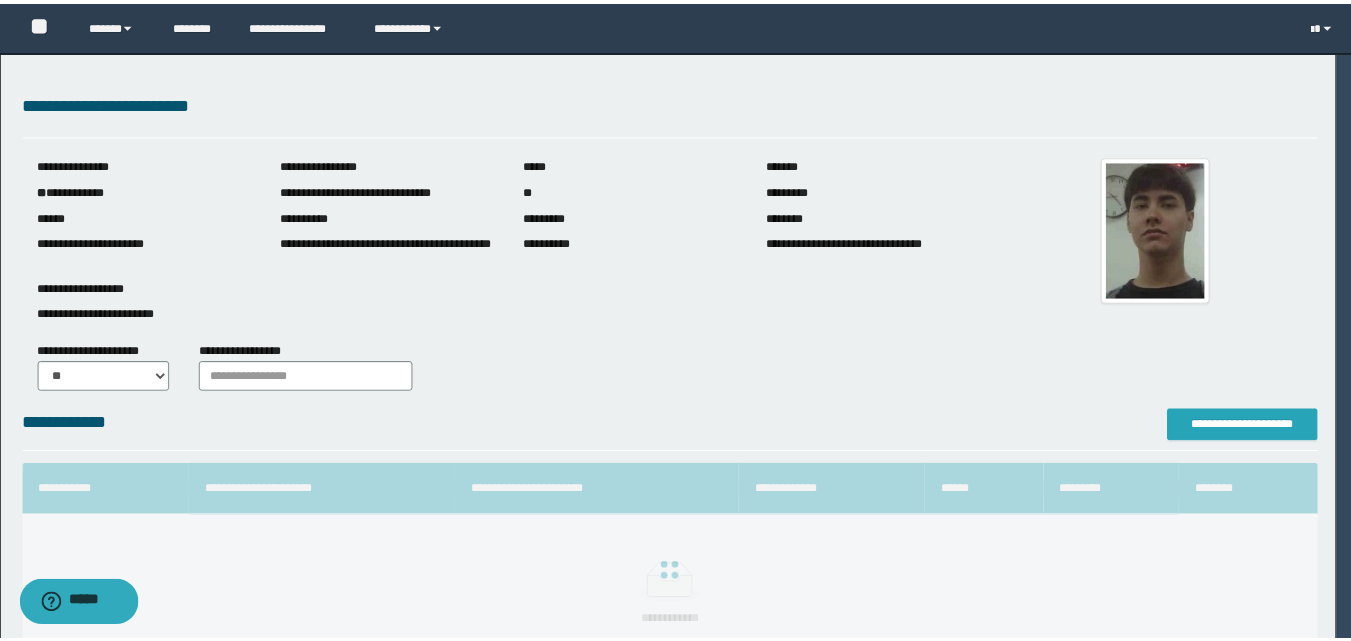 scroll, scrollTop: 0, scrollLeft: 0, axis: both 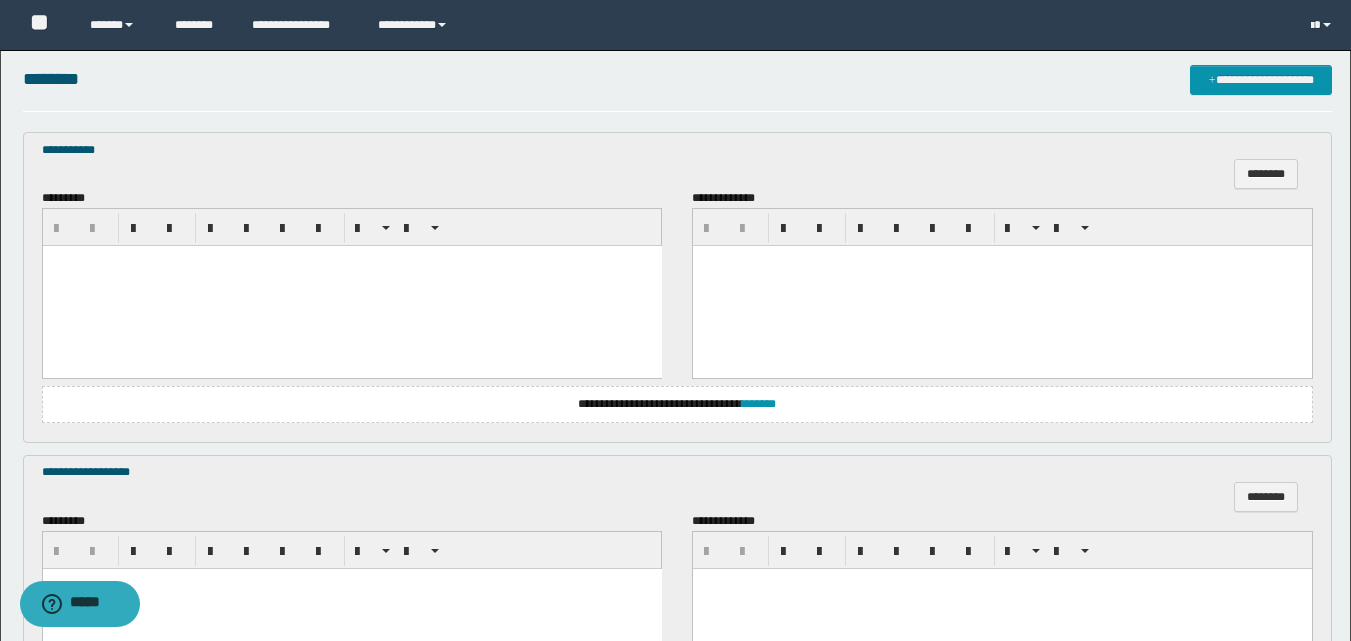 click at bounding box center (351, 286) 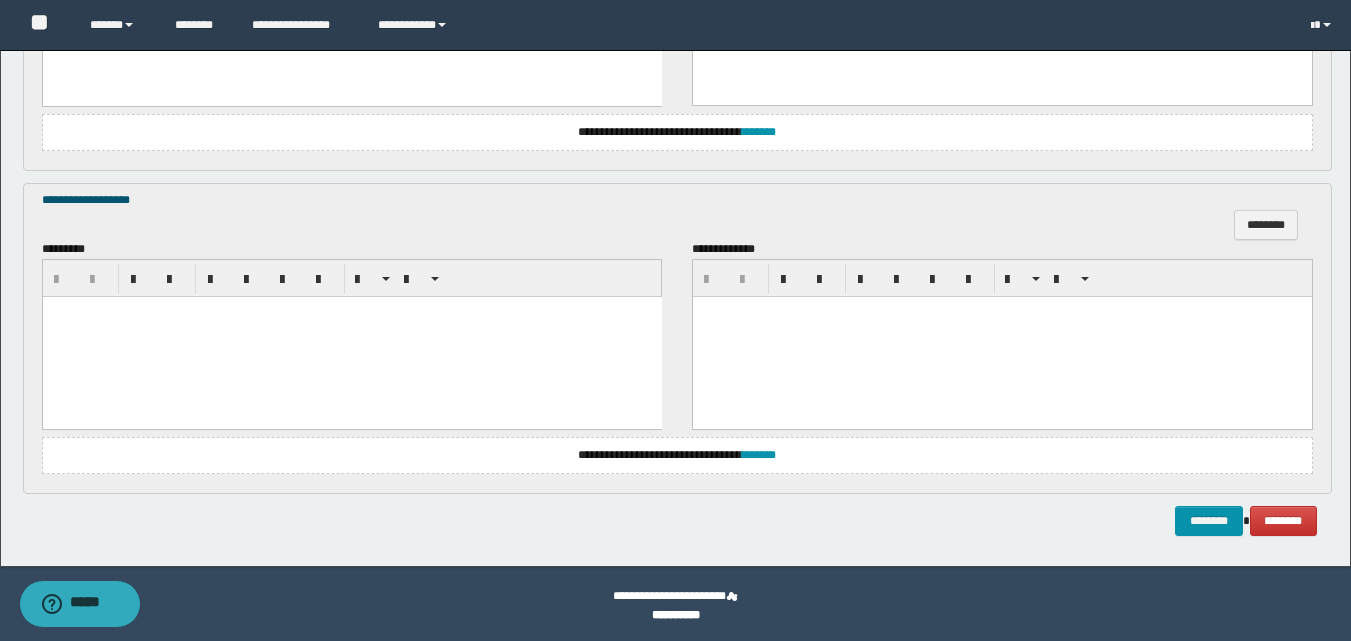 scroll, scrollTop: 877, scrollLeft: 0, axis: vertical 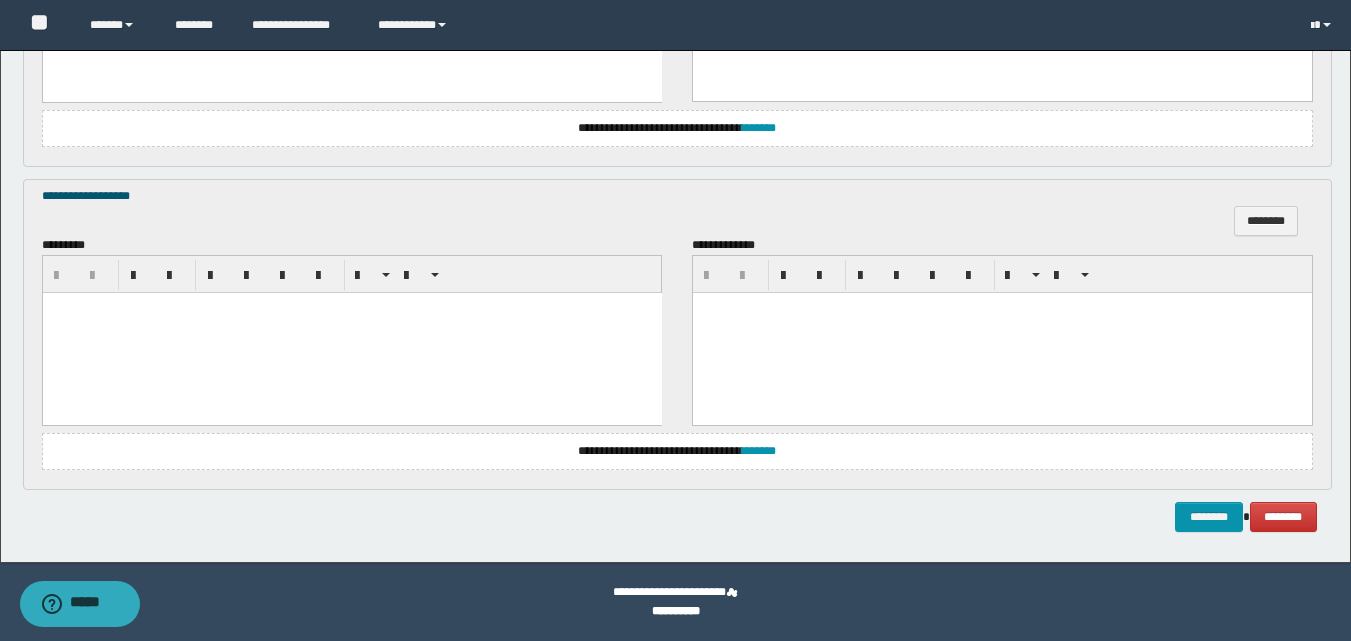 click at bounding box center [351, 333] 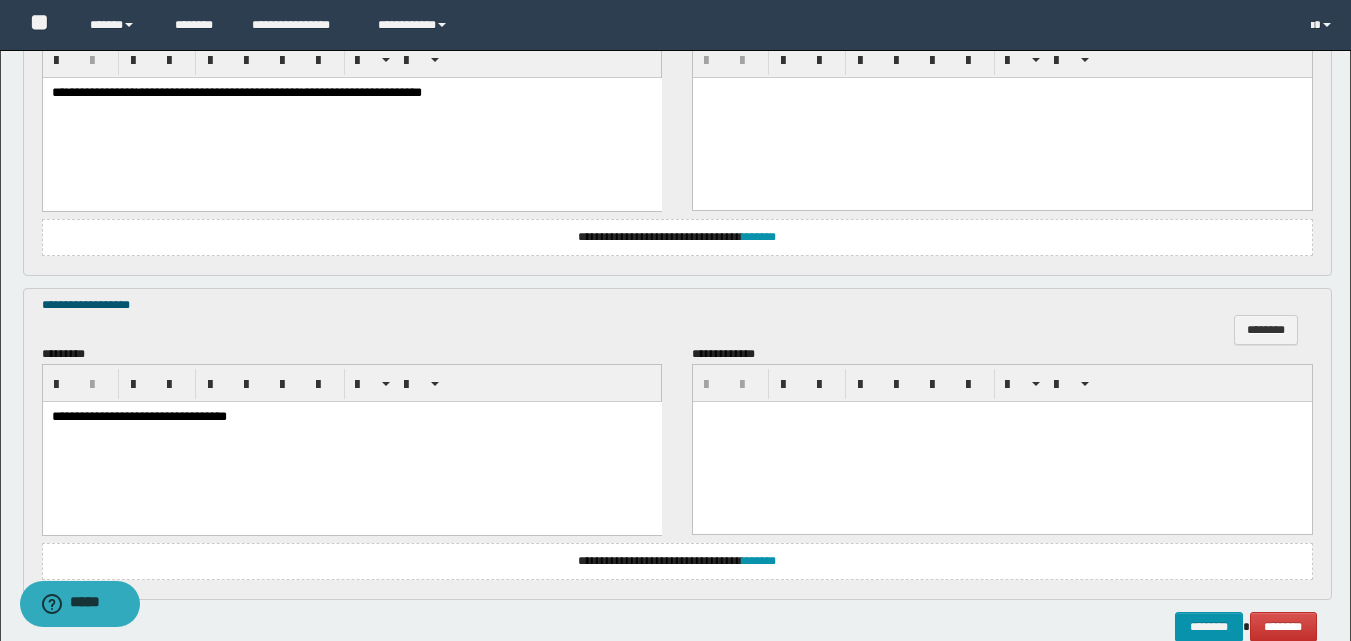 scroll, scrollTop: 878, scrollLeft: 0, axis: vertical 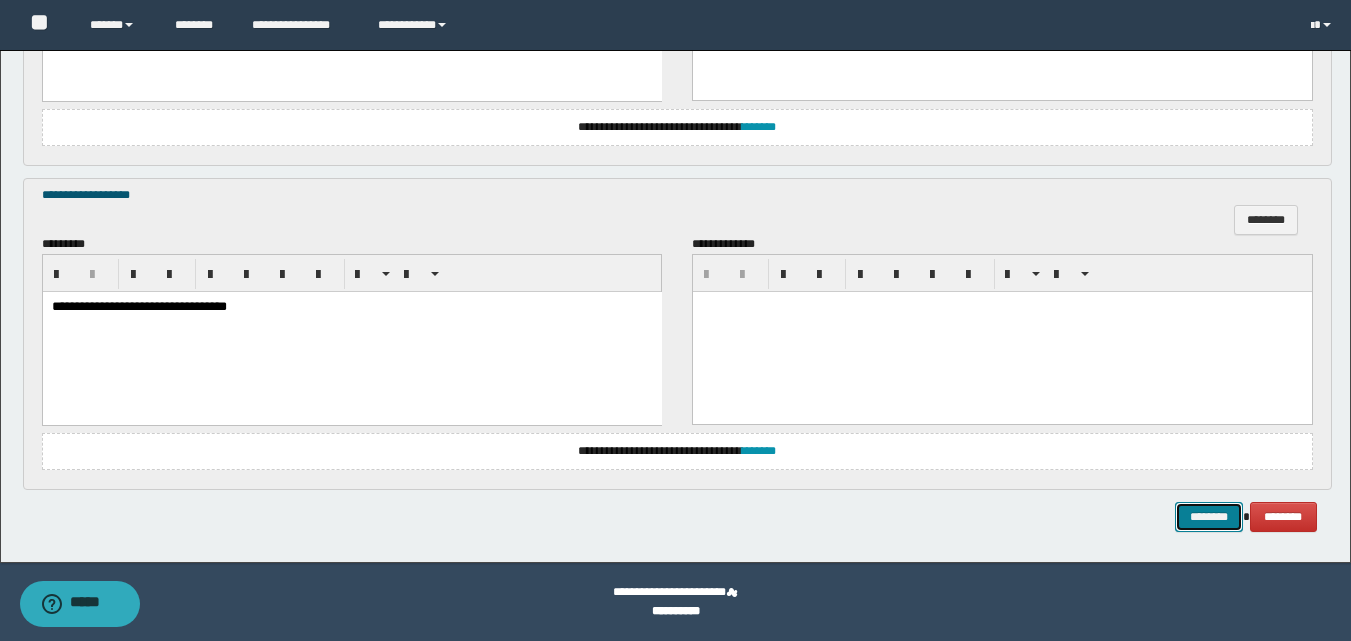 click on "********" at bounding box center (1209, 517) 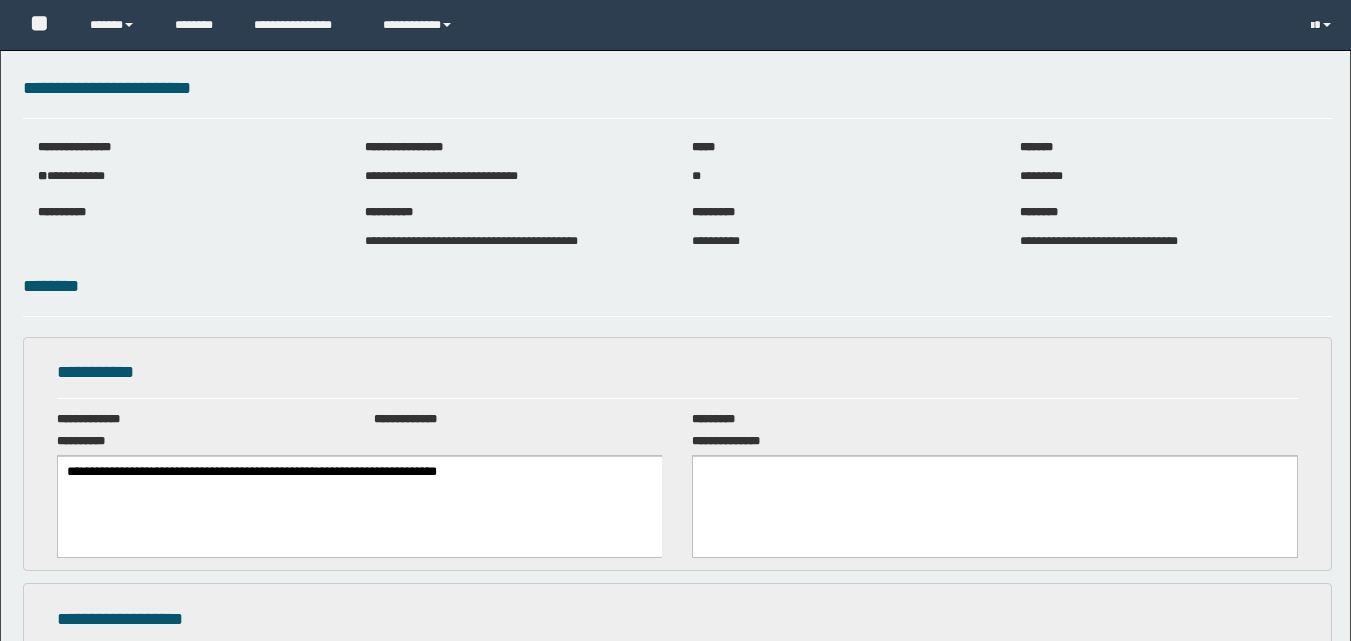 scroll, scrollTop: 0, scrollLeft: 0, axis: both 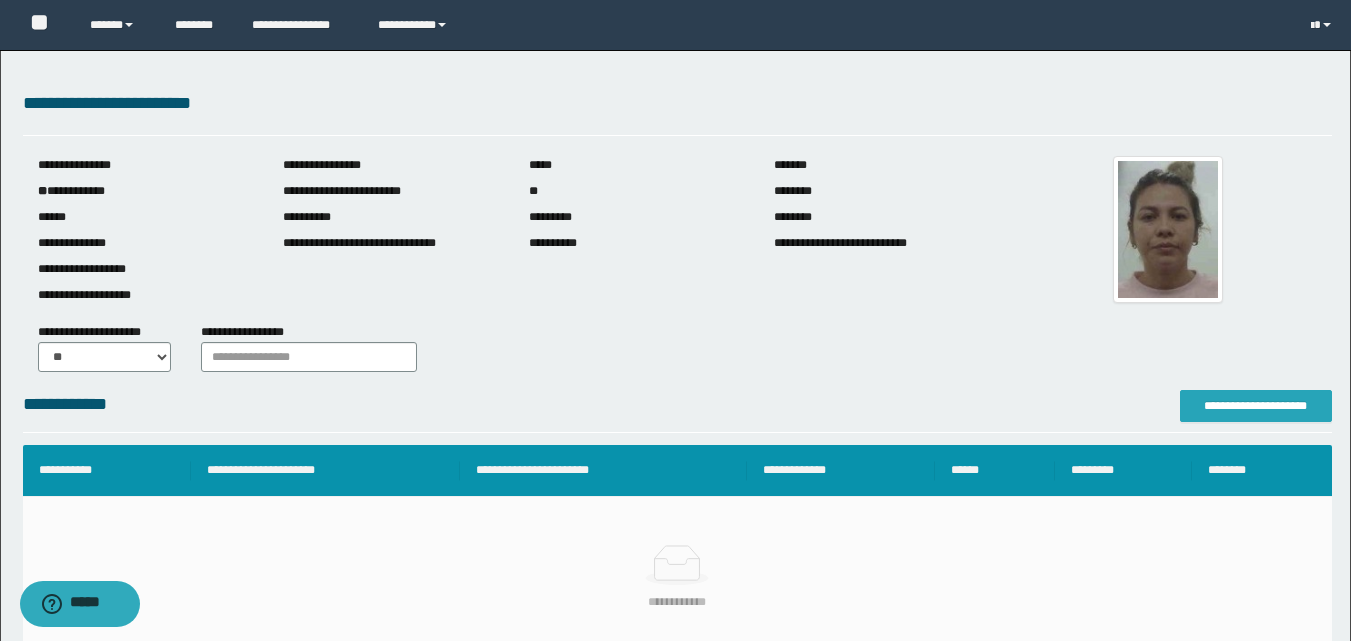 click on "**********" at bounding box center (1256, 406) 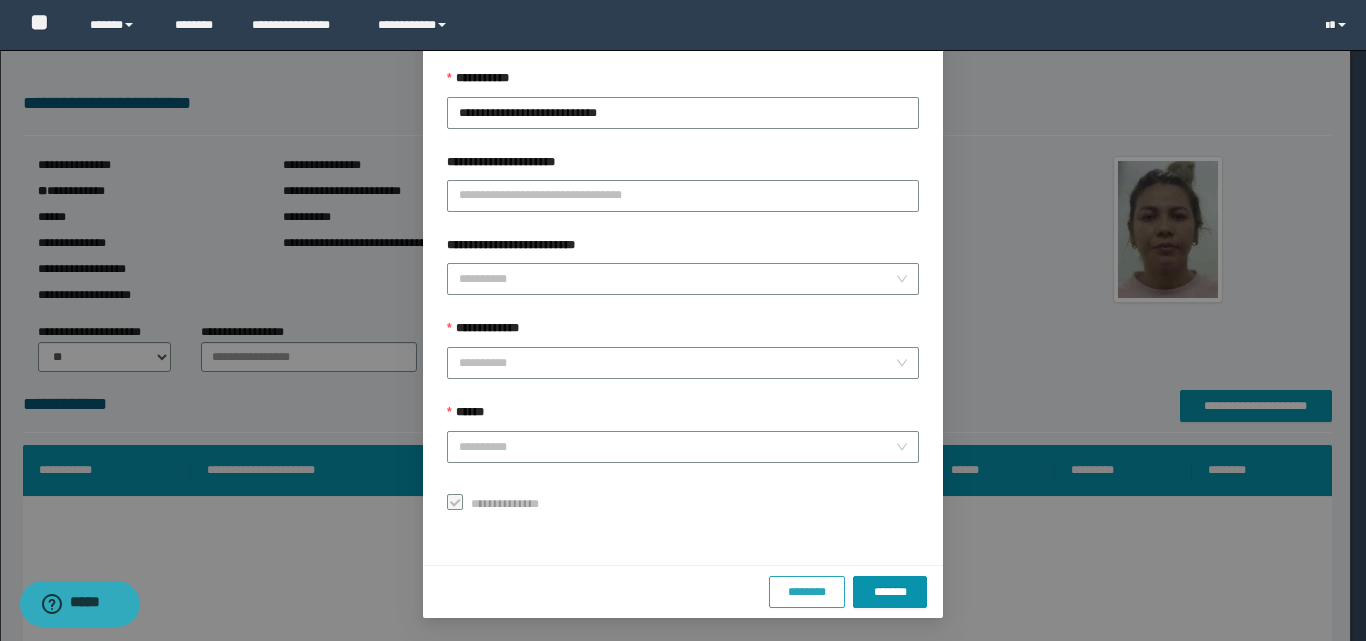 scroll, scrollTop: 111, scrollLeft: 0, axis: vertical 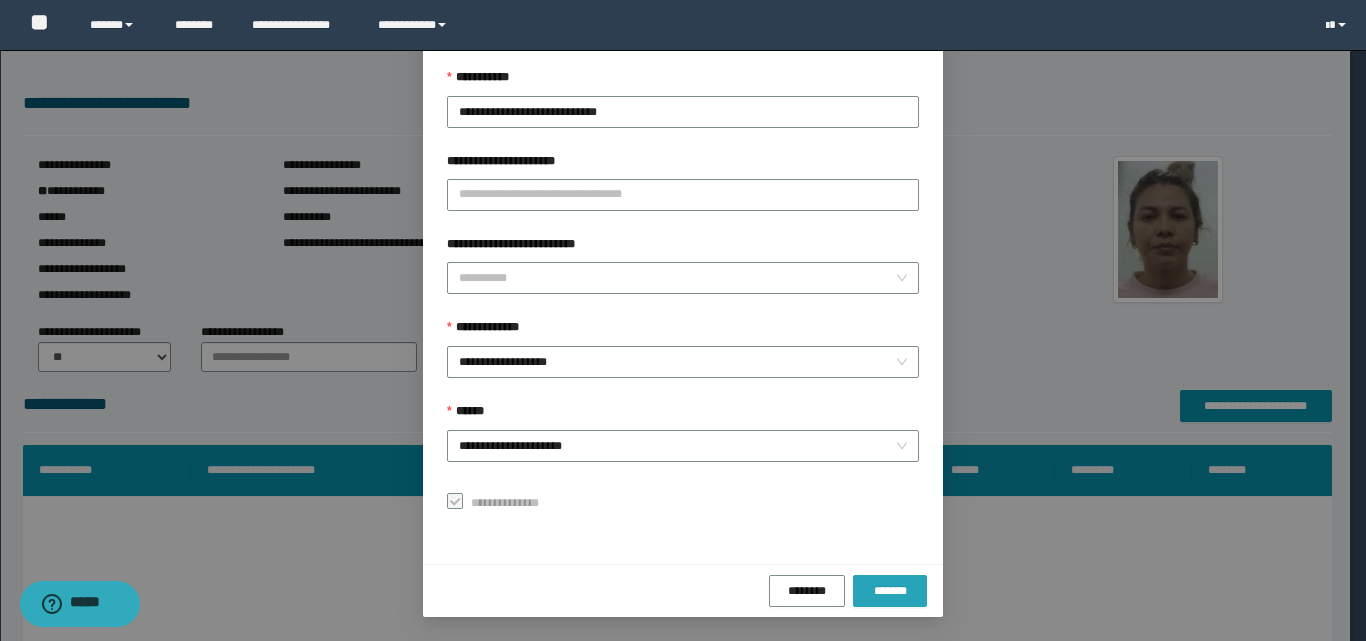 click on "*******" at bounding box center [890, 591] 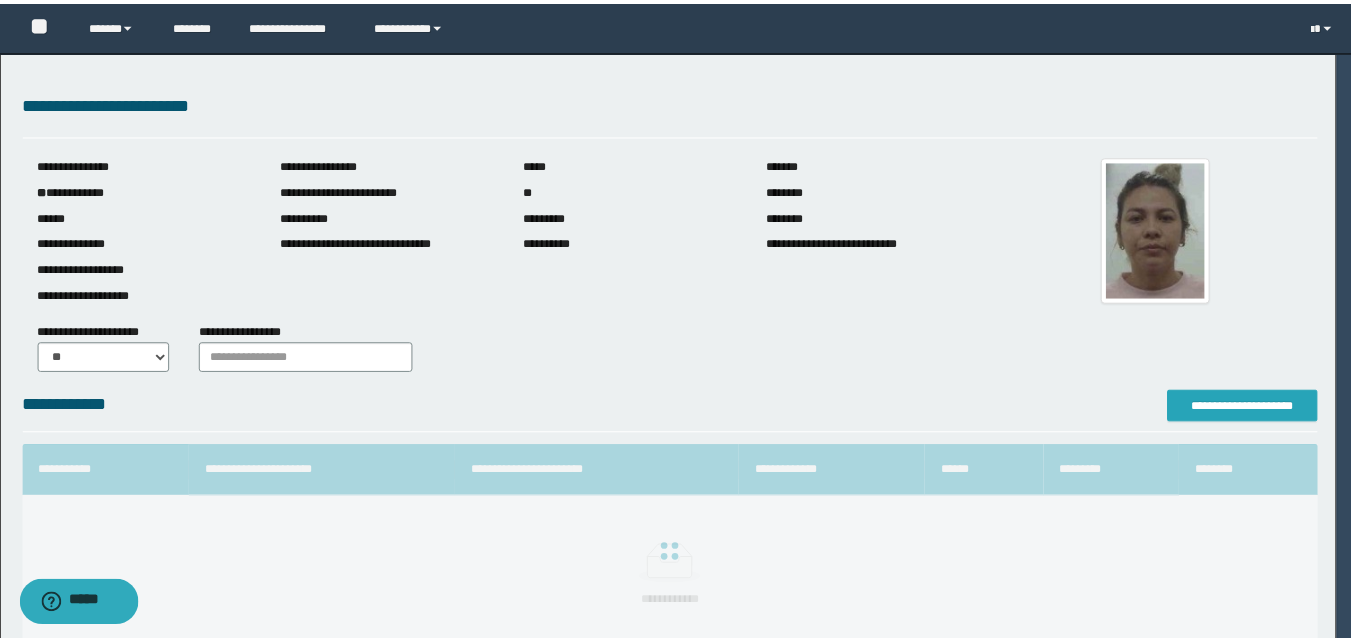 scroll, scrollTop: 0, scrollLeft: 0, axis: both 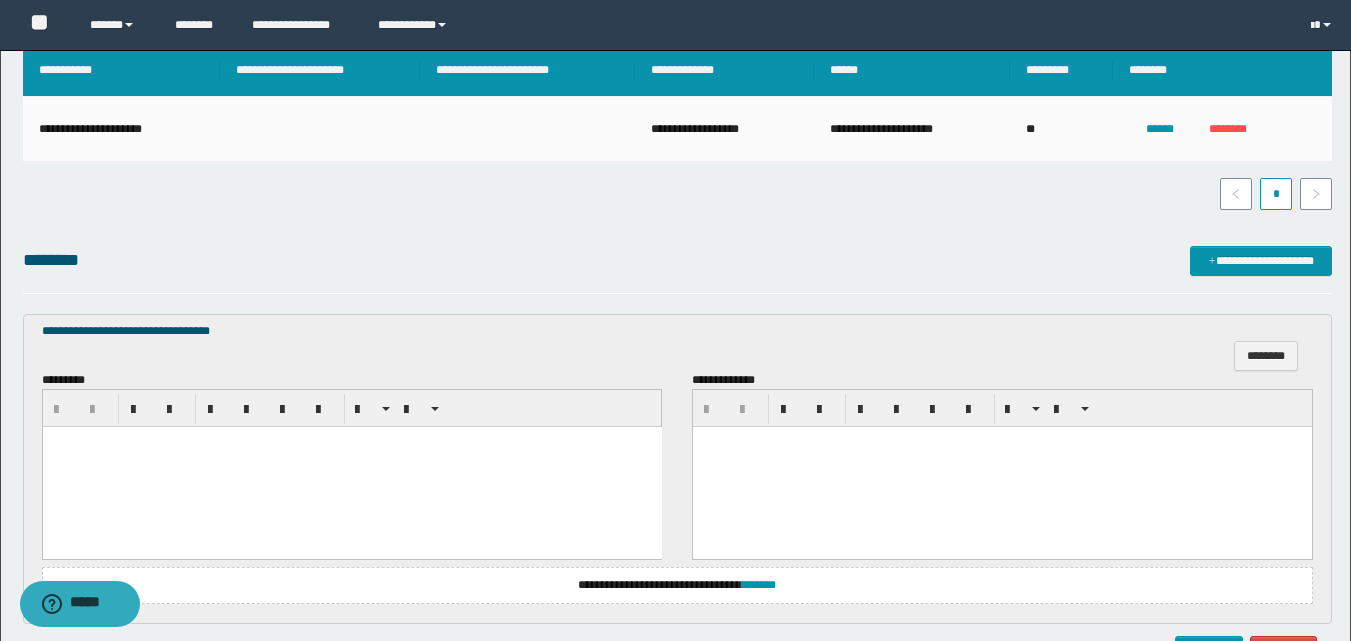 click at bounding box center (351, 467) 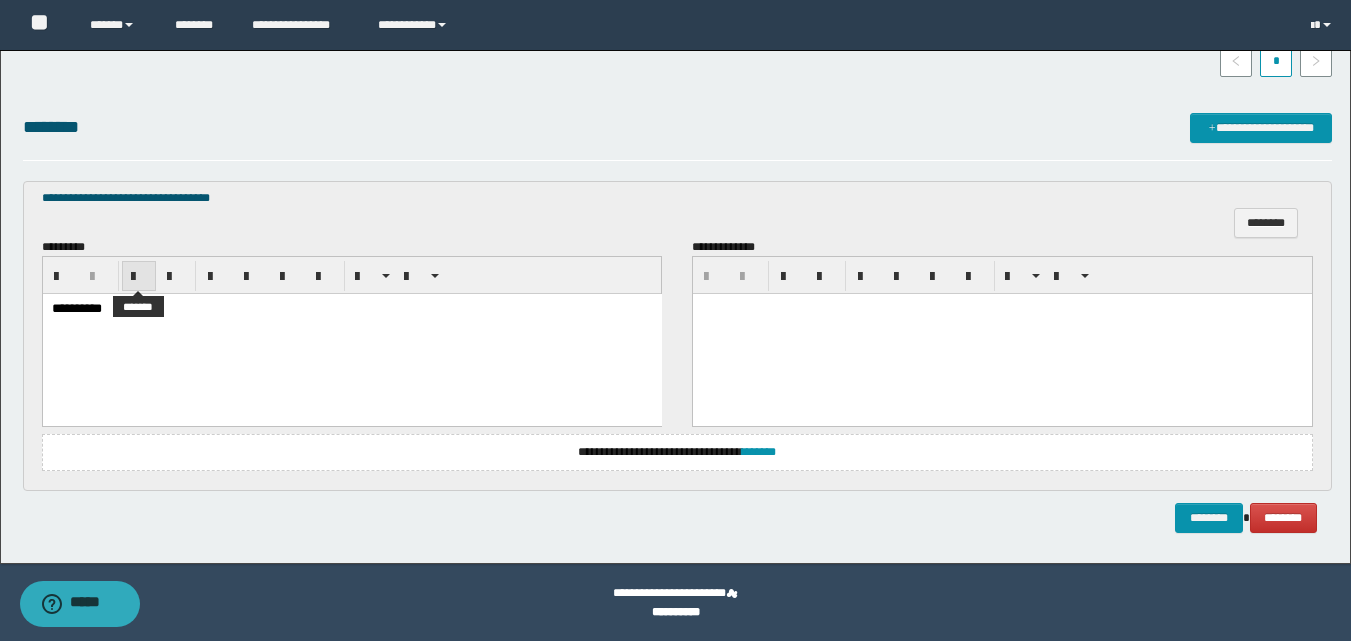 scroll, scrollTop: 534, scrollLeft: 0, axis: vertical 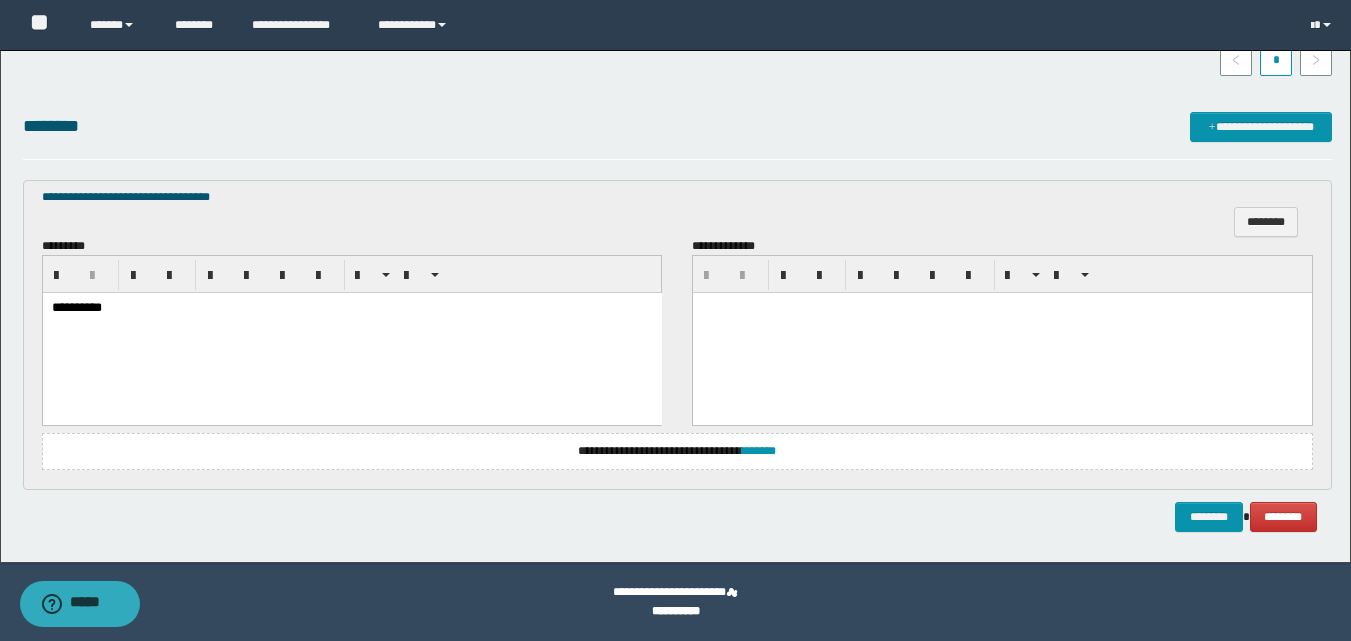 click on "**********" at bounding box center (351, 309) 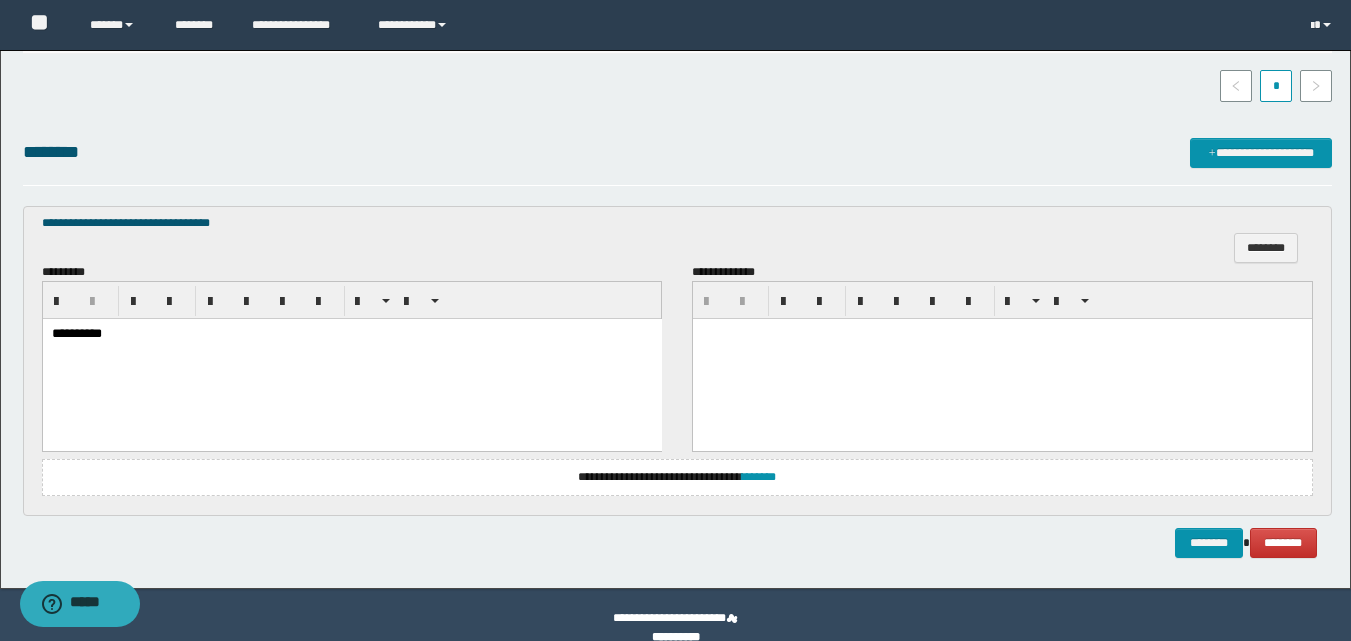 scroll, scrollTop: 534, scrollLeft: 0, axis: vertical 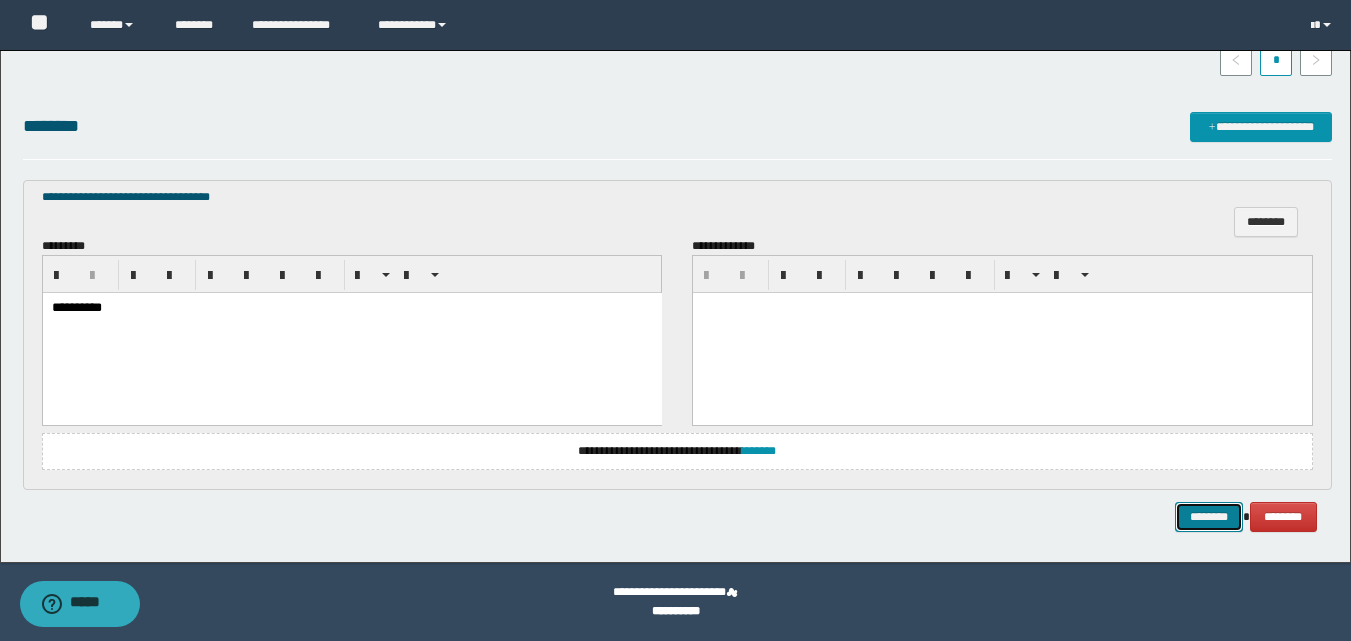 click on "********" at bounding box center (1209, 517) 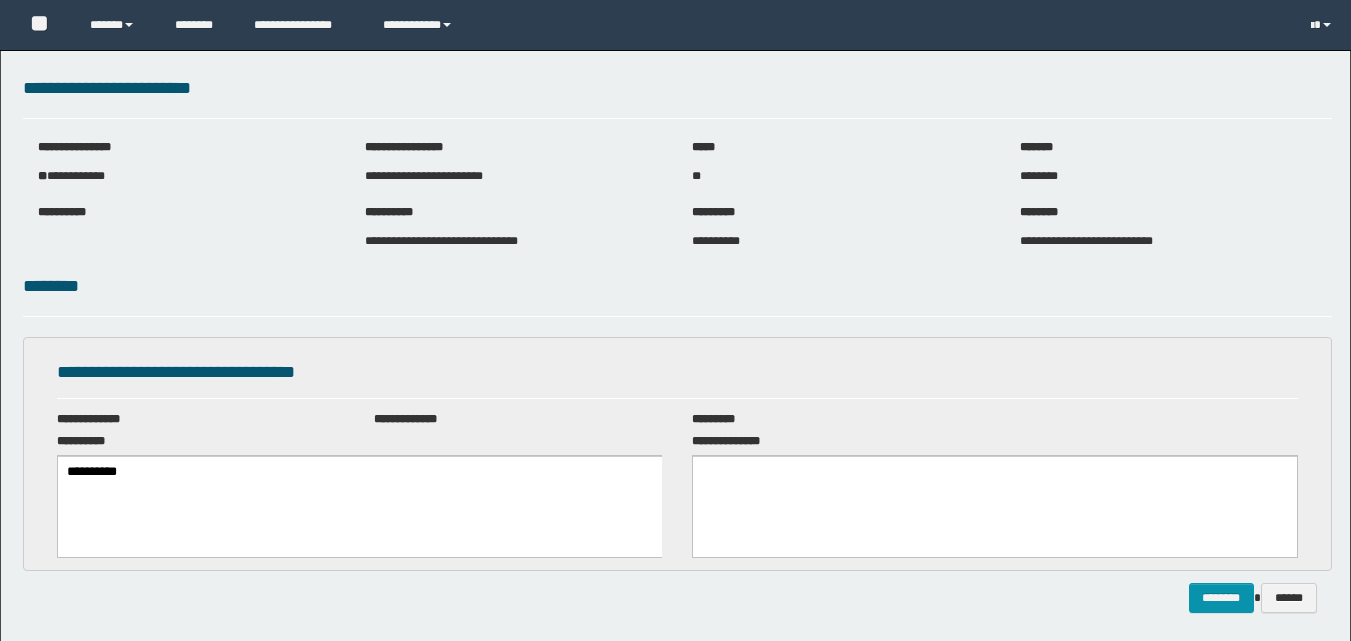 scroll, scrollTop: 0, scrollLeft: 0, axis: both 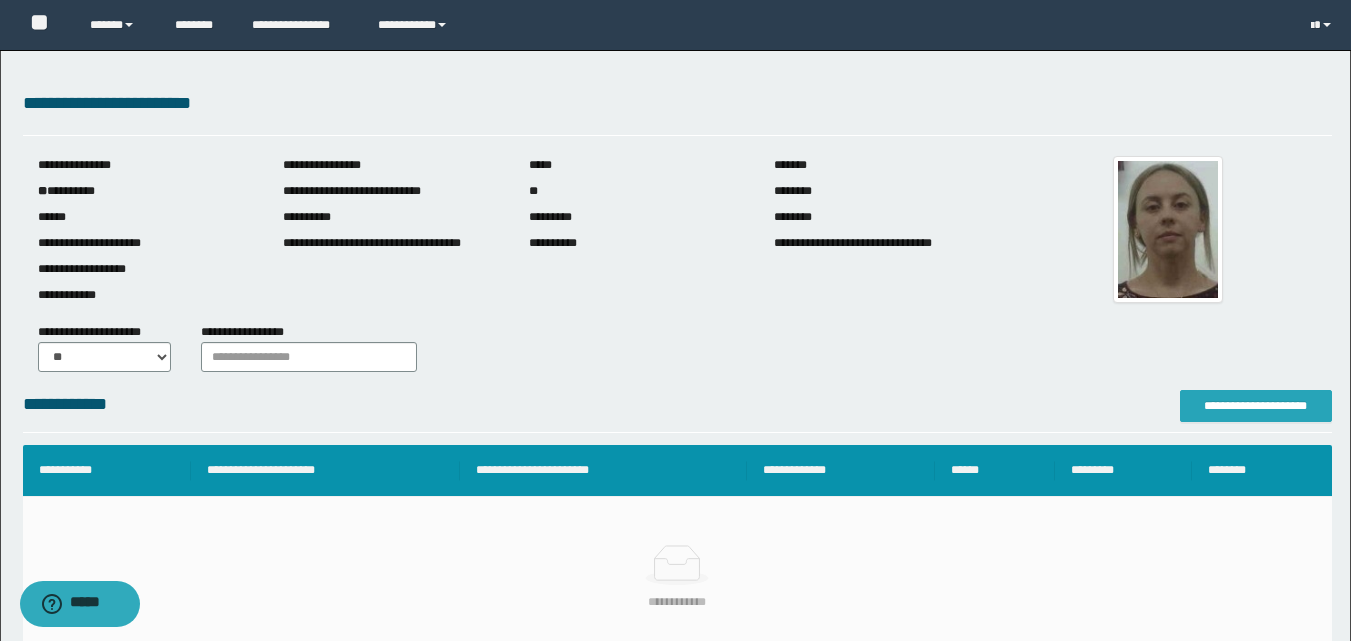 click on "**********" at bounding box center [1256, 406] 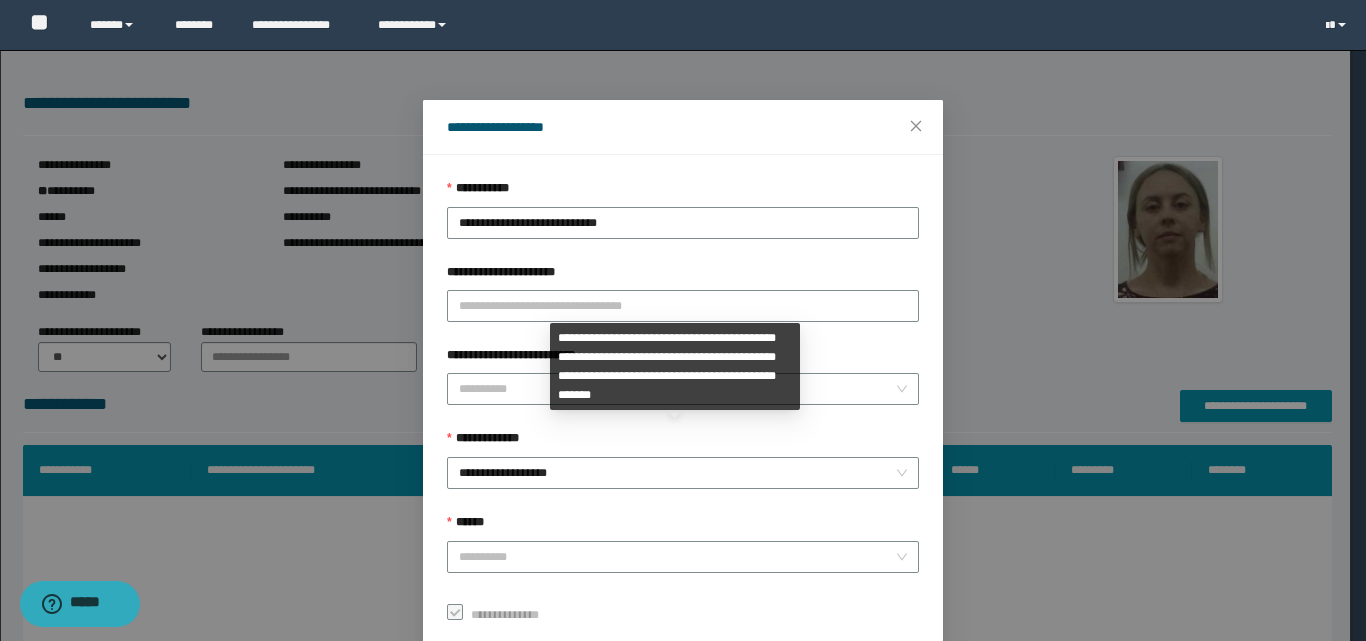 scroll, scrollTop: 111, scrollLeft: 0, axis: vertical 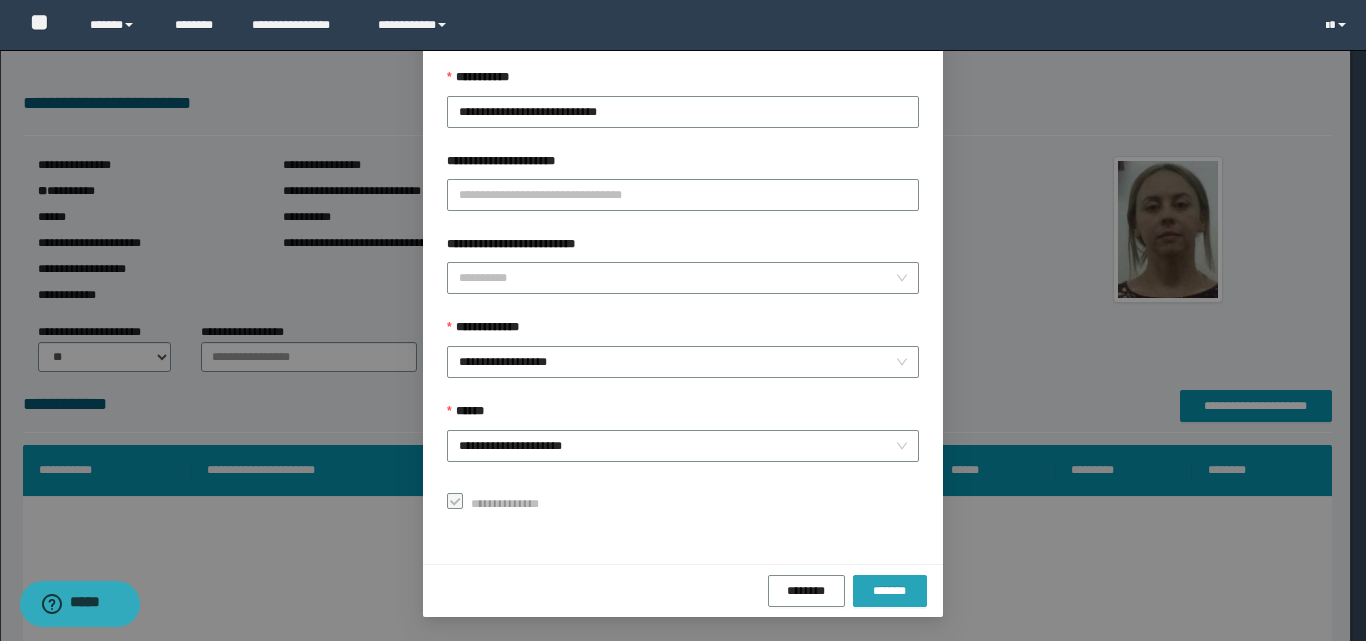 click on "*******" at bounding box center [890, 591] 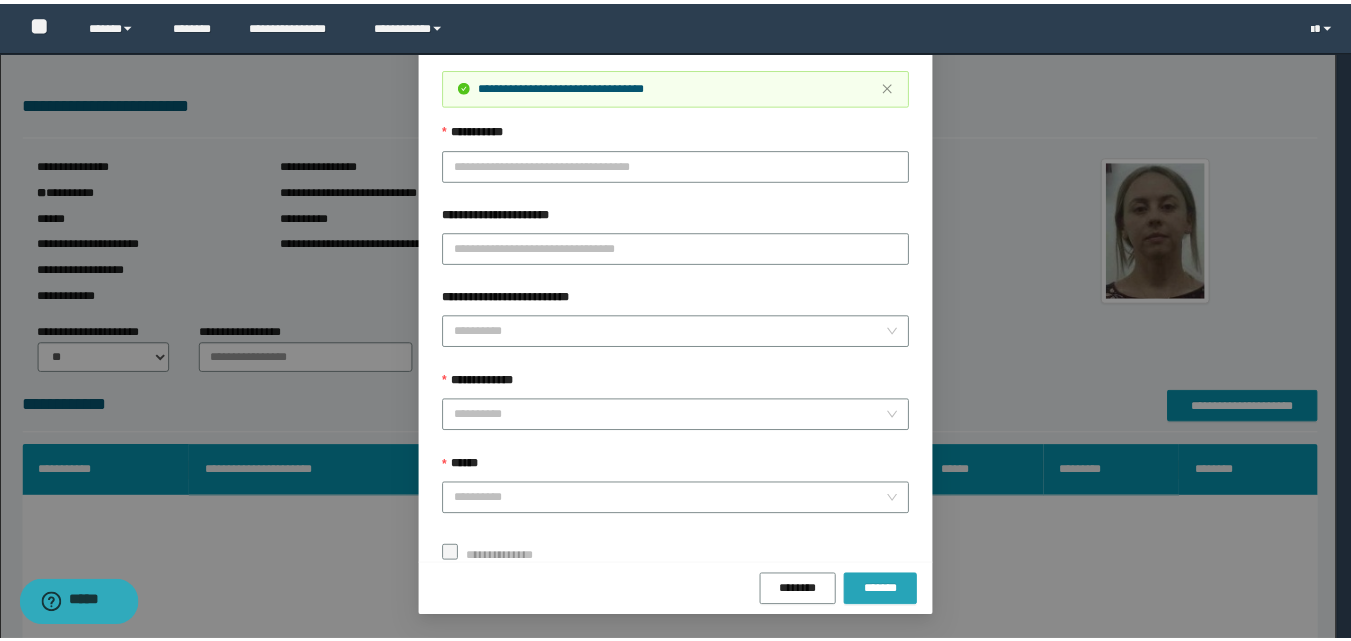 scroll, scrollTop: 64, scrollLeft: 0, axis: vertical 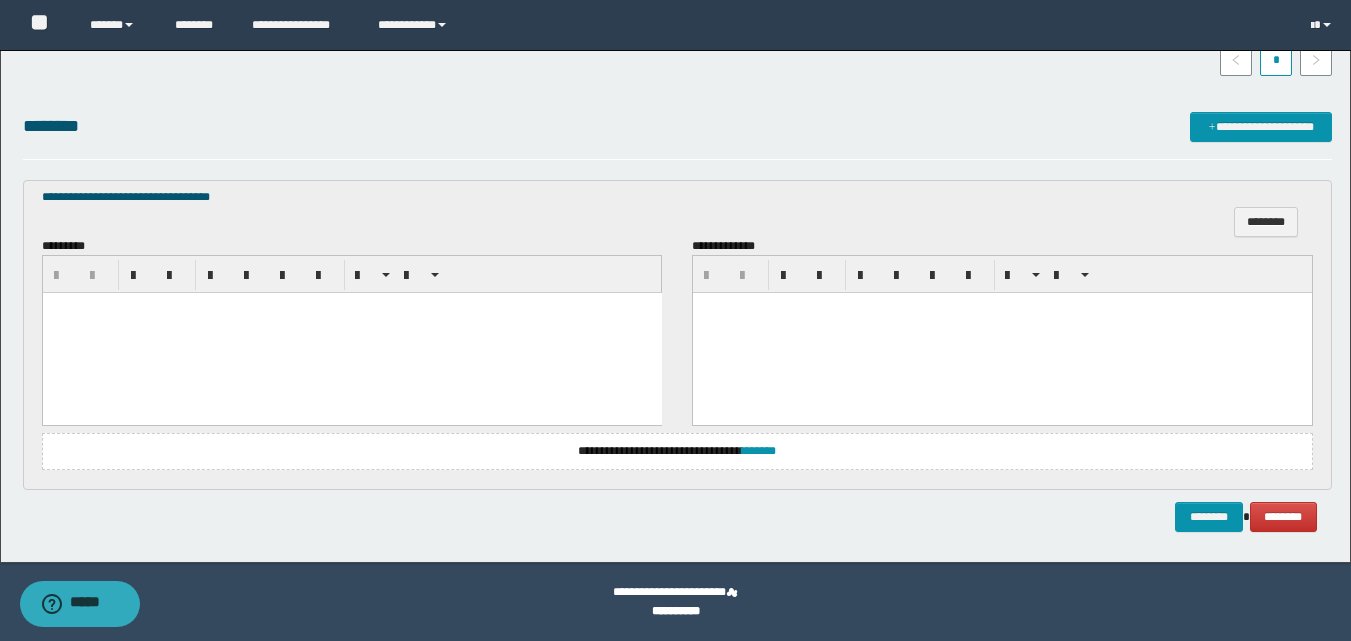 click at bounding box center [351, 333] 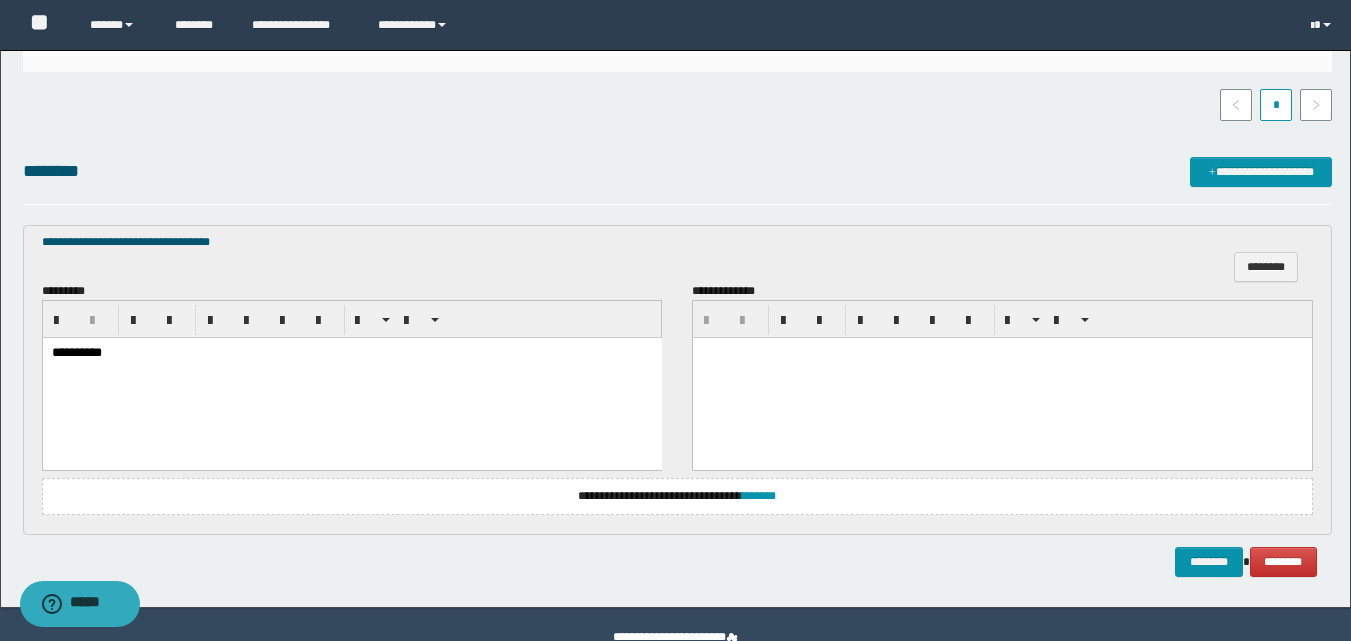 scroll, scrollTop: 534, scrollLeft: 0, axis: vertical 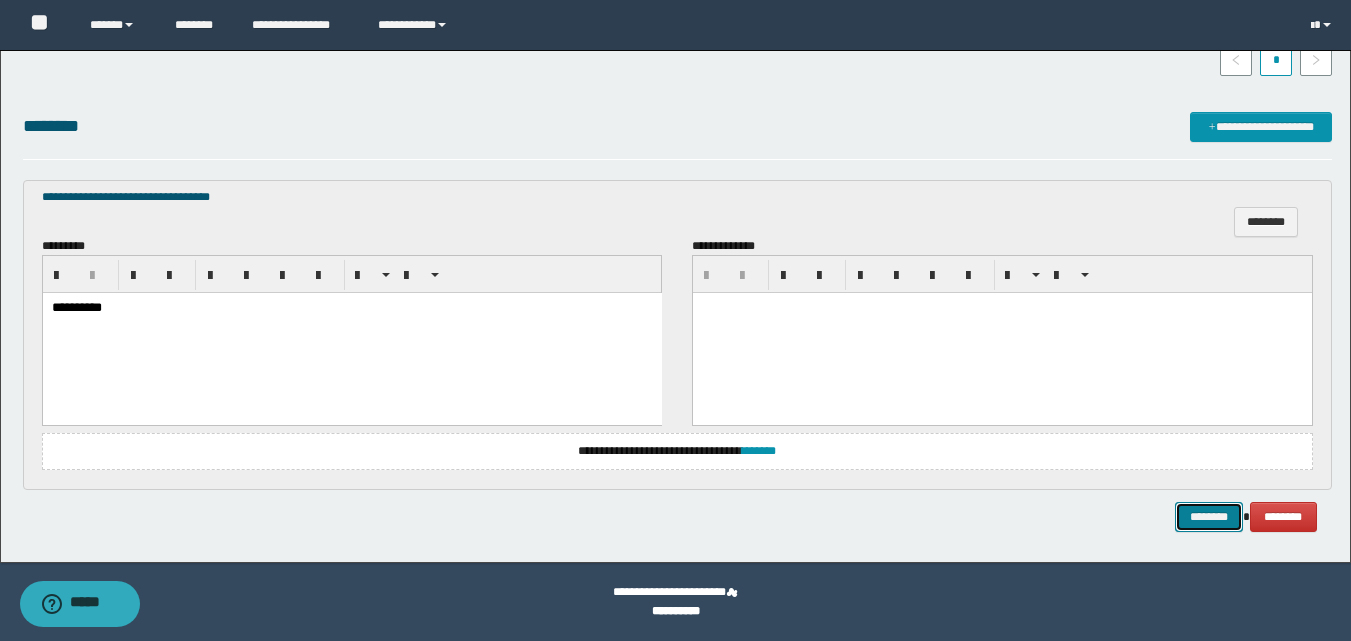 click on "********" at bounding box center (1209, 517) 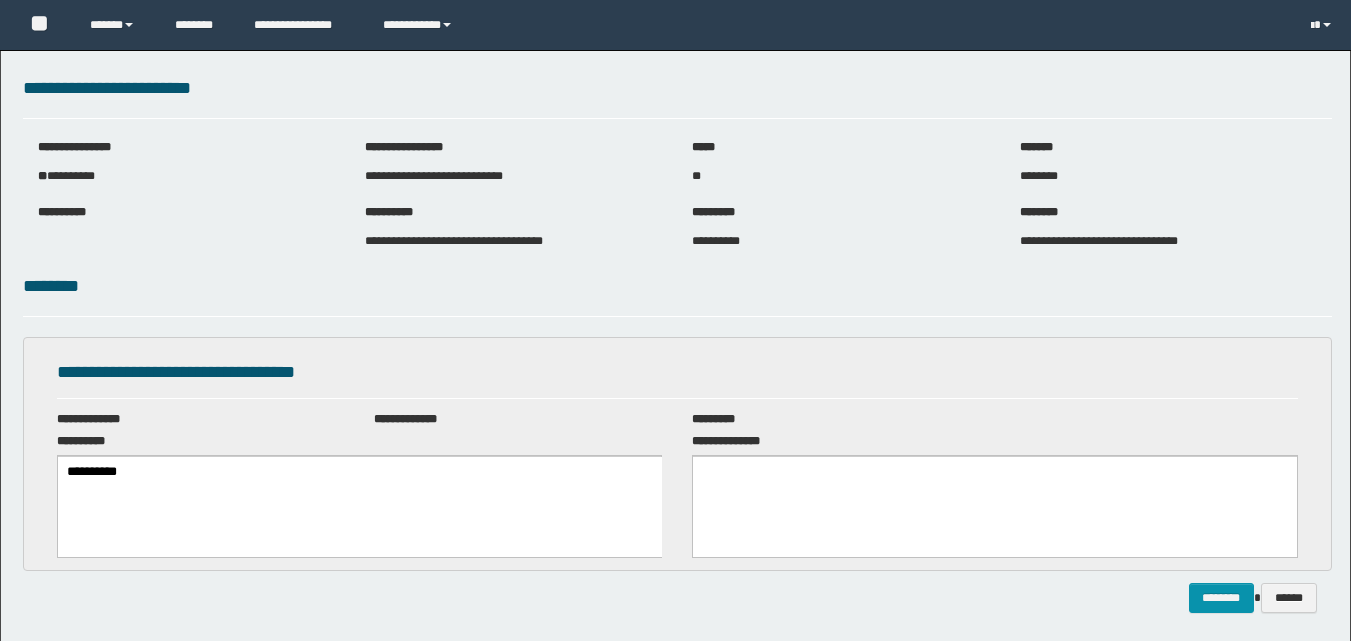 scroll, scrollTop: 0, scrollLeft: 0, axis: both 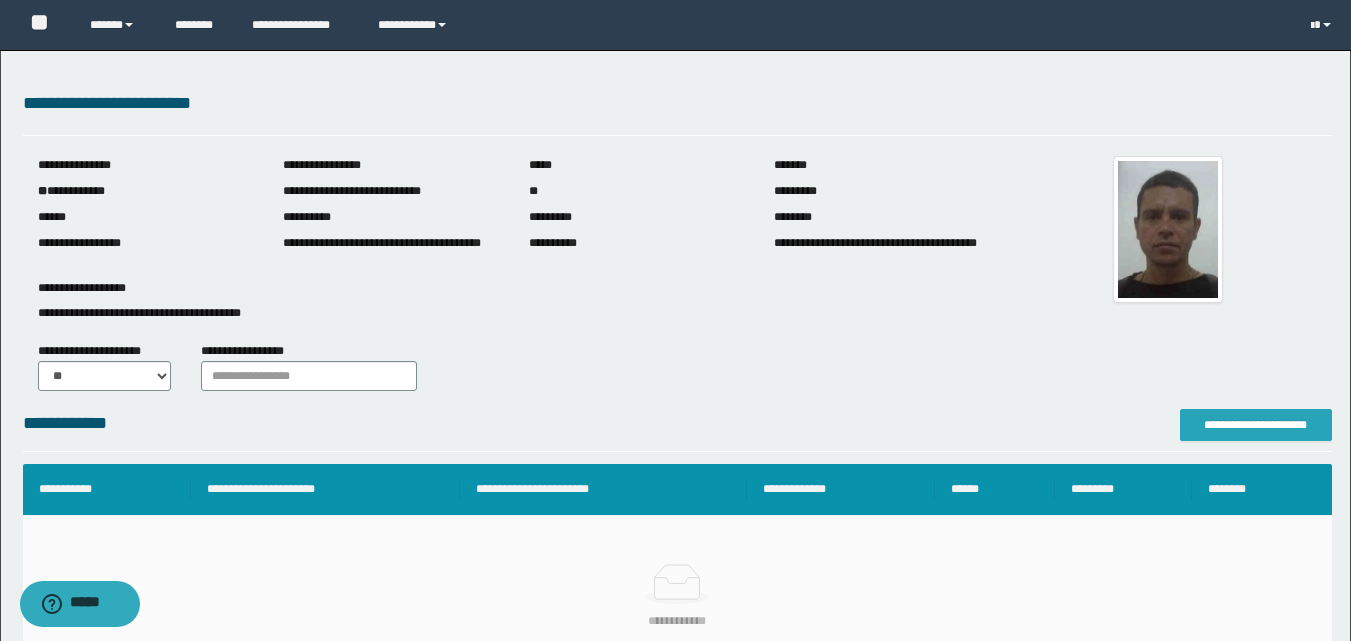 click on "**********" at bounding box center [1256, 425] 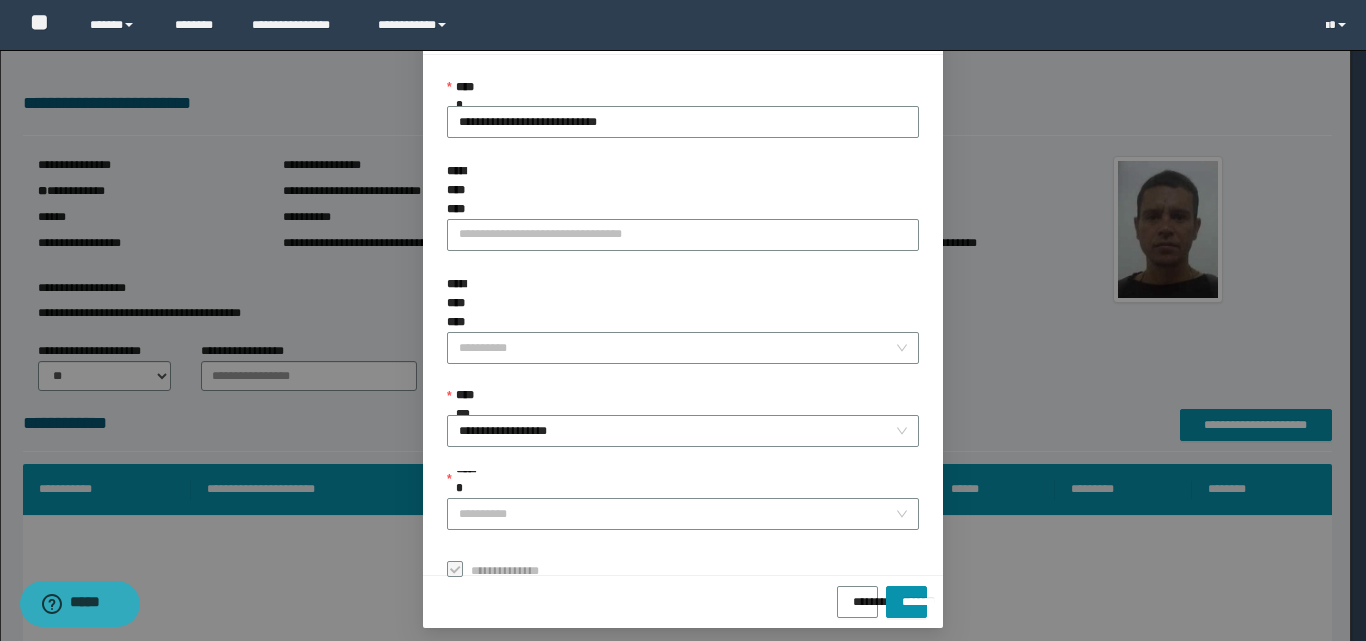 scroll, scrollTop: 111, scrollLeft: 0, axis: vertical 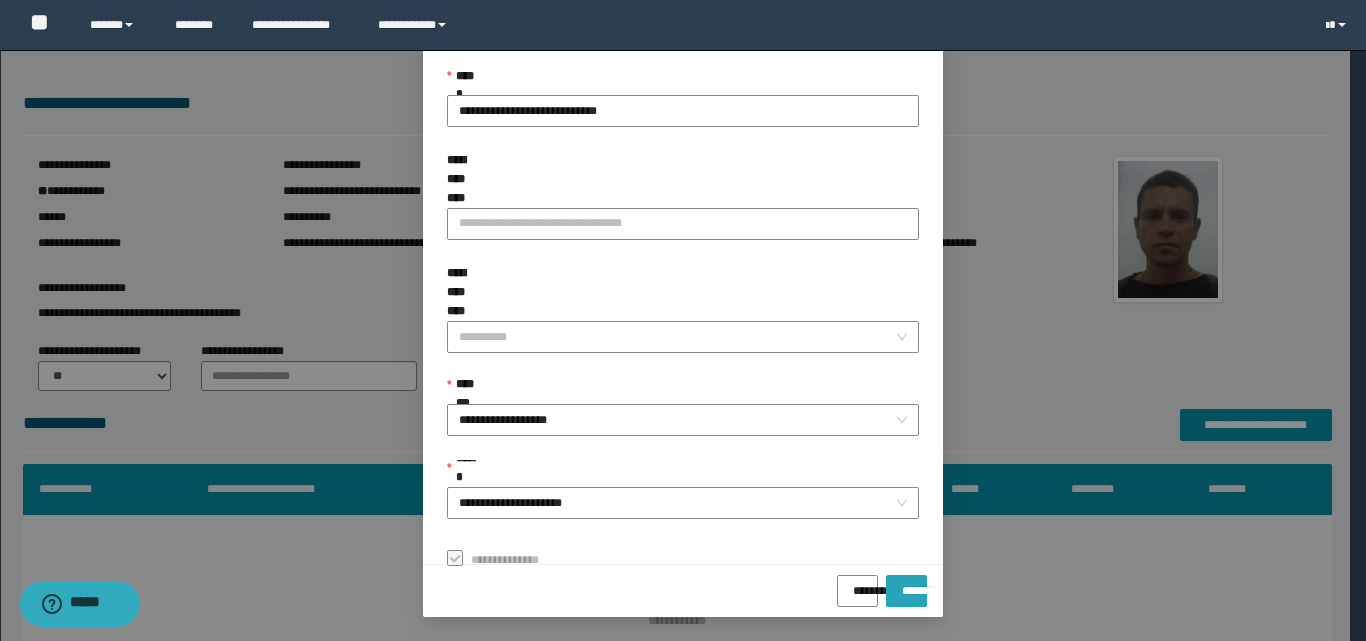 click on "*******" at bounding box center (906, 584) 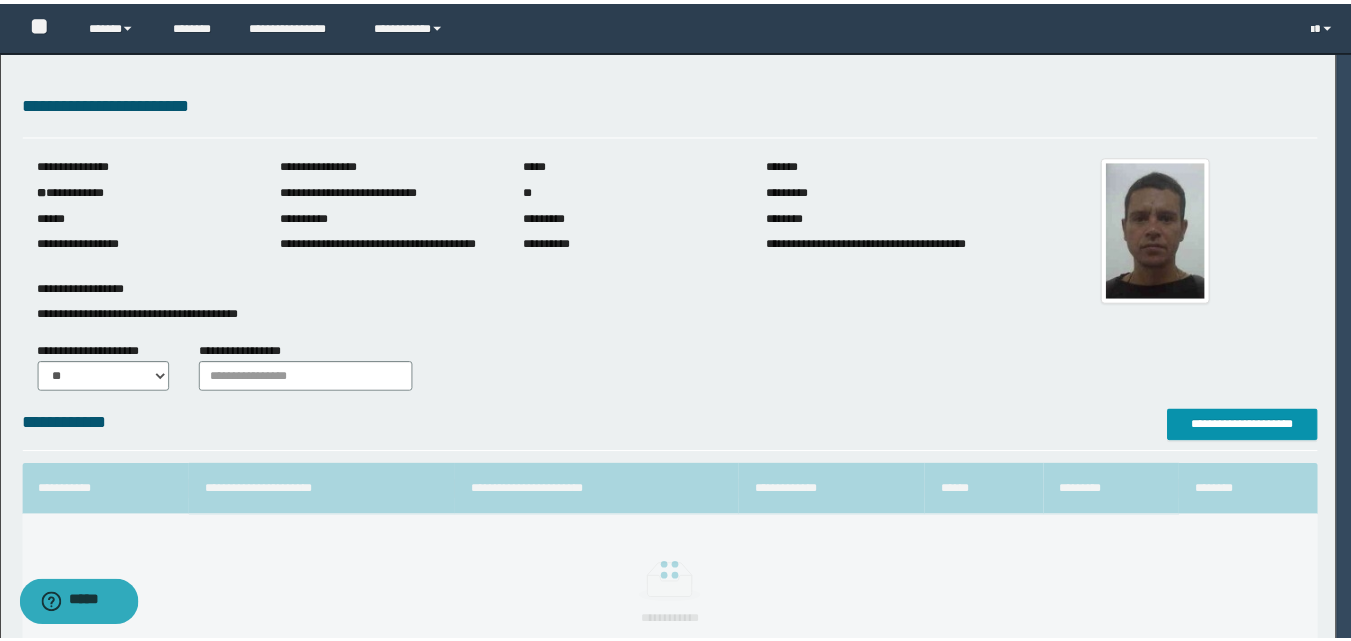 scroll, scrollTop: 64, scrollLeft: 0, axis: vertical 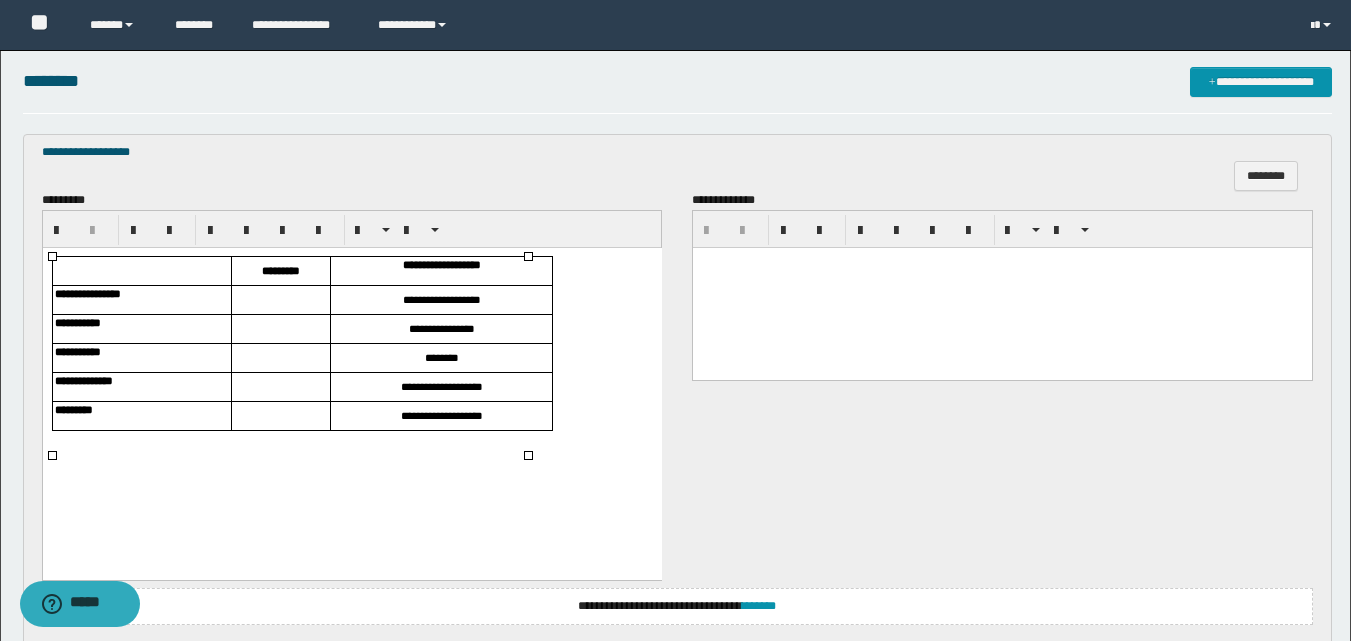 click at bounding box center [280, 300] 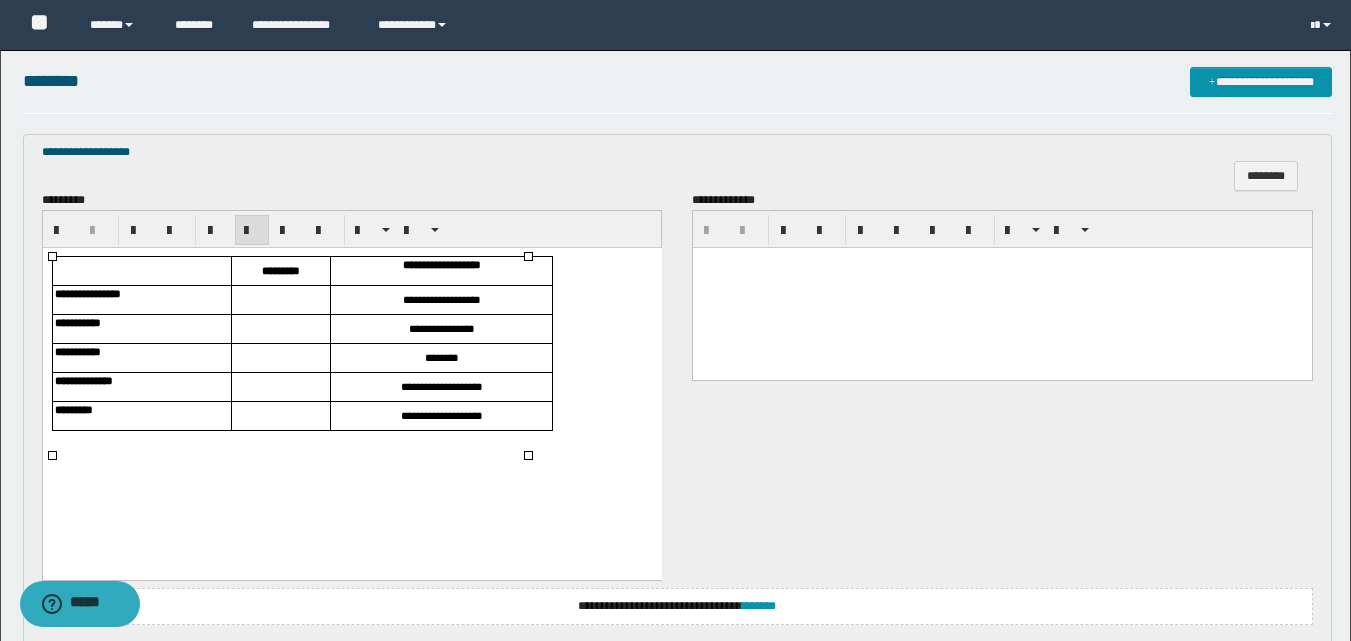 type 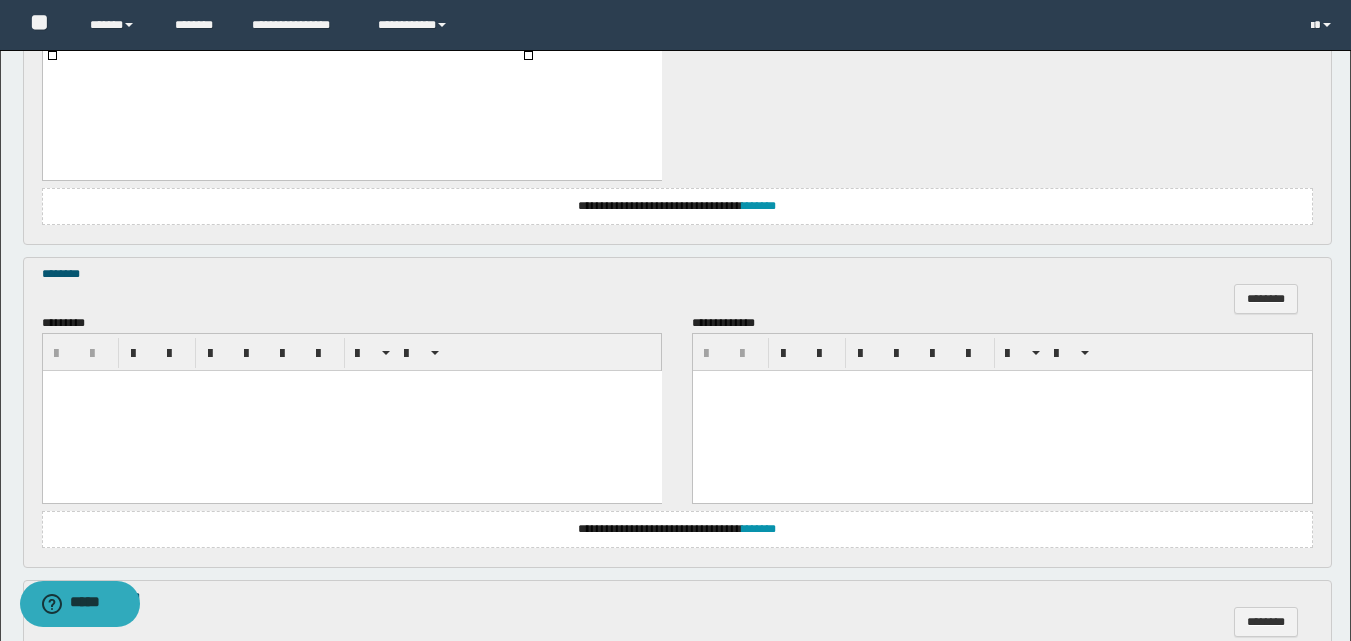 scroll, scrollTop: 1098, scrollLeft: 0, axis: vertical 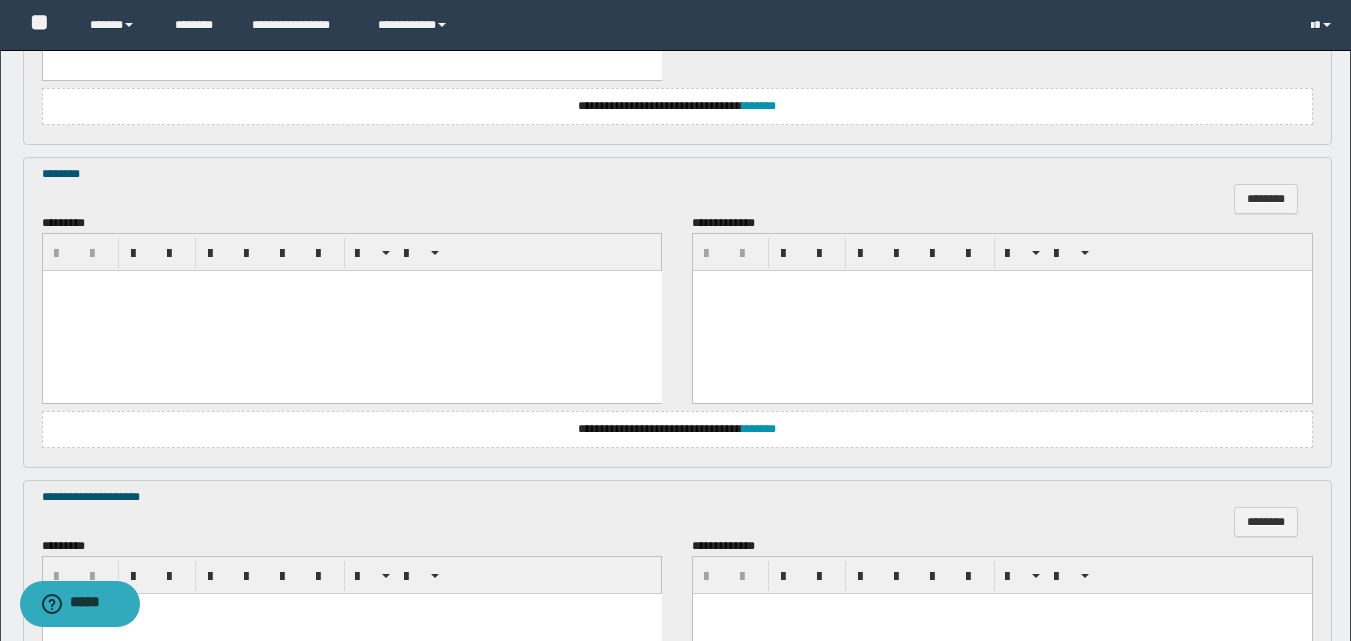 click at bounding box center (351, 311) 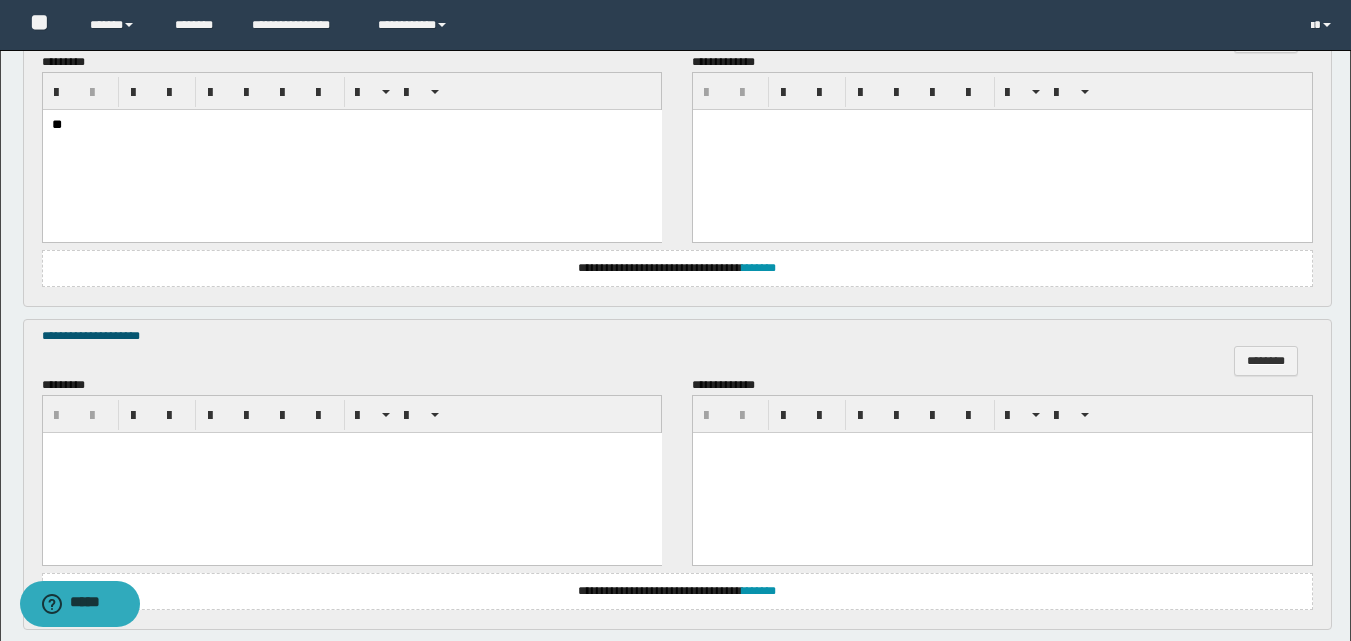 scroll, scrollTop: 1298, scrollLeft: 0, axis: vertical 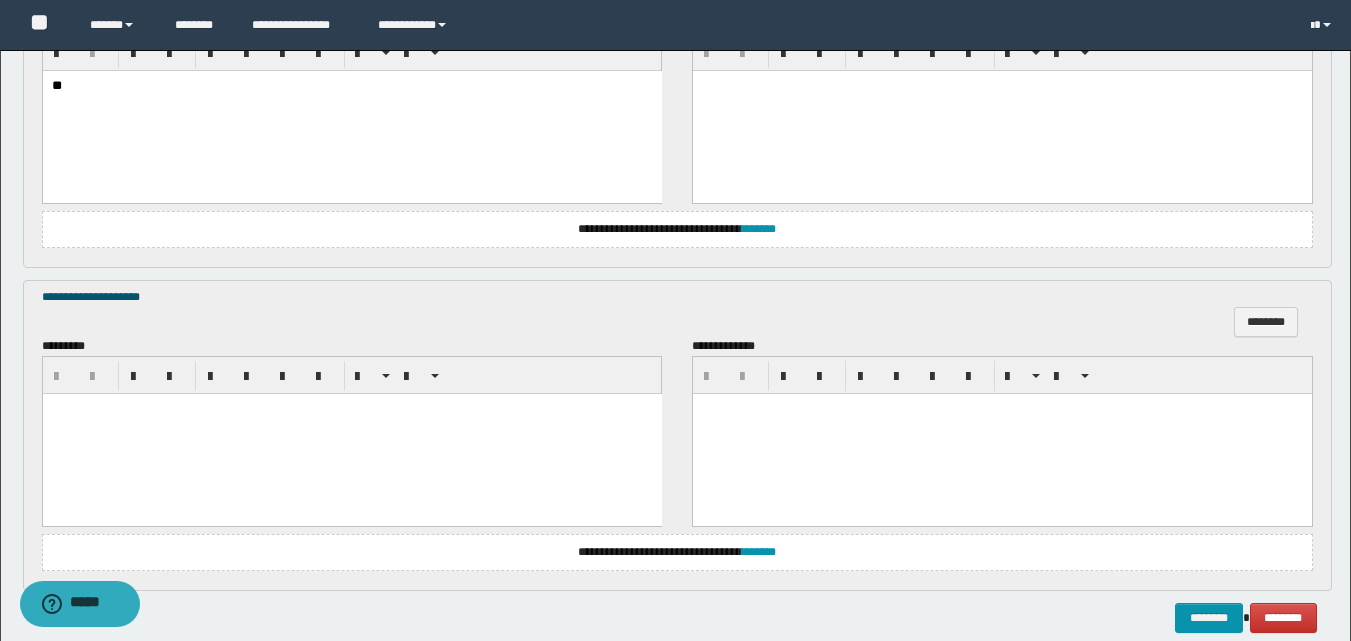 click at bounding box center [351, 408] 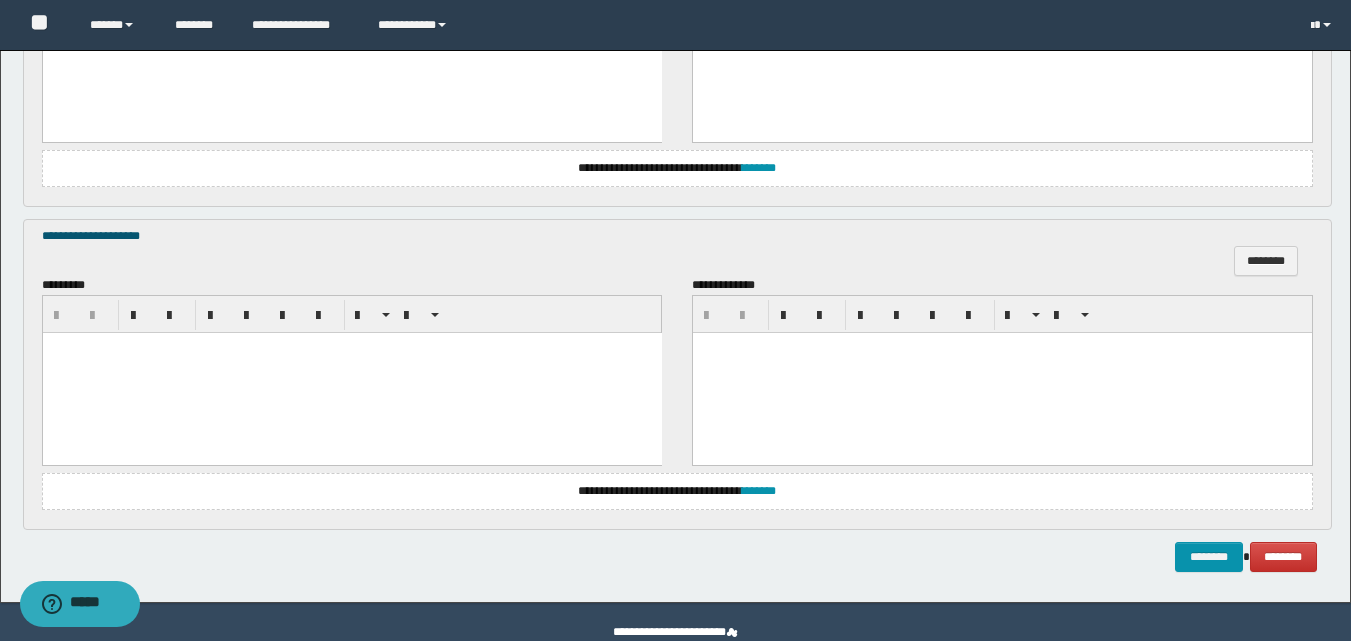 scroll, scrollTop: 1398, scrollLeft: 0, axis: vertical 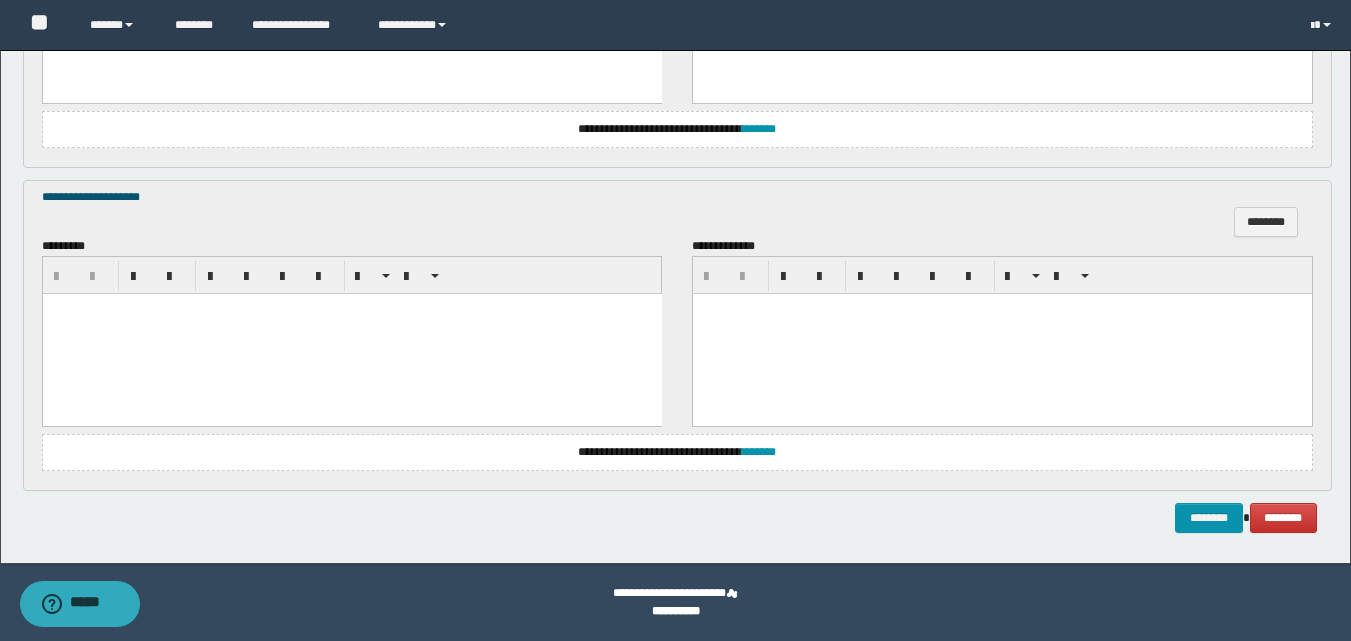click at bounding box center (351, 333) 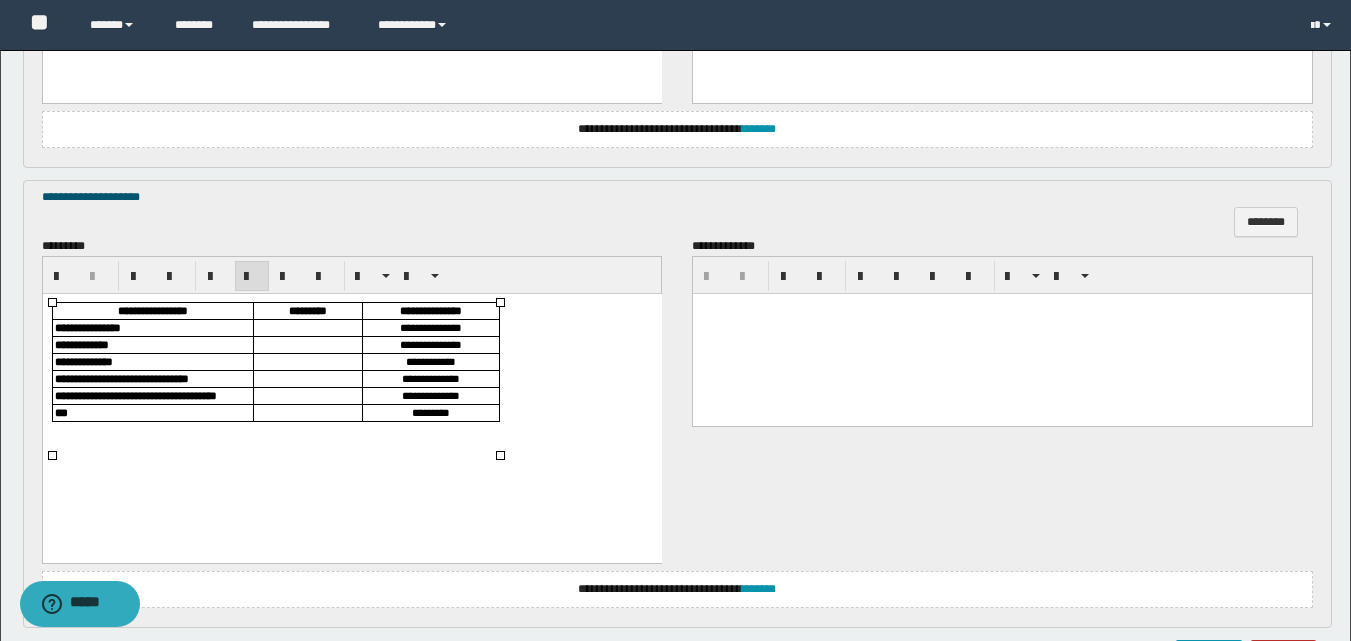 click at bounding box center [307, 327] 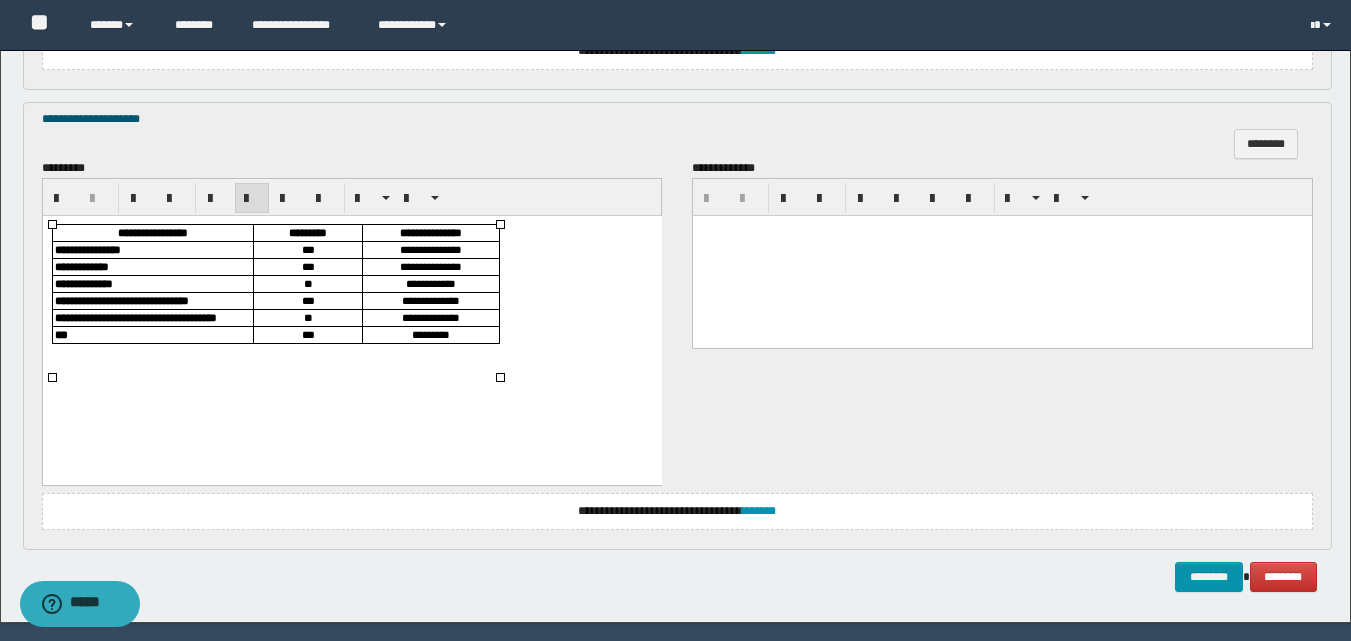 scroll, scrollTop: 1535, scrollLeft: 0, axis: vertical 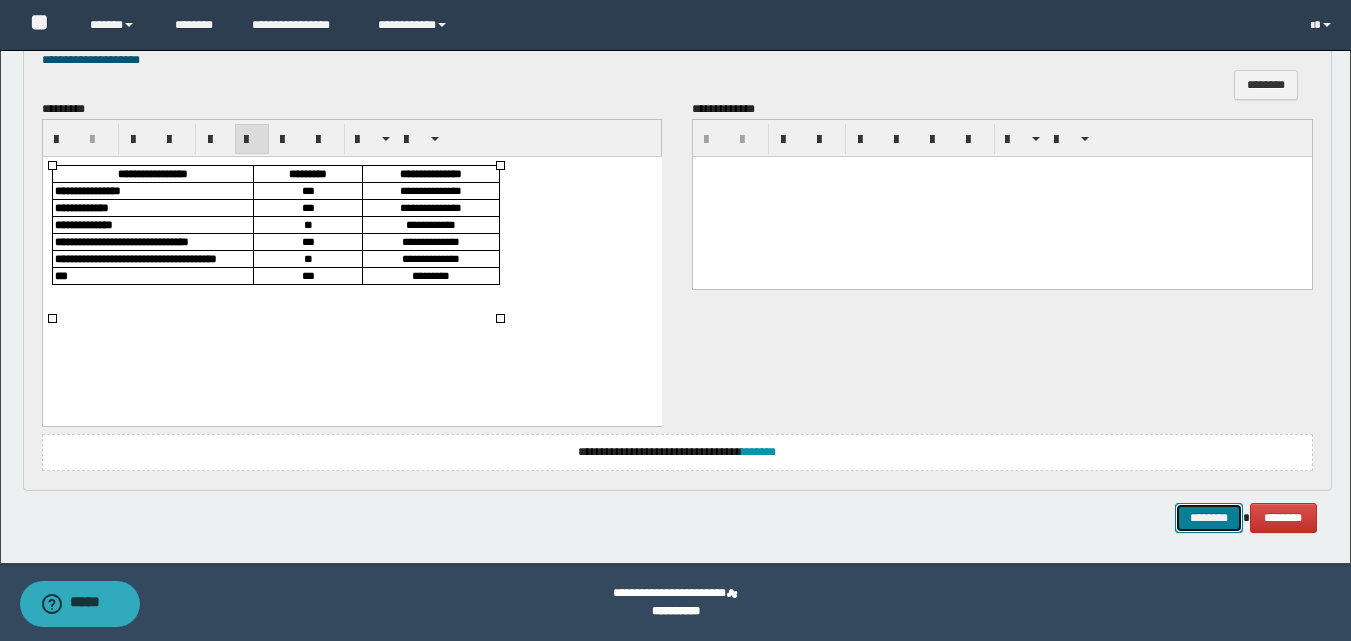 click on "********" at bounding box center [1209, 518] 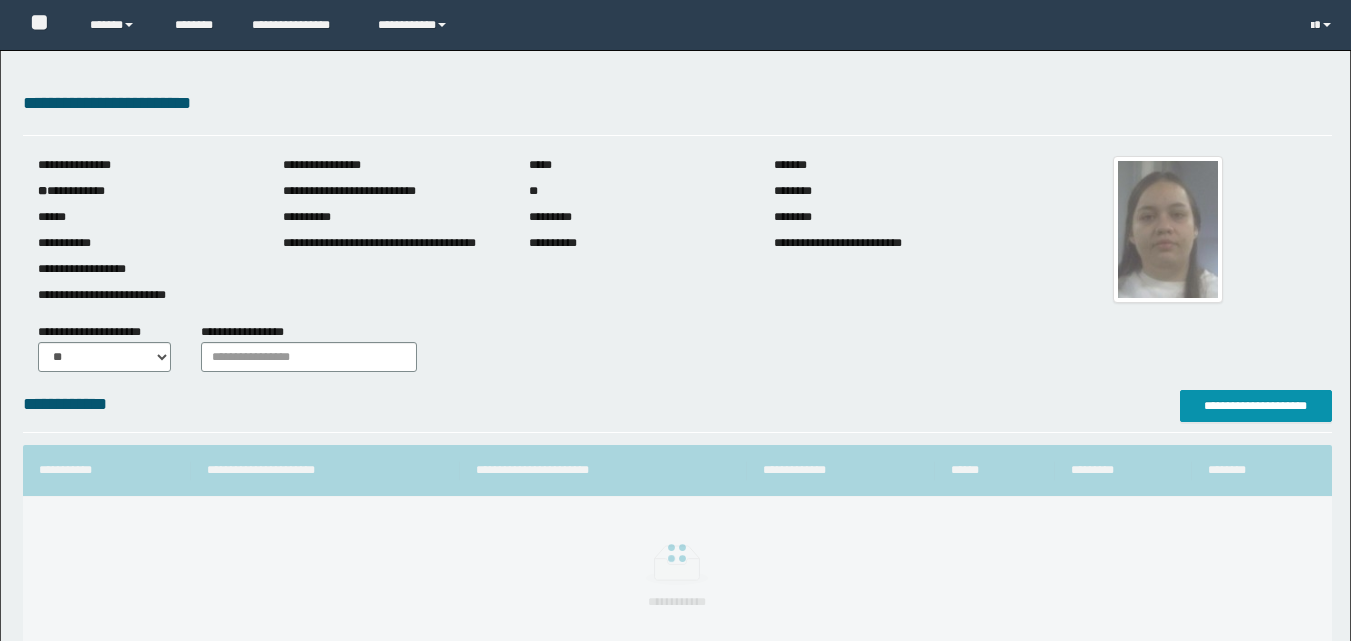 scroll, scrollTop: 0, scrollLeft: 0, axis: both 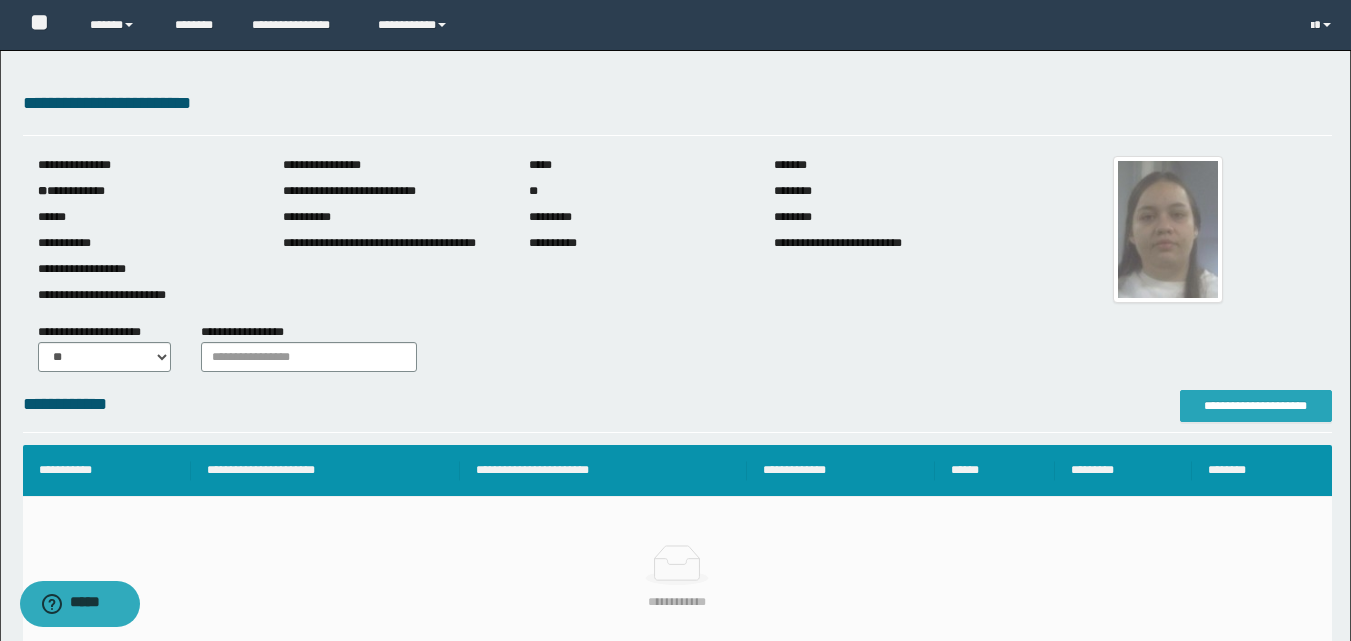 click on "**********" at bounding box center [1256, 406] 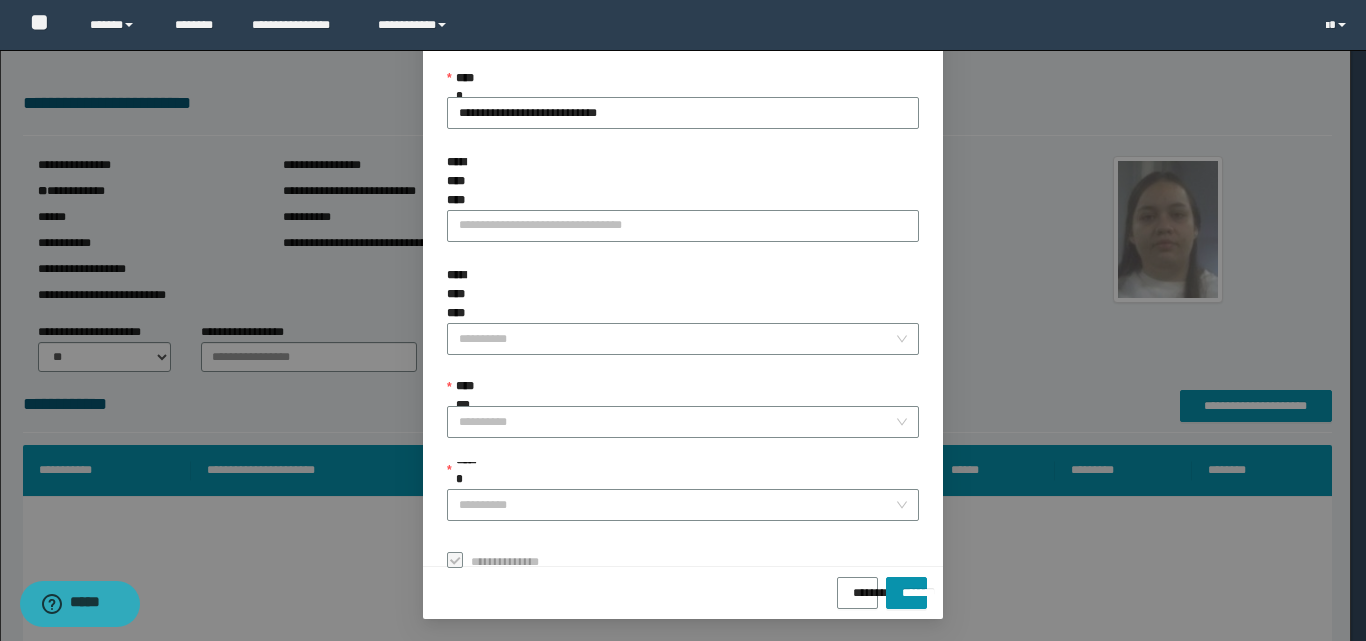 scroll, scrollTop: 111, scrollLeft: 0, axis: vertical 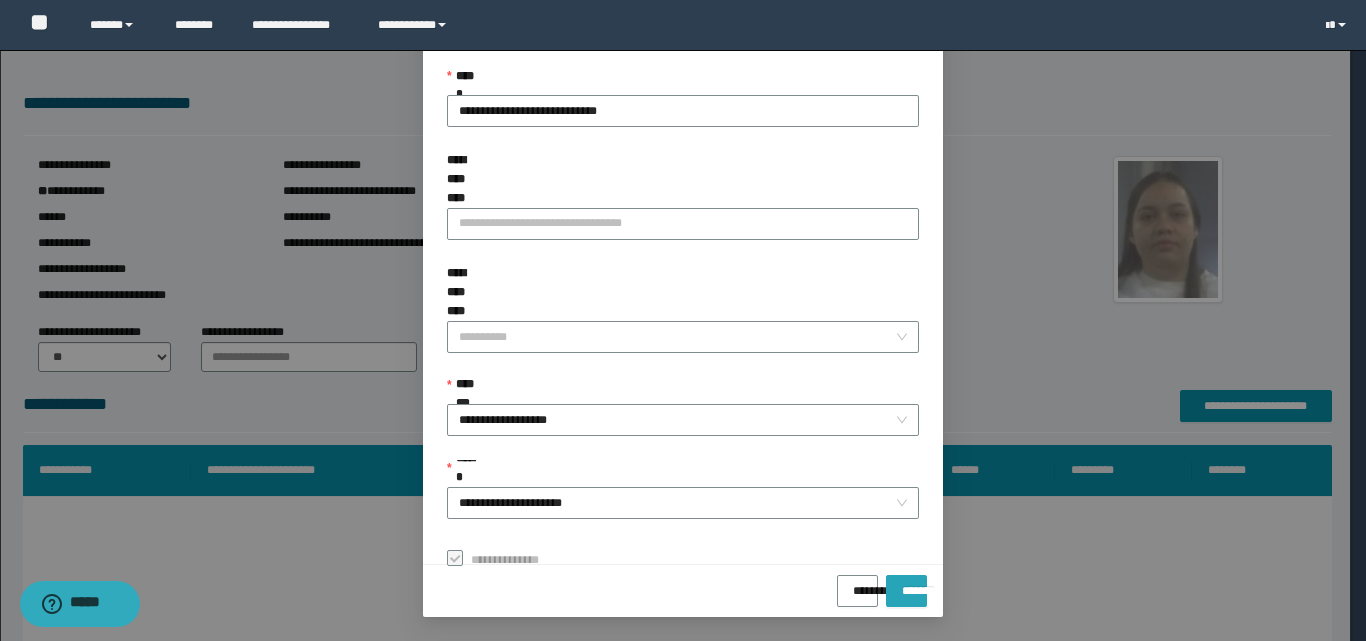 click on "*******" at bounding box center (906, 584) 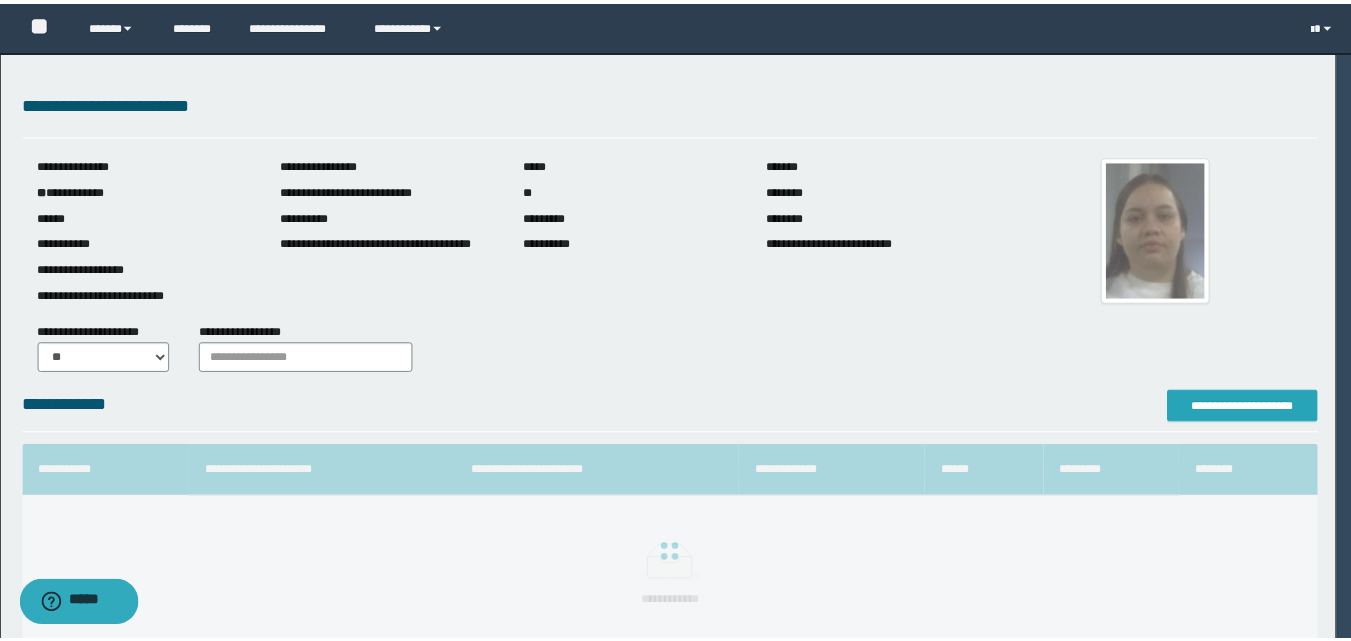 scroll, scrollTop: 0, scrollLeft: 0, axis: both 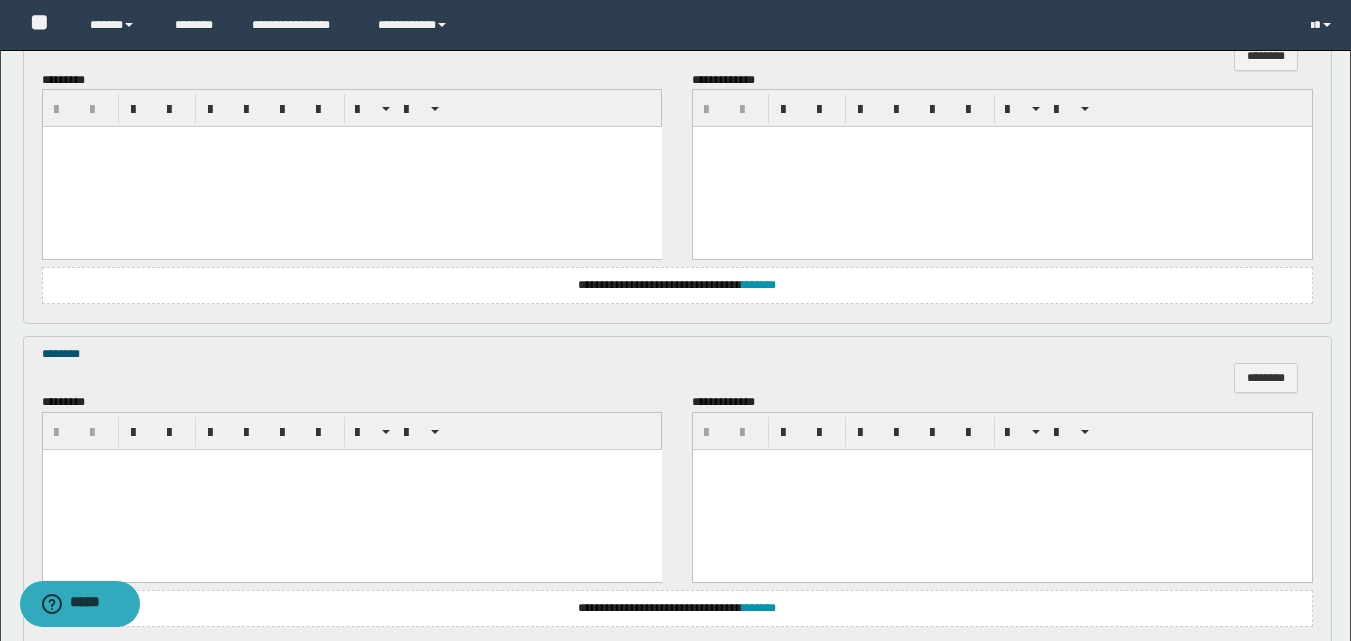 click at bounding box center [351, 167] 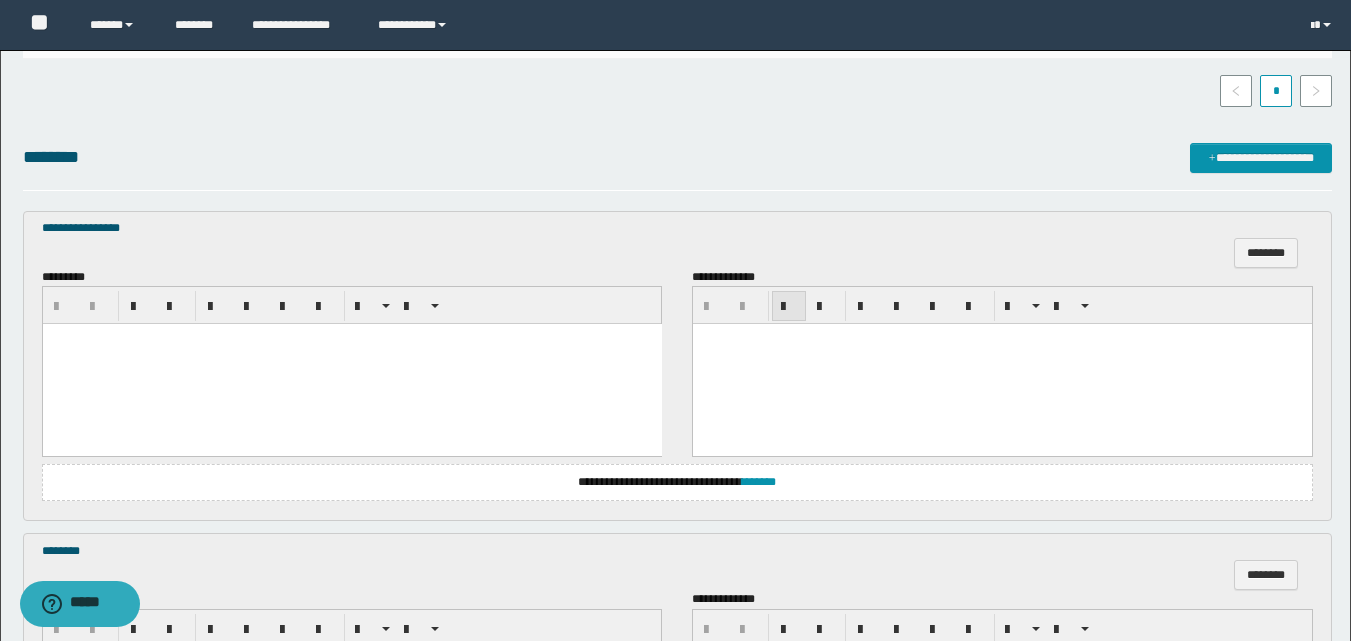 scroll, scrollTop: 500, scrollLeft: 0, axis: vertical 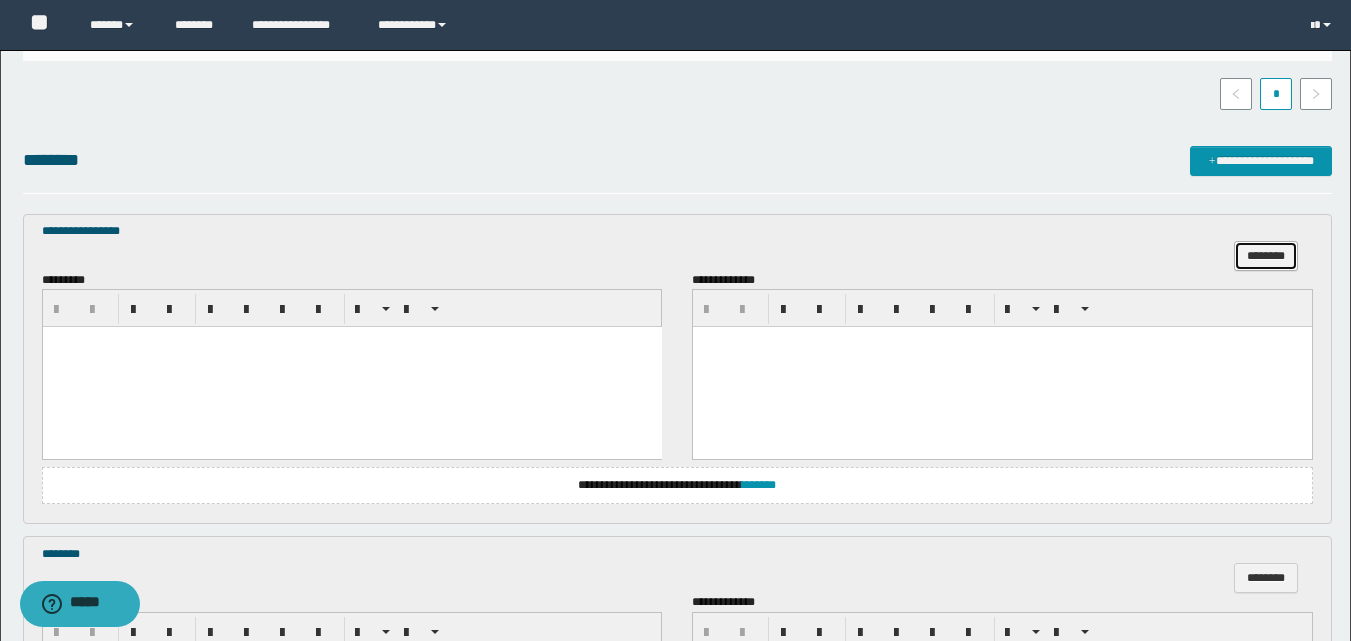 click on "********" at bounding box center [1266, 256] 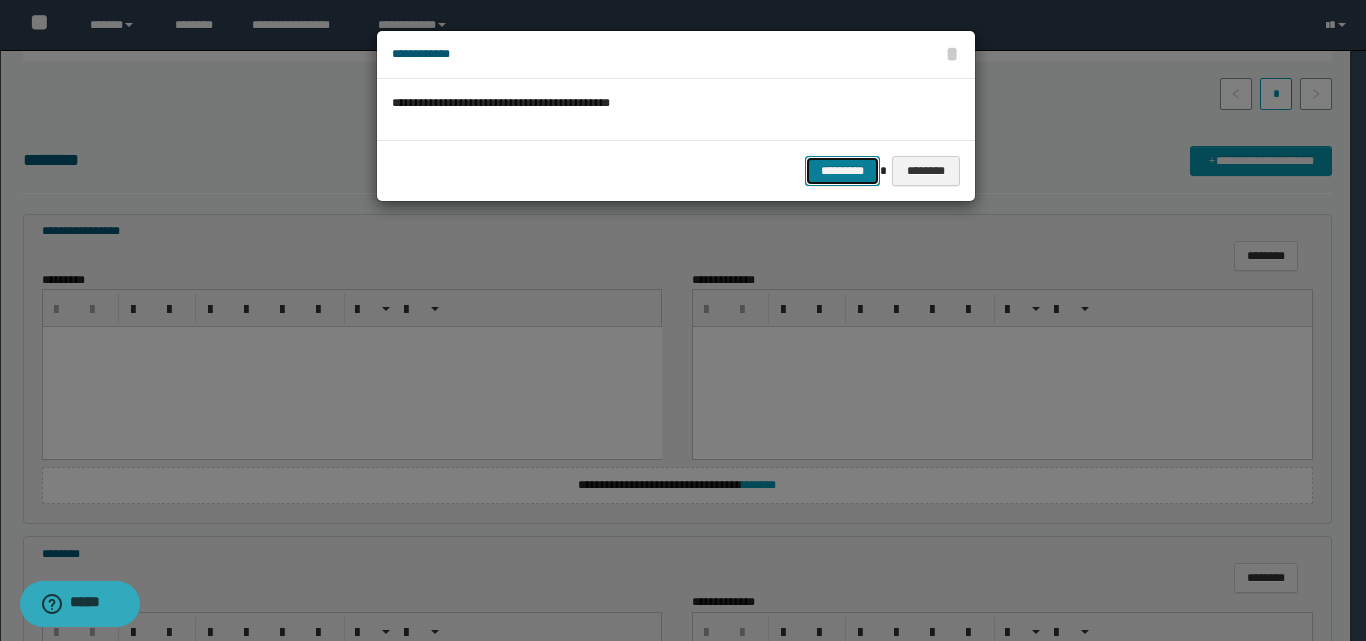 click on "*********" at bounding box center (842, 171) 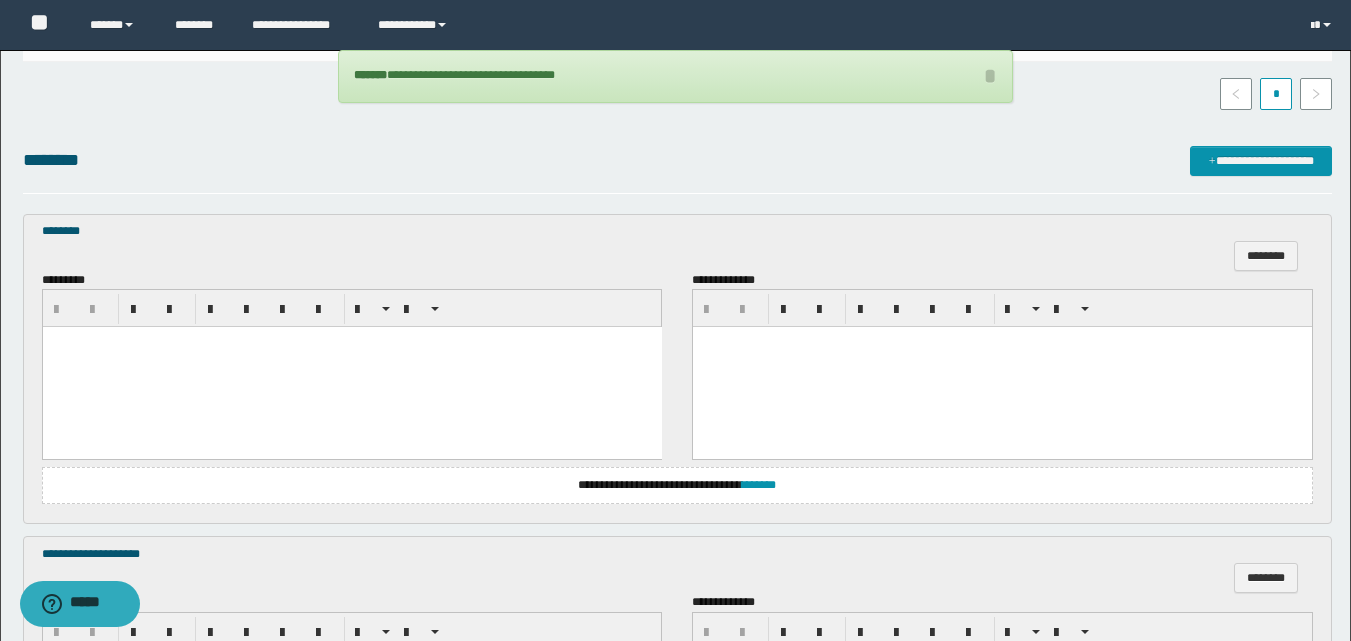 click at bounding box center (351, 367) 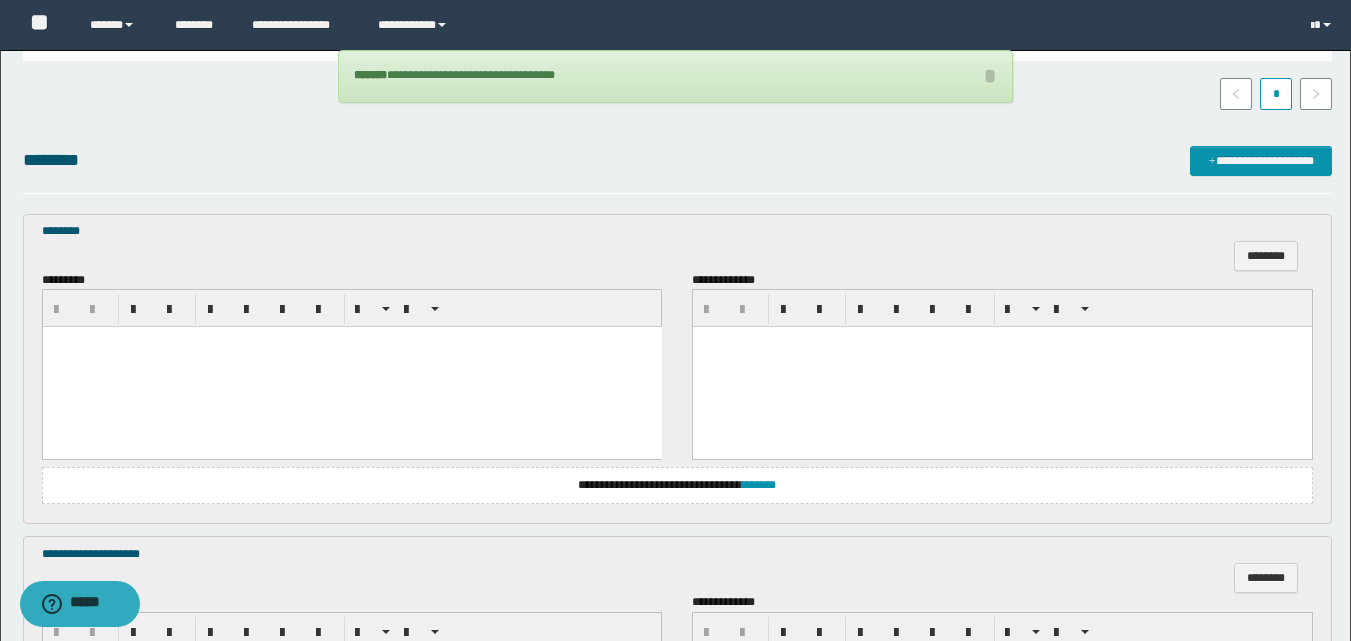 type 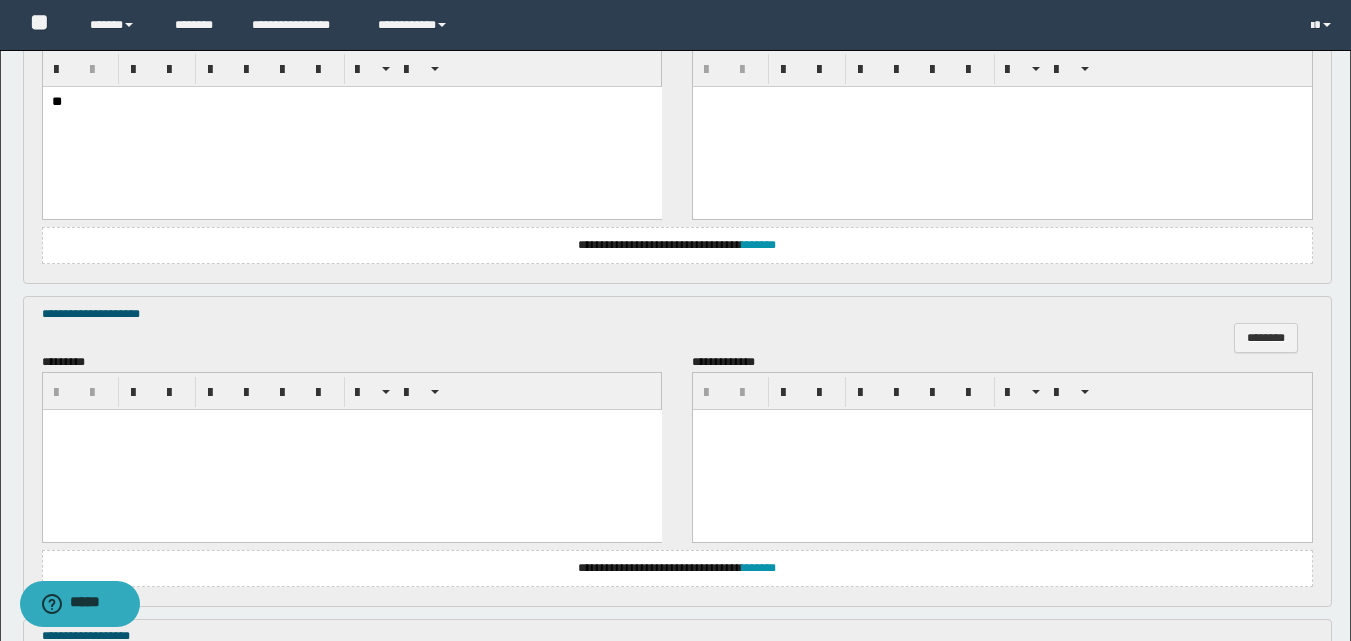 scroll, scrollTop: 700, scrollLeft: 0, axis: vertical 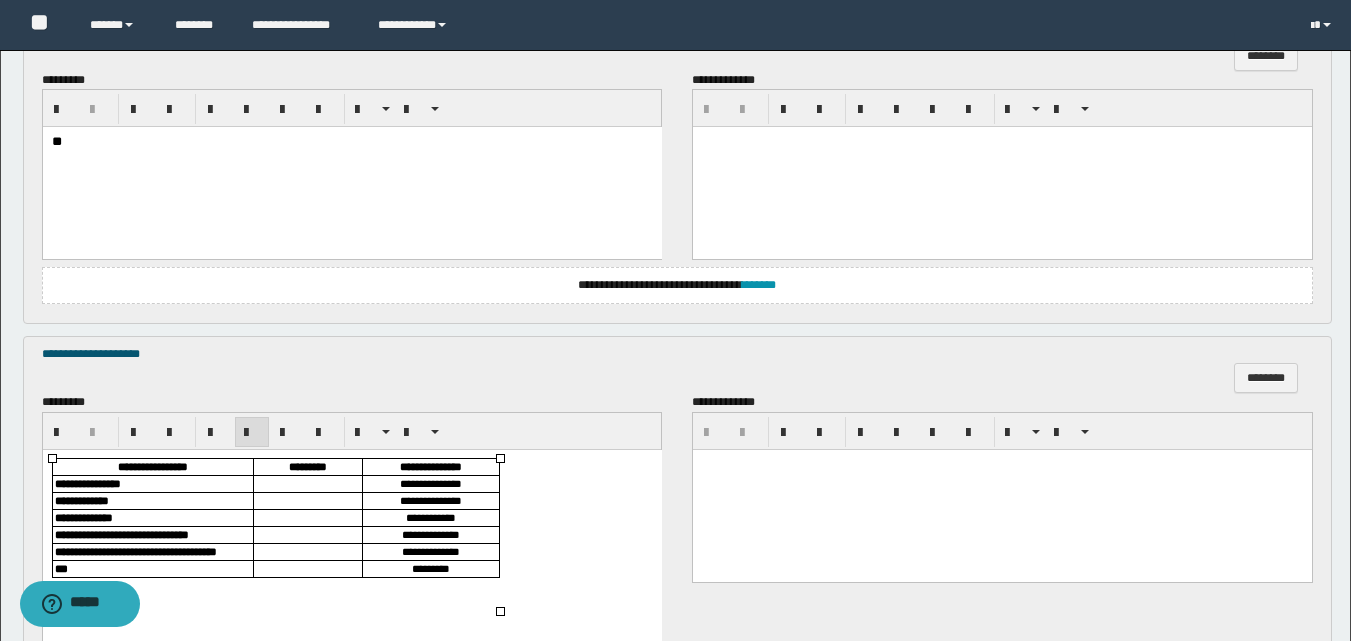 click at bounding box center [307, 484] 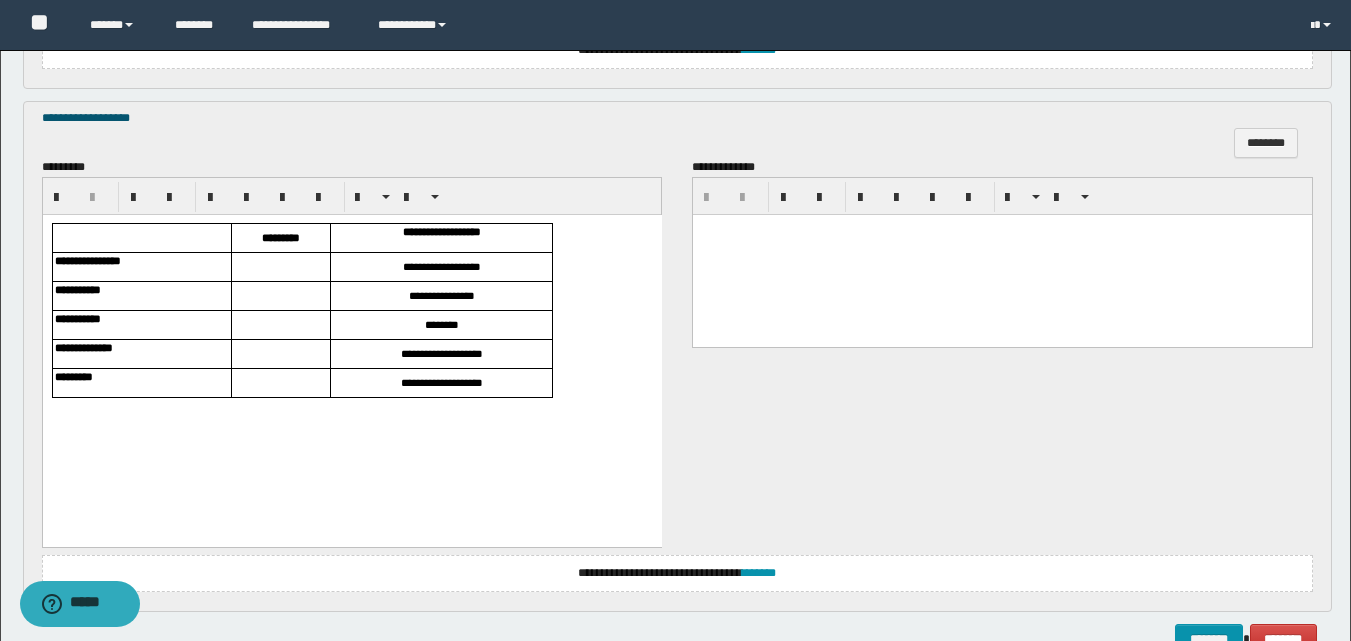 scroll, scrollTop: 1400, scrollLeft: 0, axis: vertical 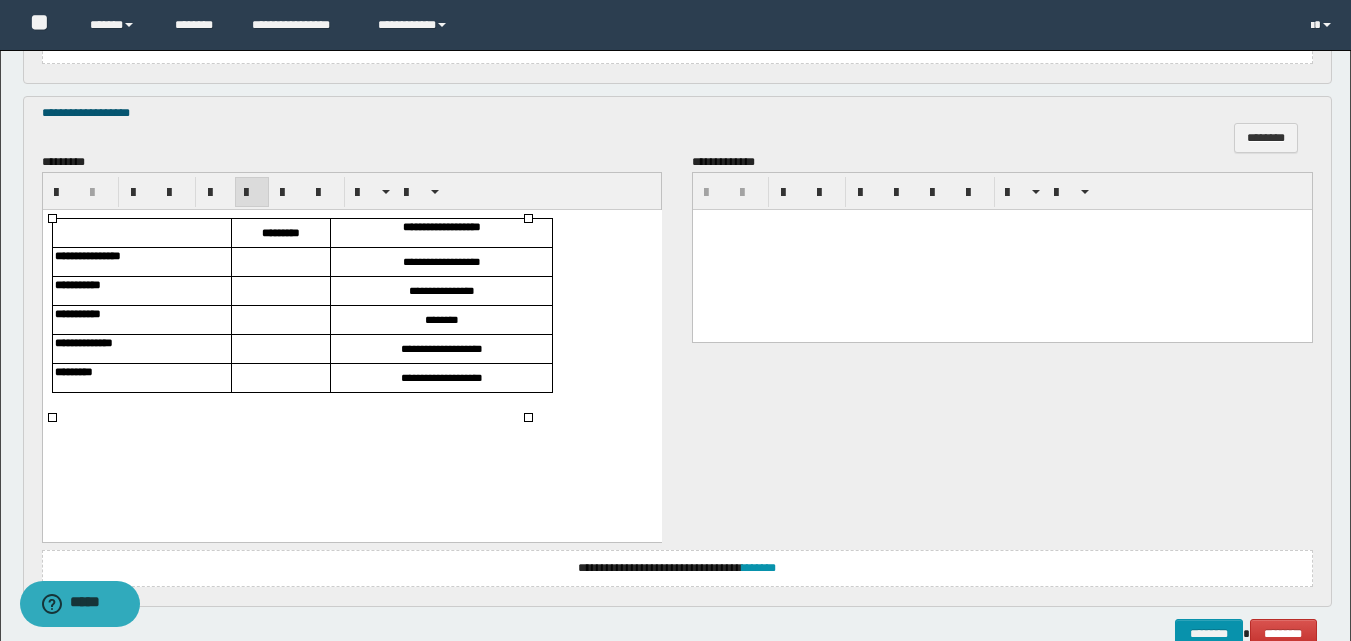 click at bounding box center (280, 261) 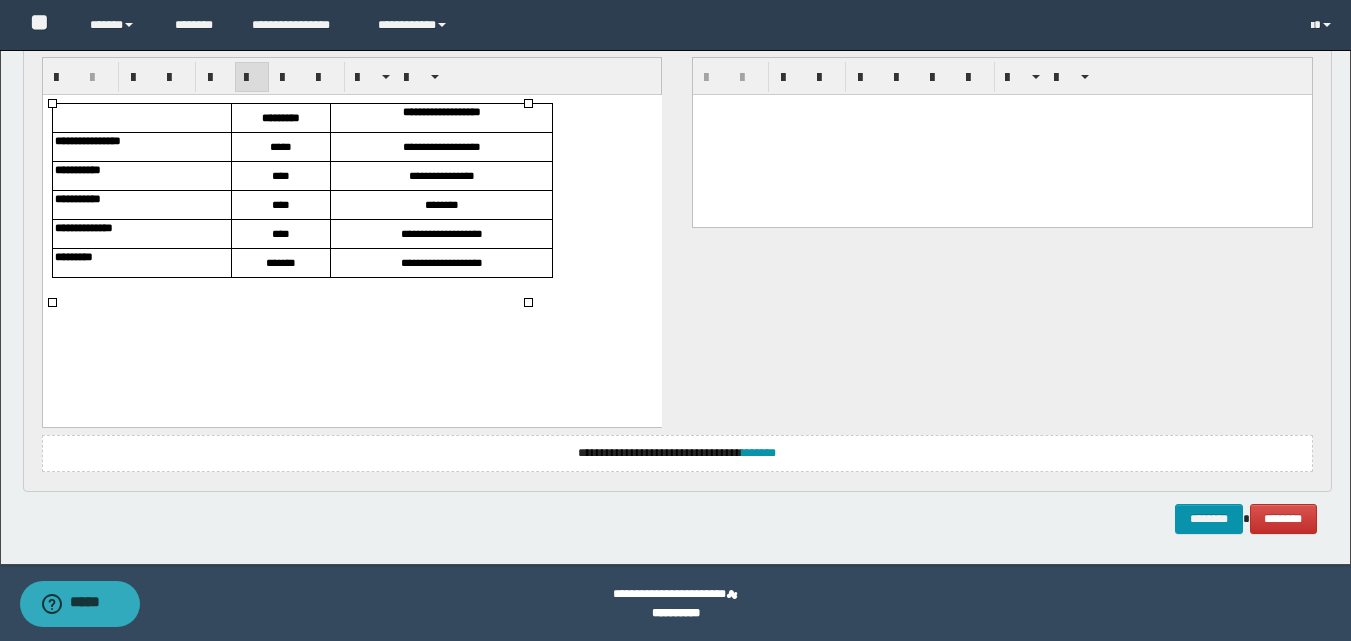 scroll, scrollTop: 1516, scrollLeft: 0, axis: vertical 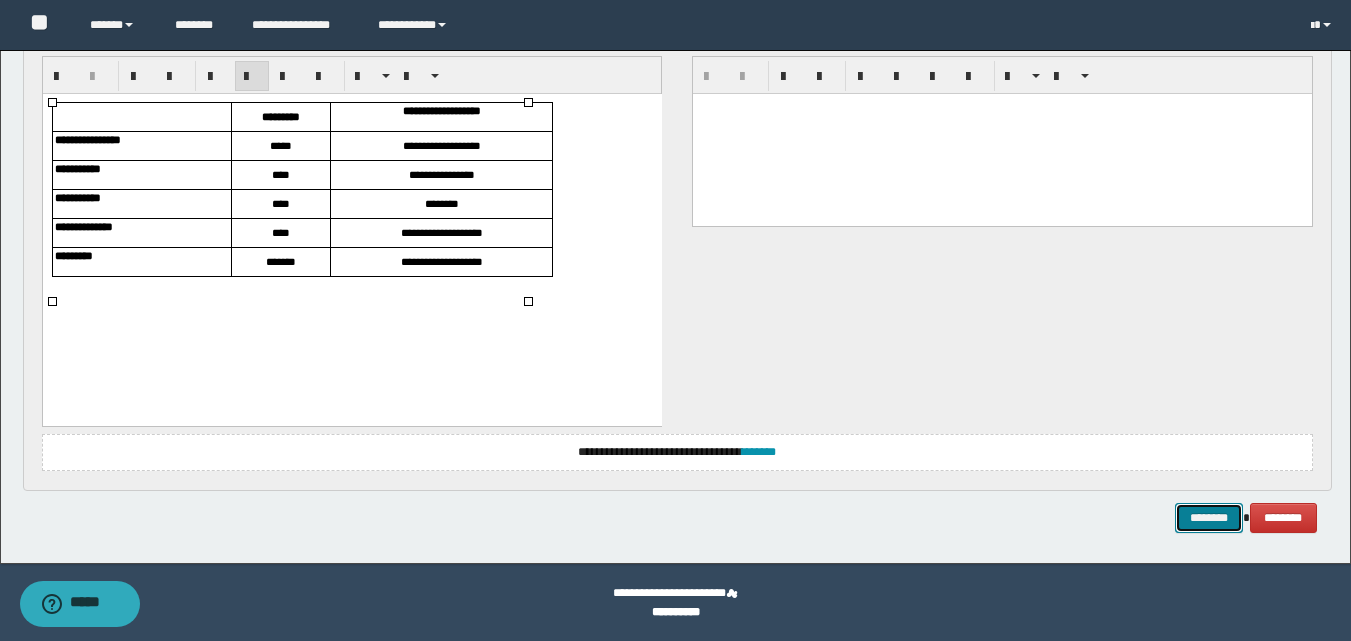 click on "********" at bounding box center (1209, 518) 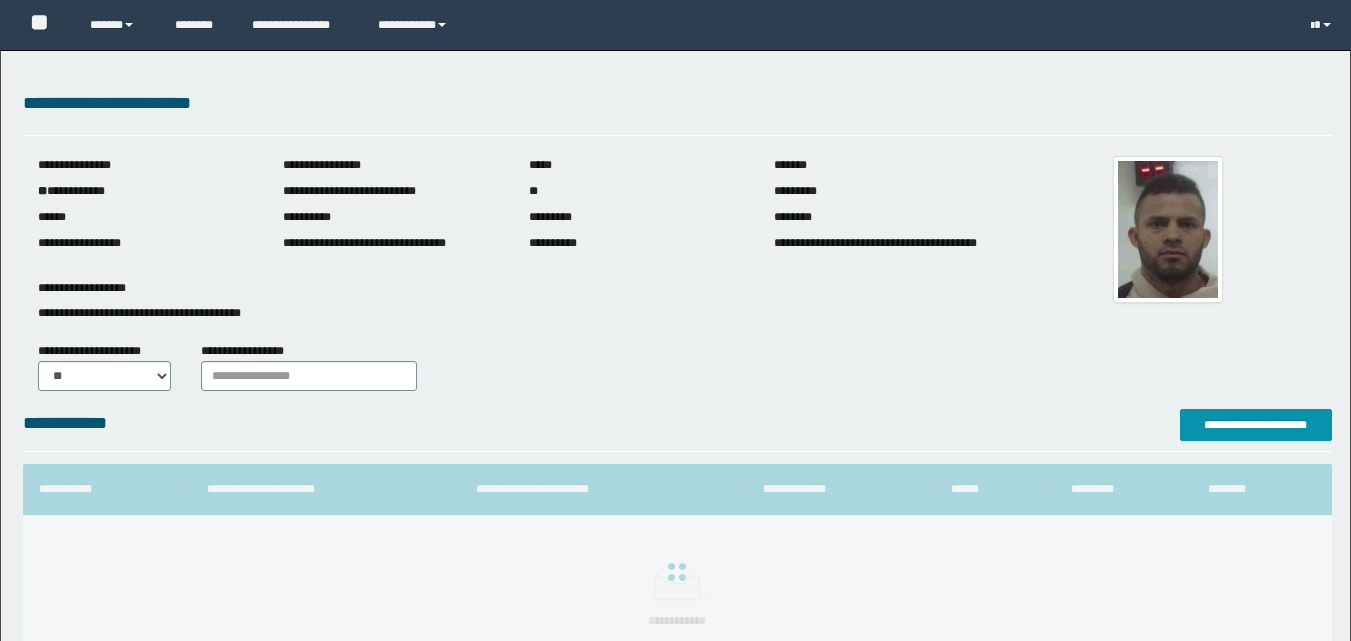 scroll, scrollTop: 0, scrollLeft: 0, axis: both 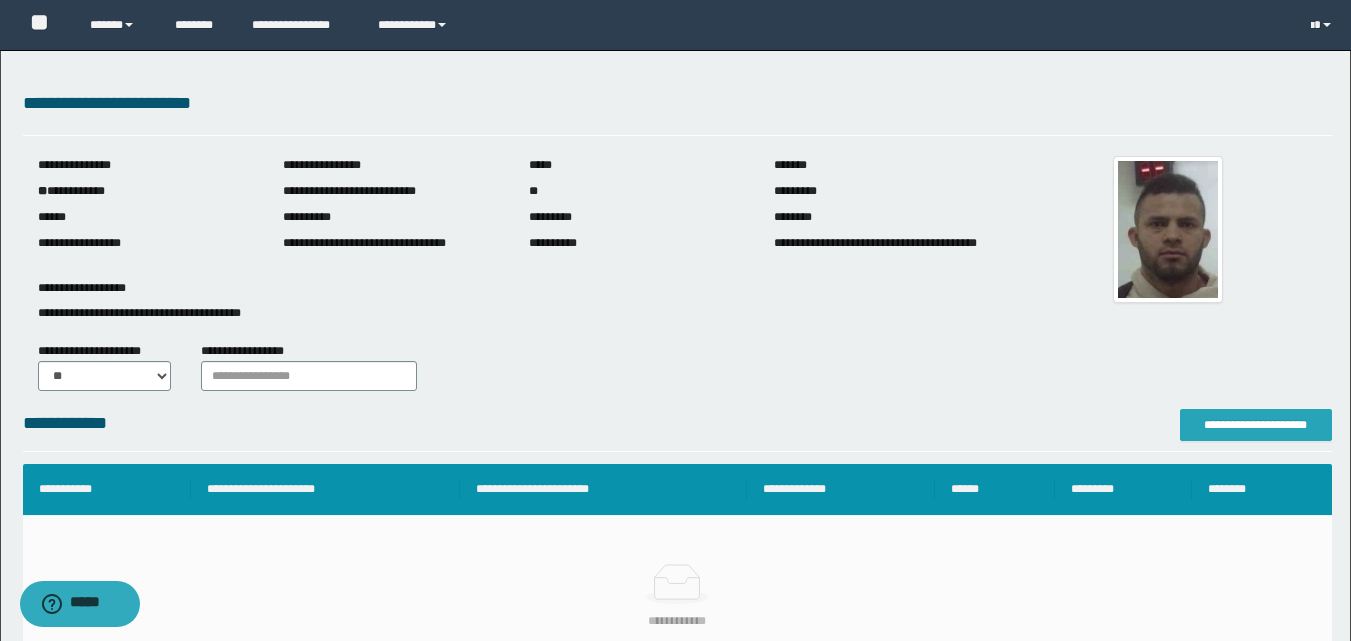 click on "**********" at bounding box center [1256, 425] 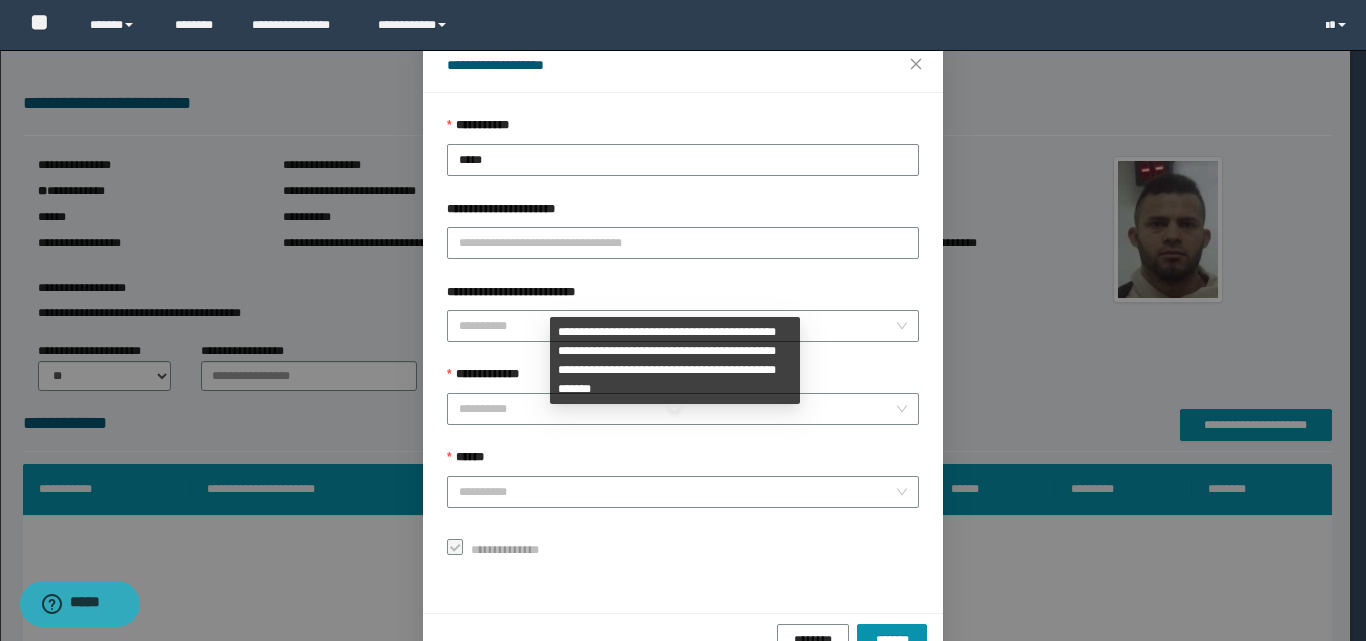 scroll, scrollTop: 111, scrollLeft: 0, axis: vertical 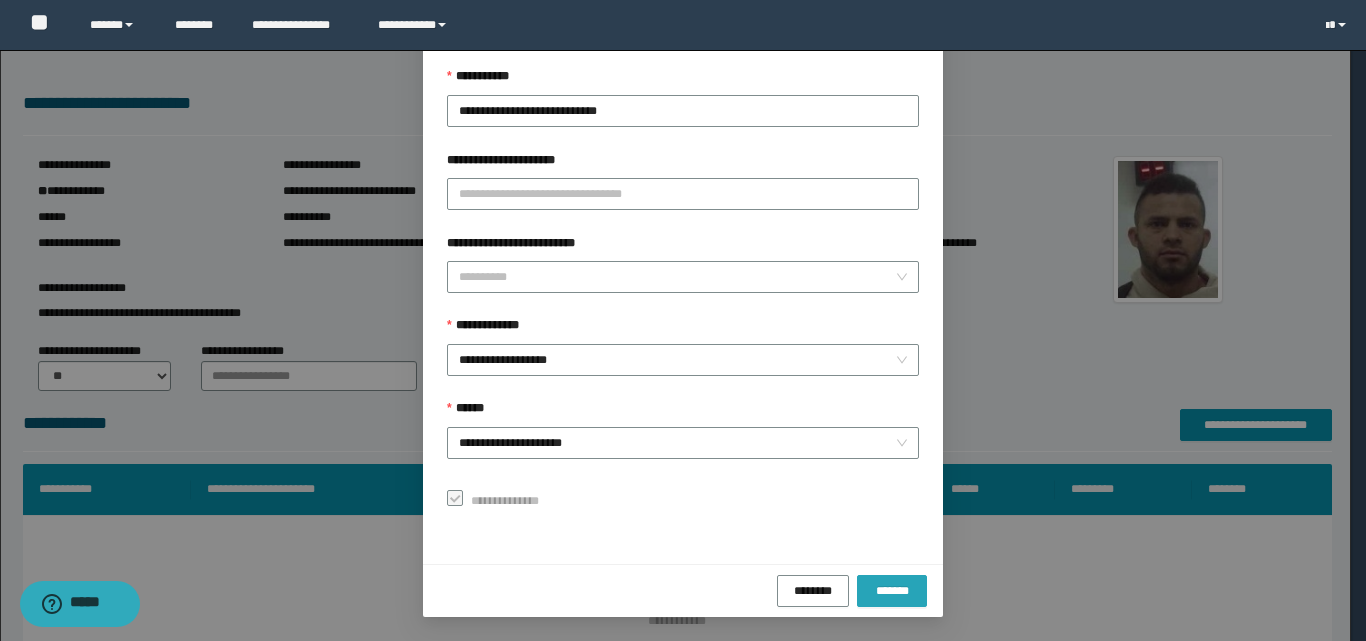 click on "*******" at bounding box center (892, 590) 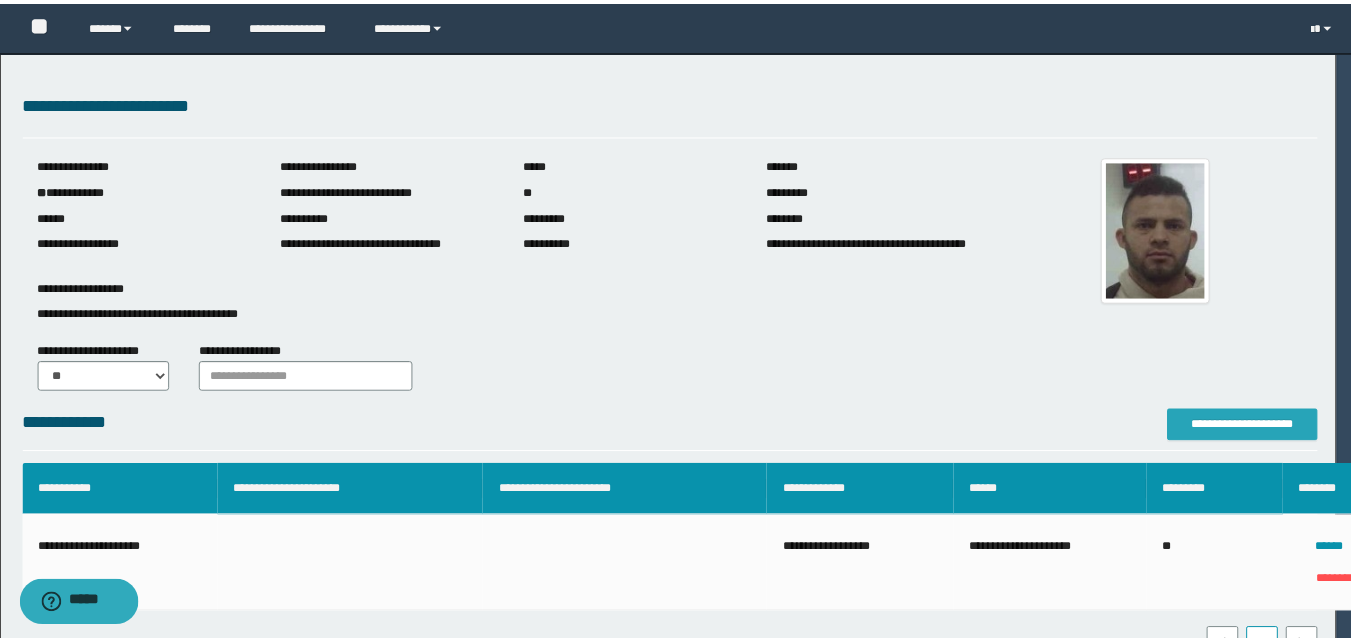scroll, scrollTop: 0, scrollLeft: 0, axis: both 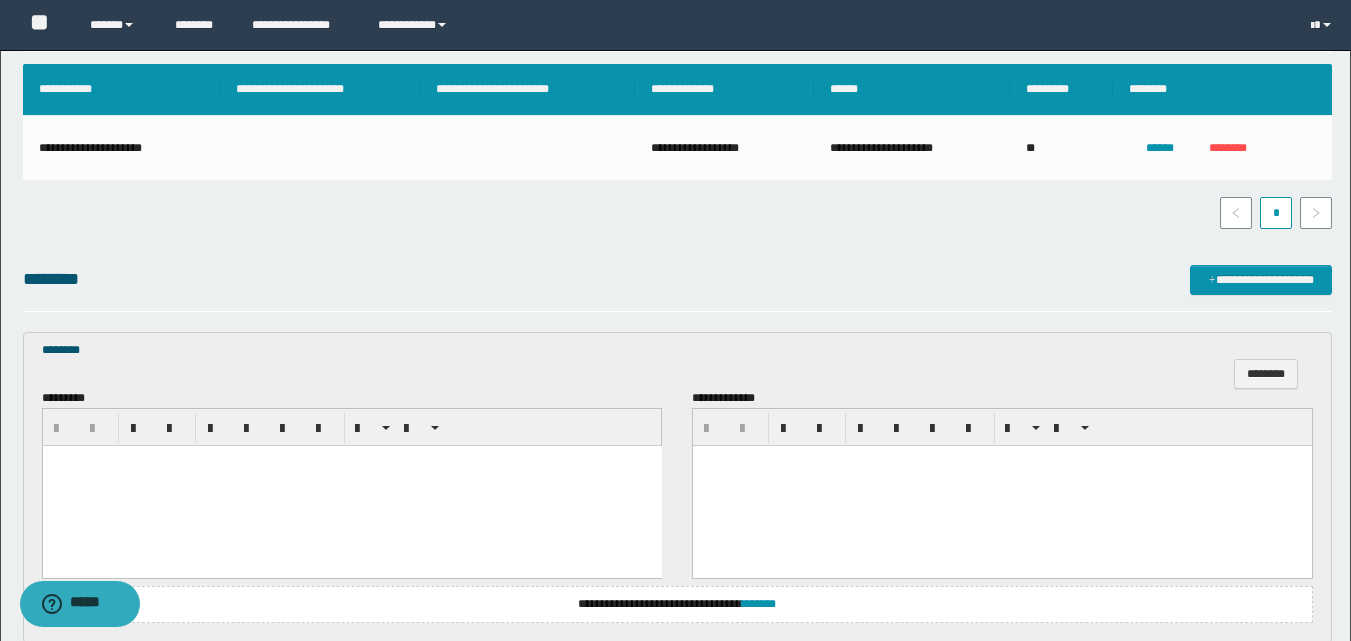 click at bounding box center (351, 486) 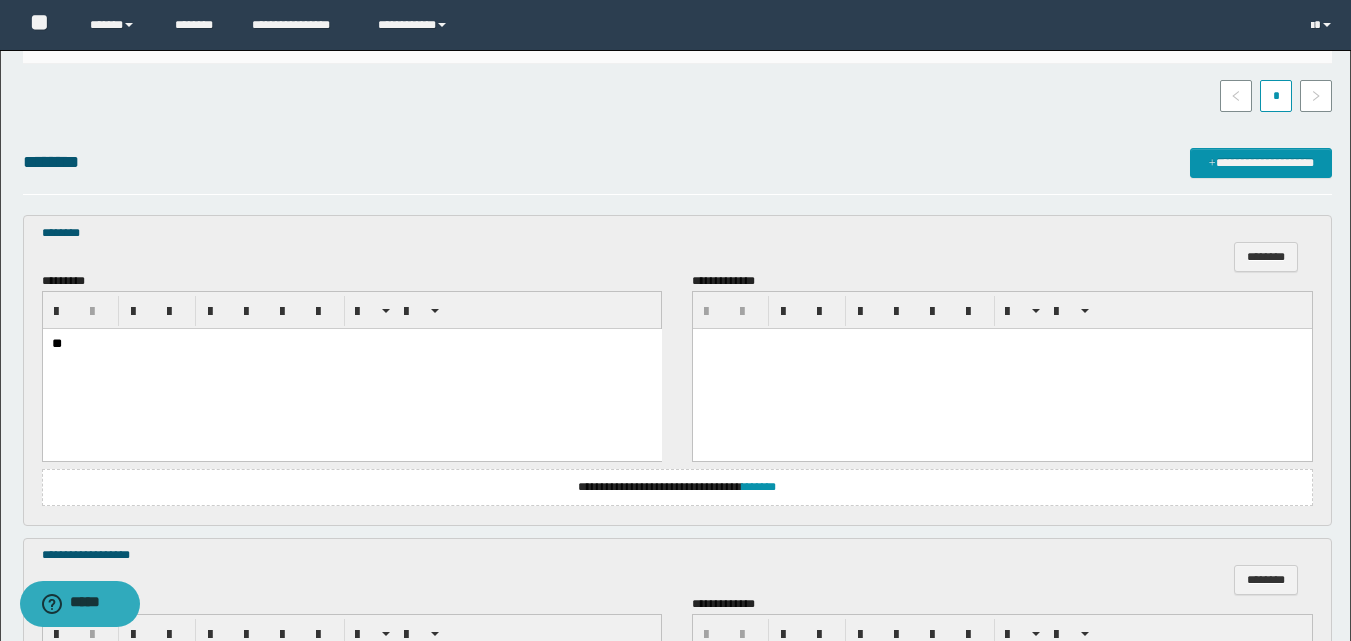 scroll, scrollTop: 800, scrollLeft: 0, axis: vertical 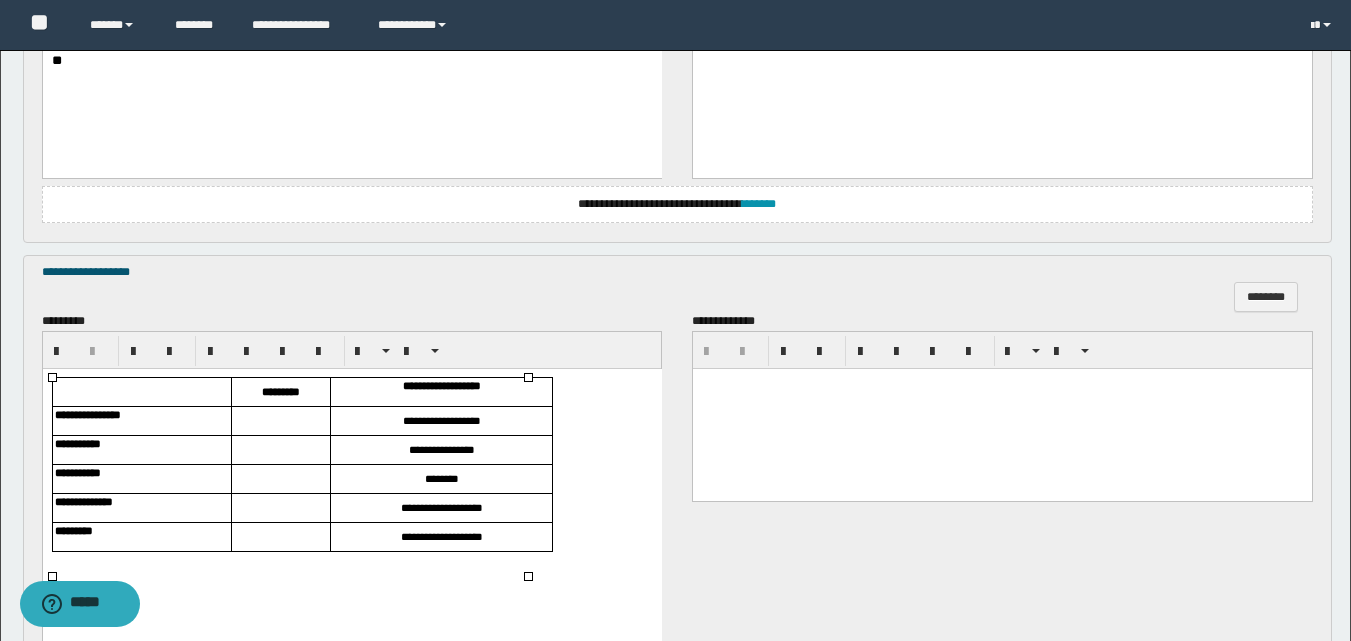 click at bounding box center (280, 421) 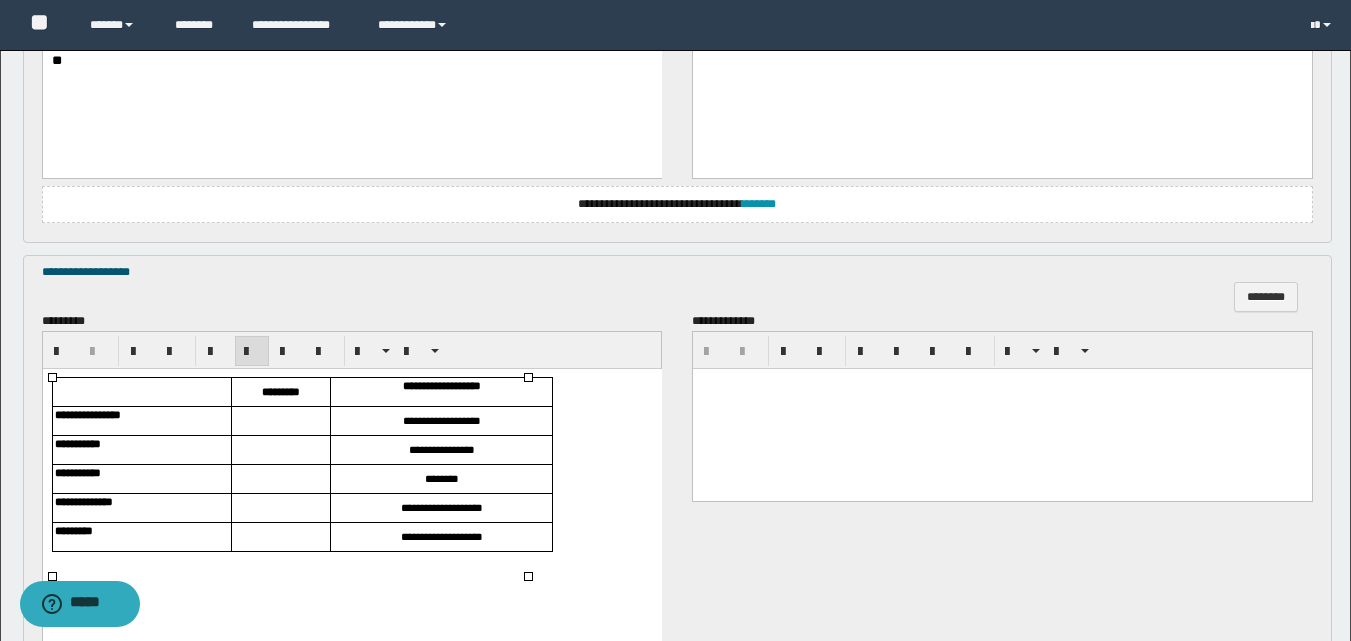 type 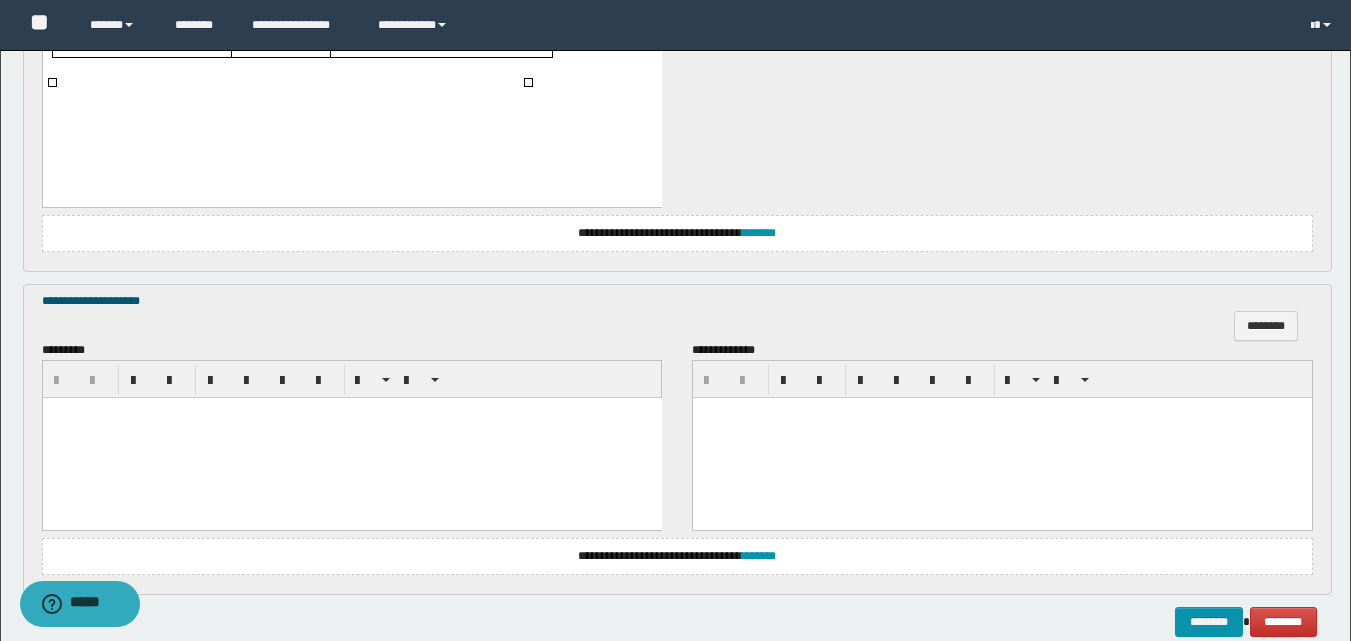 scroll, scrollTop: 1300, scrollLeft: 0, axis: vertical 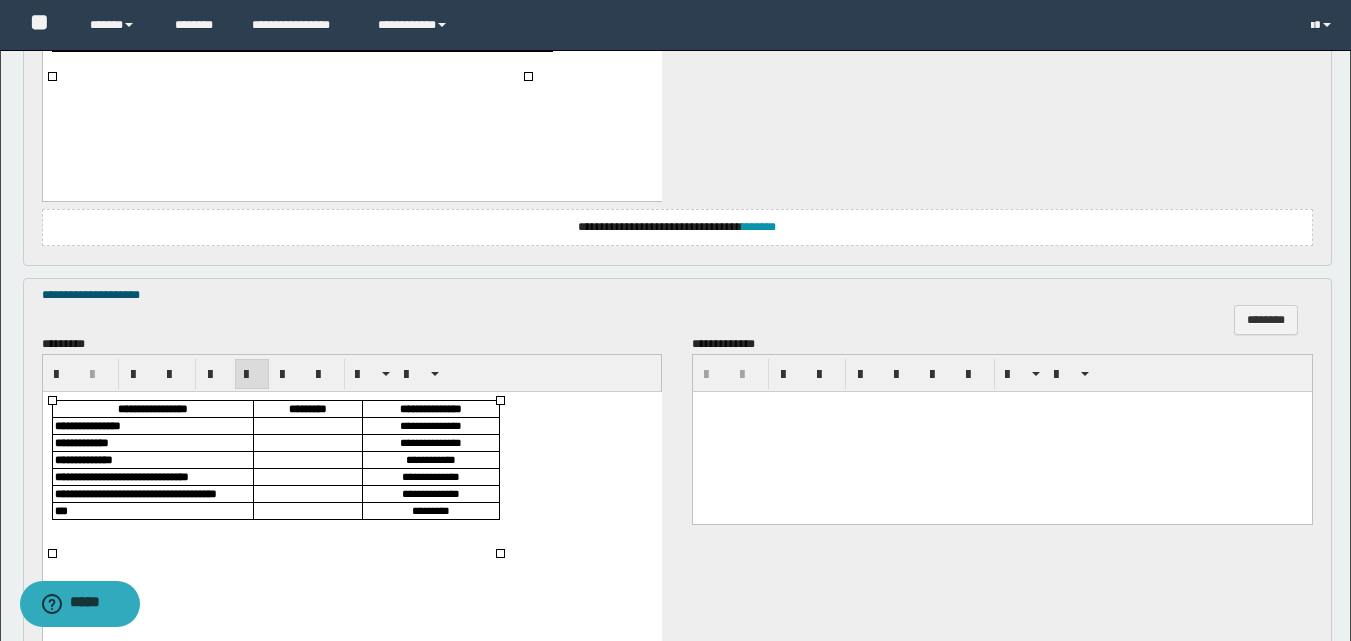 click at bounding box center [307, 425] 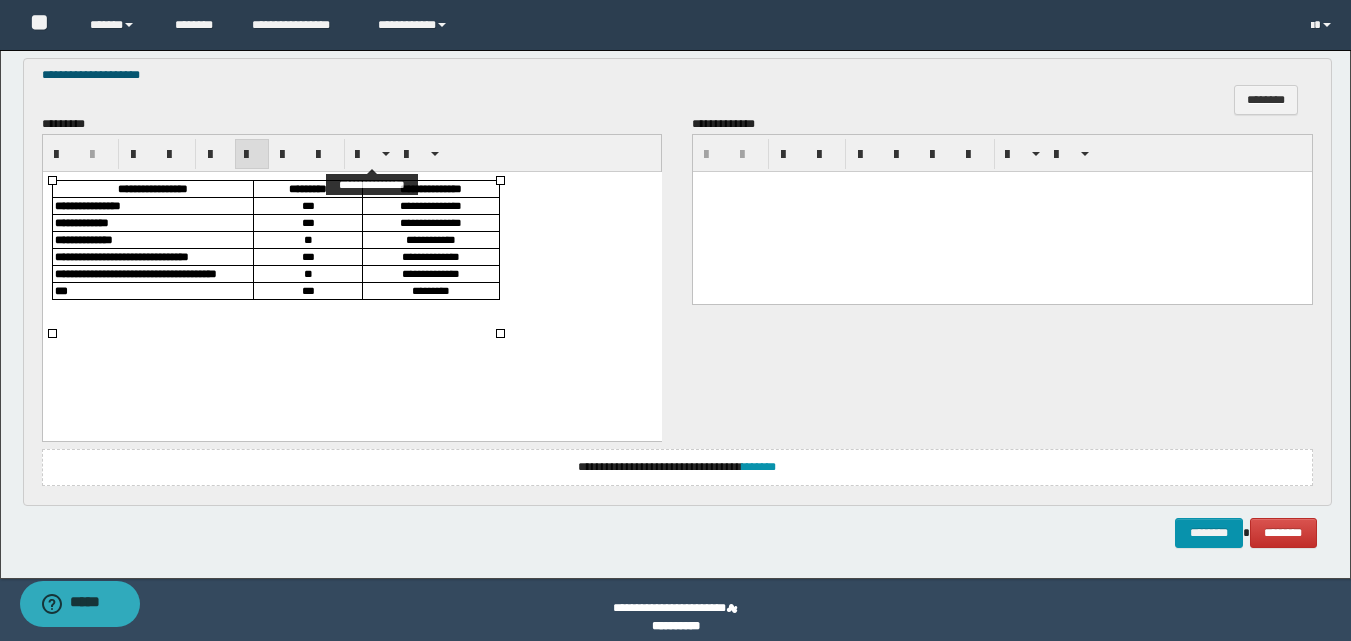 scroll, scrollTop: 1535, scrollLeft: 0, axis: vertical 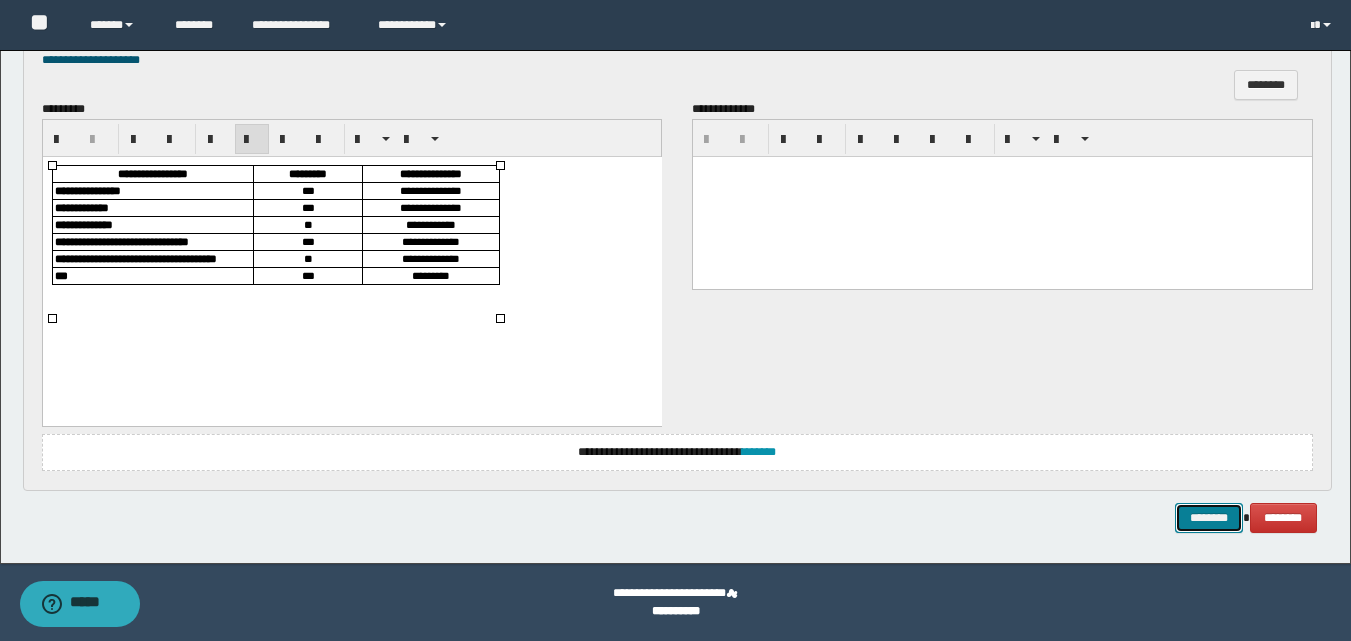 click on "********" at bounding box center (1209, 518) 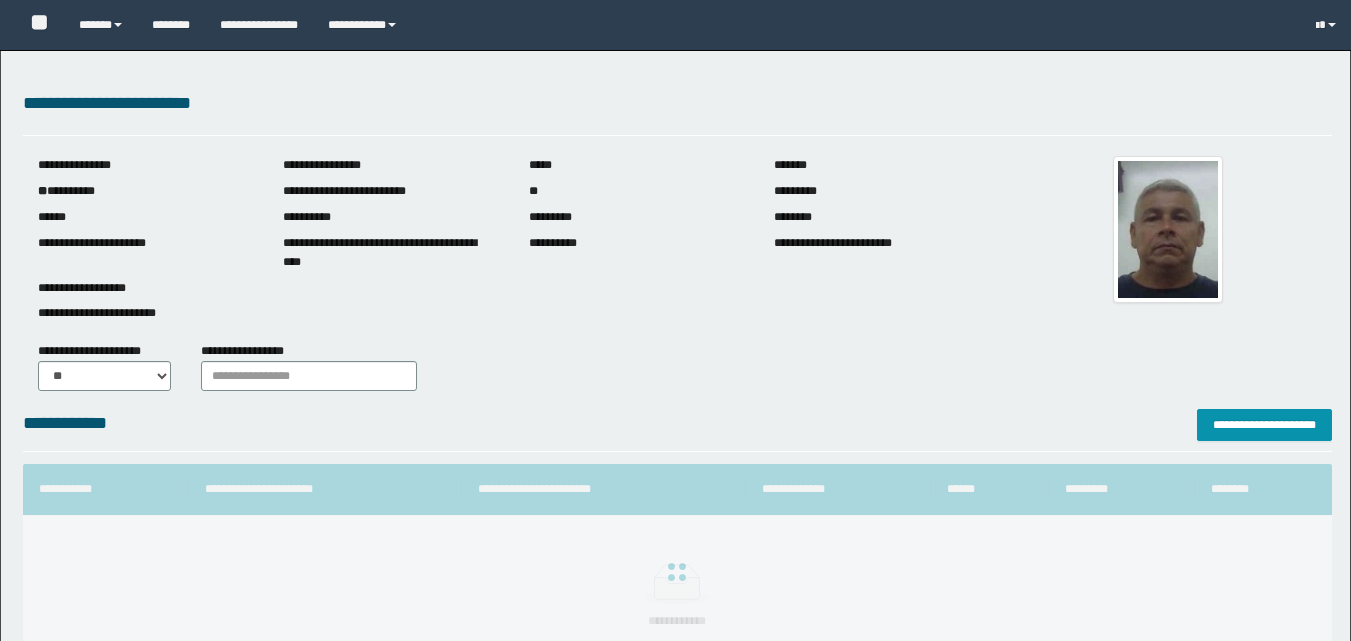 scroll, scrollTop: 0, scrollLeft: 0, axis: both 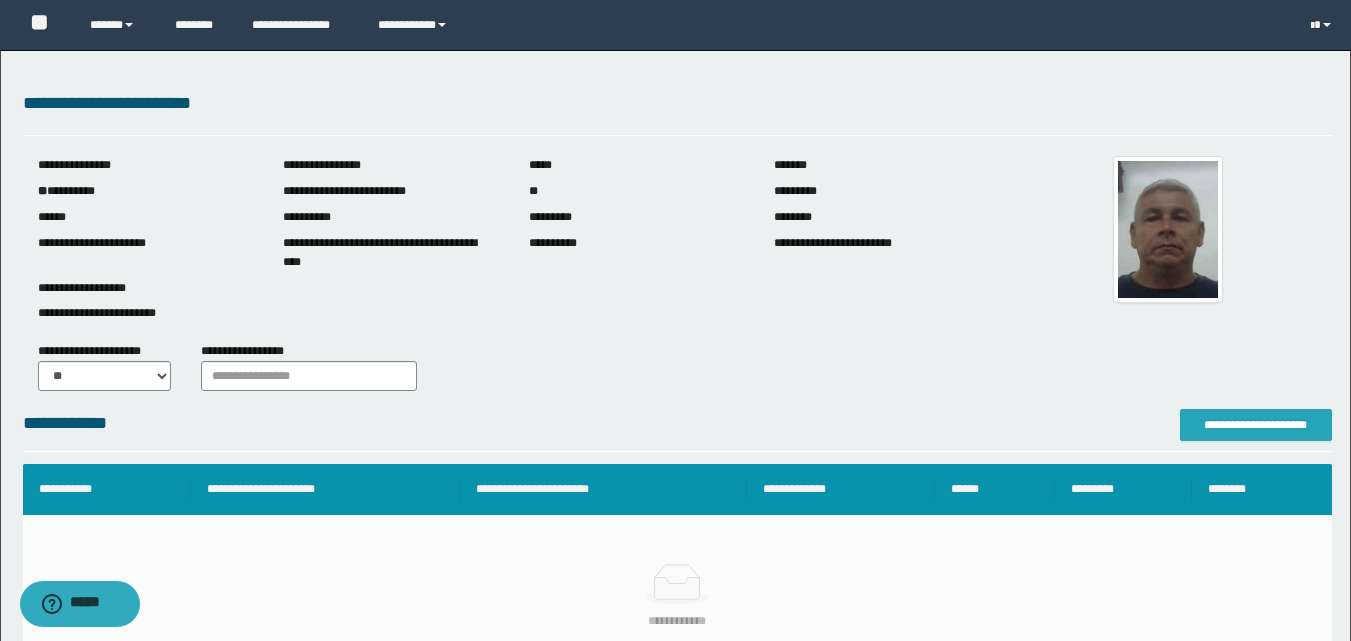 click on "**********" at bounding box center (1256, 425) 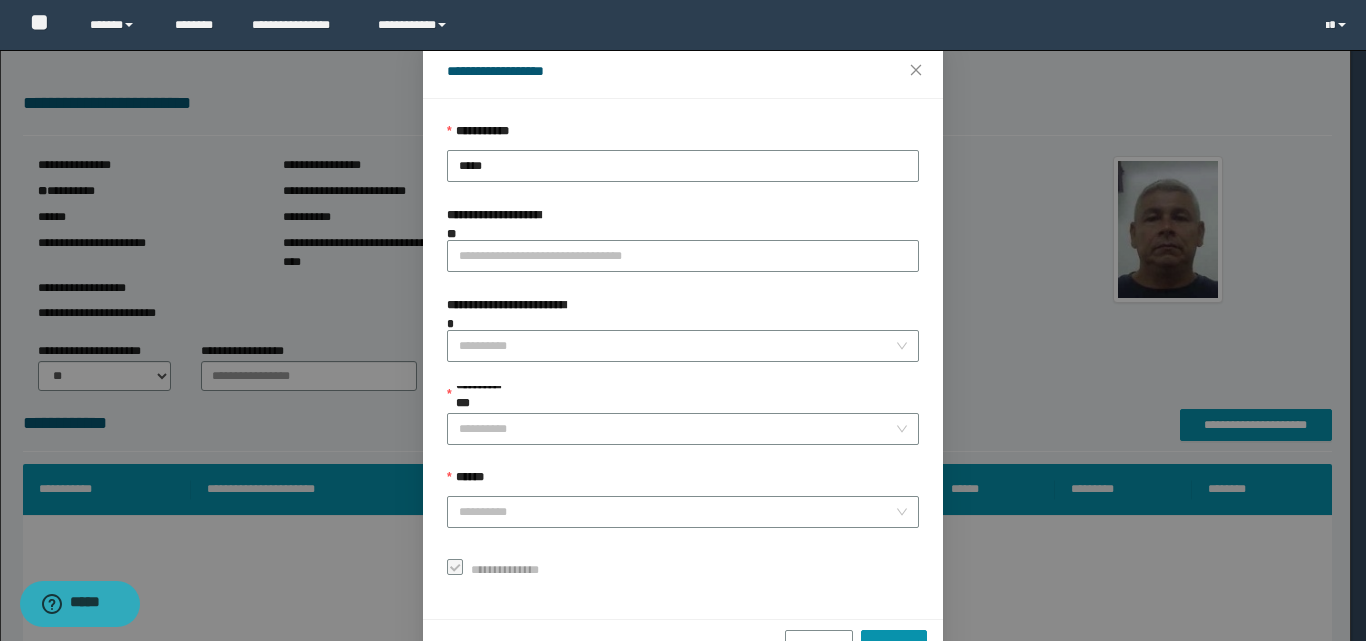 scroll, scrollTop: 111, scrollLeft: 0, axis: vertical 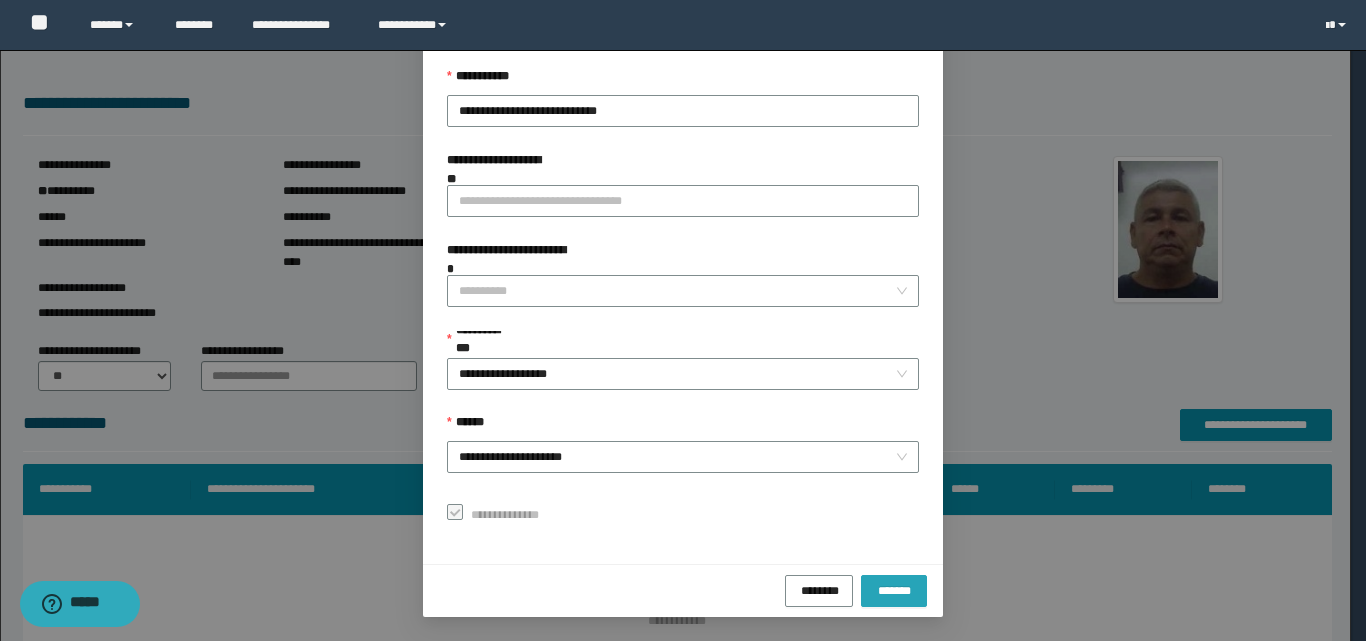 click on "*******" at bounding box center (894, 589) 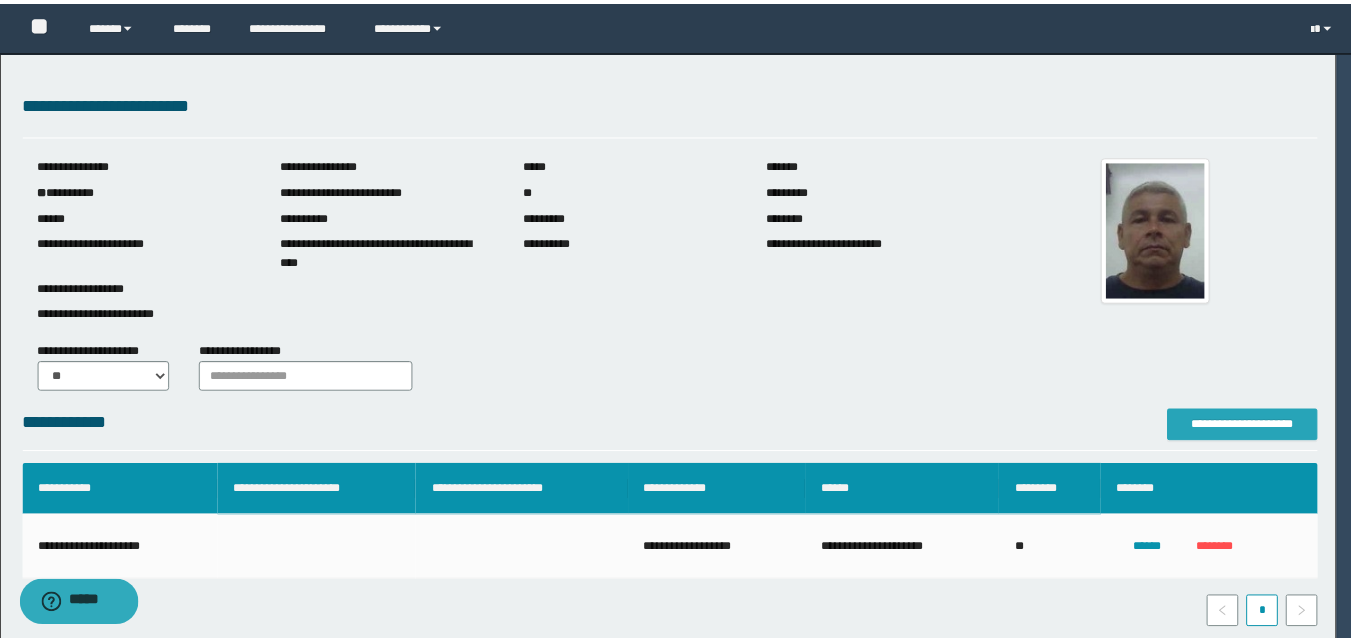 scroll, scrollTop: 0, scrollLeft: 0, axis: both 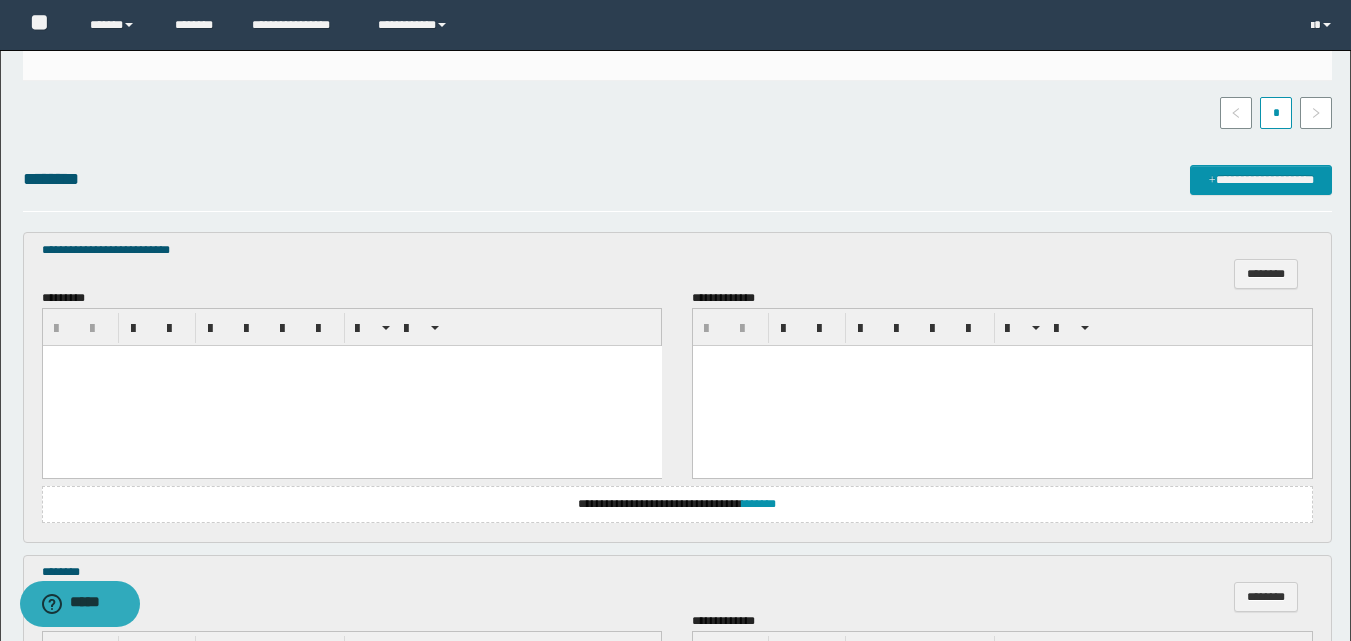 click at bounding box center [351, 386] 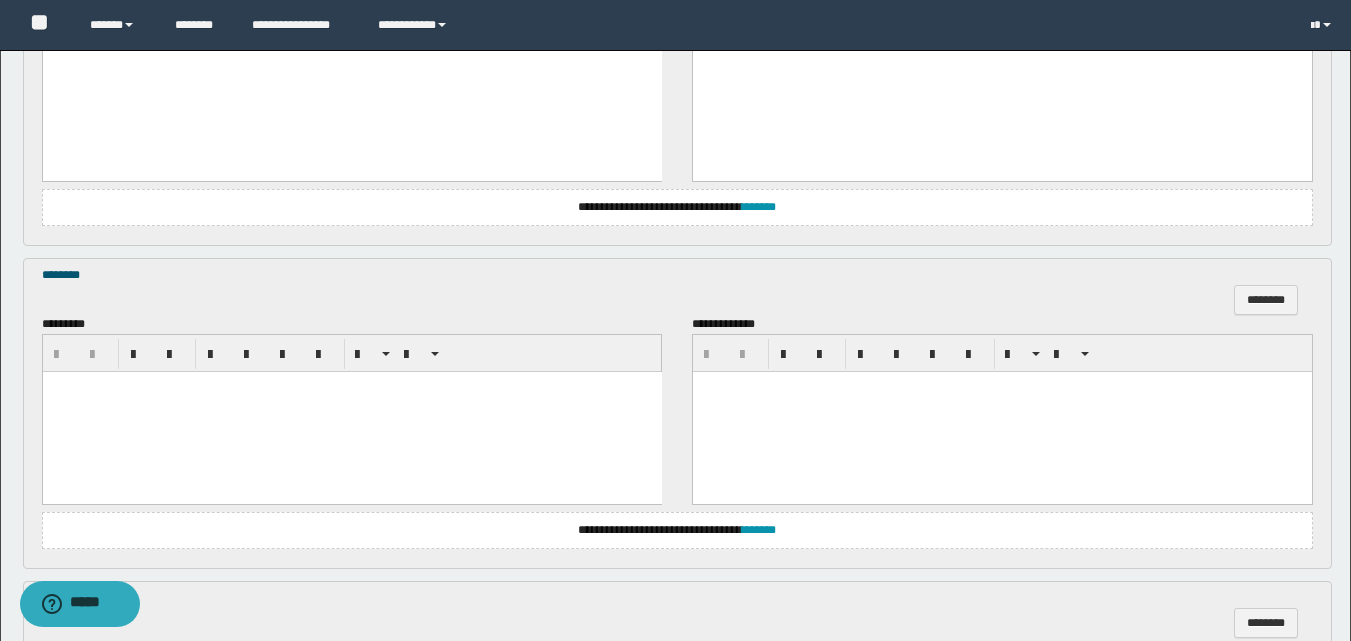 scroll, scrollTop: 800, scrollLeft: 0, axis: vertical 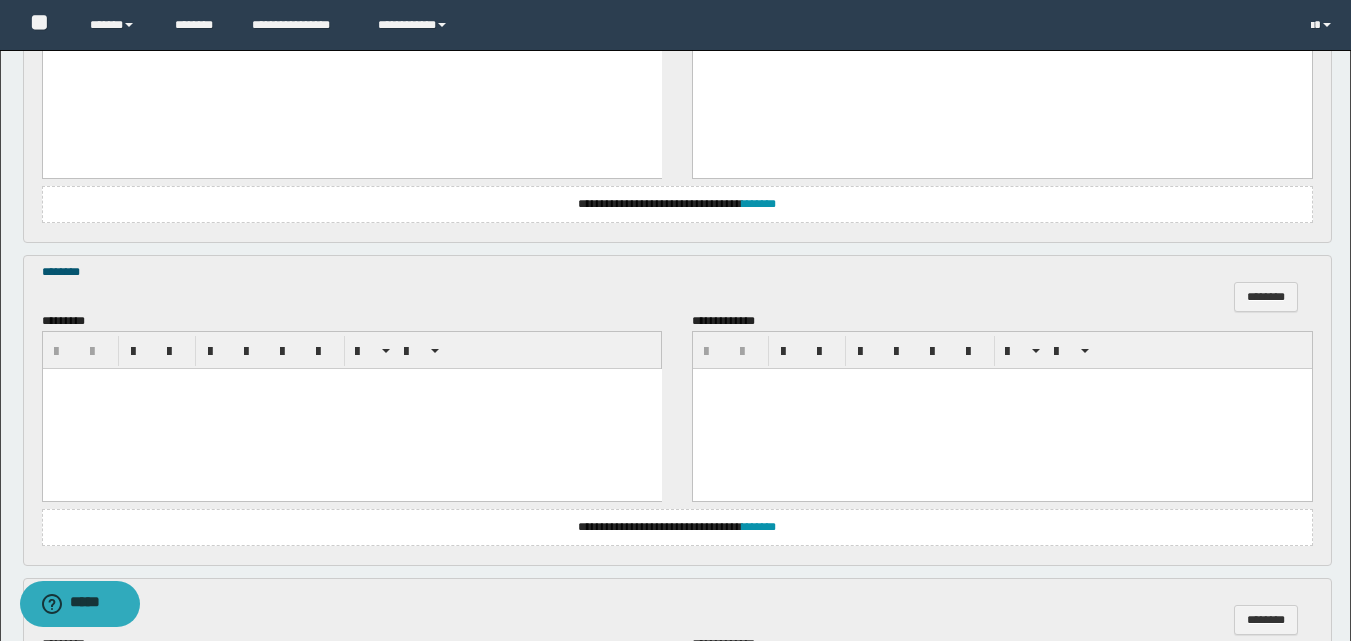 click at bounding box center [351, 409] 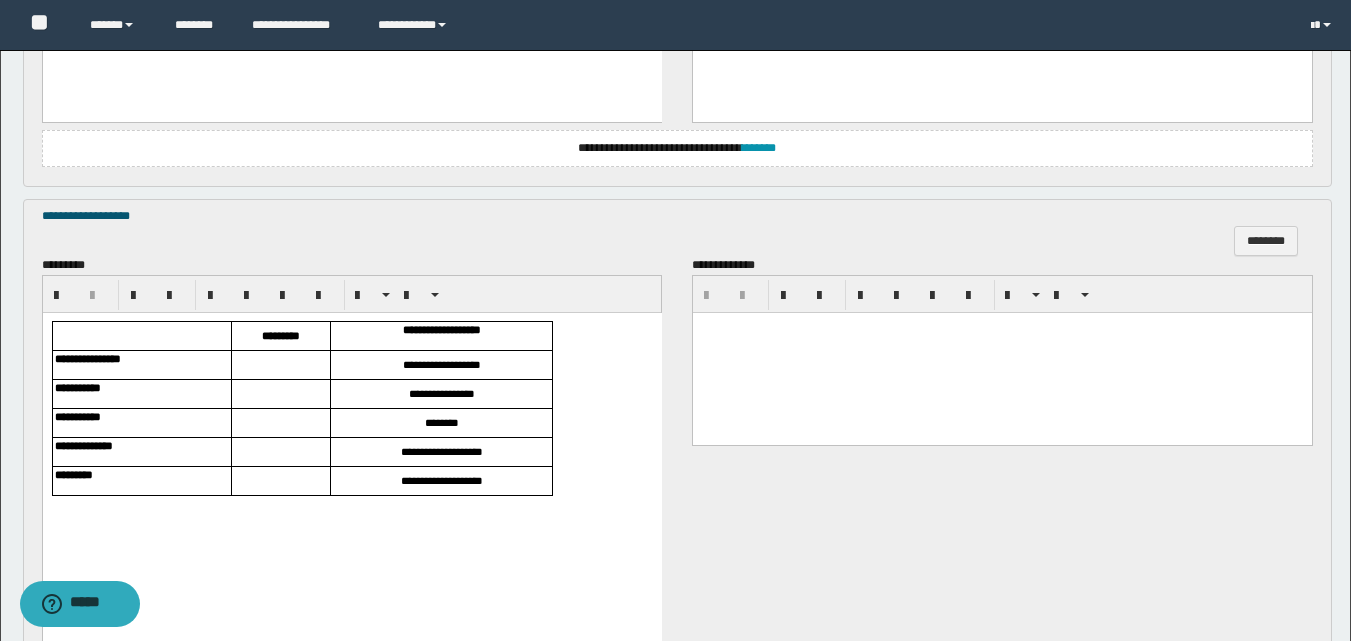 scroll, scrollTop: 1200, scrollLeft: 0, axis: vertical 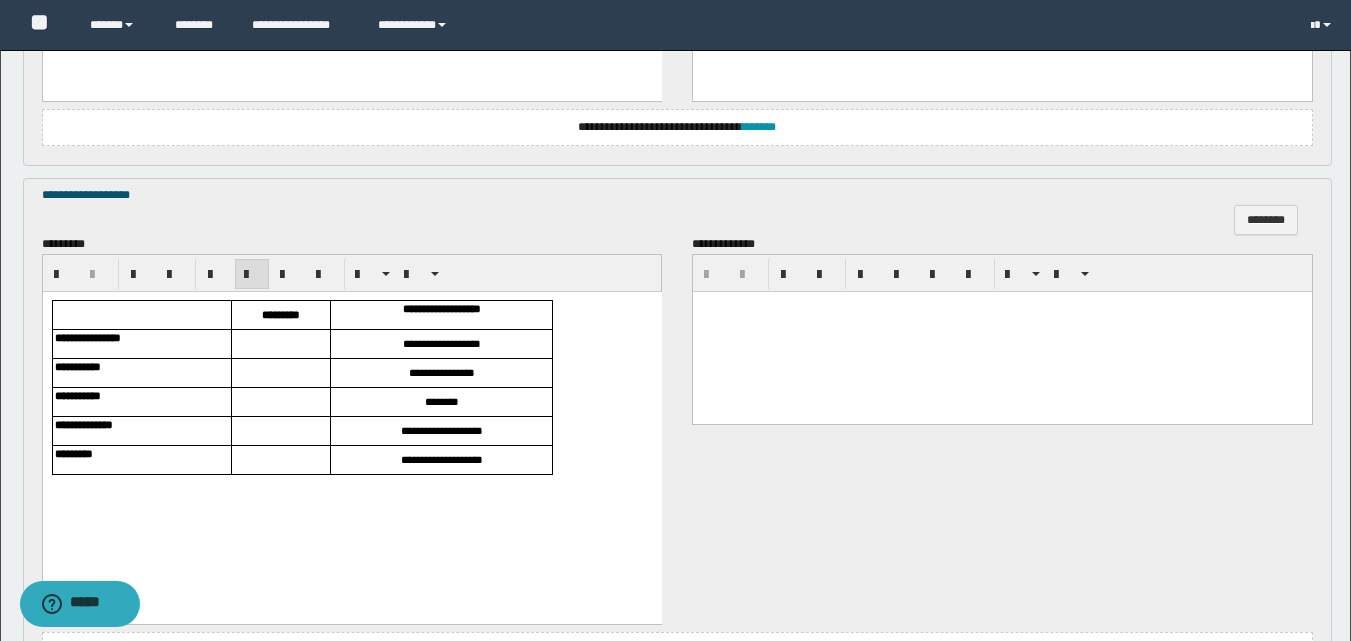 click at bounding box center (280, 343) 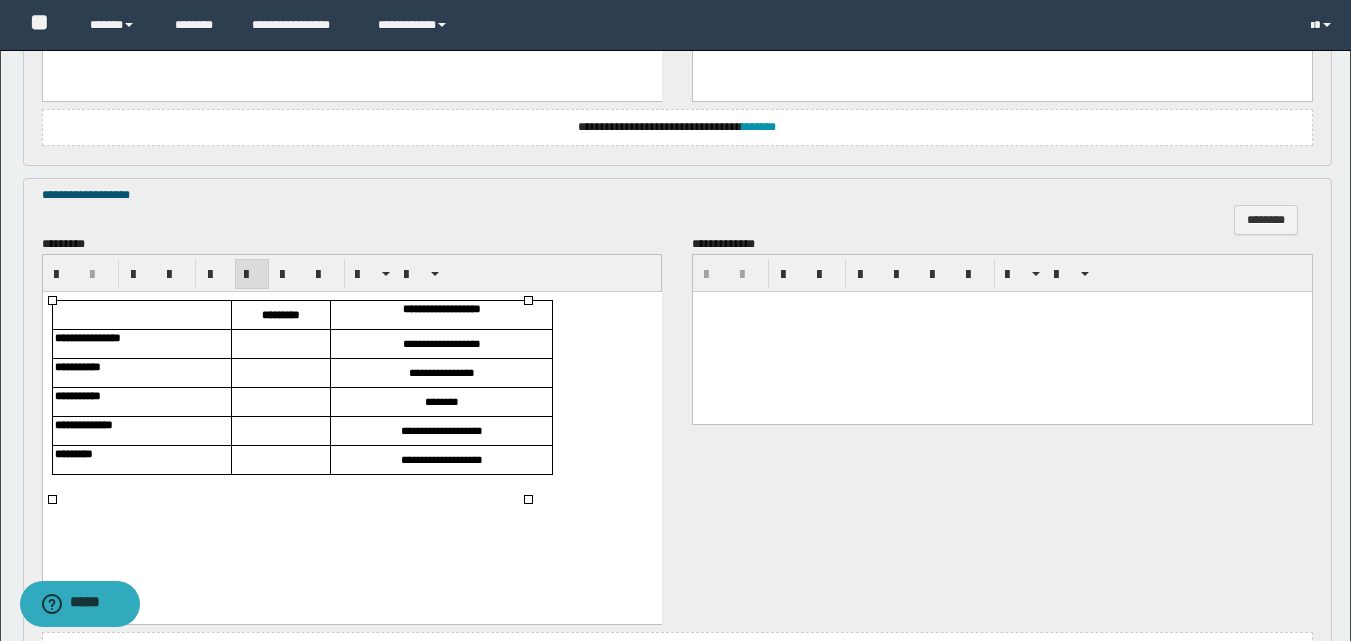 type 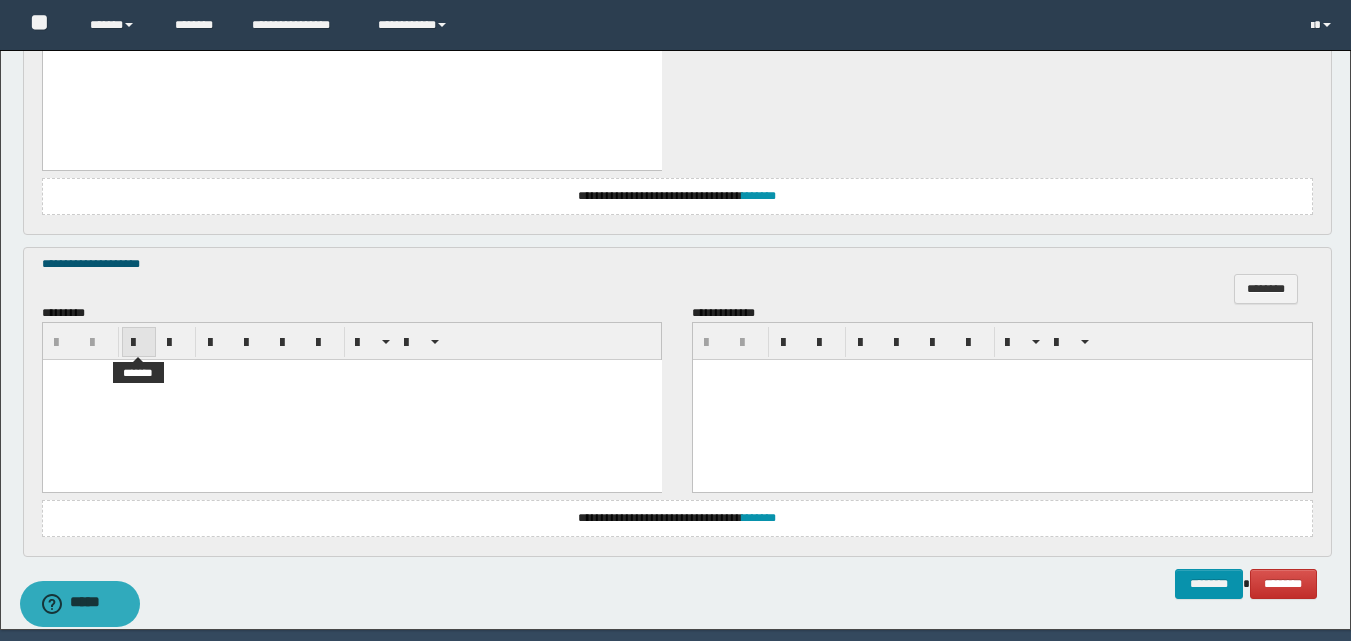 scroll, scrollTop: 1700, scrollLeft: 0, axis: vertical 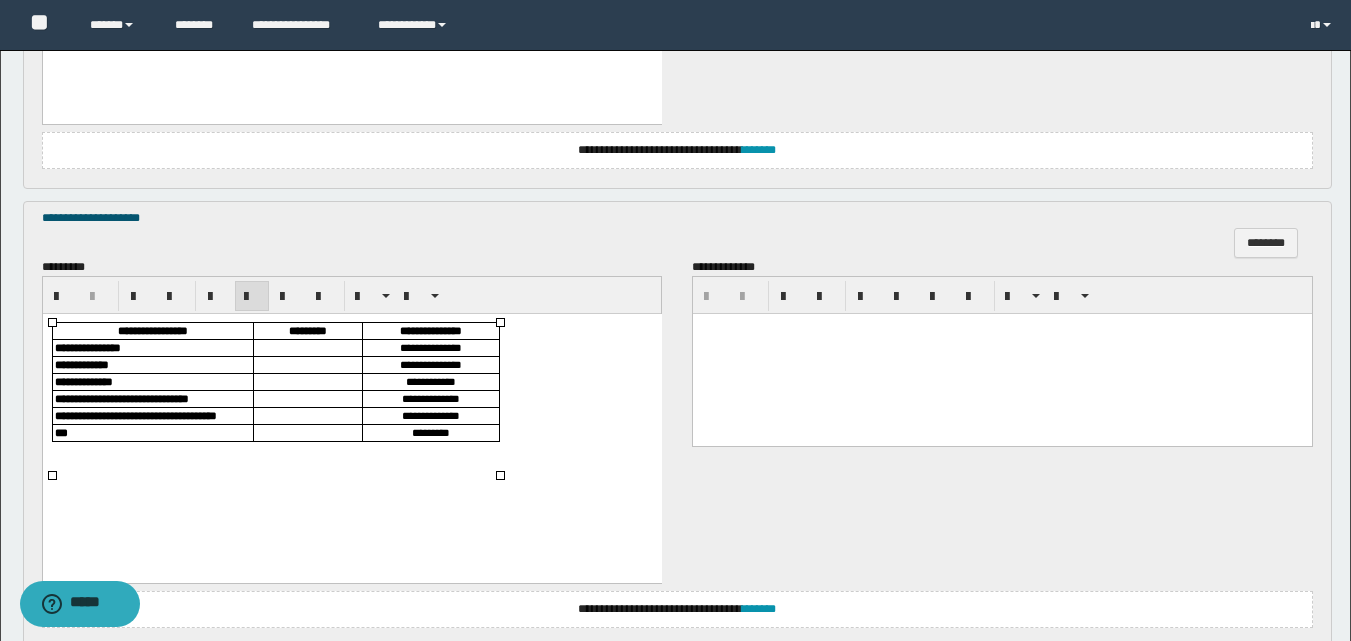 click at bounding box center [307, 348] 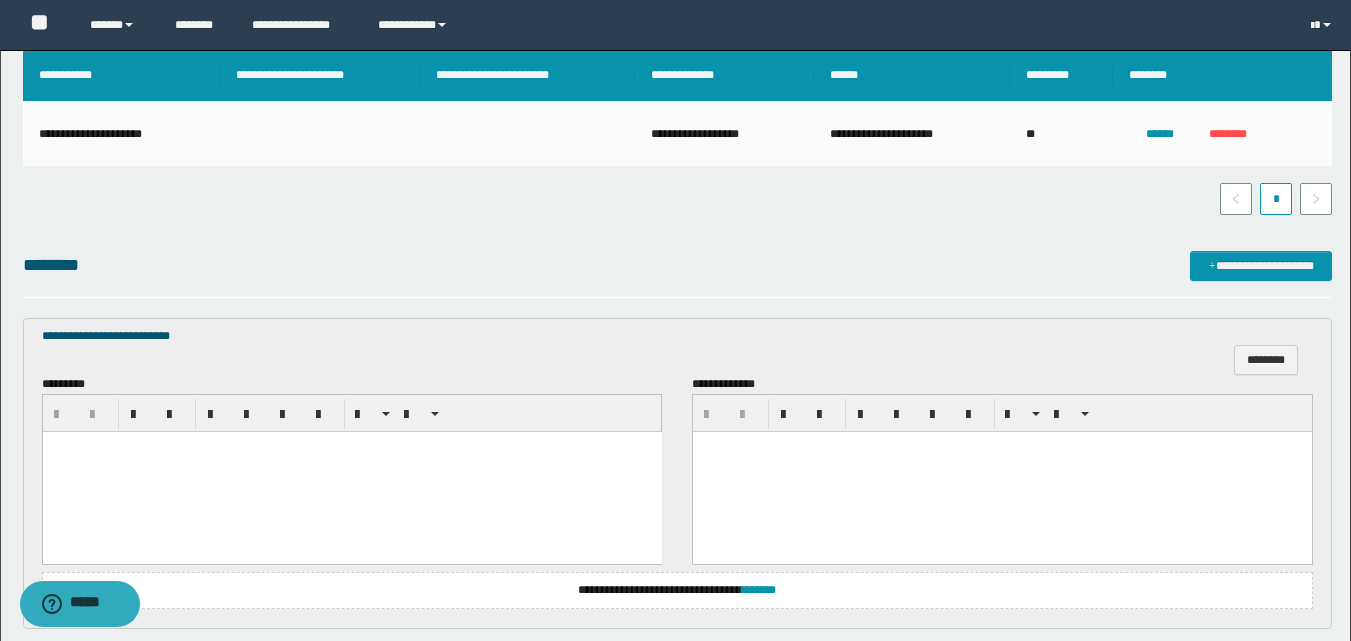 scroll, scrollTop: 558, scrollLeft: 0, axis: vertical 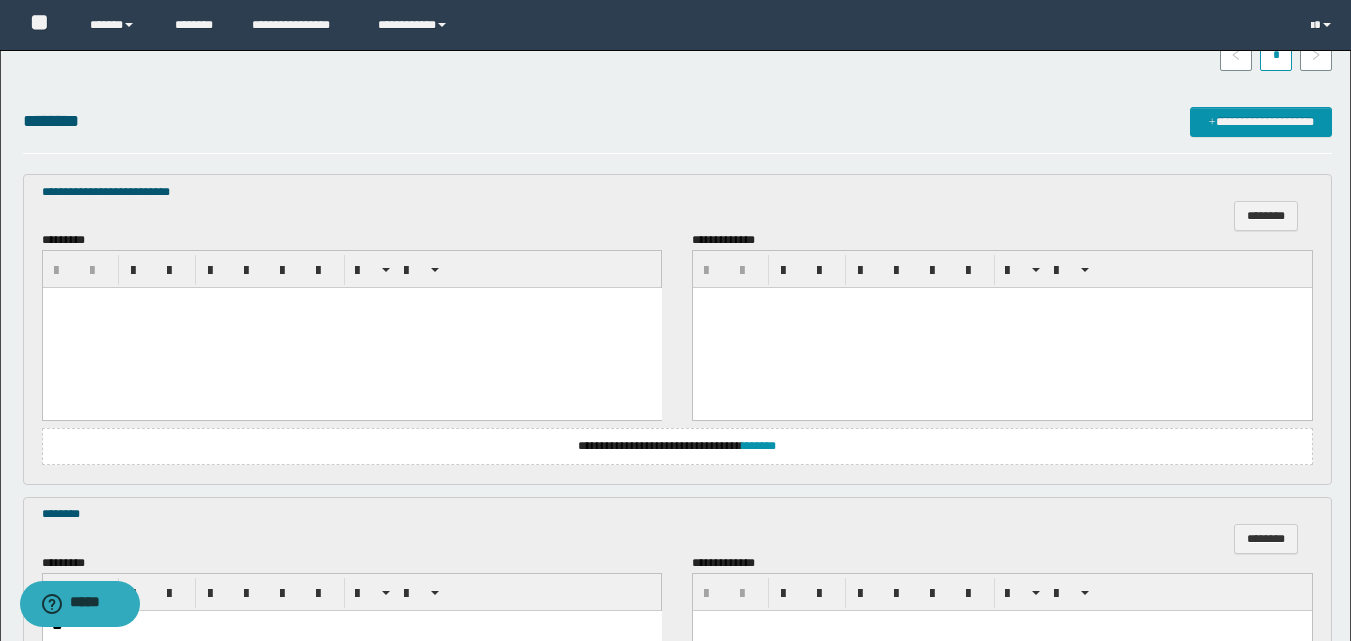 click at bounding box center (351, 328) 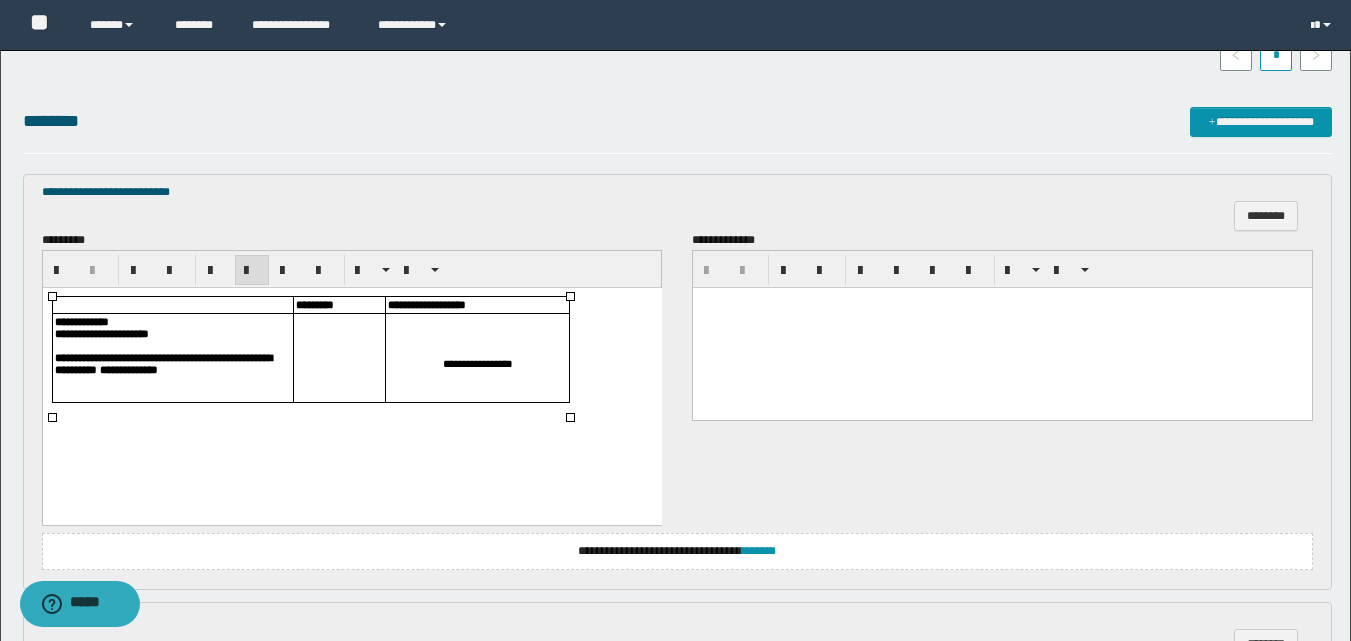 click at bounding box center [338, 352] 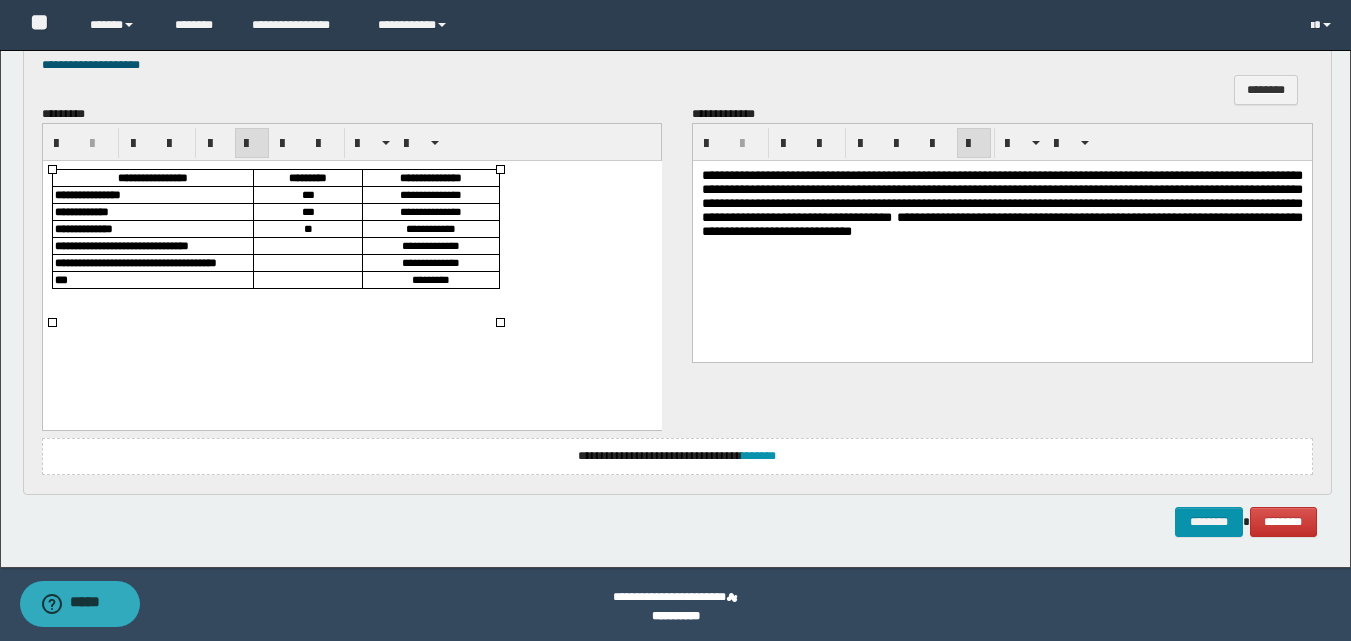 scroll, scrollTop: 1963, scrollLeft: 0, axis: vertical 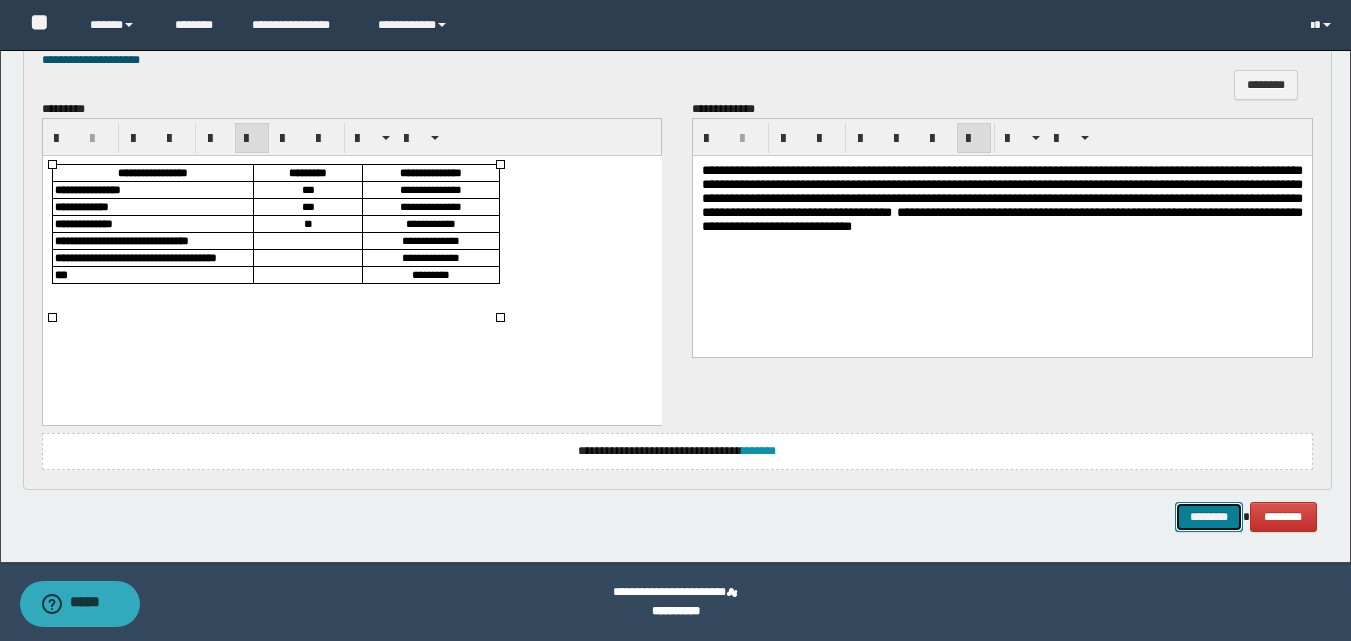 click on "********" at bounding box center (1209, 517) 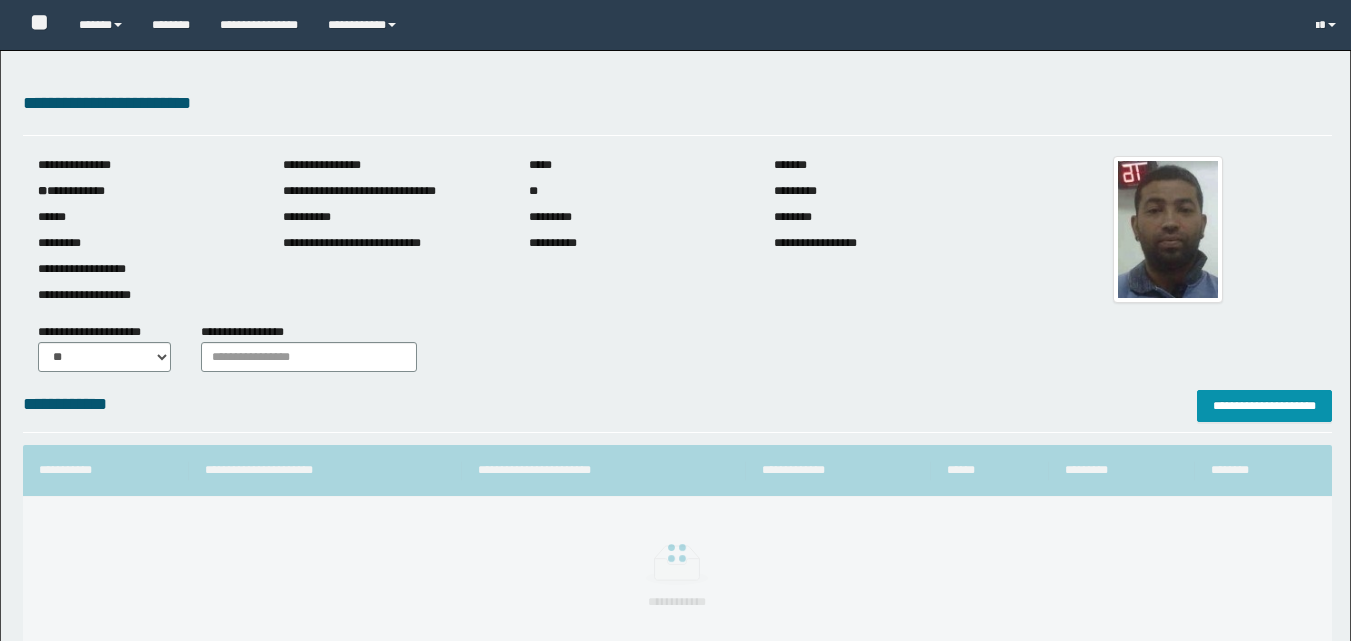 scroll, scrollTop: 0, scrollLeft: 0, axis: both 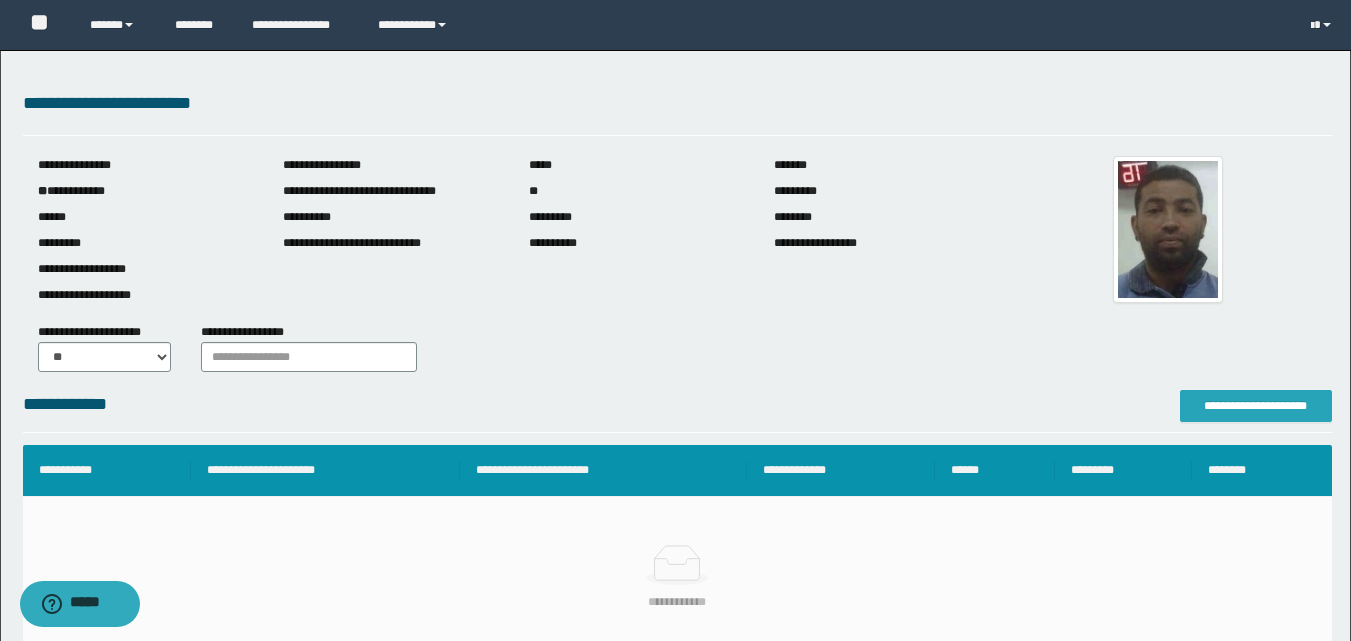 click on "**********" at bounding box center (1256, 406) 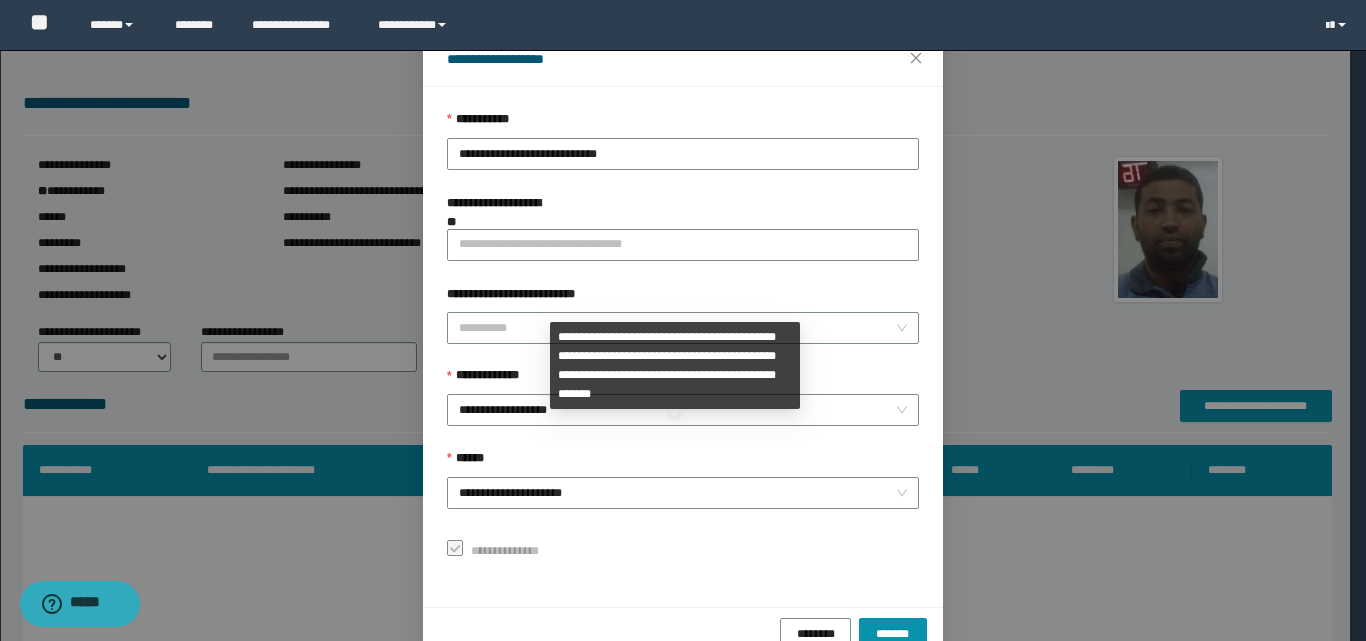scroll, scrollTop: 111, scrollLeft: 0, axis: vertical 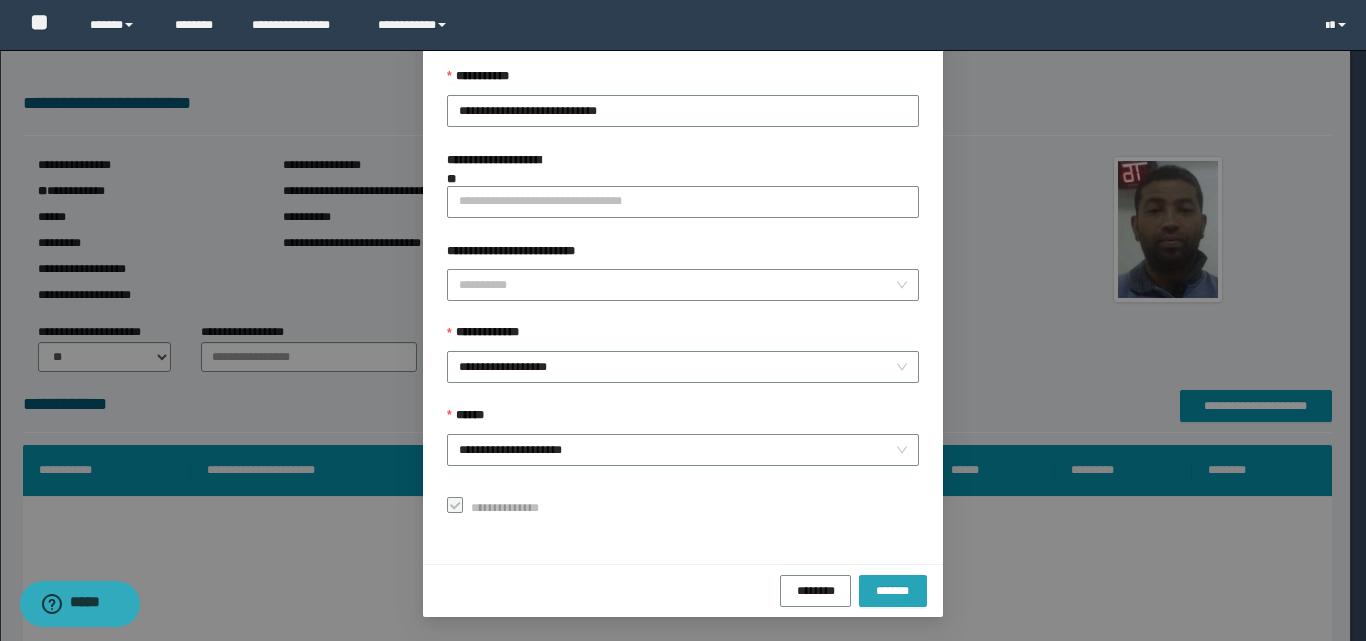click on "*******" at bounding box center (893, 590) 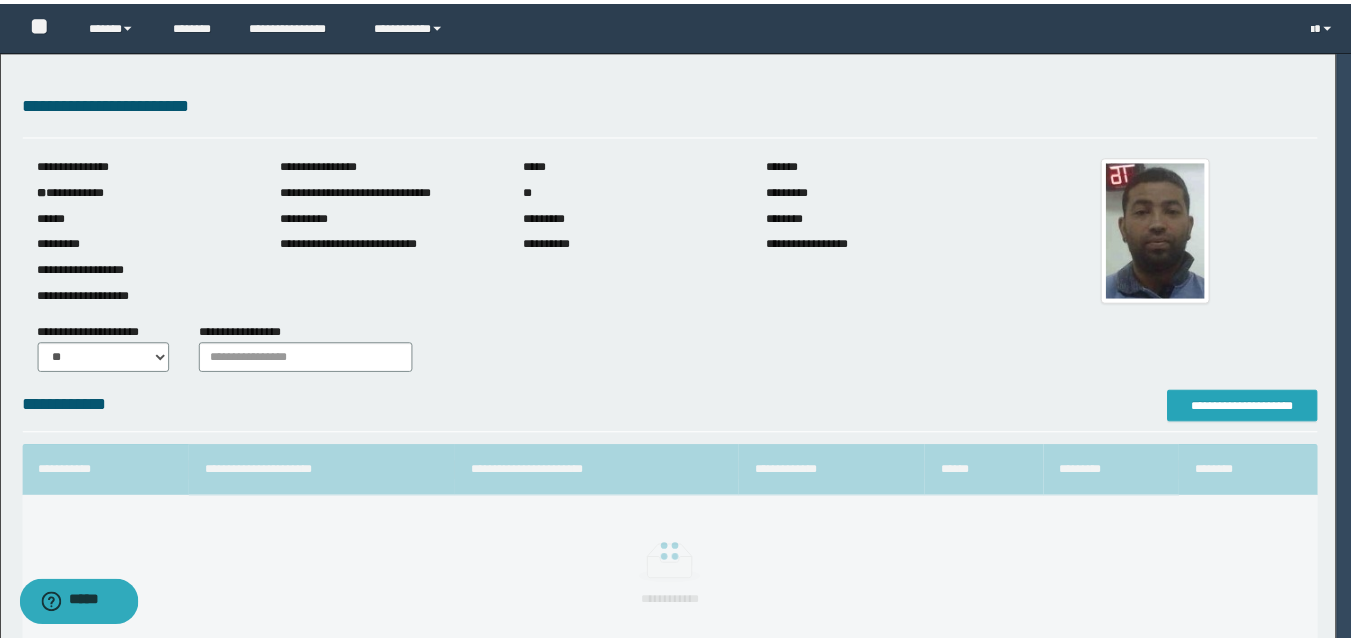 scroll, scrollTop: 0, scrollLeft: 0, axis: both 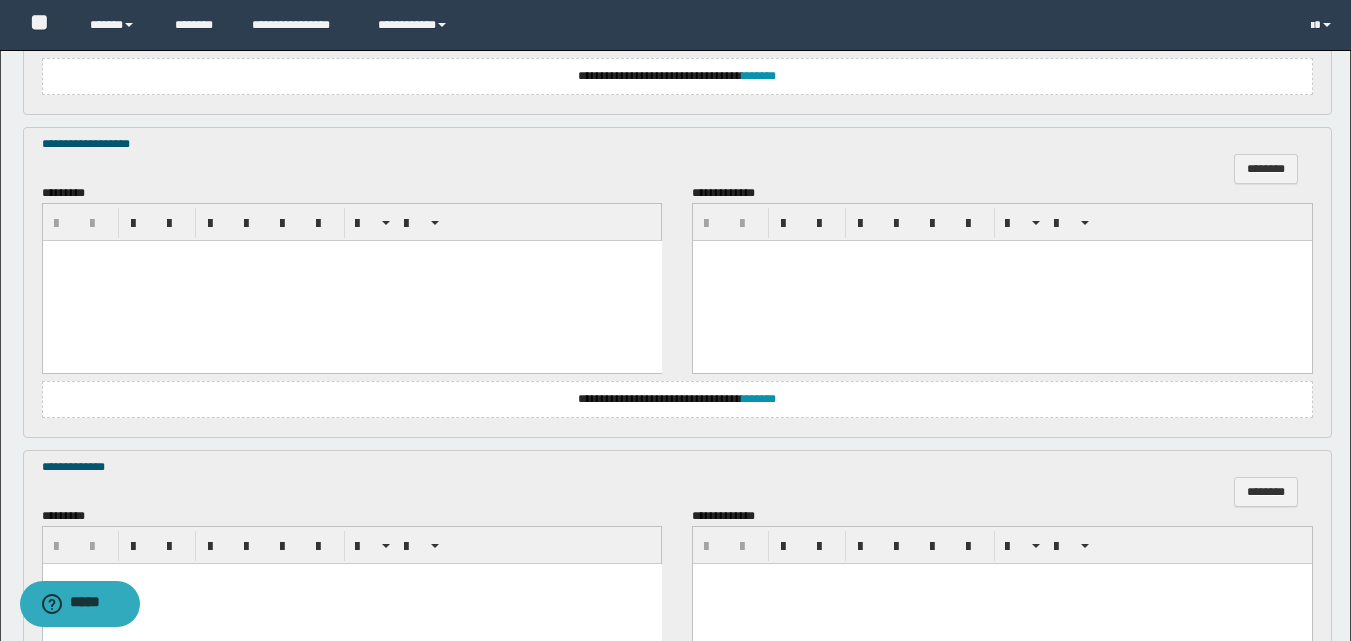 drag, startPoint x: 111, startPoint y: 318, endPoint x: 65, endPoint y: 263, distance: 71.70077 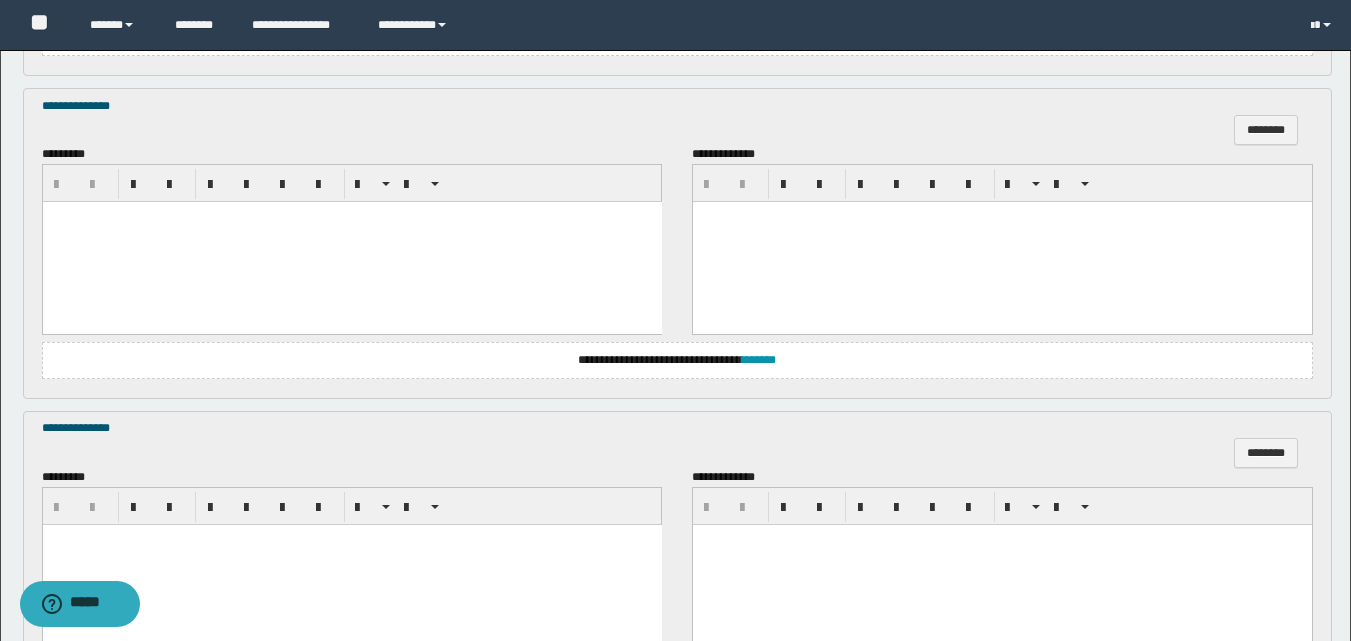 scroll, scrollTop: 970, scrollLeft: 0, axis: vertical 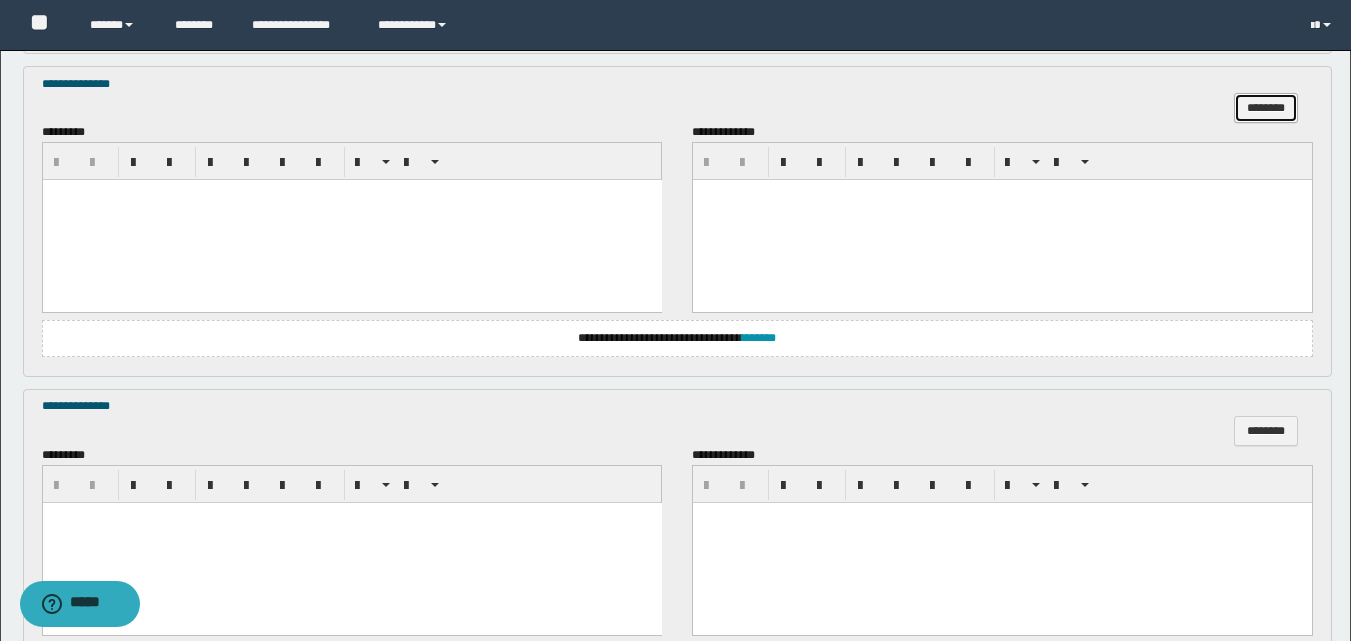 click on "********" at bounding box center (1266, 108) 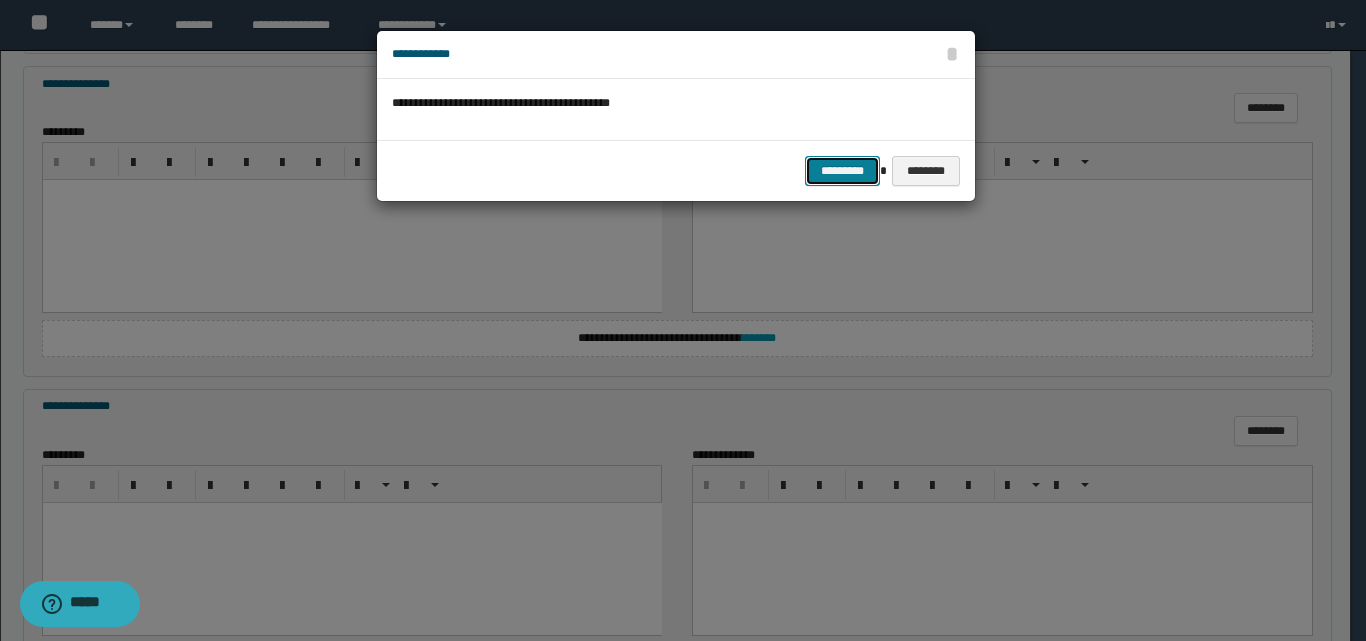 click on "*********" at bounding box center (842, 171) 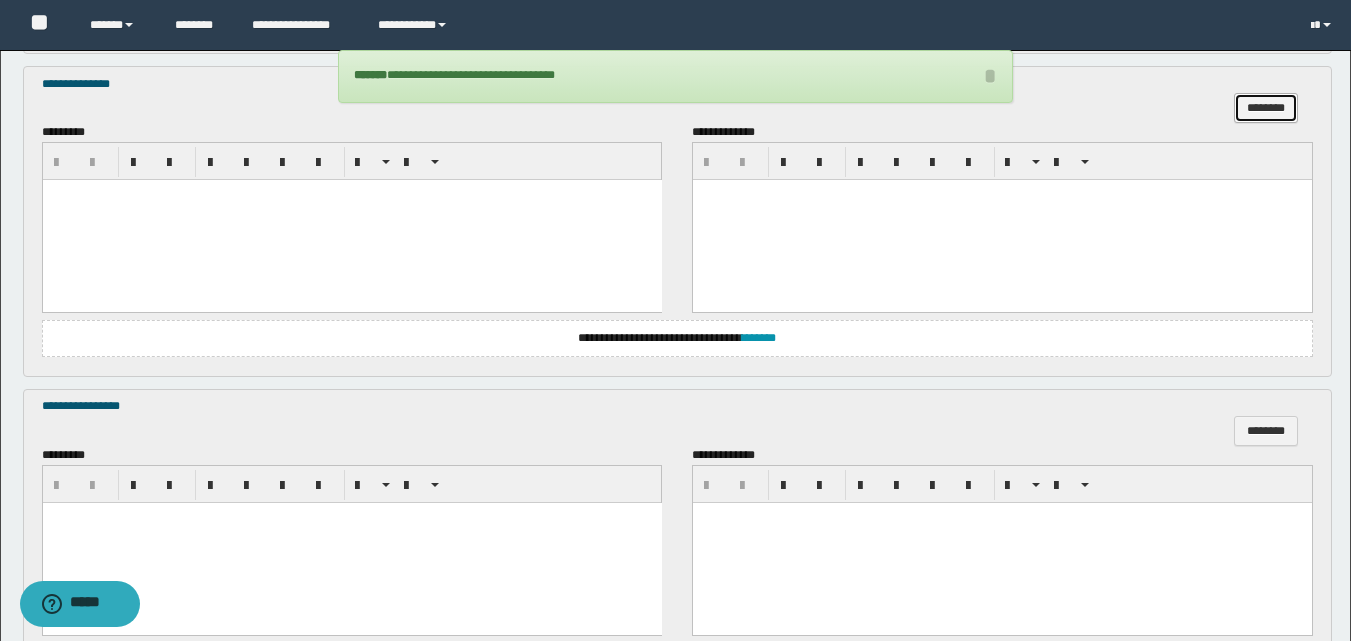 click on "********" at bounding box center [1266, 108] 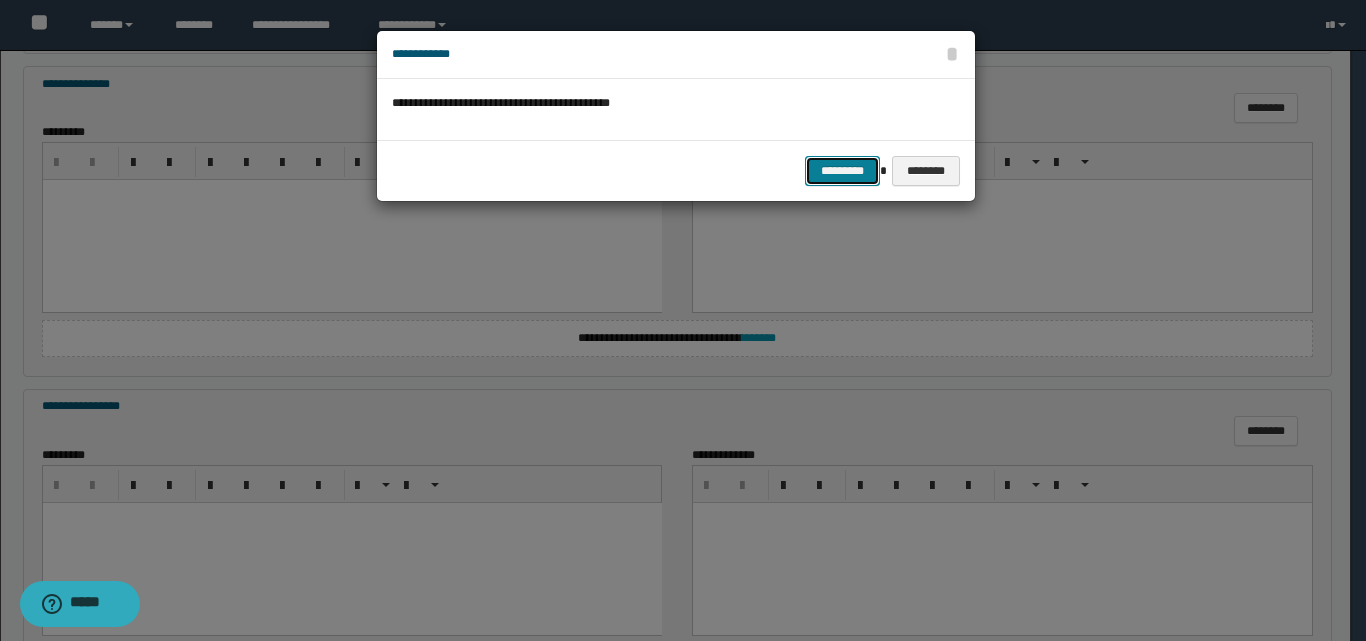 click on "*********" at bounding box center (842, 171) 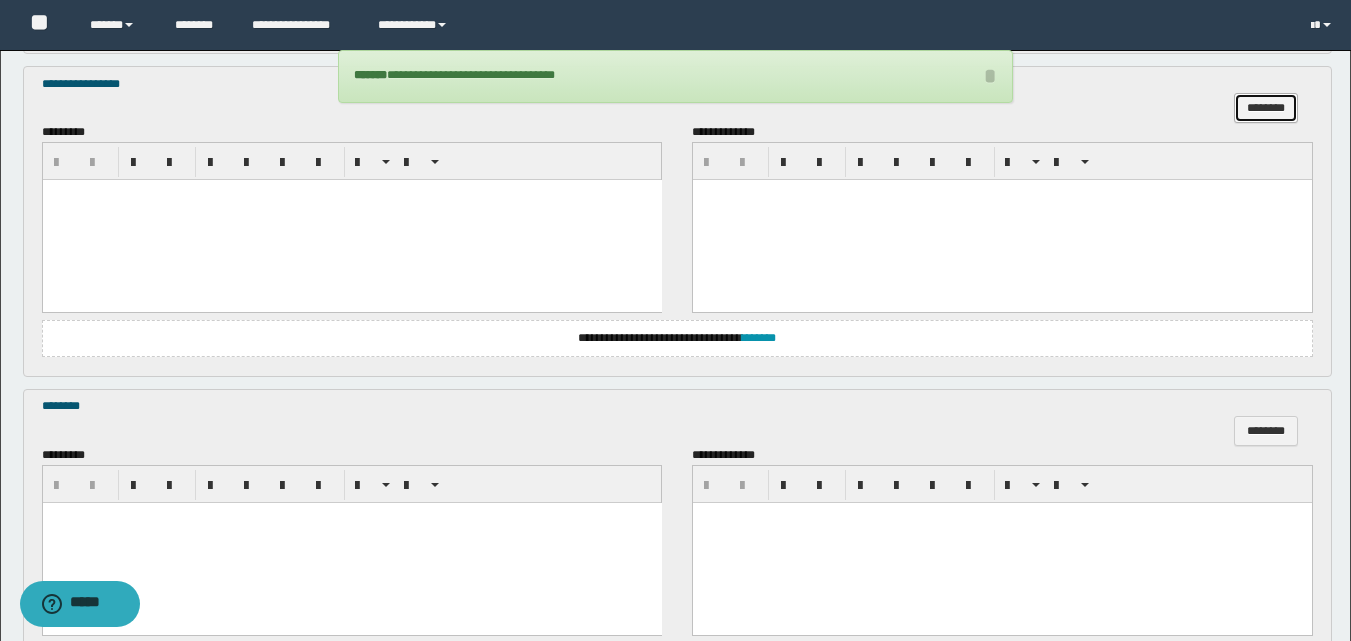 click on "********" at bounding box center [1266, 108] 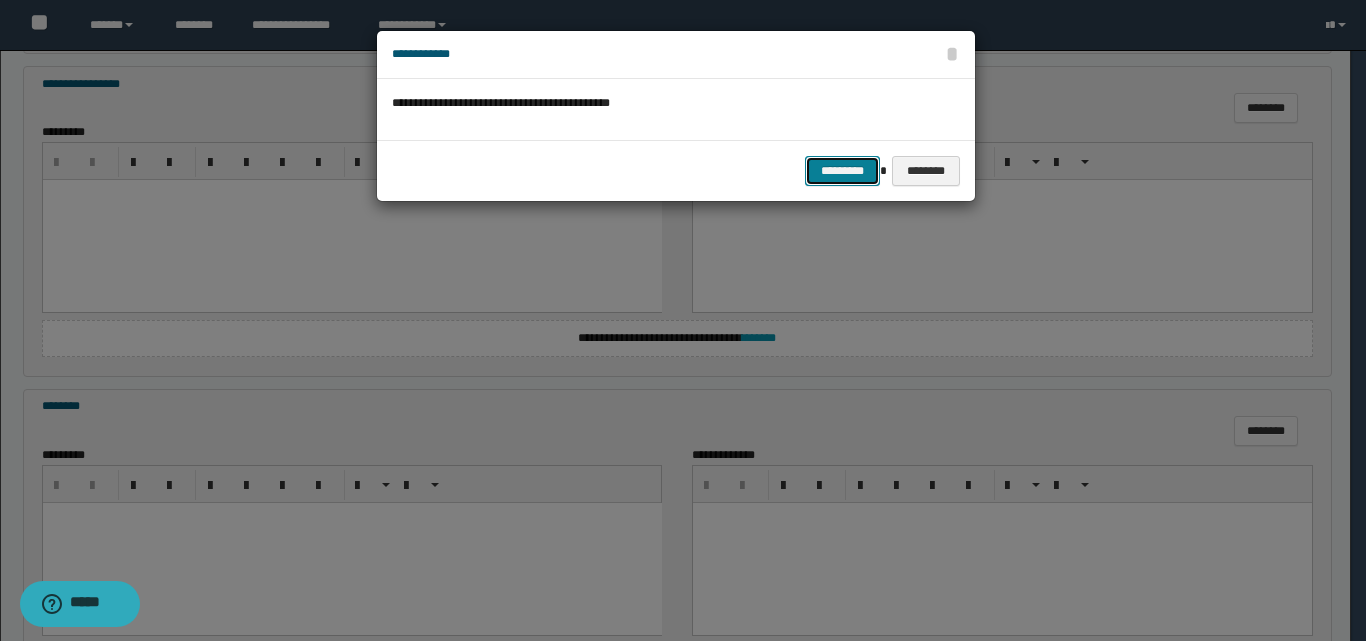 click on "*********" at bounding box center [842, 171] 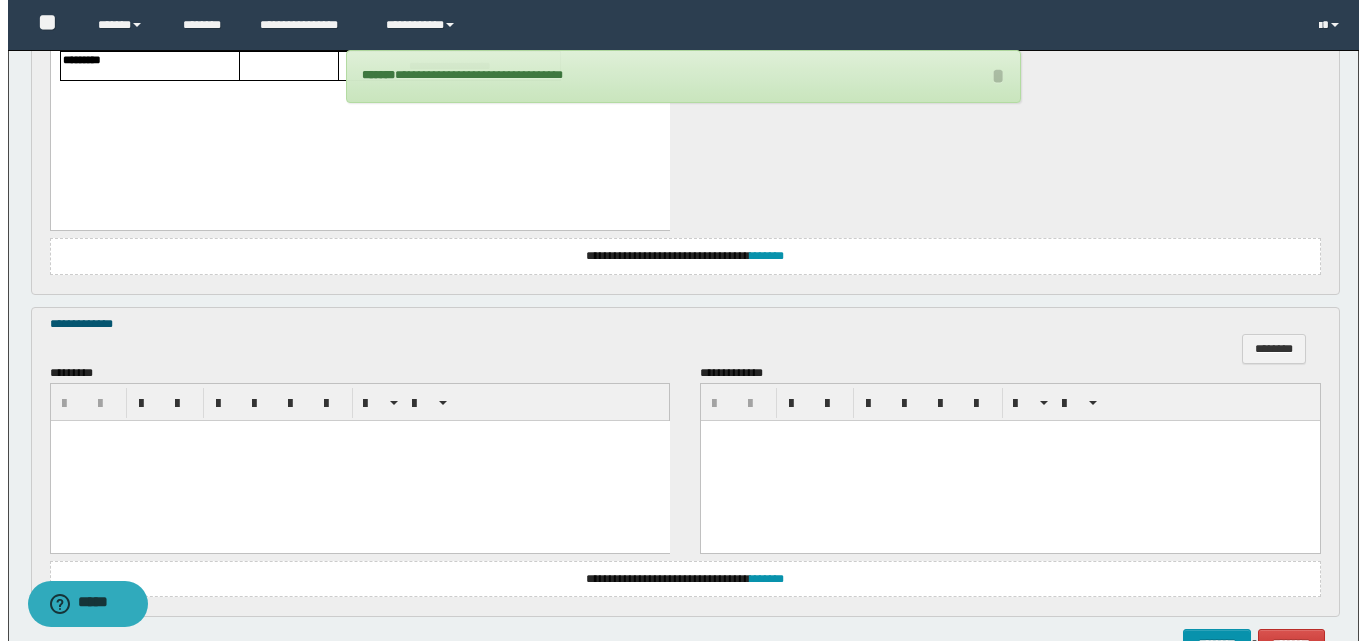 scroll, scrollTop: 1702, scrollLeft: 0, axis: vertical 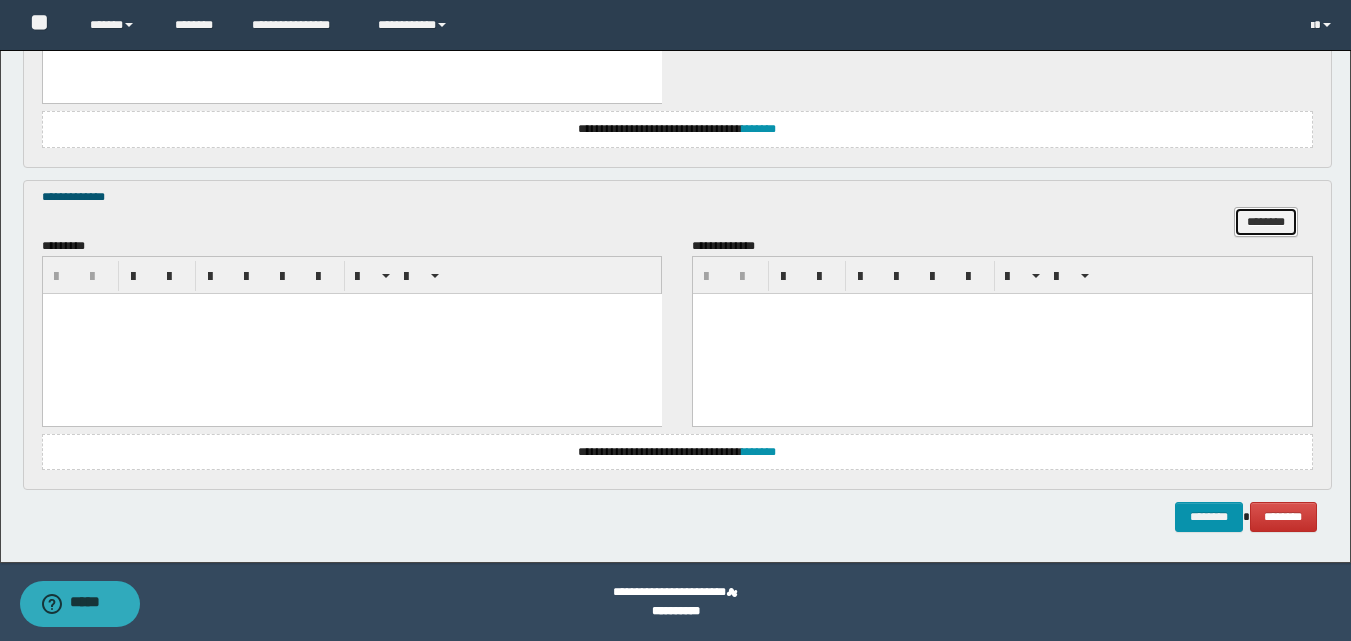 click on "********" at bounding box center [1266, 222] 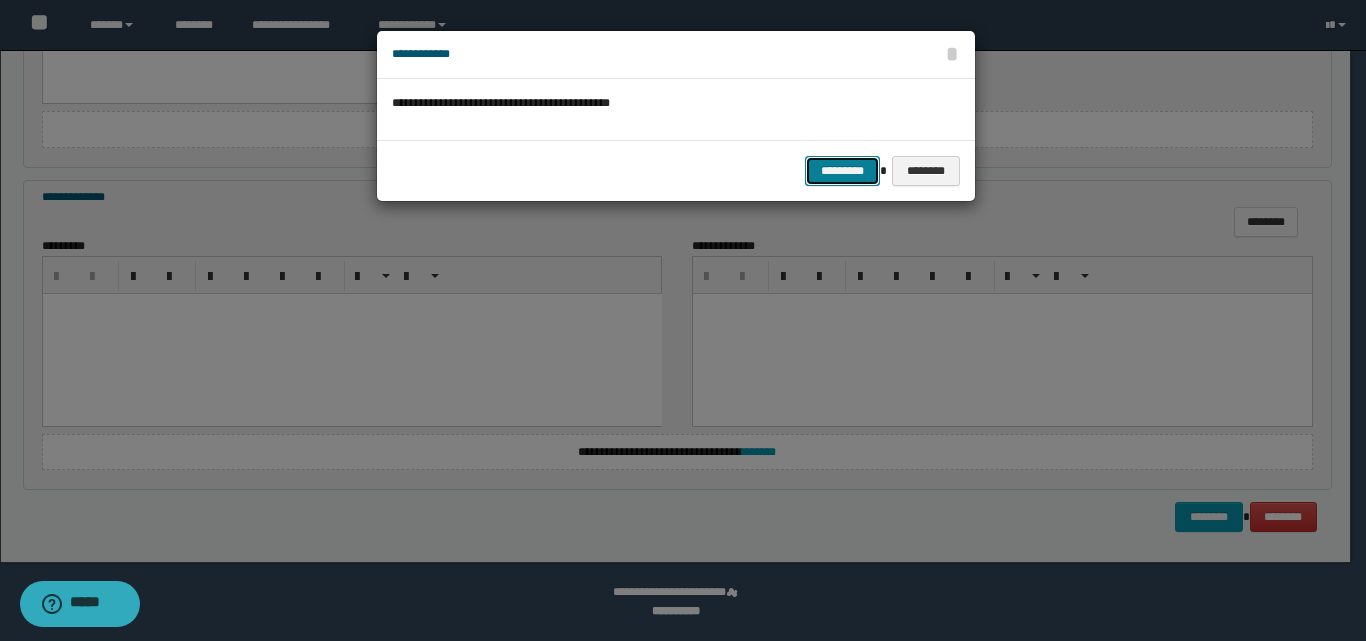 click on "*********" at bounding box center (842, 171) 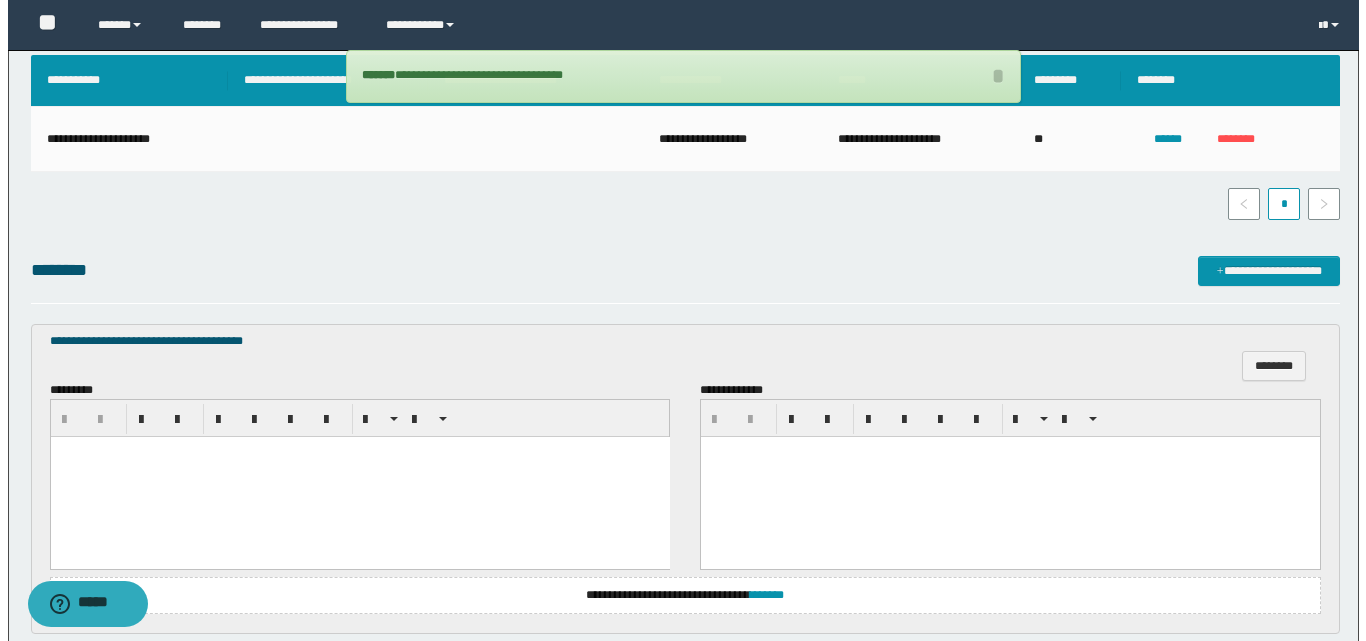 scroll, scrollTop: 379, scrollLeft: 0, axis: vertical 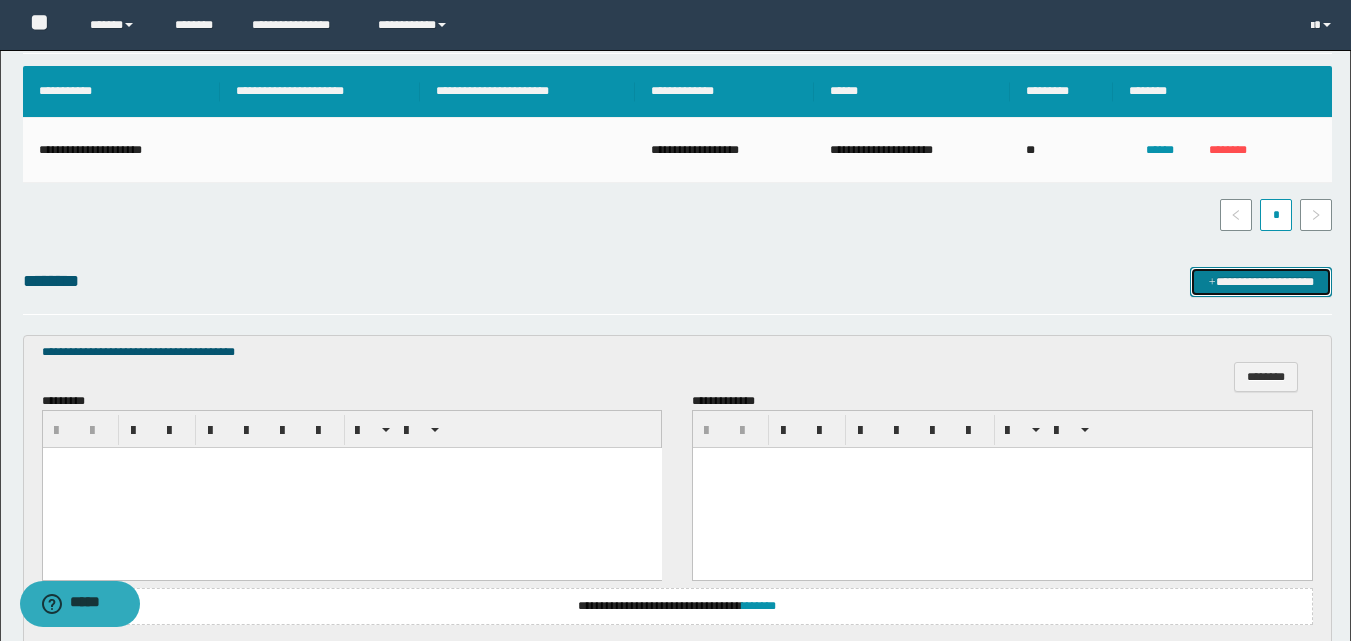 click on "**********" at bounding box center [1261, 282] 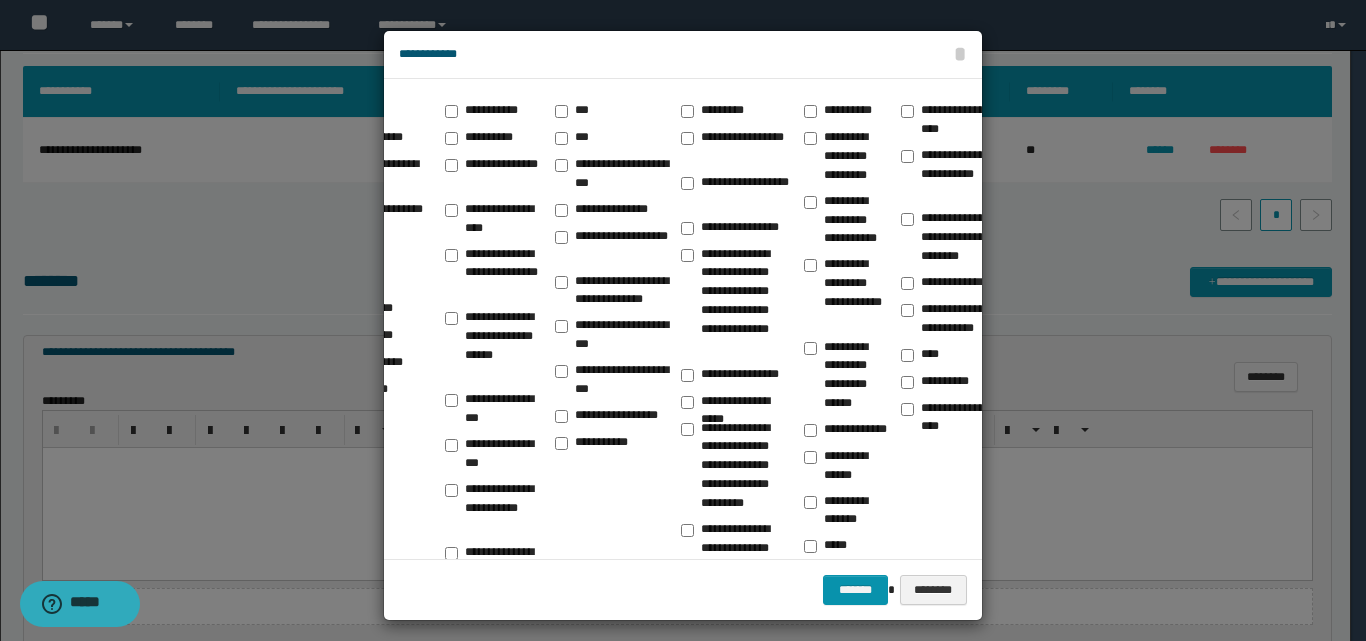 scroll, scrollTop: 0, scrollLeft: 218, axis: horizontal 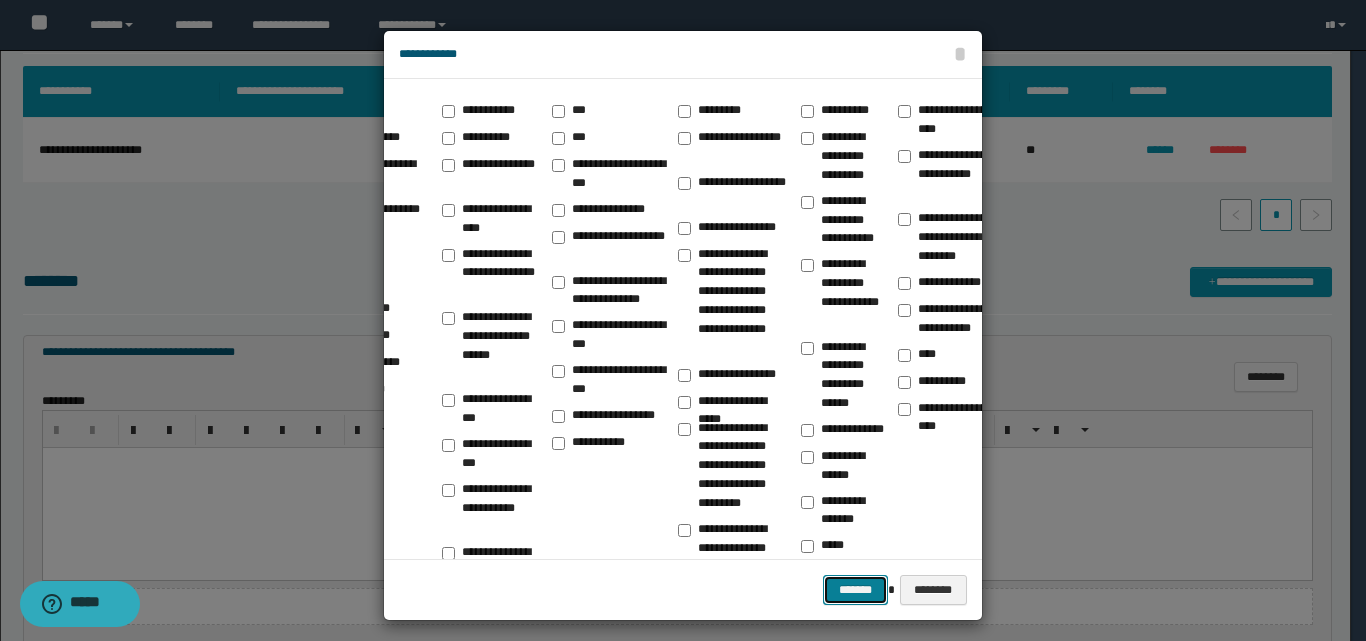 click on "*******" at bounding box center (855, 590) 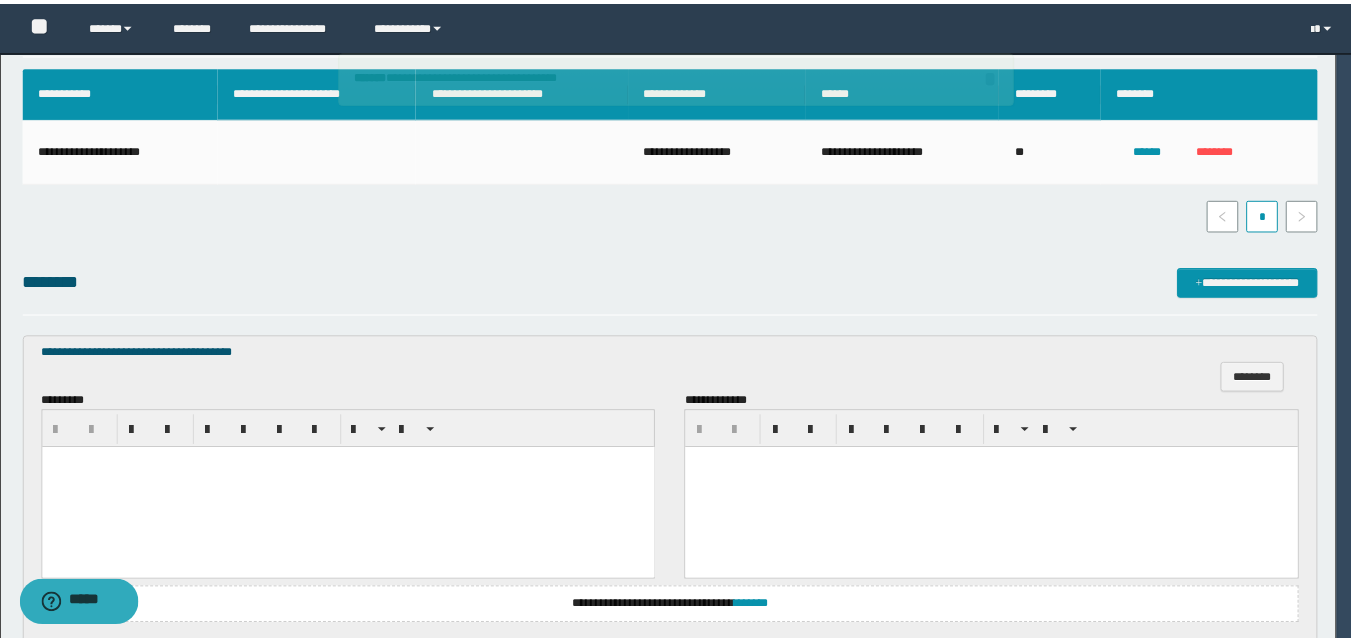 scroll, scrollTop: 0, scrollLeft: 0, axis: both 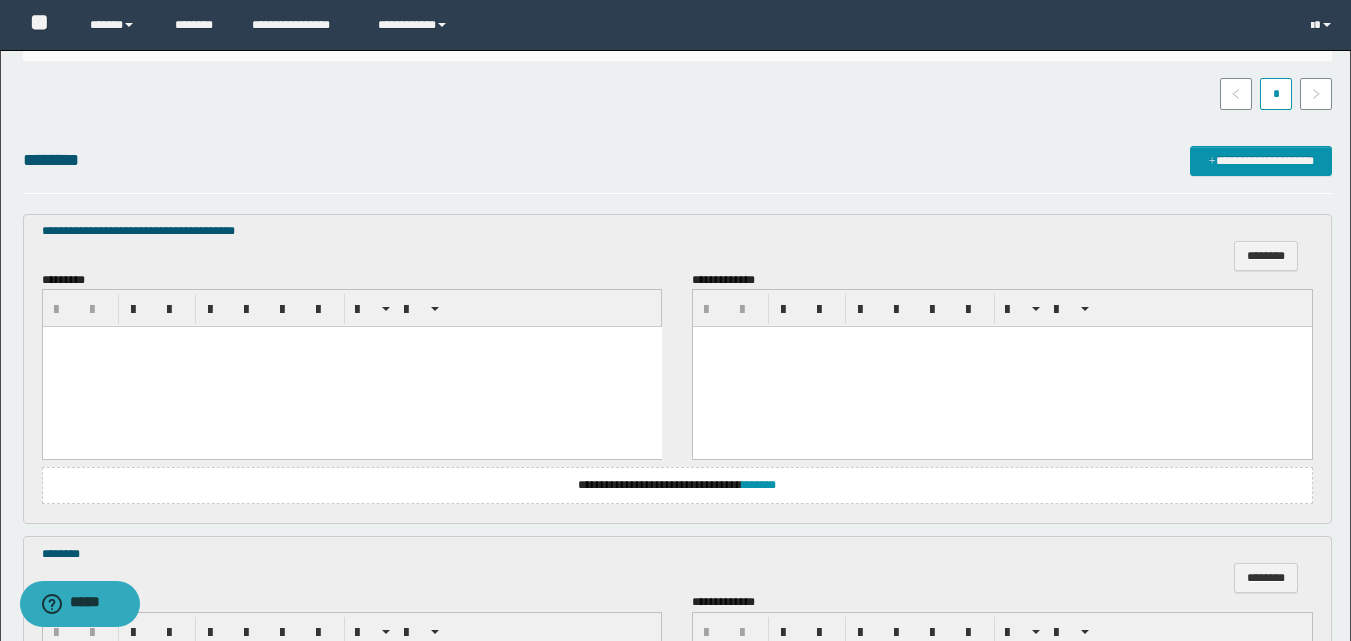click at bounding box center [351, 367] 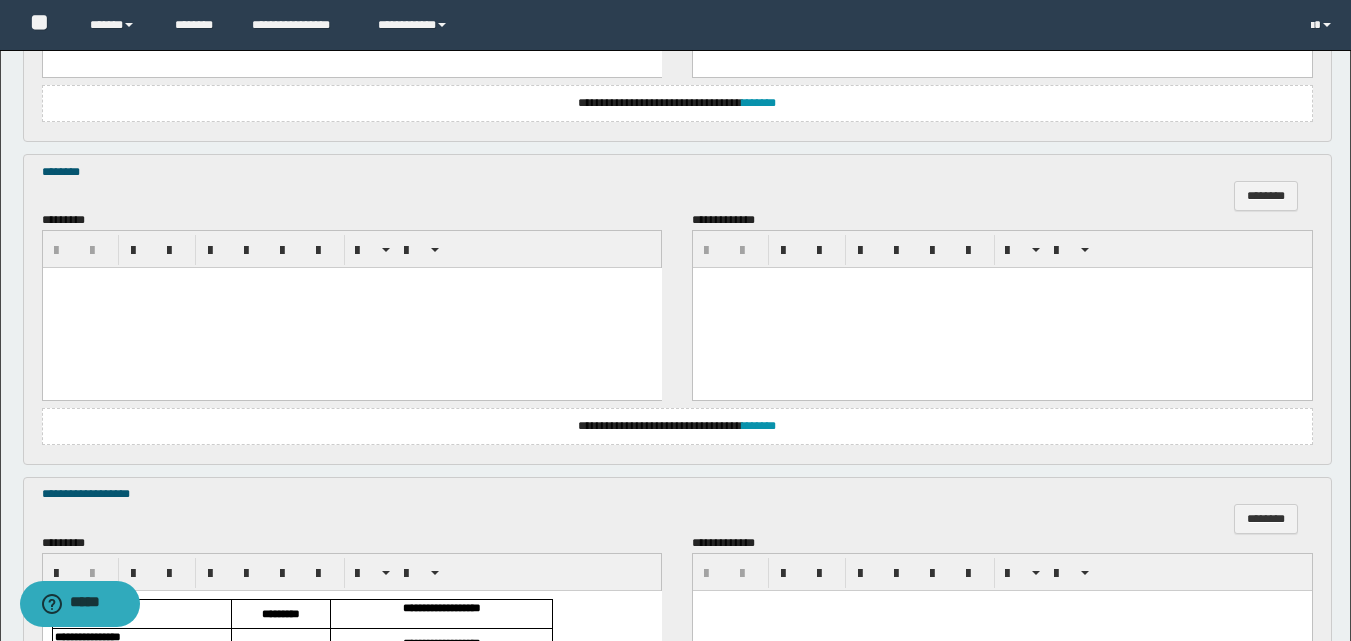 scroll, scrollTop: 900, scrollLeft: 0, axis: vertical 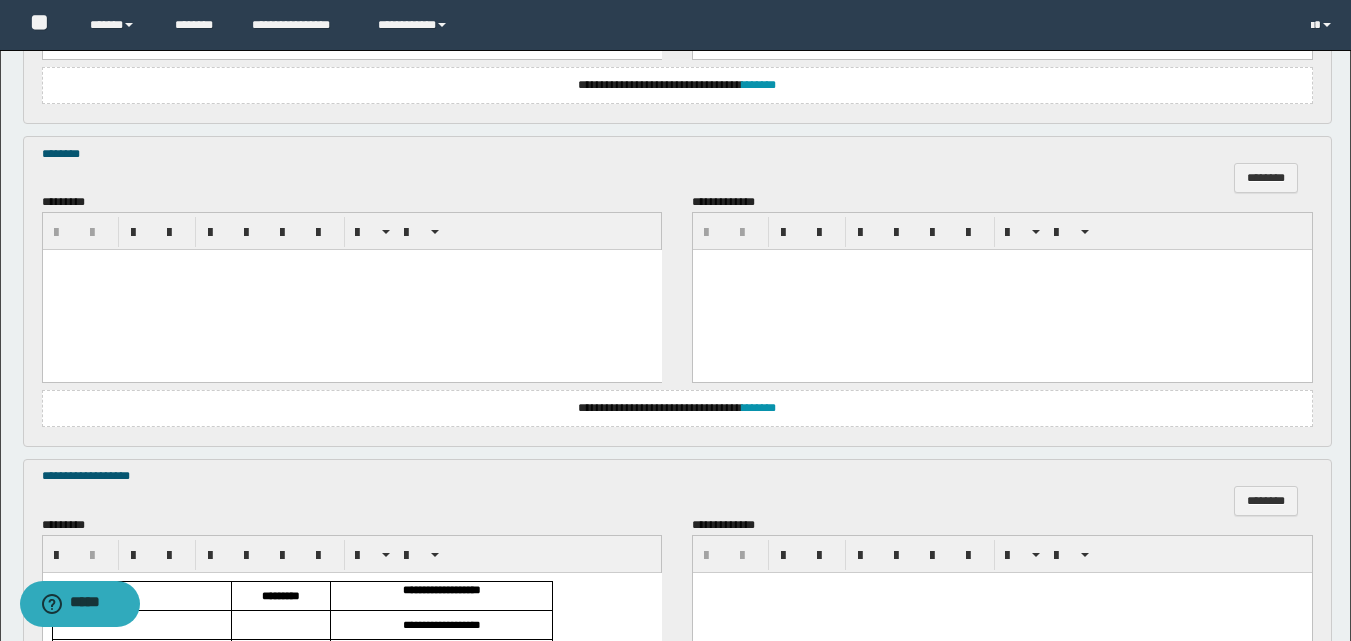 click at bounding box center (351, 290) 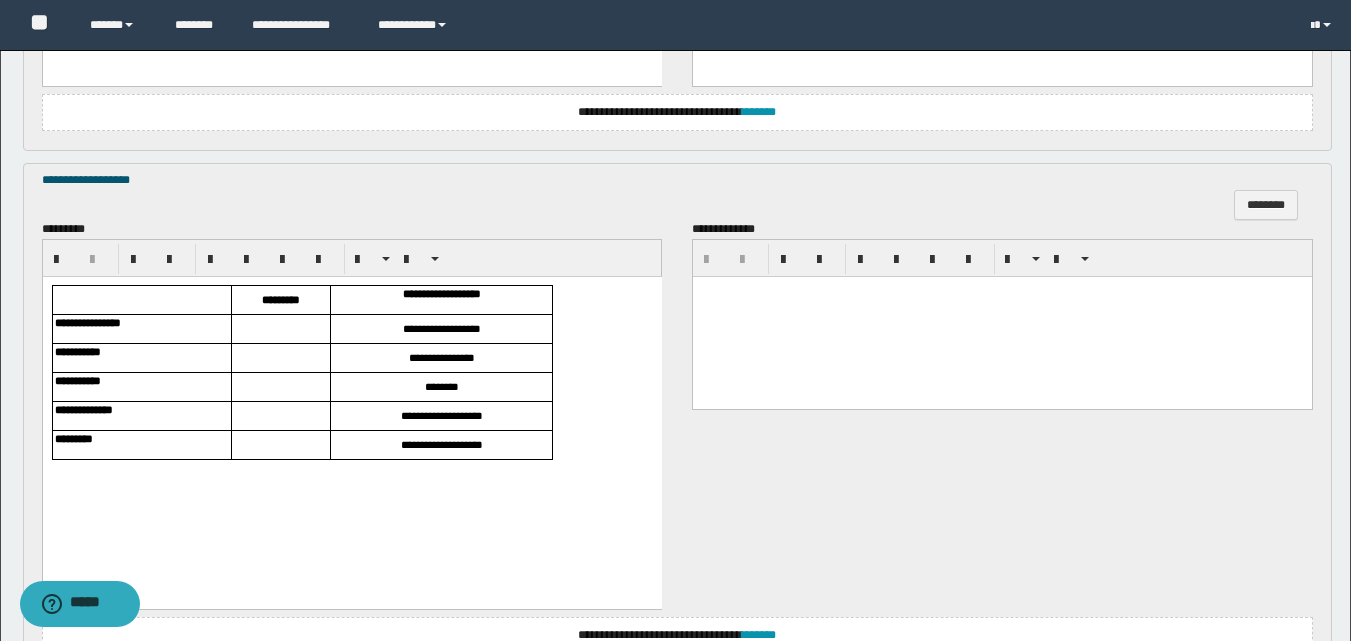 scroll, scrollTop: 1200, scrollLeft: 0, axis: vertical 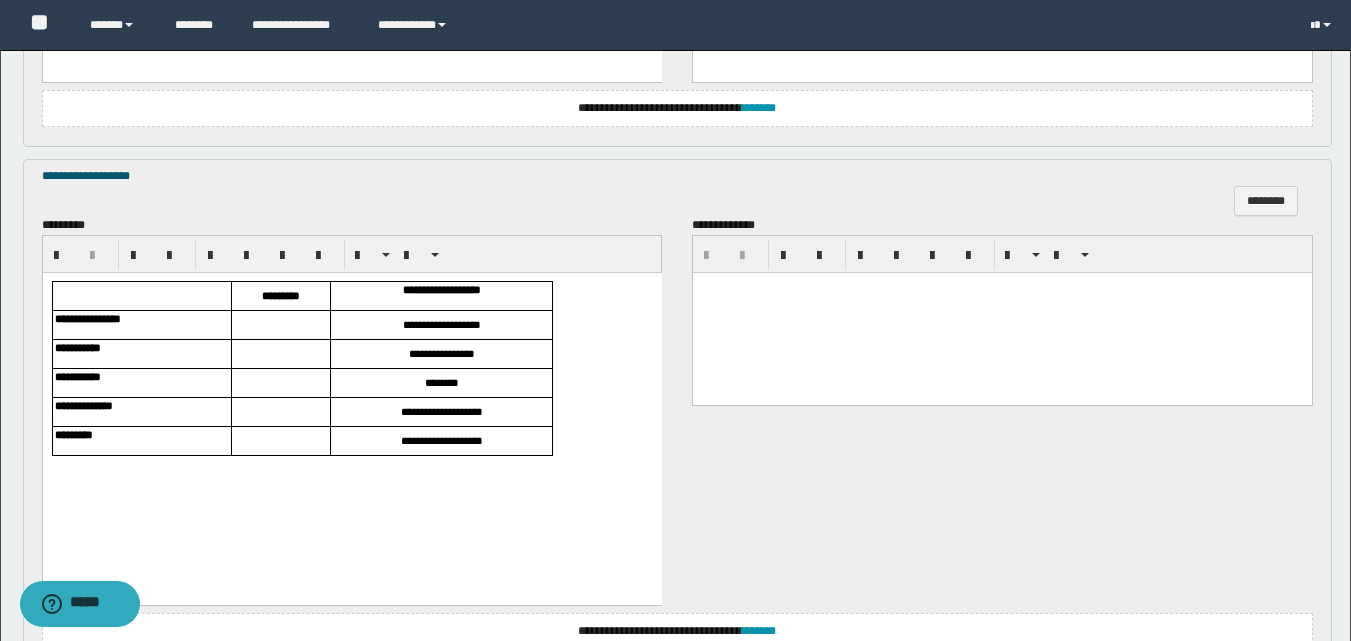 click at bounding box center (280, 324) 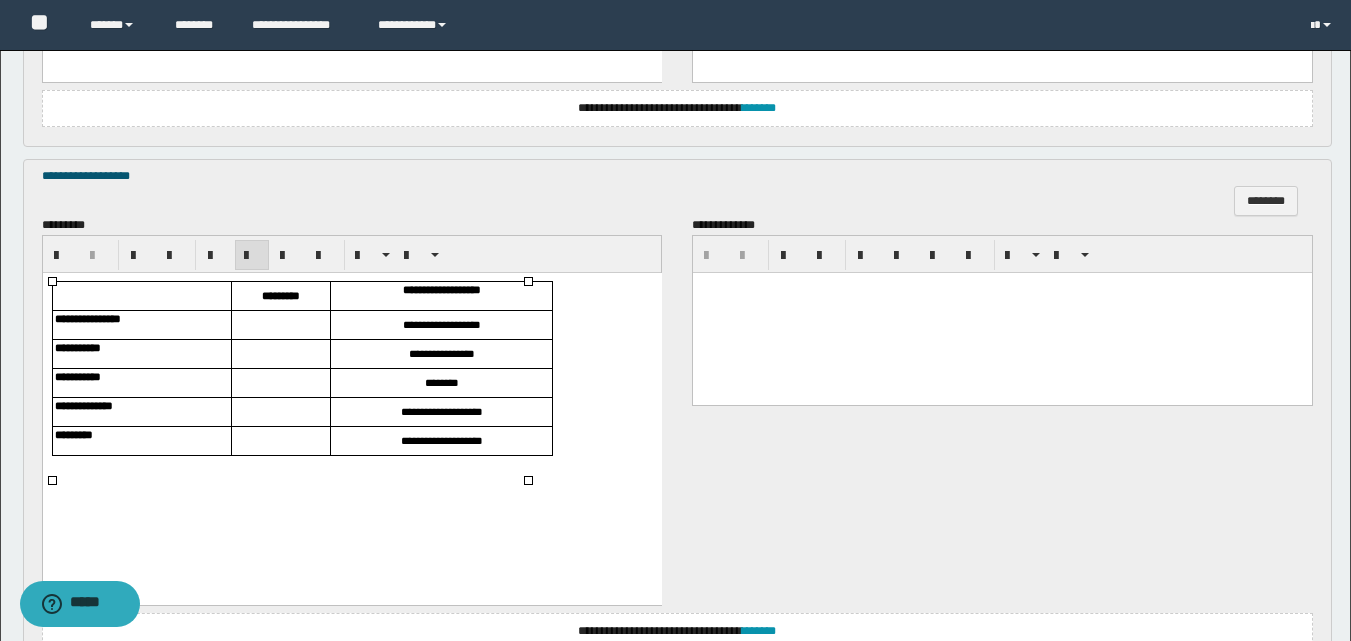 type 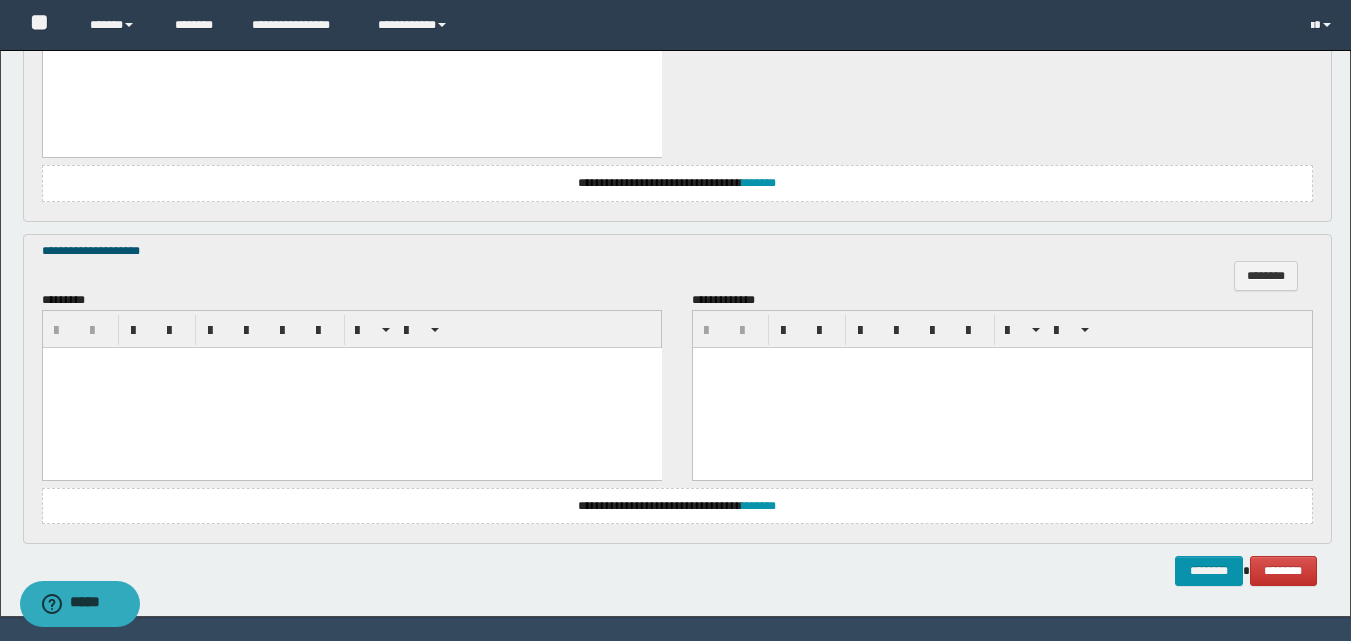 scroll, scrollTop: 1702, scrollLeft: 0, axis: vertical 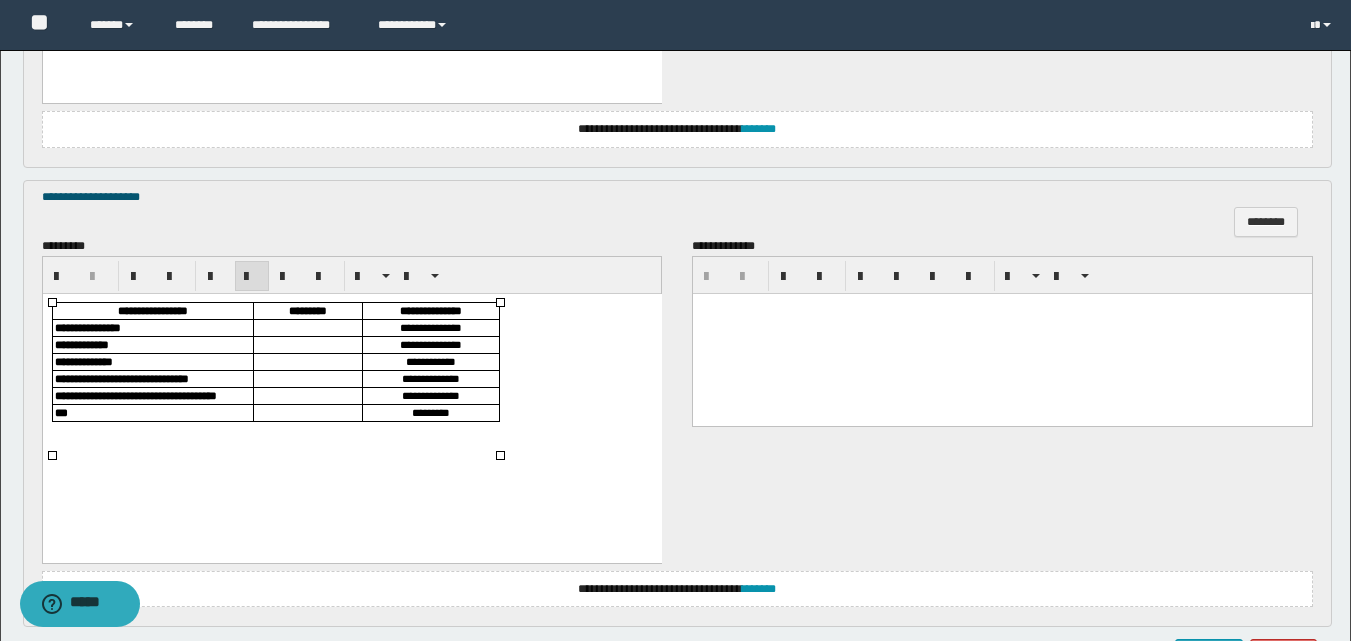 click at bounding box center (307, 327) 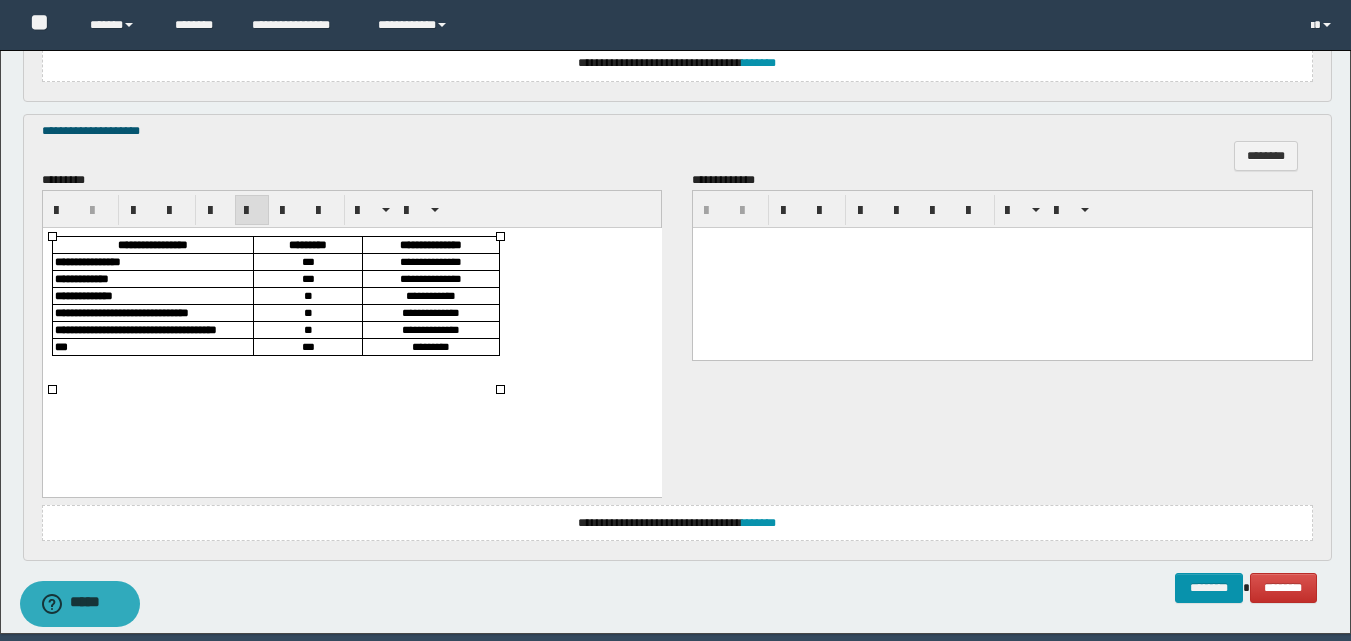 scroll, scrollTop: 1802, scrollLeft: 0, axis: vertical 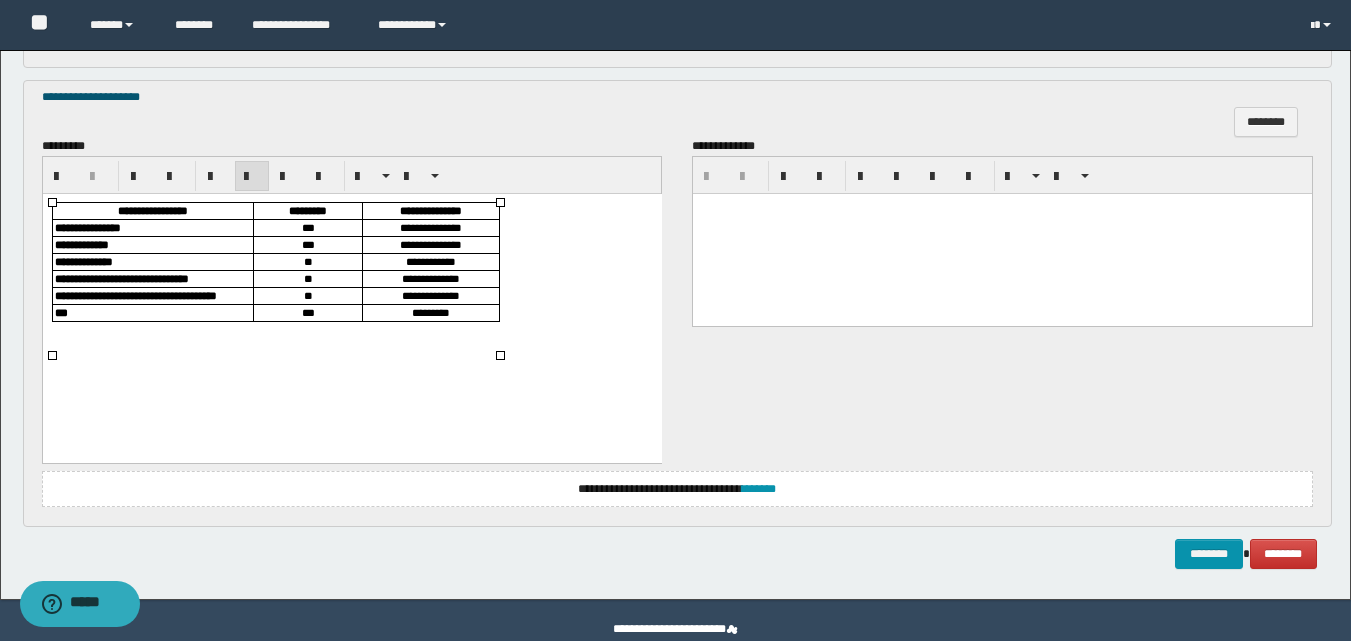 click on "**********" at bounding box center [677, 288] 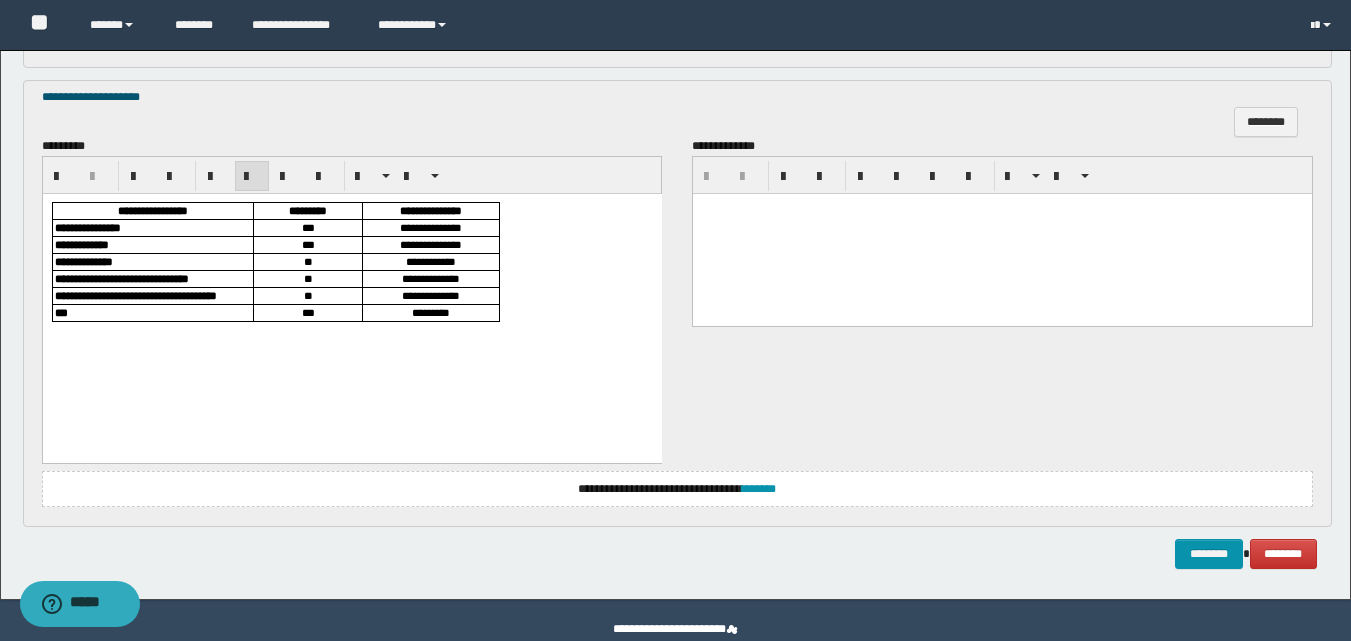 click on "[FIRST] [LAST] [STREET] [CITY], [STATE] [ZIP] [COUNTRY] [PHONE] [EMAIL]" at bounding box center (351, 286) 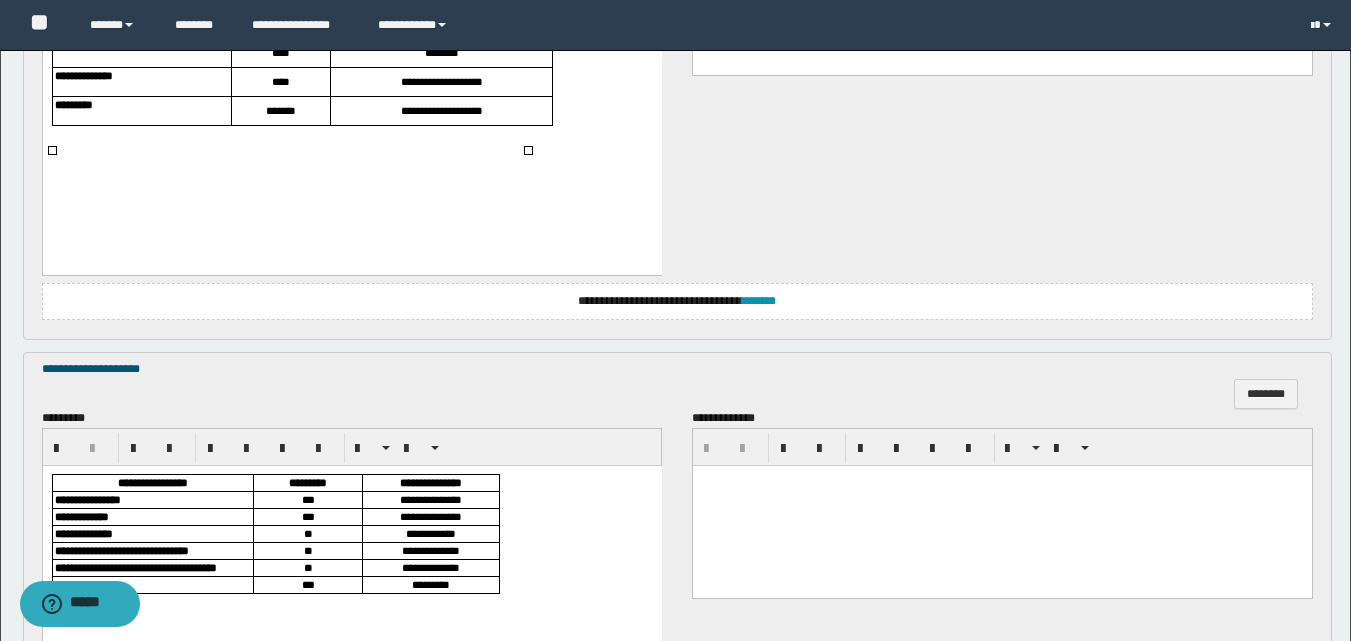 scroll, scrollTop: 1839, scrollLeft: 0, axis: vertical 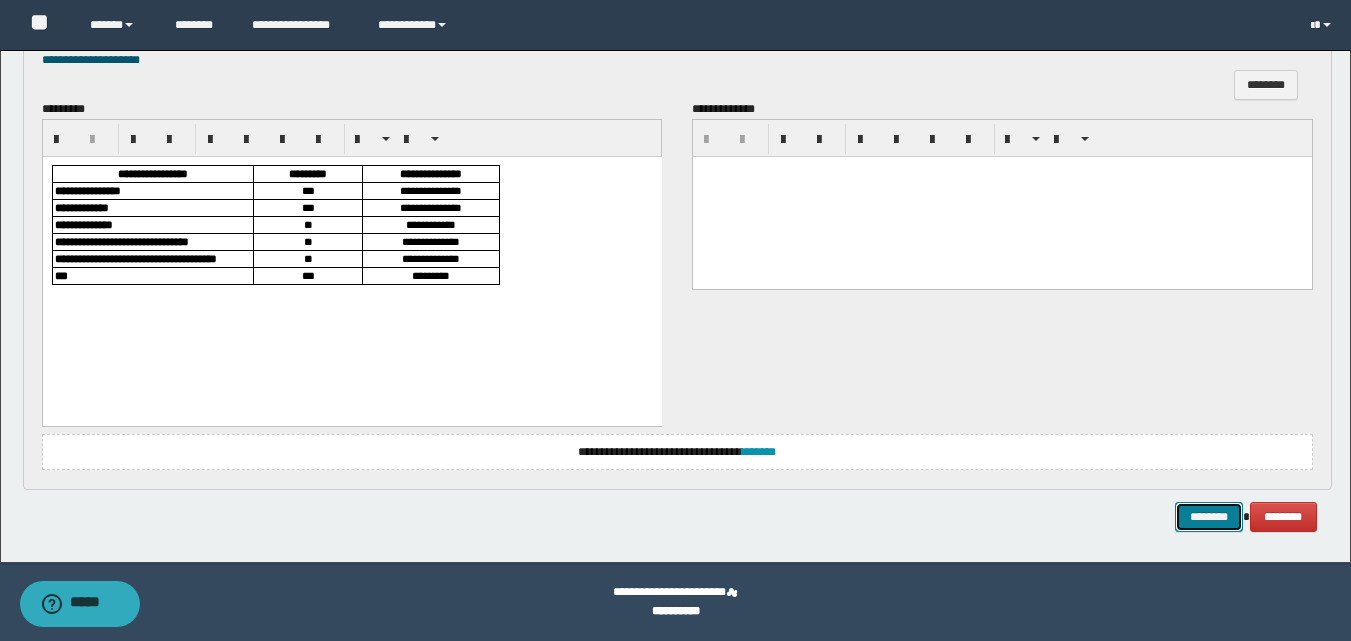 click on "********" at bounding box center [1209, 517] 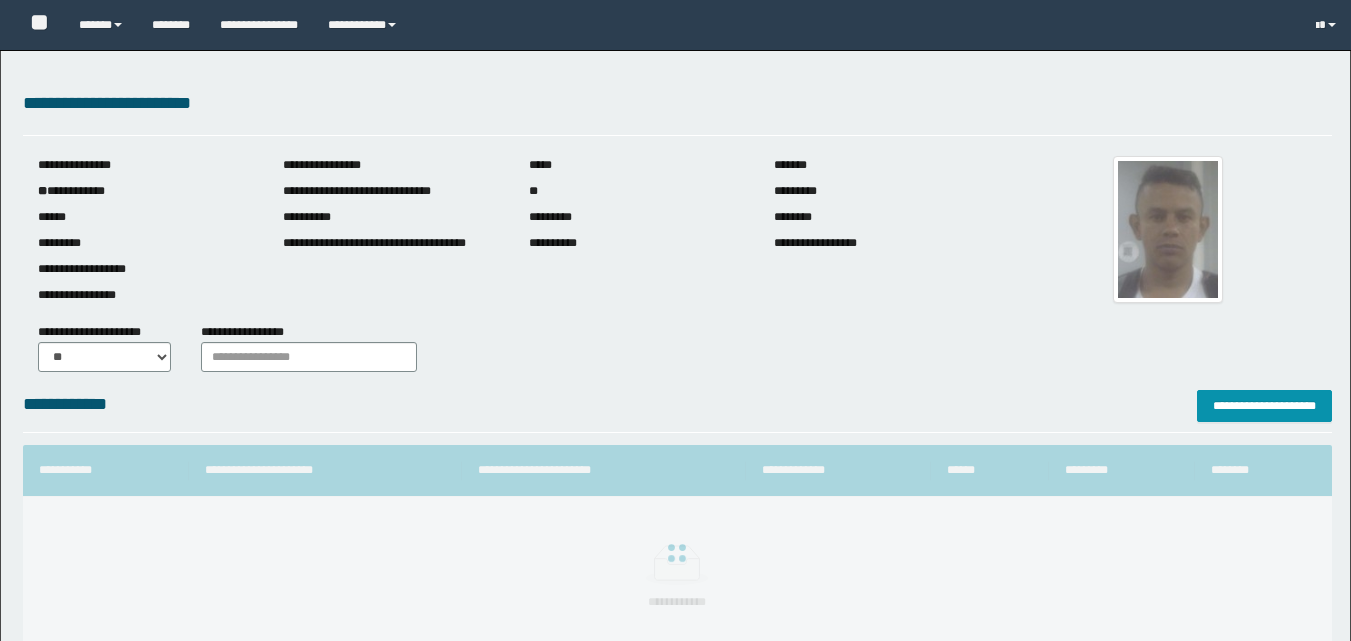 scroll, scrollTop: 0, scrollLeft: 0, axis: both 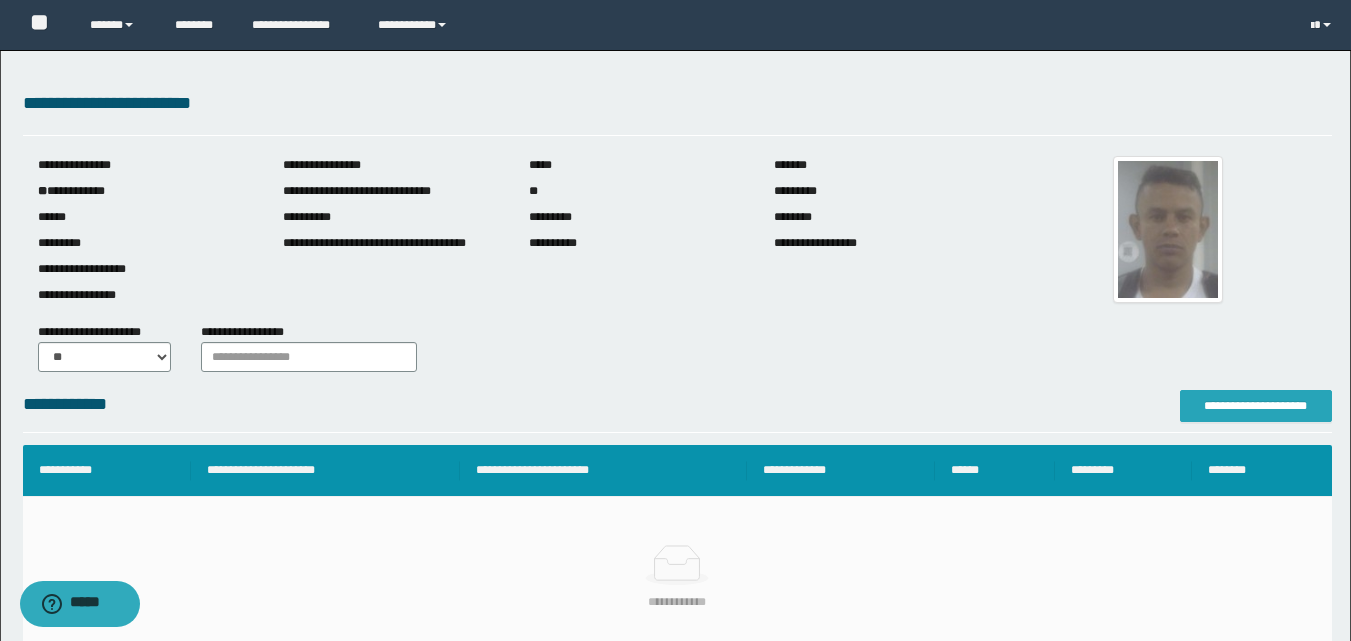 click on "**********" at bounding box center (1256, 406) 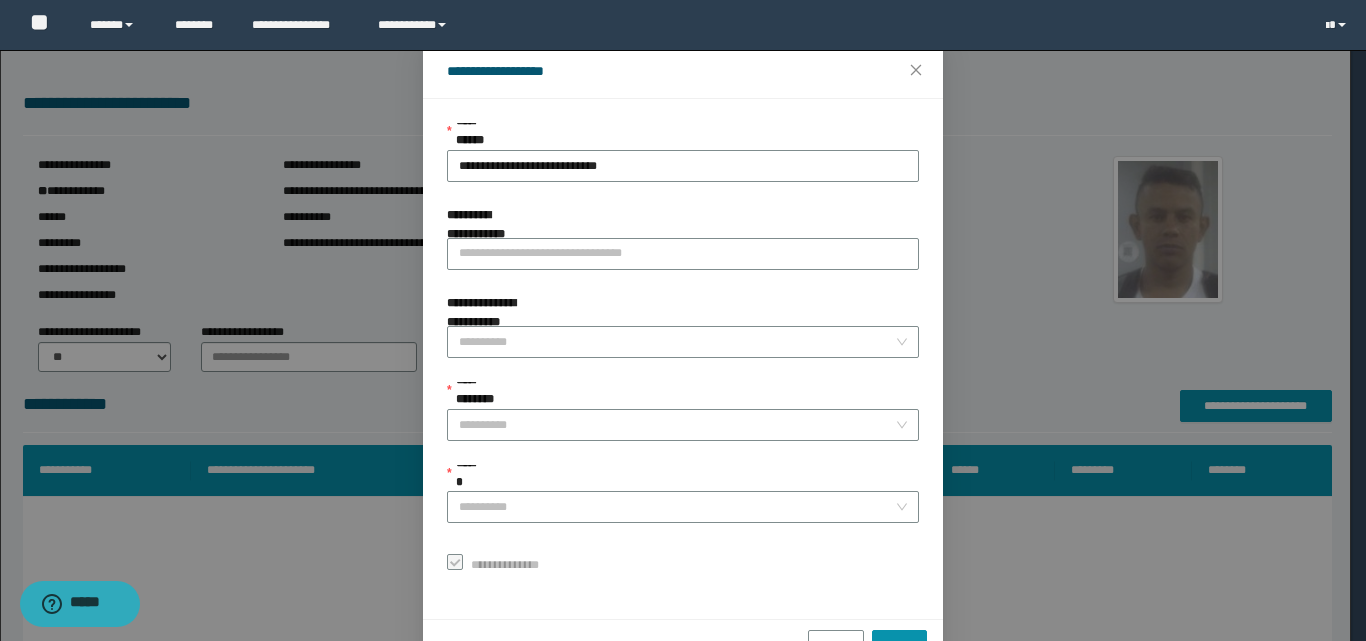 scroll, scrollTop: 111, scrollLeft: 0, axis: vertical 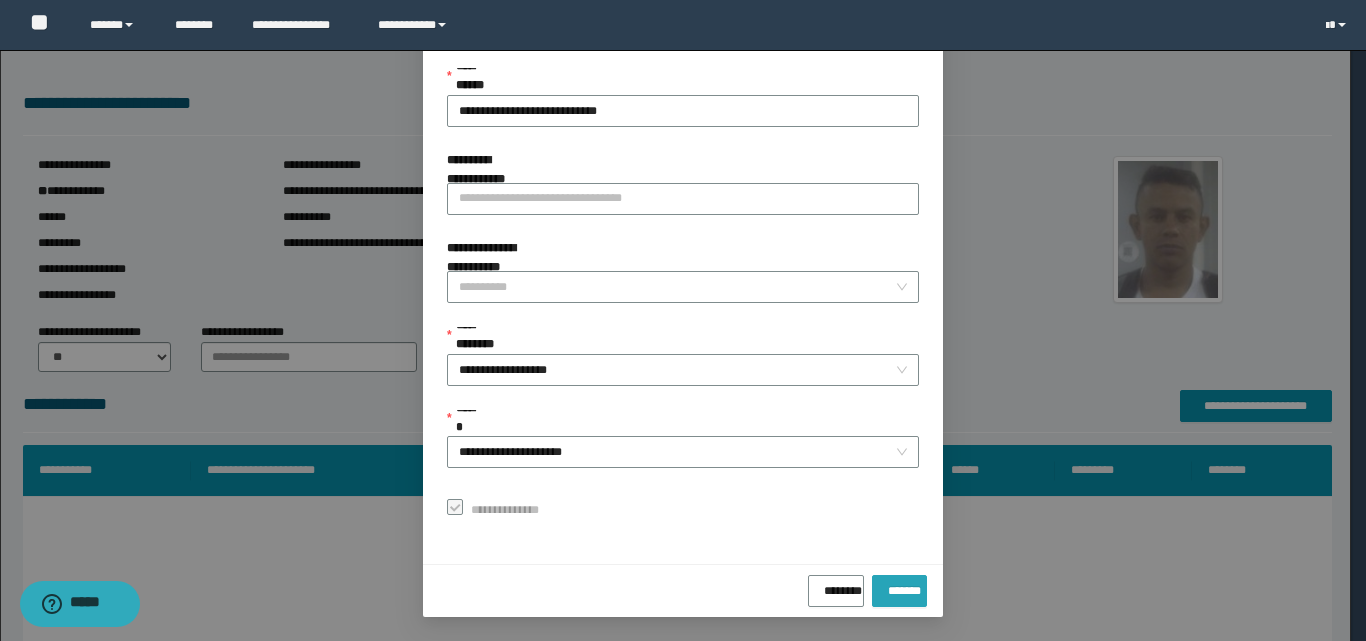 click on "*******" at bounding box center [899, 587] 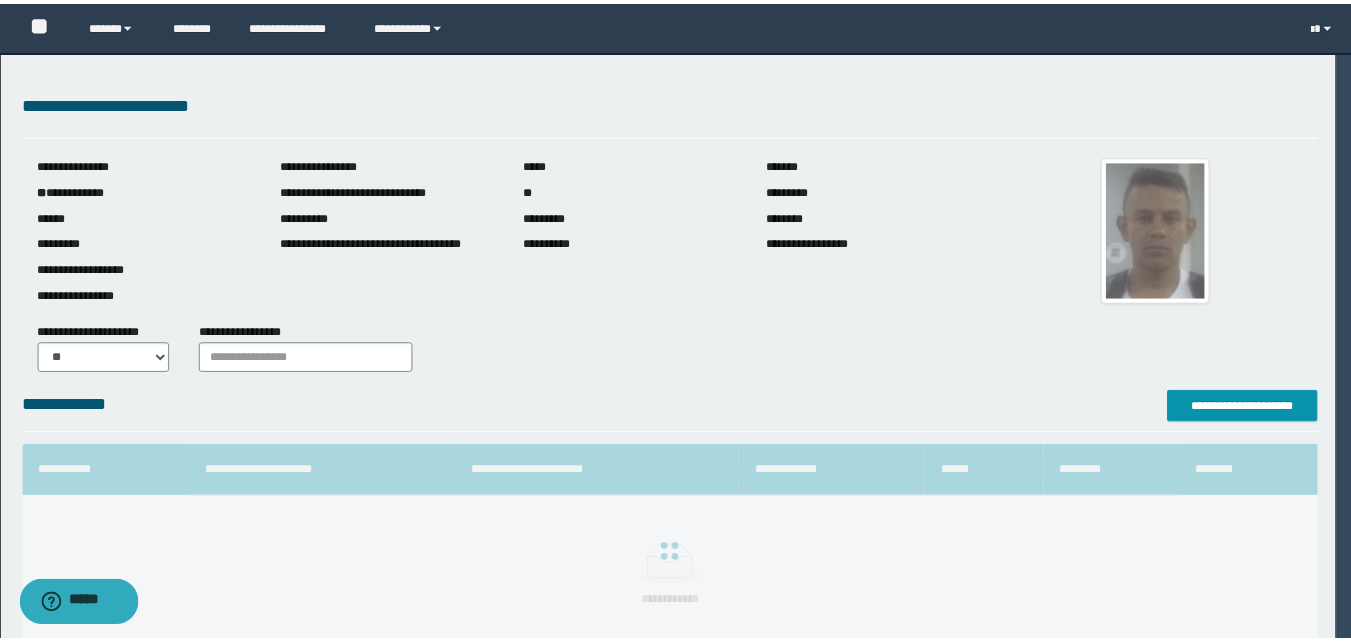 scroll, scrollTop: 64, scrollLeft: 0, axis: vertical 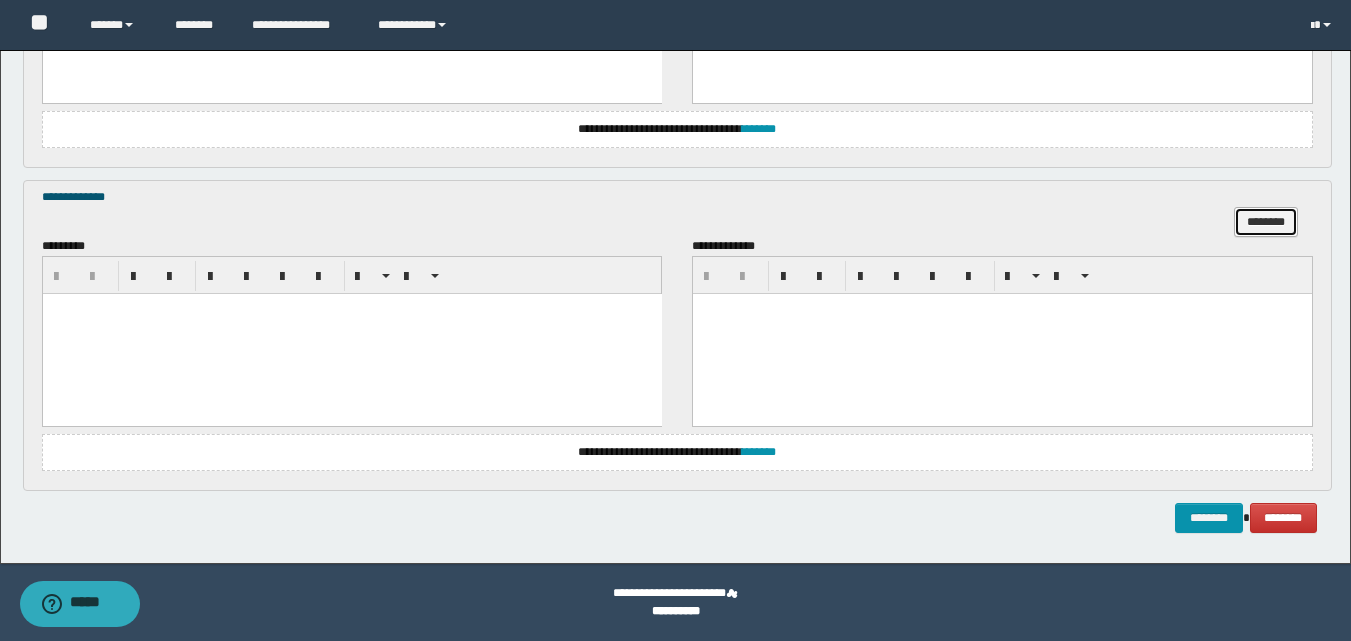 click on "********" at bounding box center (1266, 222) 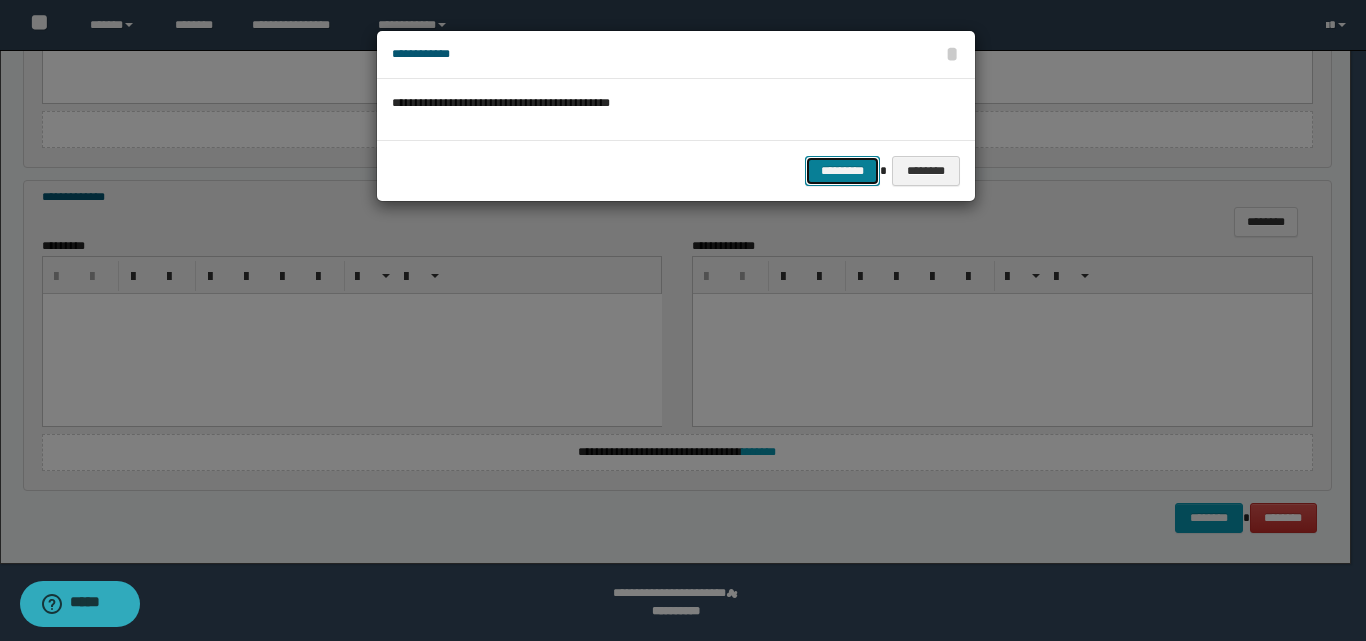 click on "*********" at bounding box center [842, 171] 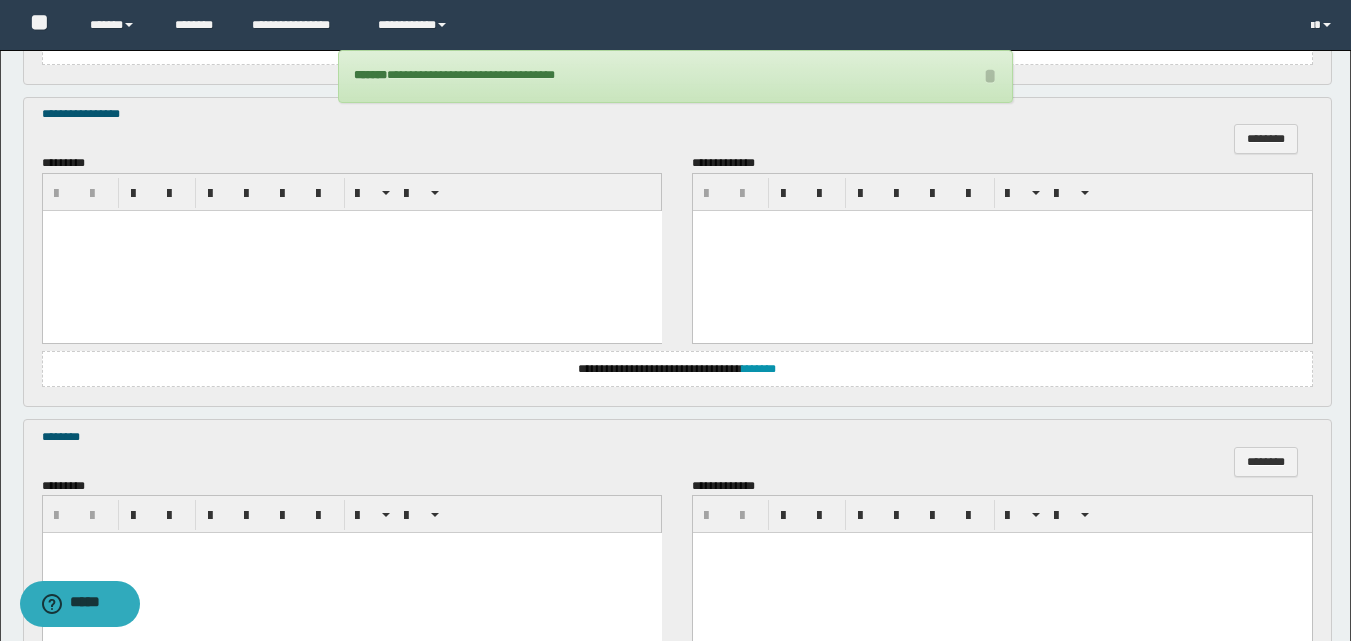 scroll, scrollTop: 1548, scrollLeft: 0, axis: vertical 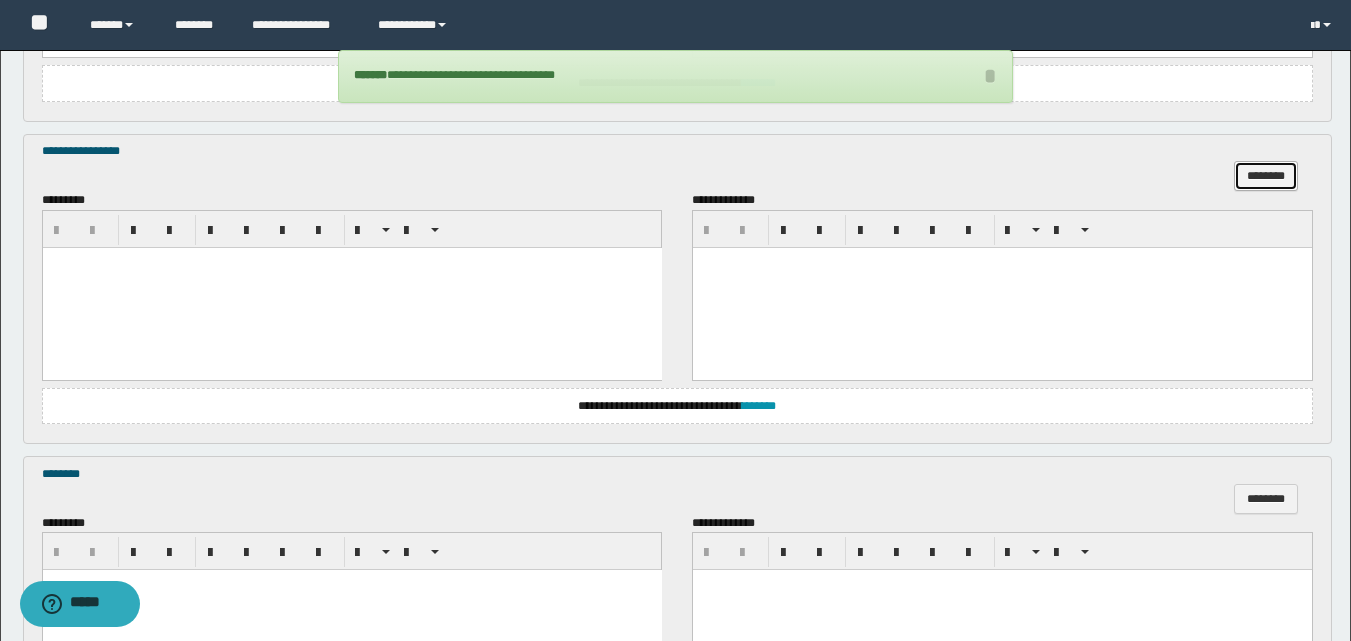 click on "********" at bounding box center [1266, 176] 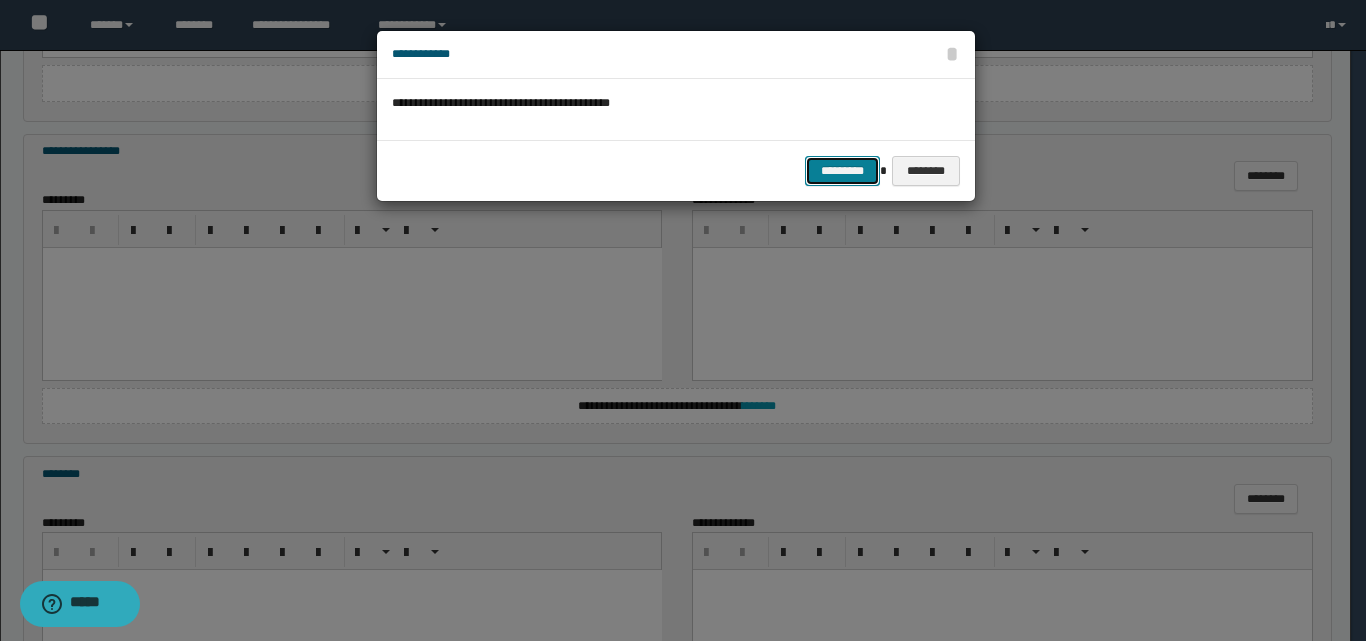 click on "*********" at bounding box center (842, 171) 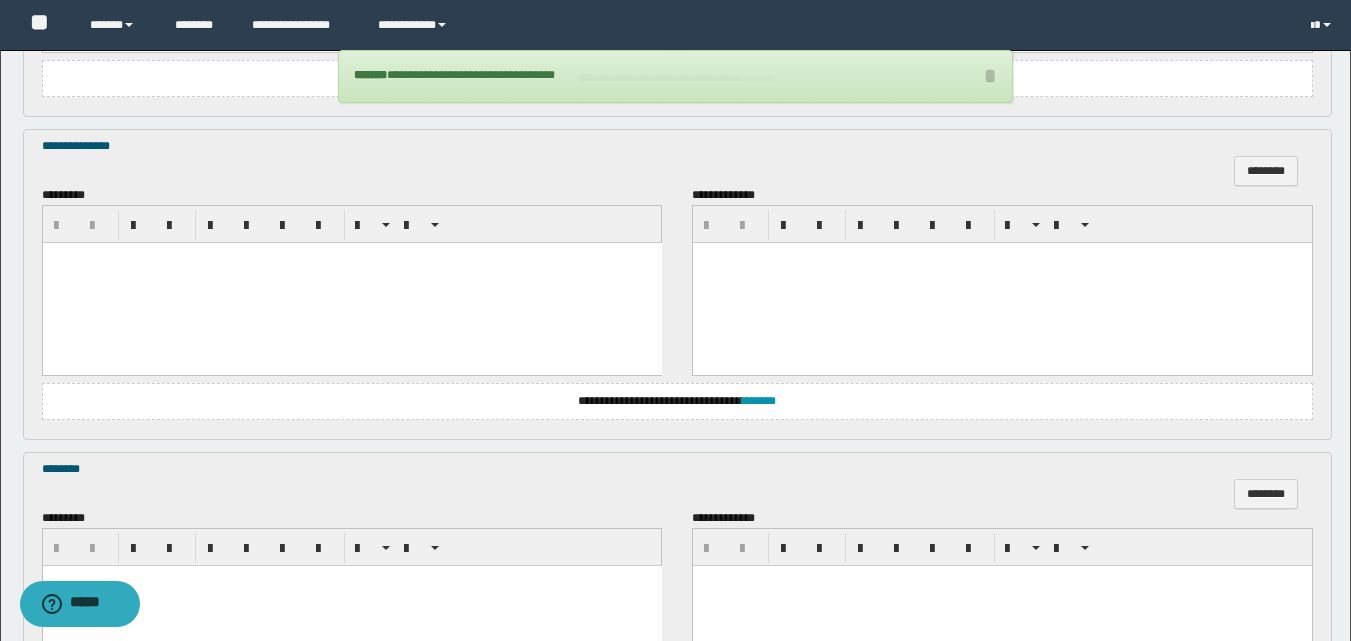 scroll, scrollTop: 1048, scrollLeft: 0, axis: vertical 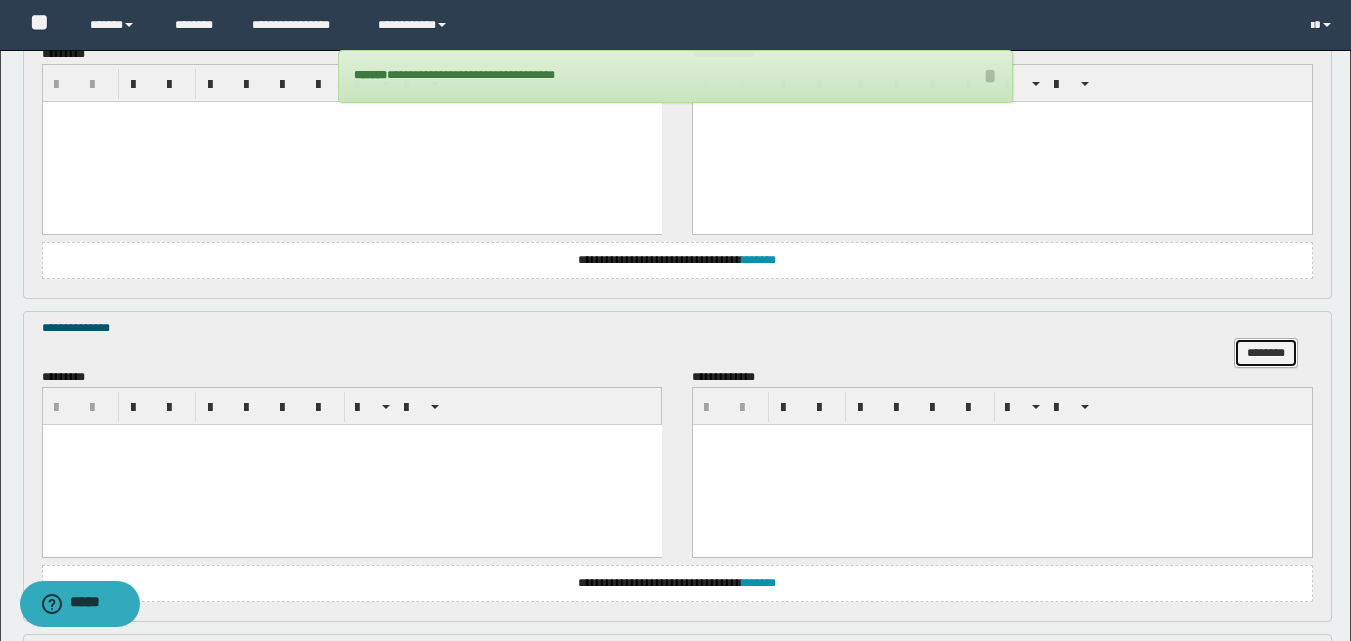 click on "********" at bounding box center (1266, 353) 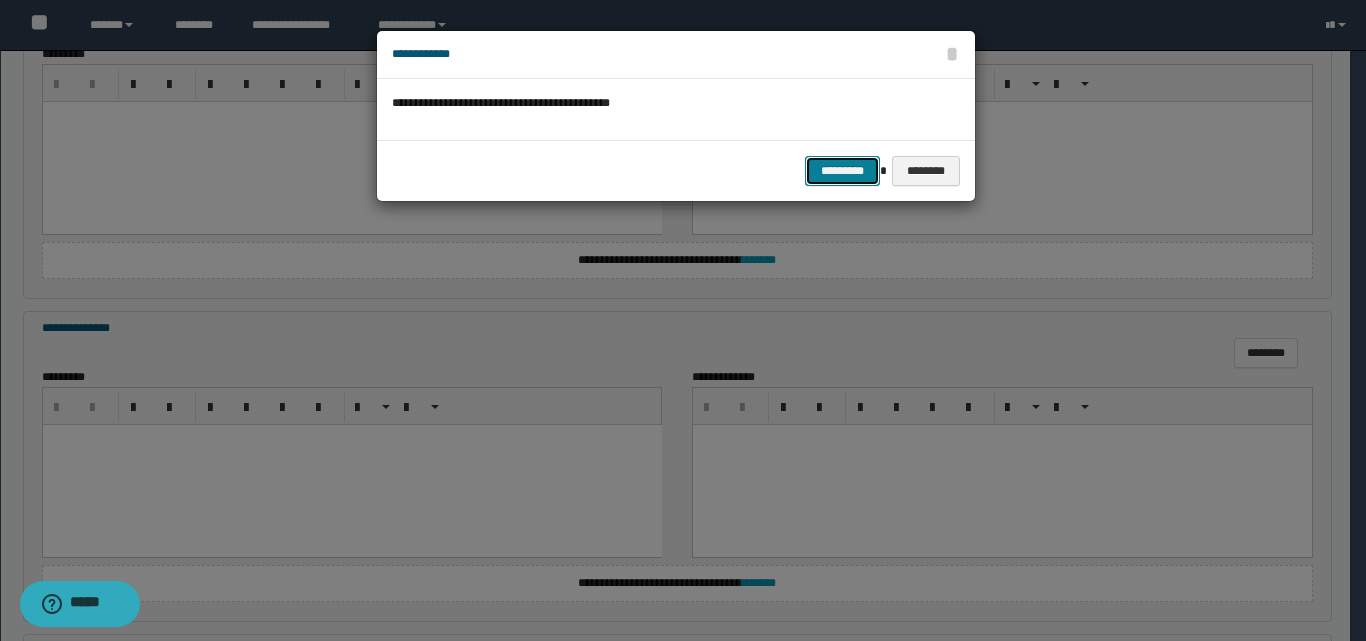 click on "*********" at bounding box center [842, 171] 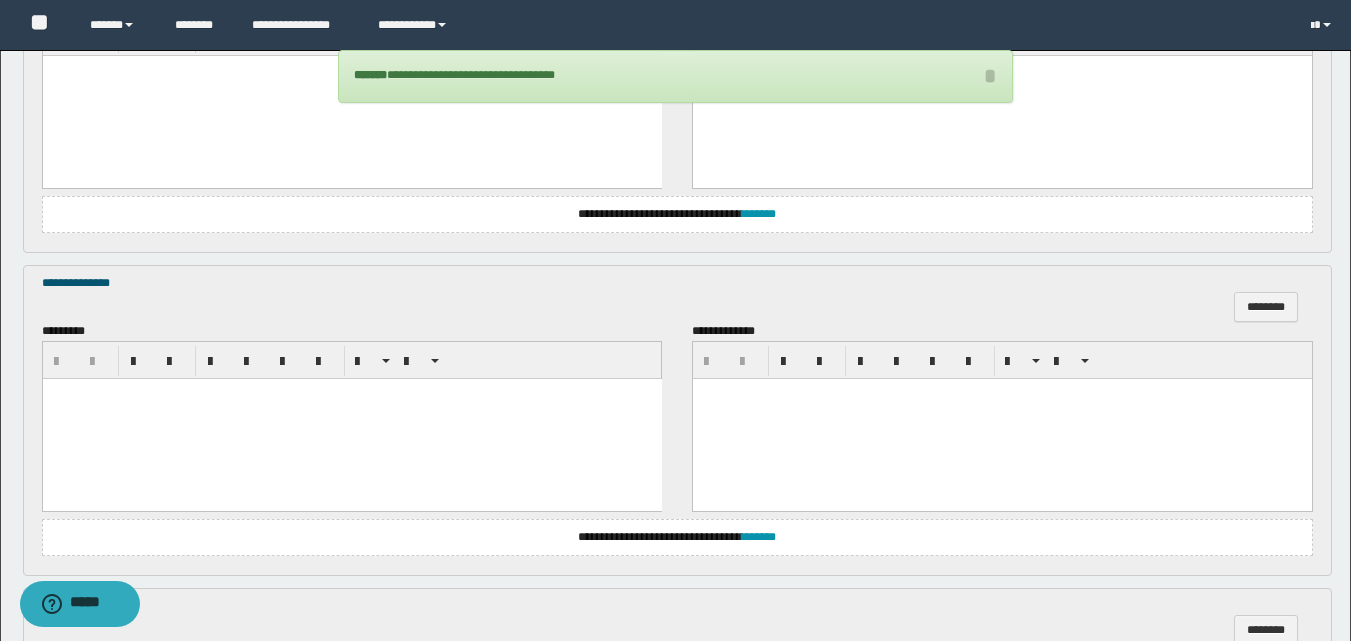 scroll, scrollTop: 748, scrollLeft: 0, axis: vertical 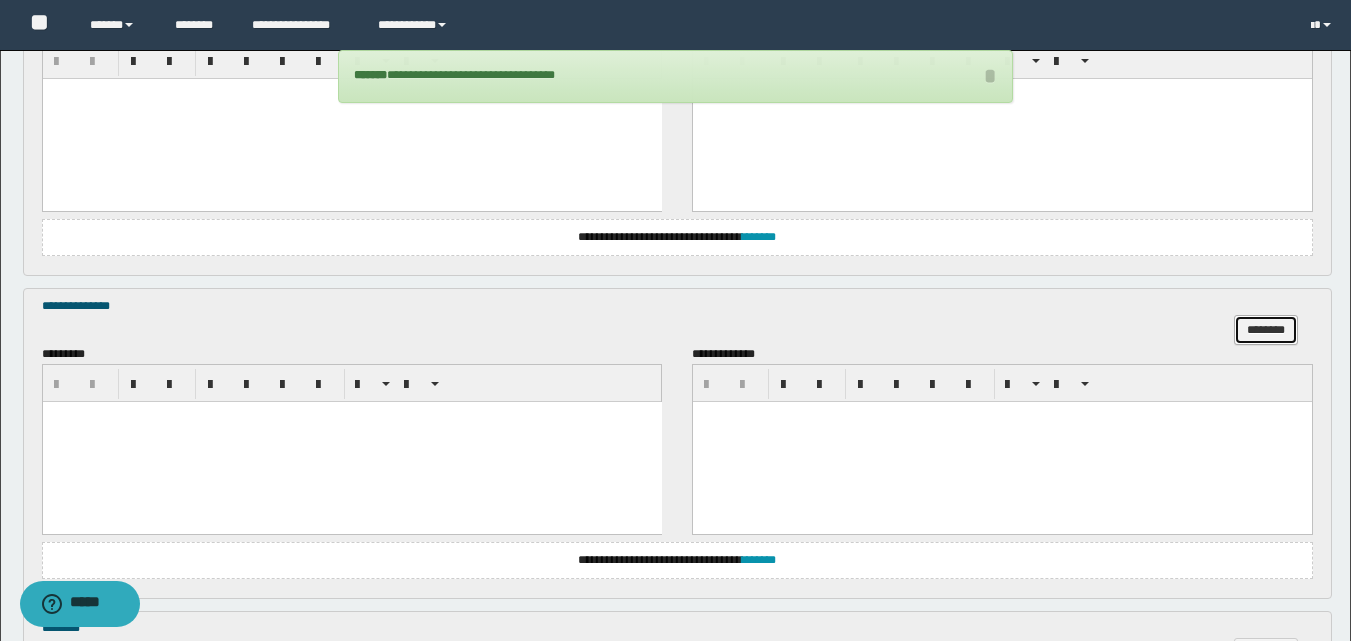 click on "********" at bounding box center [1266, 330] 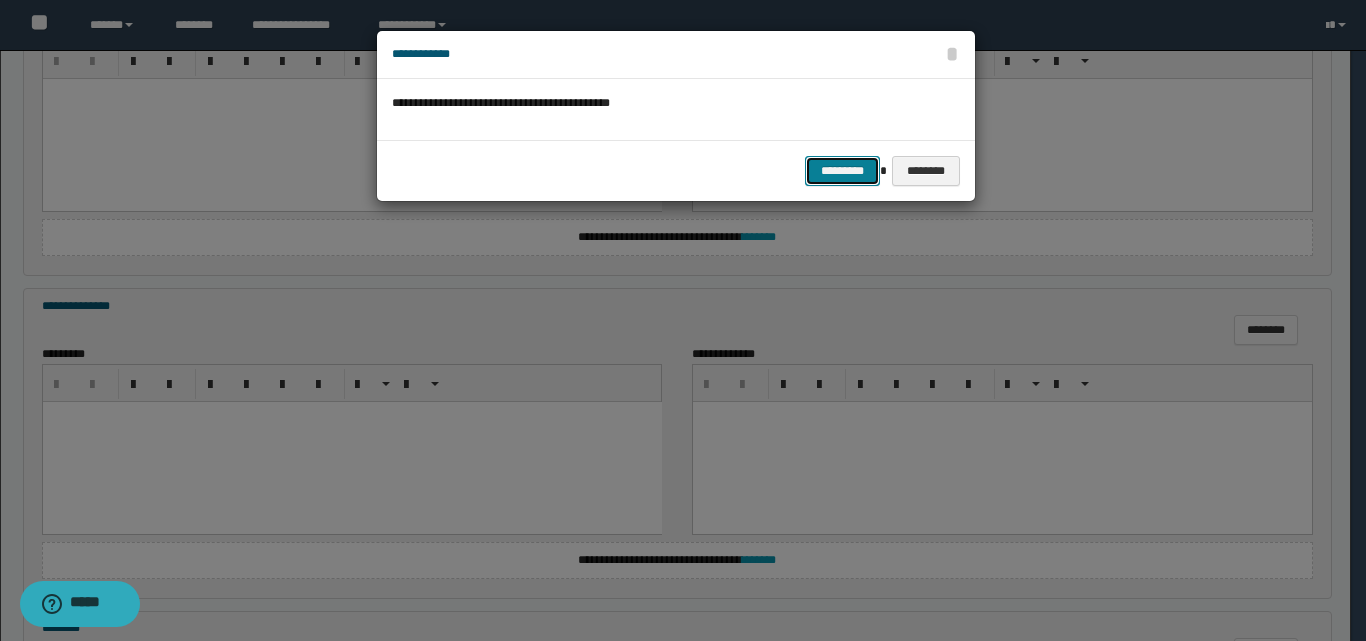 click on "*********" at bounding box center (842, 171) 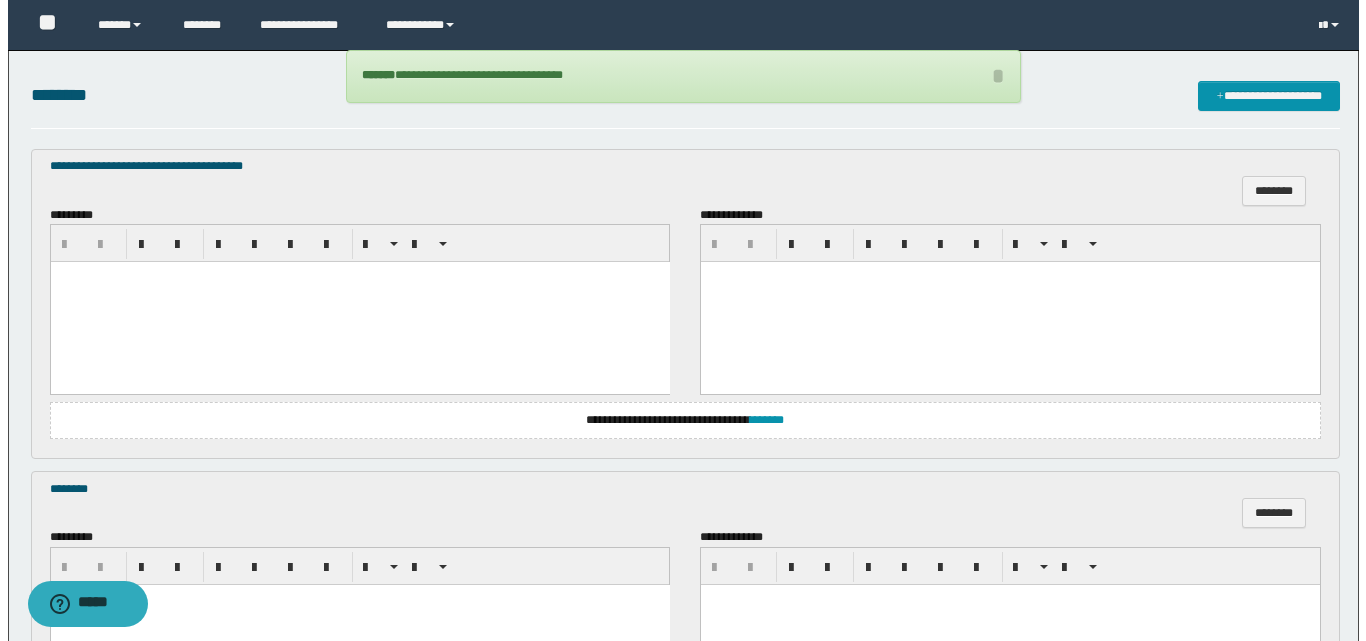 scroll, scrollTop: 548, scrollLeft: 0, axis: vertical 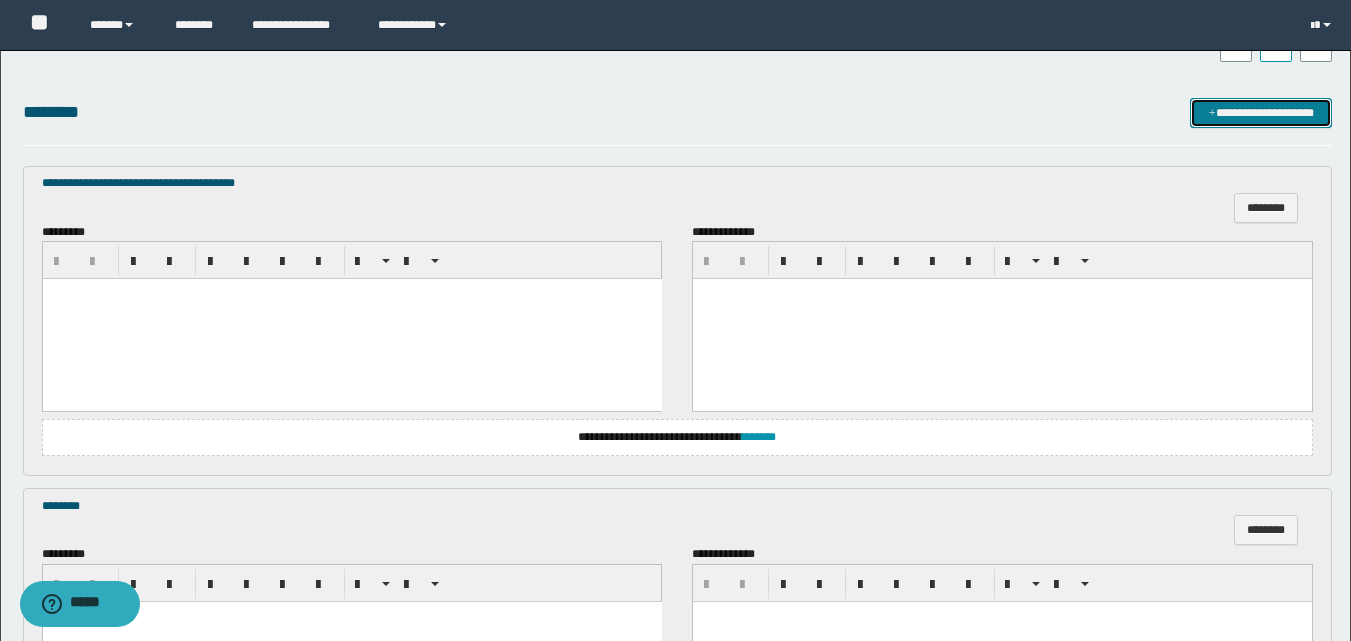 click on "**********" at bounding box center (1261, 113) 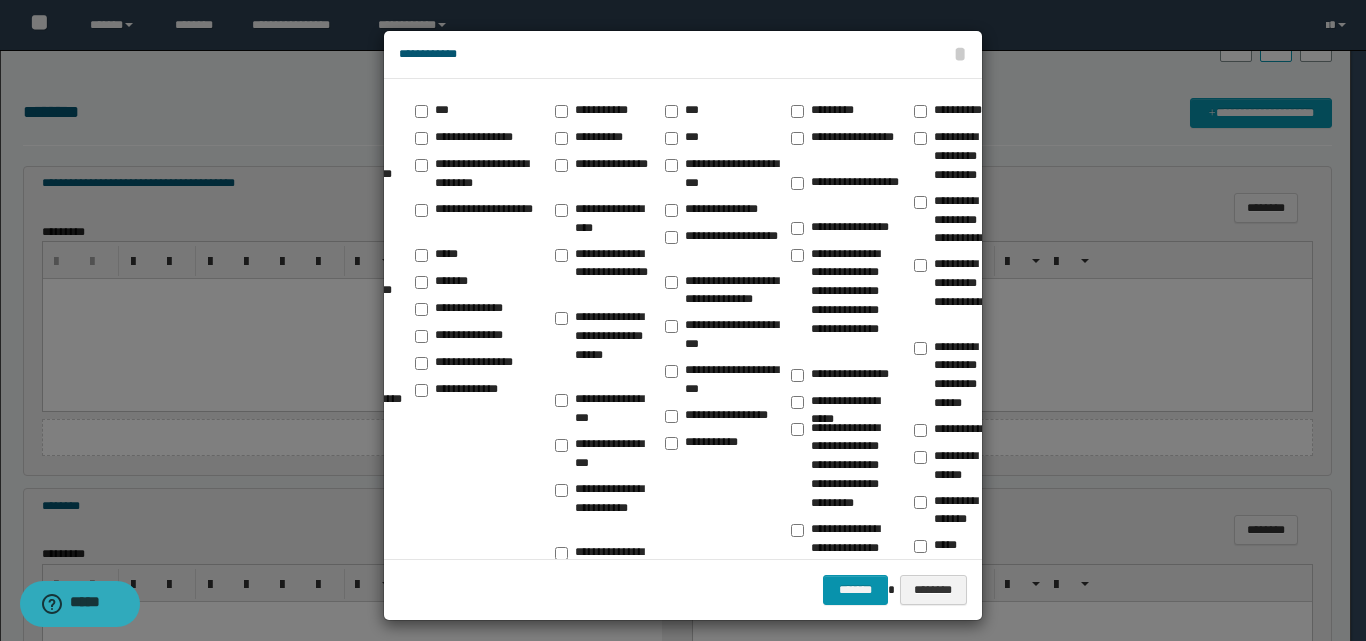 scroll, scrollTop: 0, scrollLeft: 110, axis: horizontal 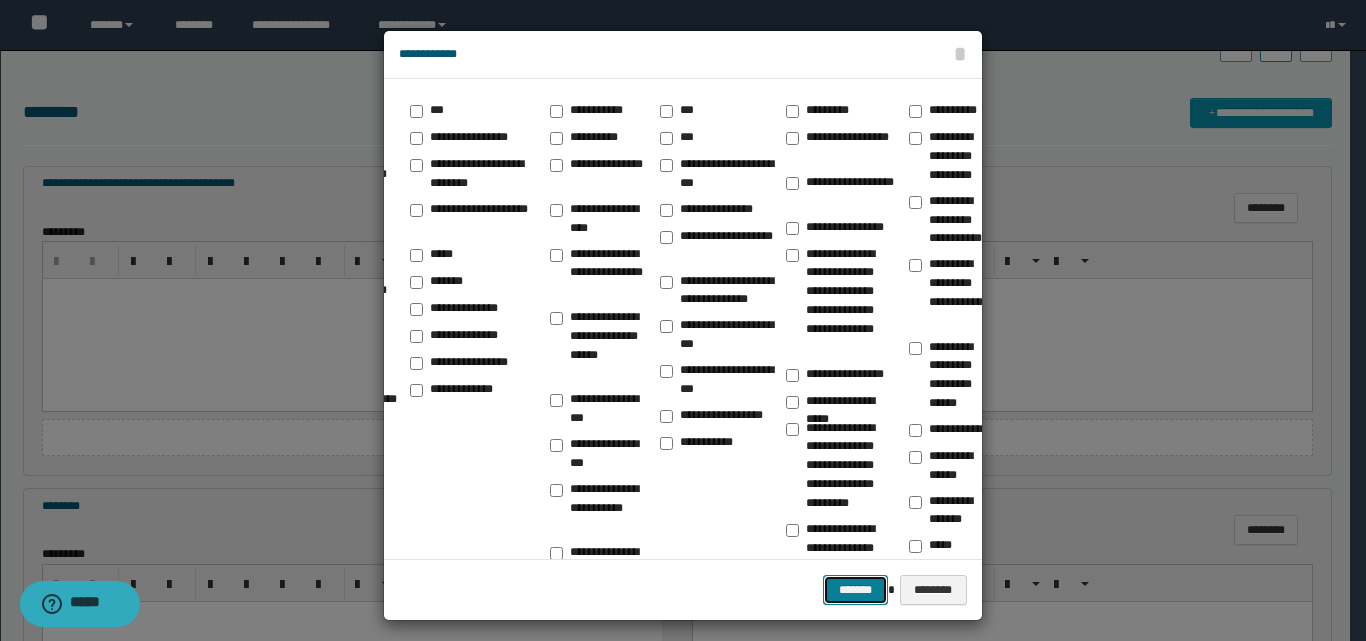 click on "*******" at bounding box center (855, 590) 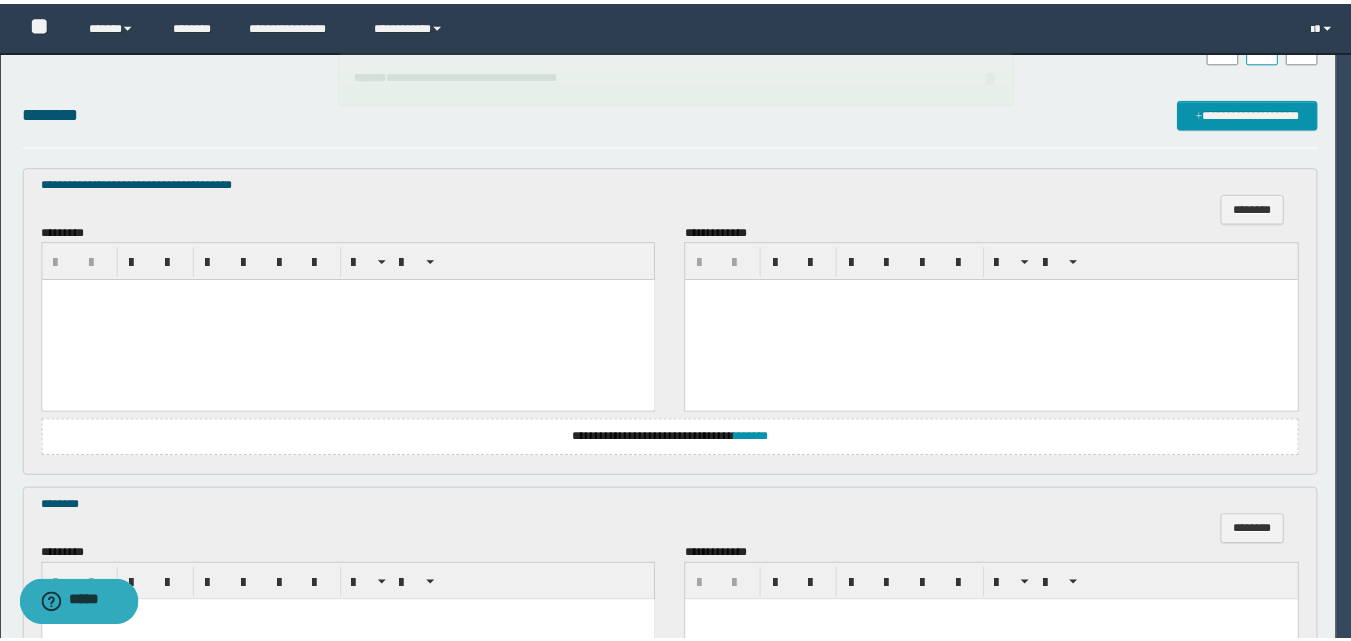 scroll, scrollTop: 0, scrollLeft: 0, axis: both 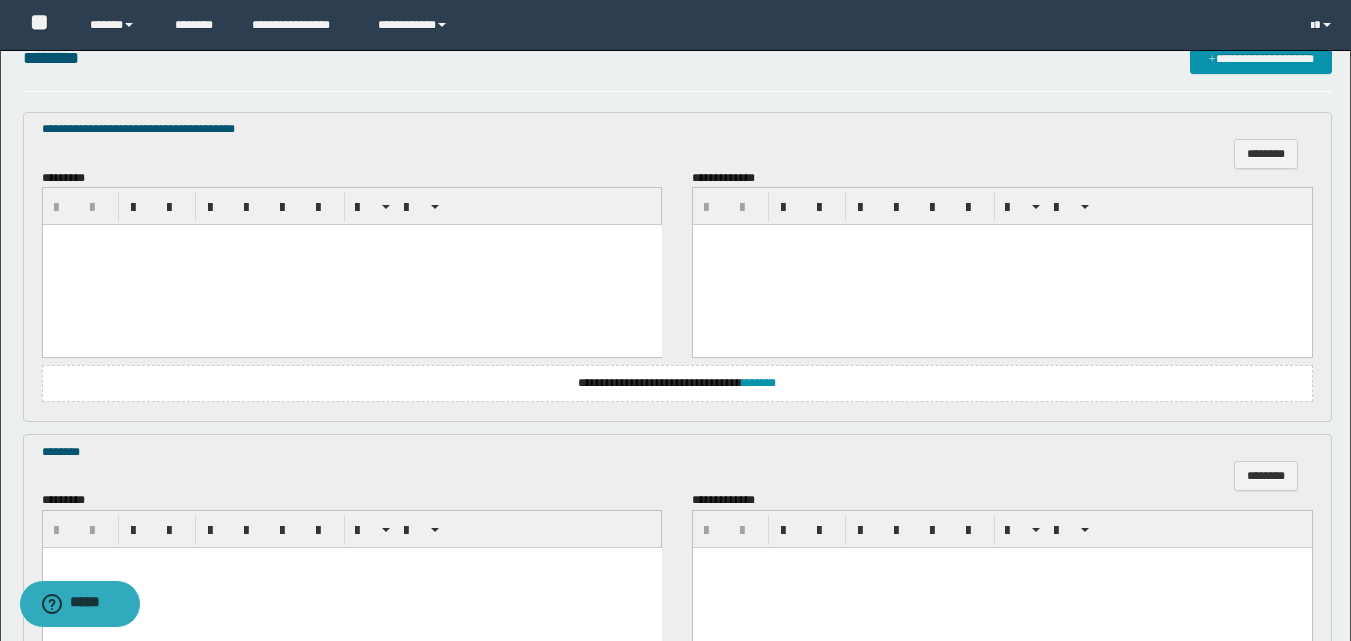 click at bounding box center (351, 265) 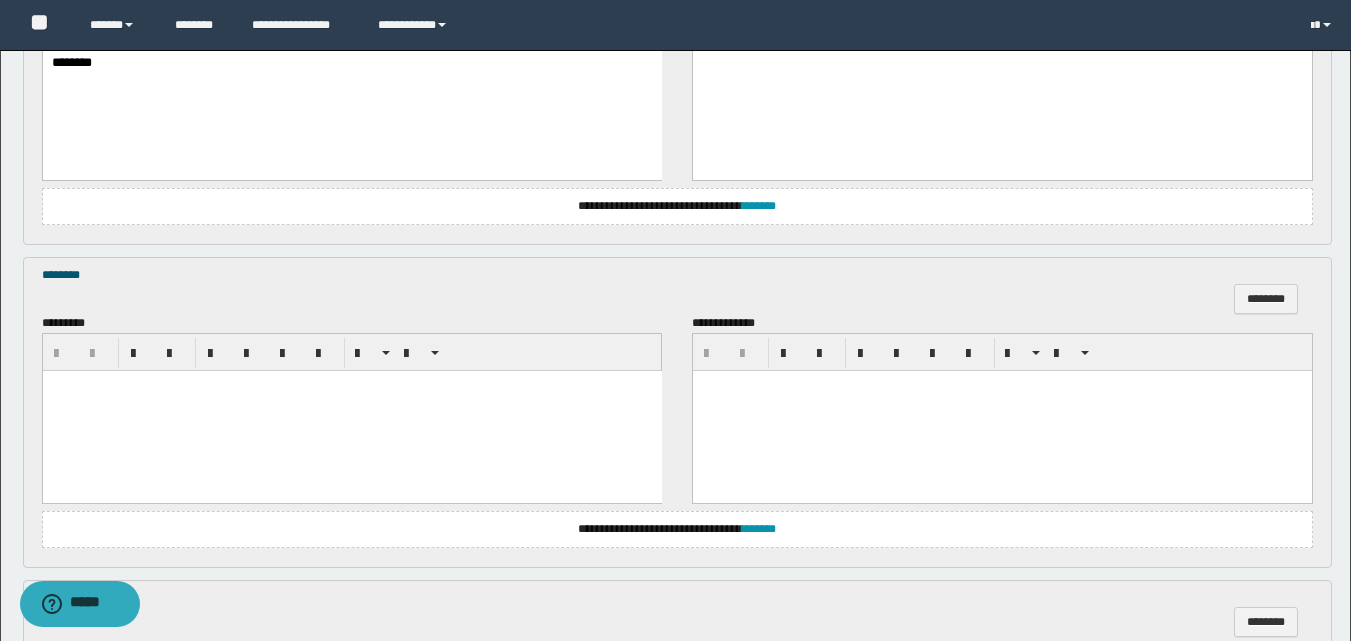 scroll, scrollTop: 802, scrollLeft: 0, axis: vertical 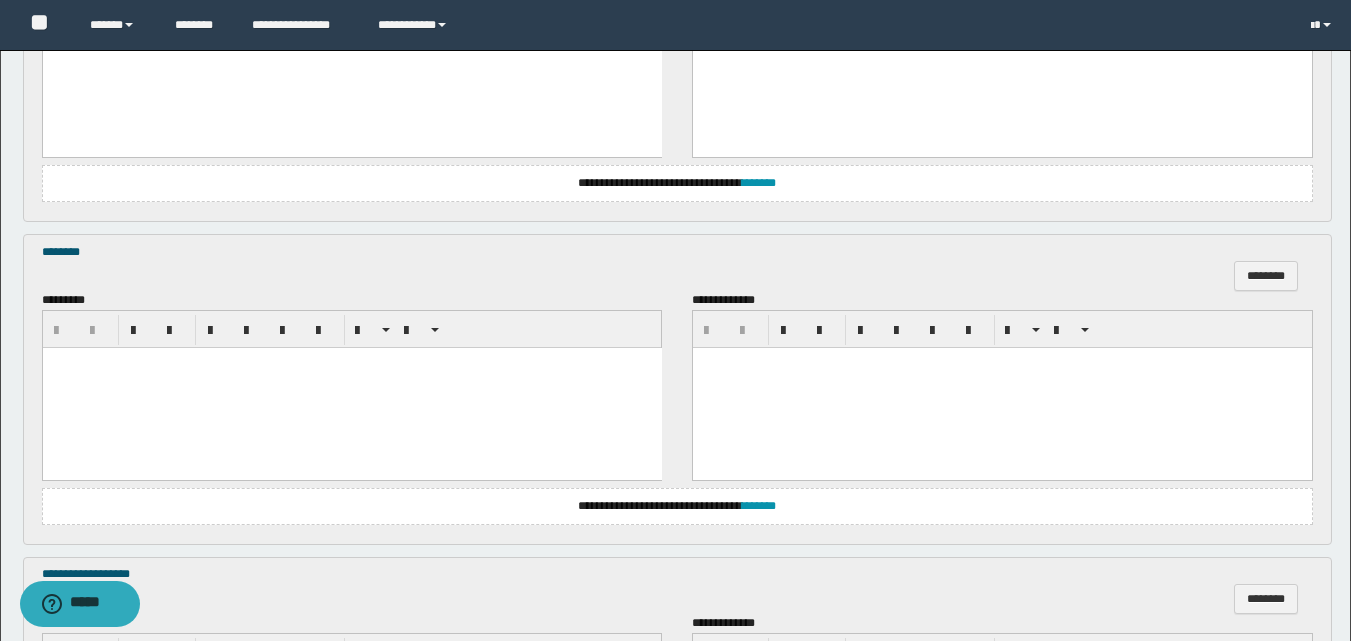 click at bounding box center (351, 388) 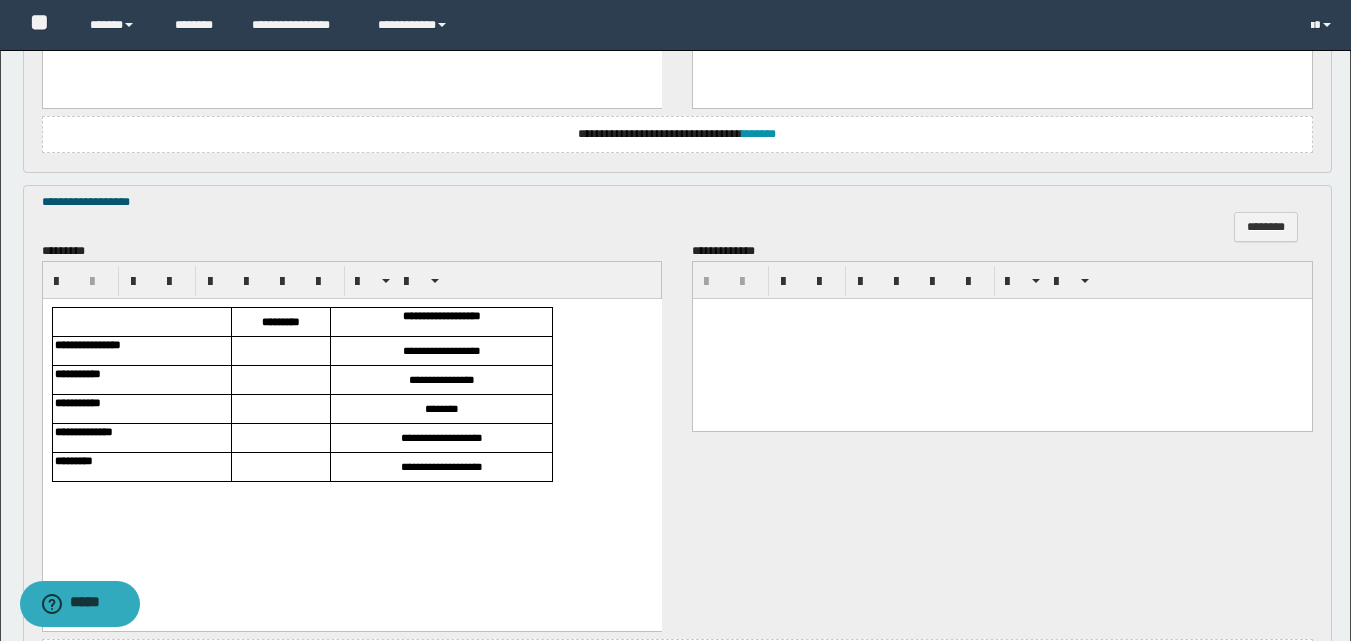 scroll, scrollTop: 1202, scrollLeft: 0, axis: vertical 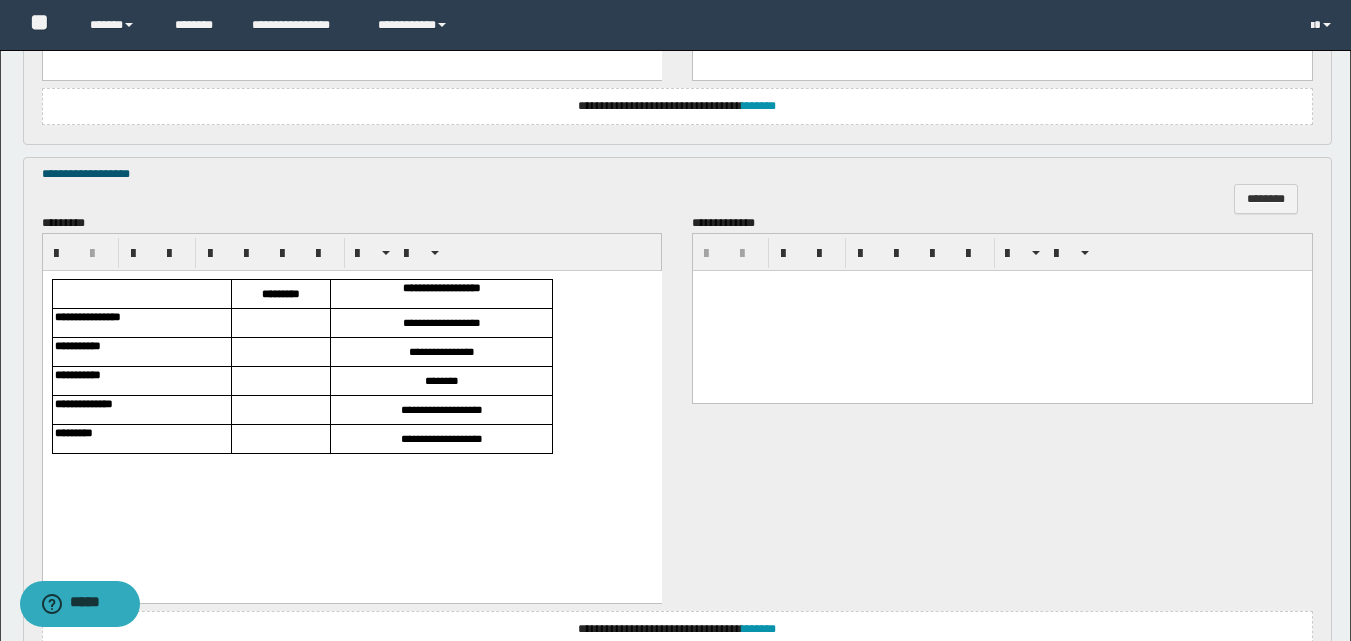 click at bounding box center [280, 322] 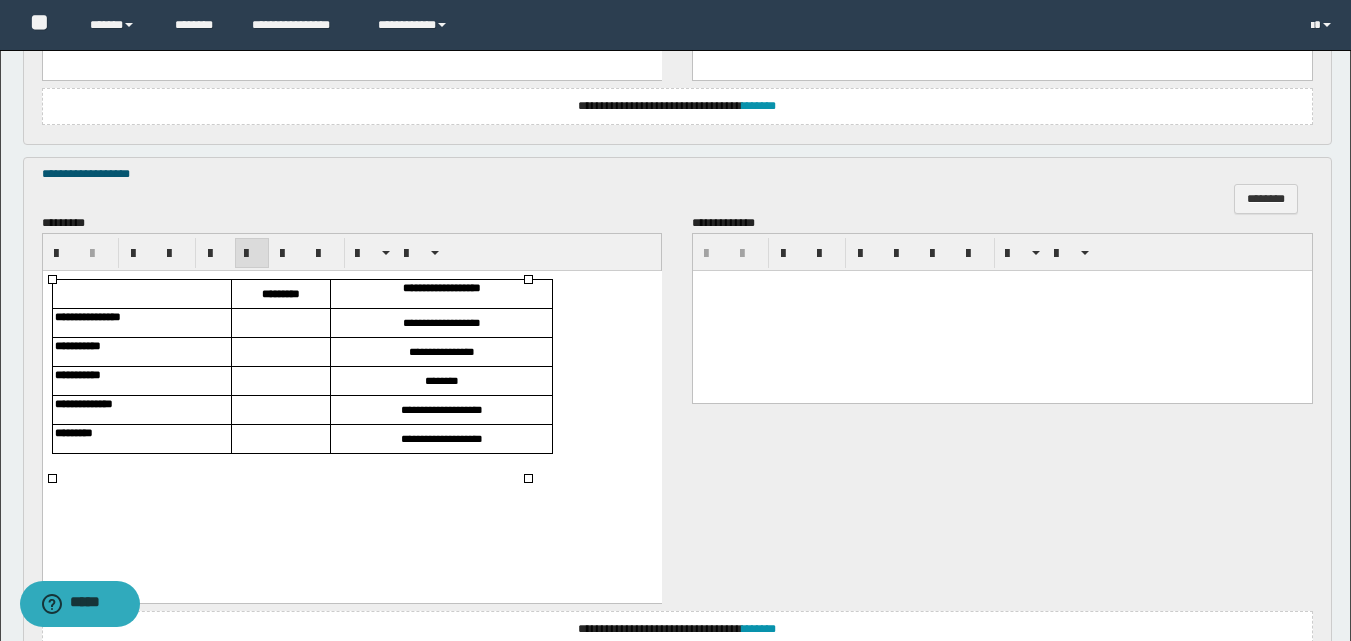 type 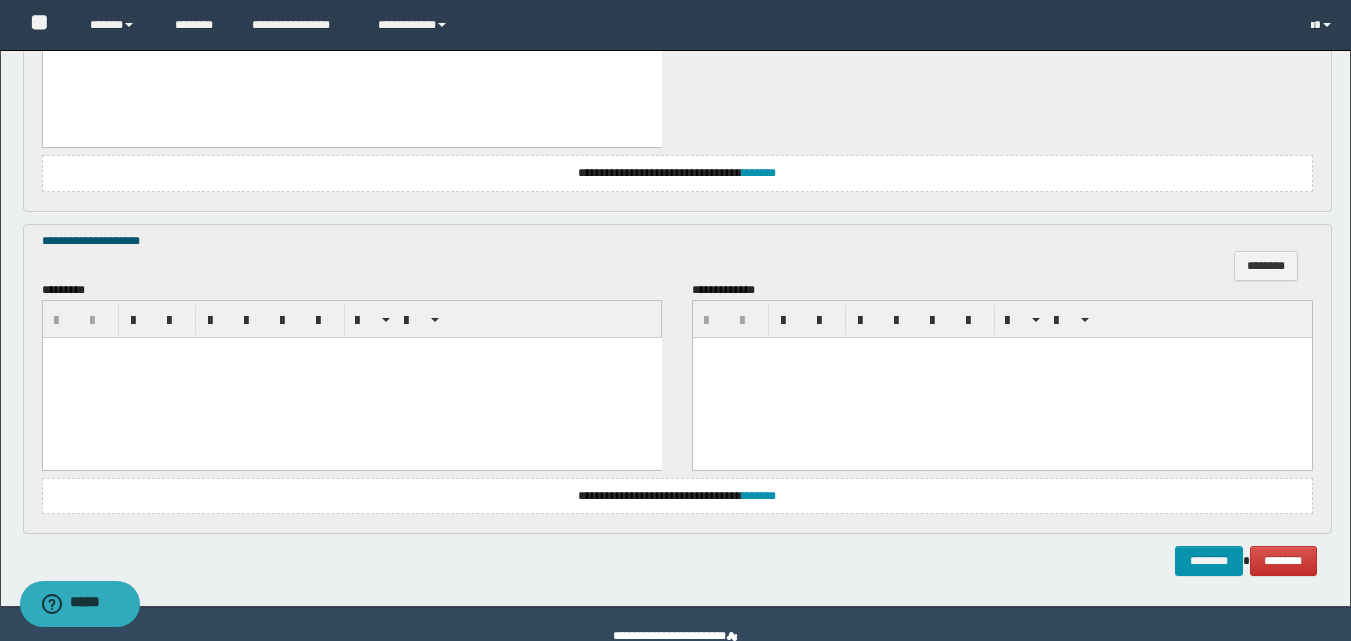 scroll, scrollTop: 1702, scrollLeft: 0, axis: vertical 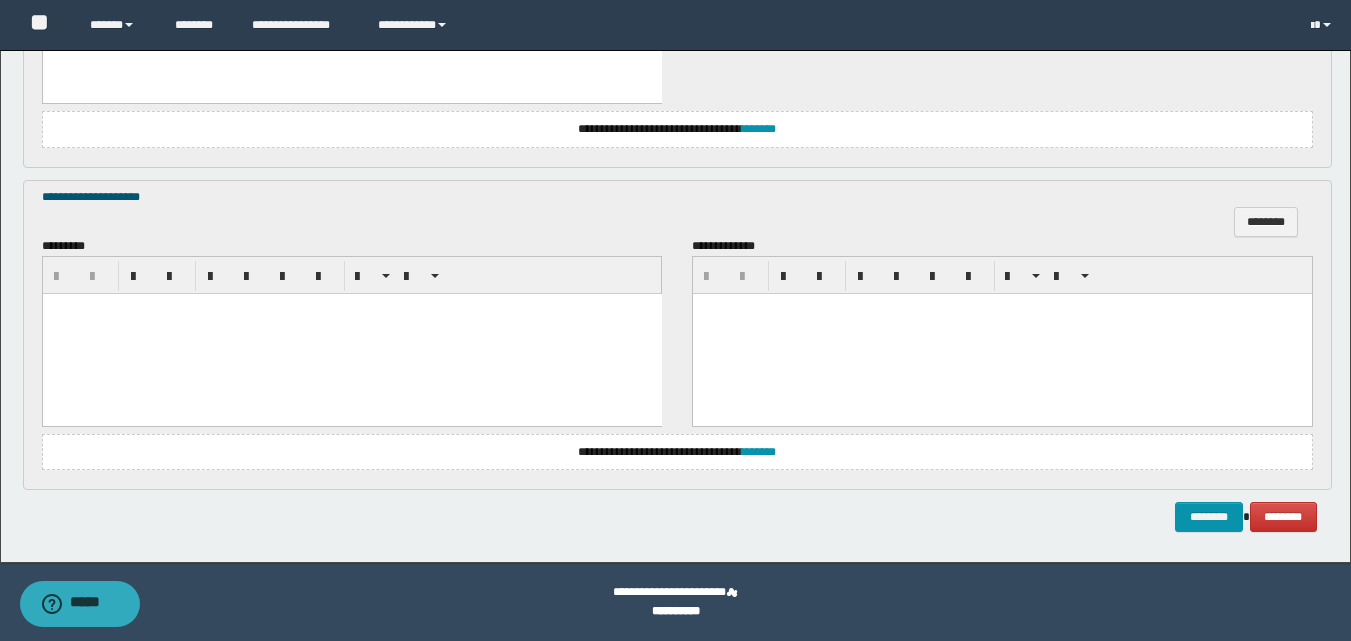 click at bounding box center (351, 333) 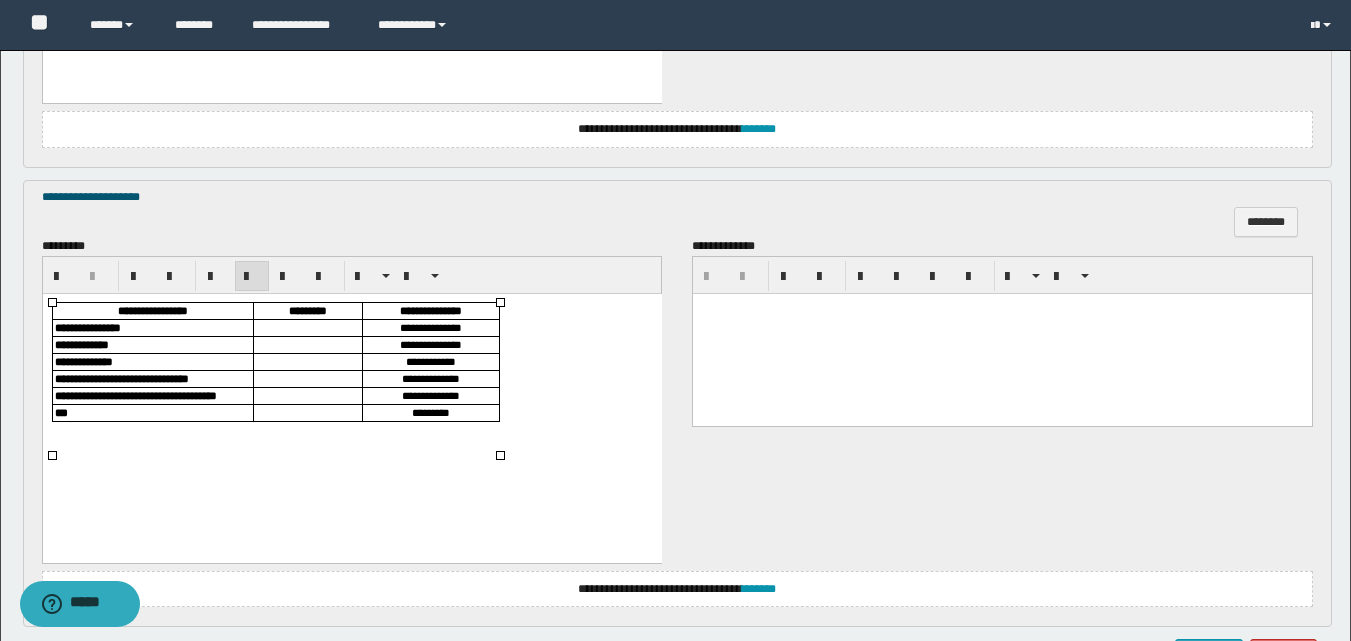 click at bounding box center [307, 327] 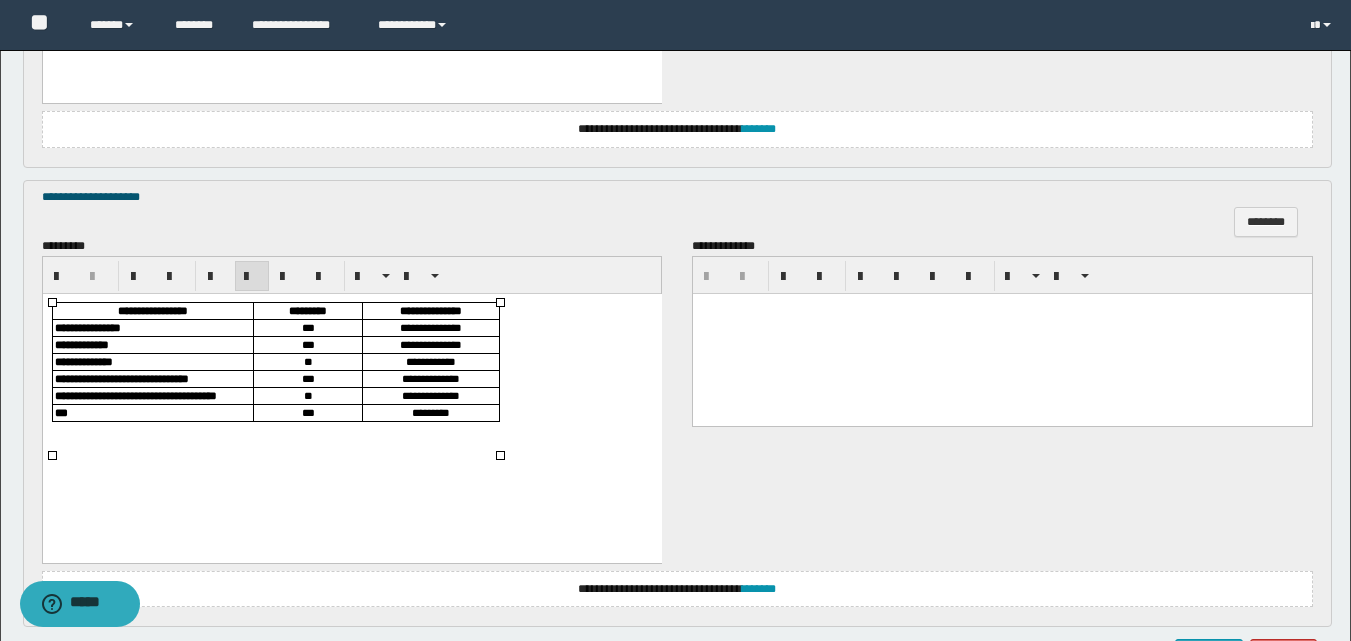 scroll, scrollTop: 1839, scrollLeft: 0, axis: vertical 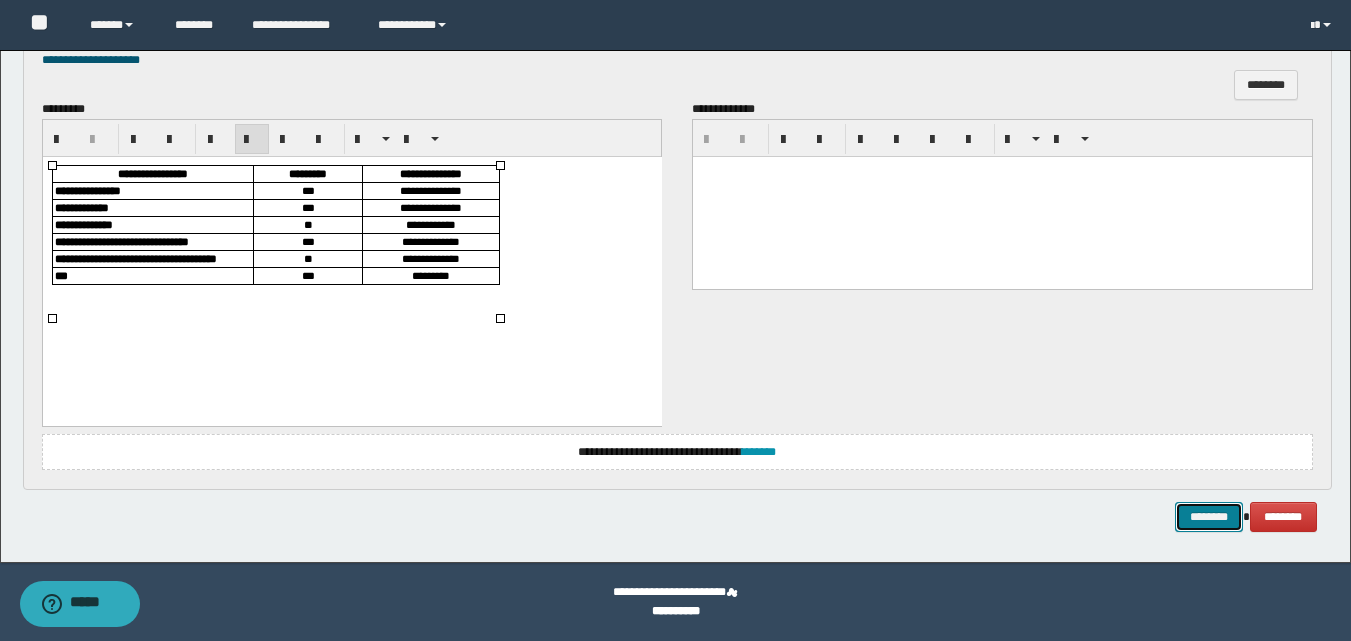 click on "********" at bounding box center (1209, 517) 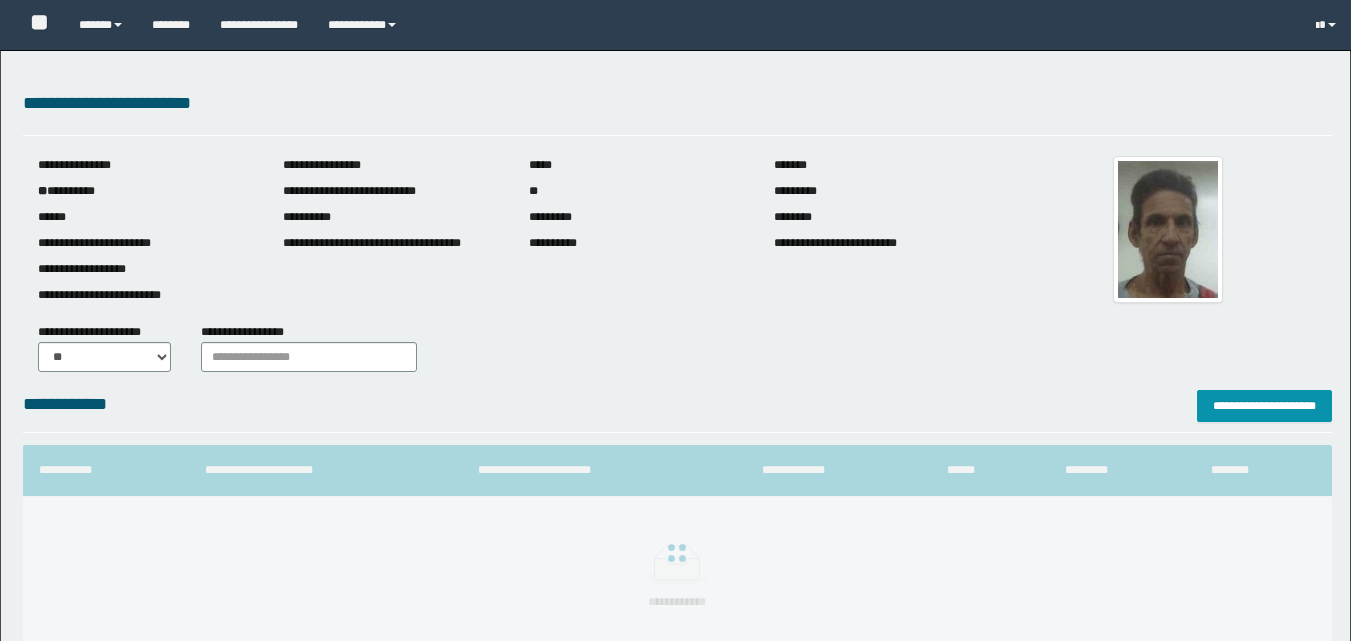 scroll, scrollTop: 0, scrollLeft: 0, axis: both 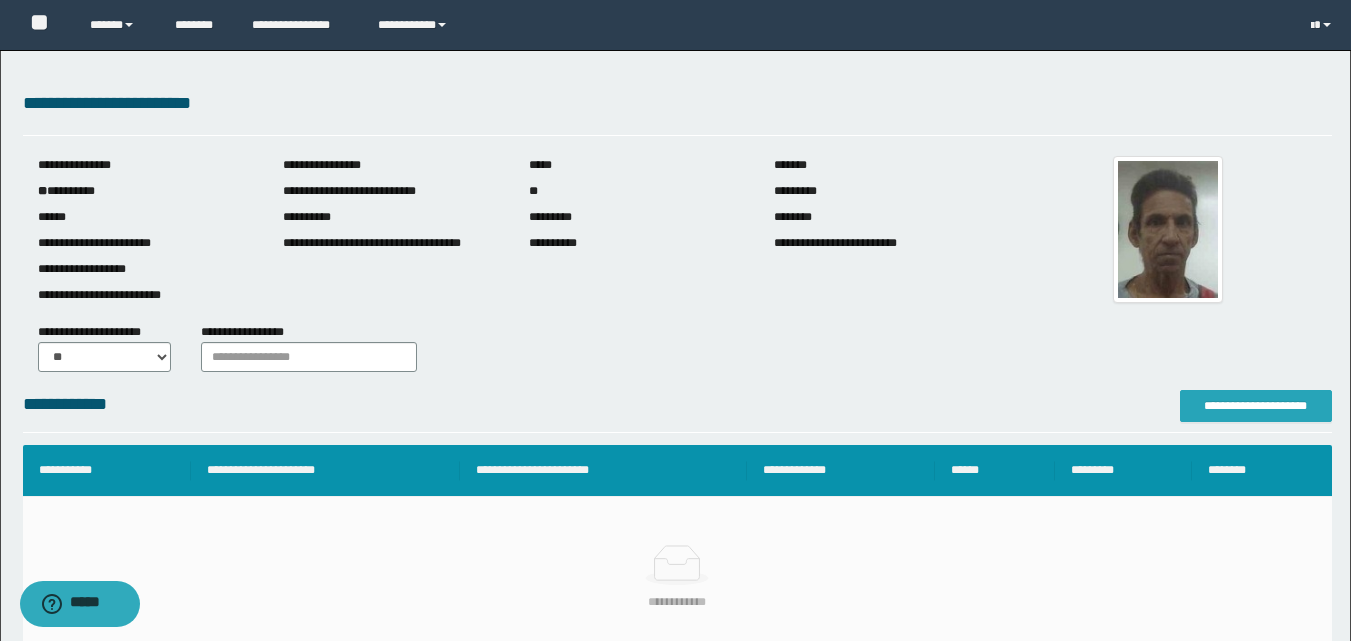 click on "**********" at bounding box center (1256, 406) 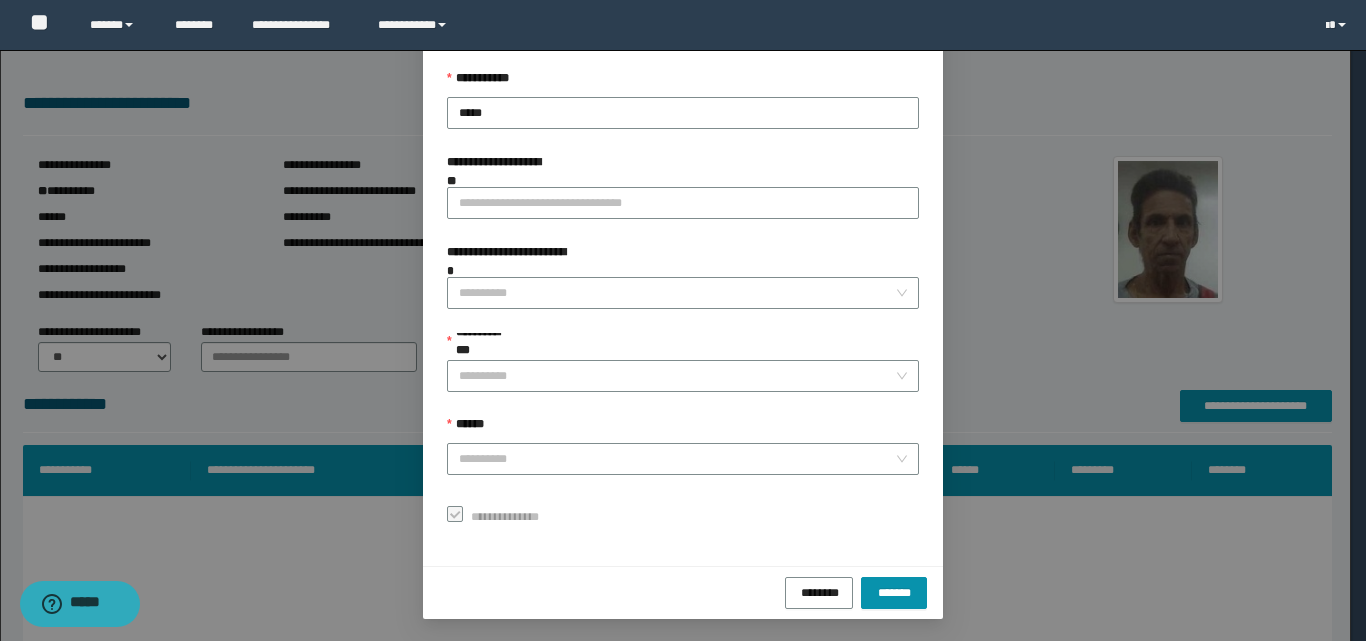 scroll, scrollTop: 111, scrollLeft: 0, axis: vertical 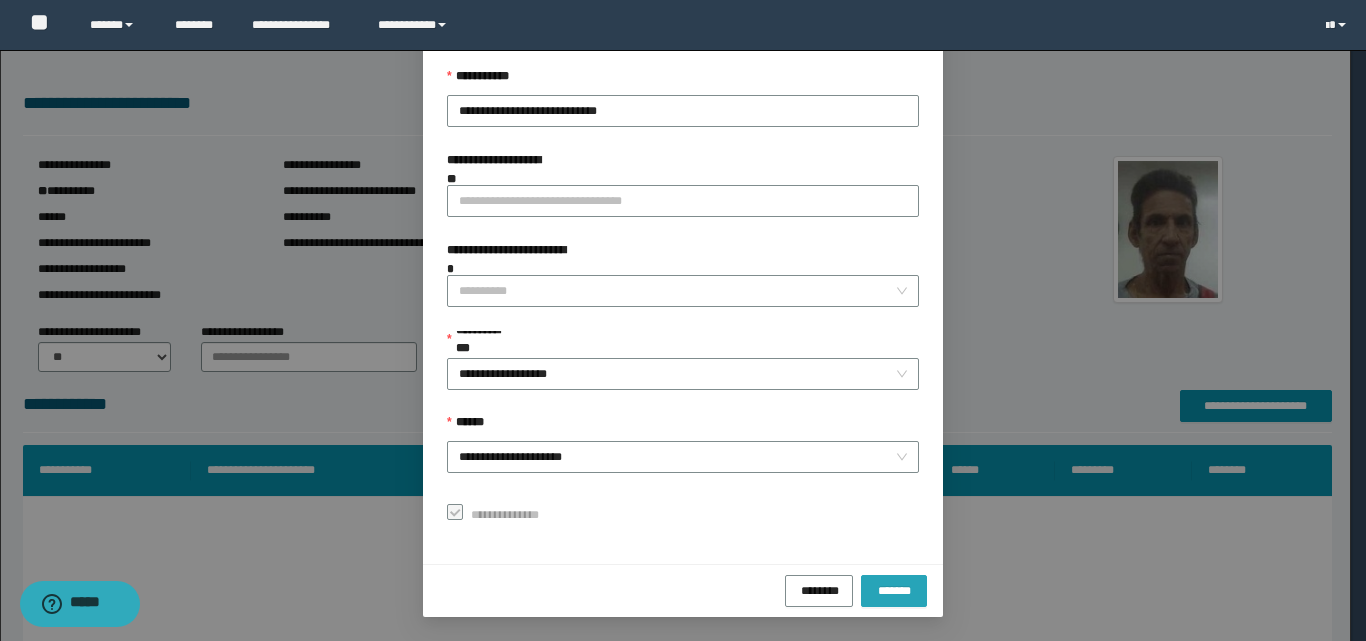click on "*******" at bounding box center [894, 589] 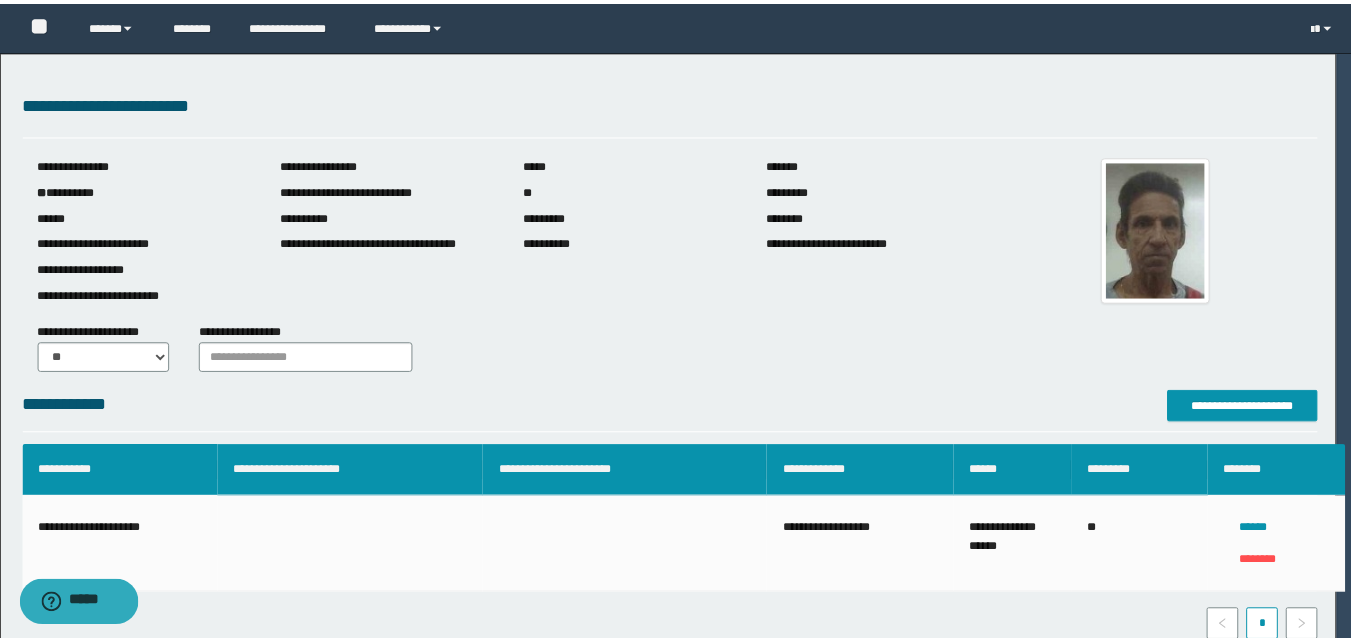 scroll, scrollTop: 64, scrollLeft: 0, axis: vertical 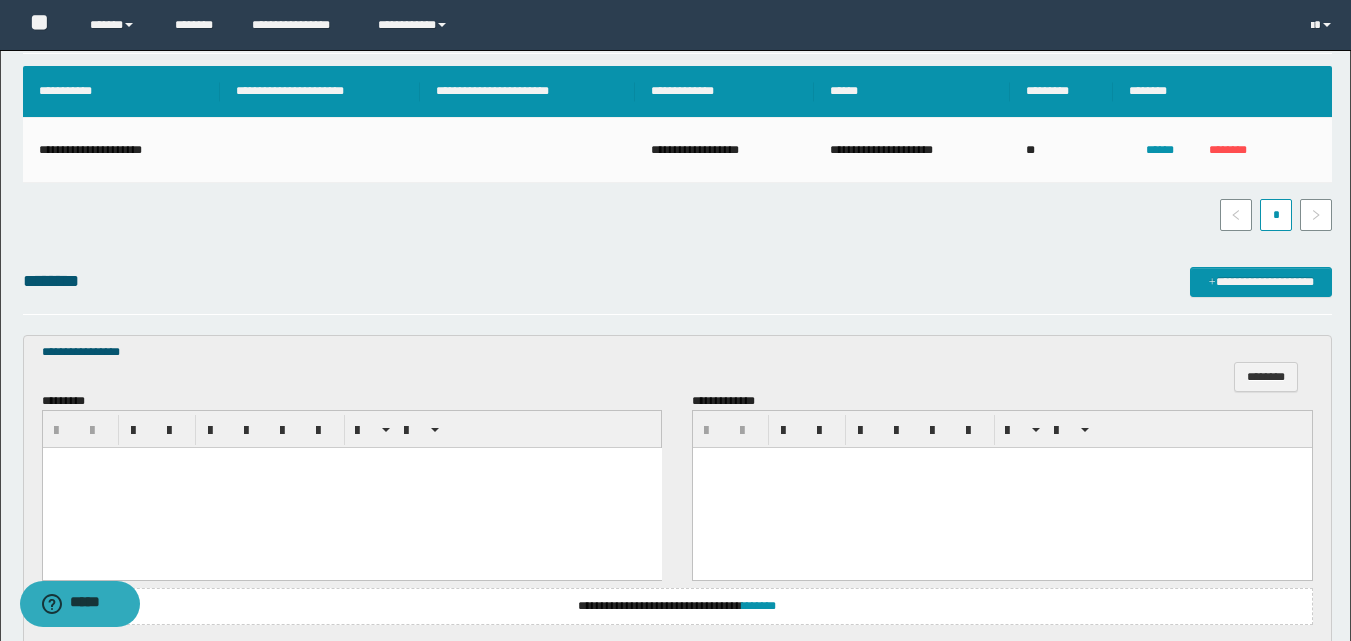 click at bounding box center (351, 488) 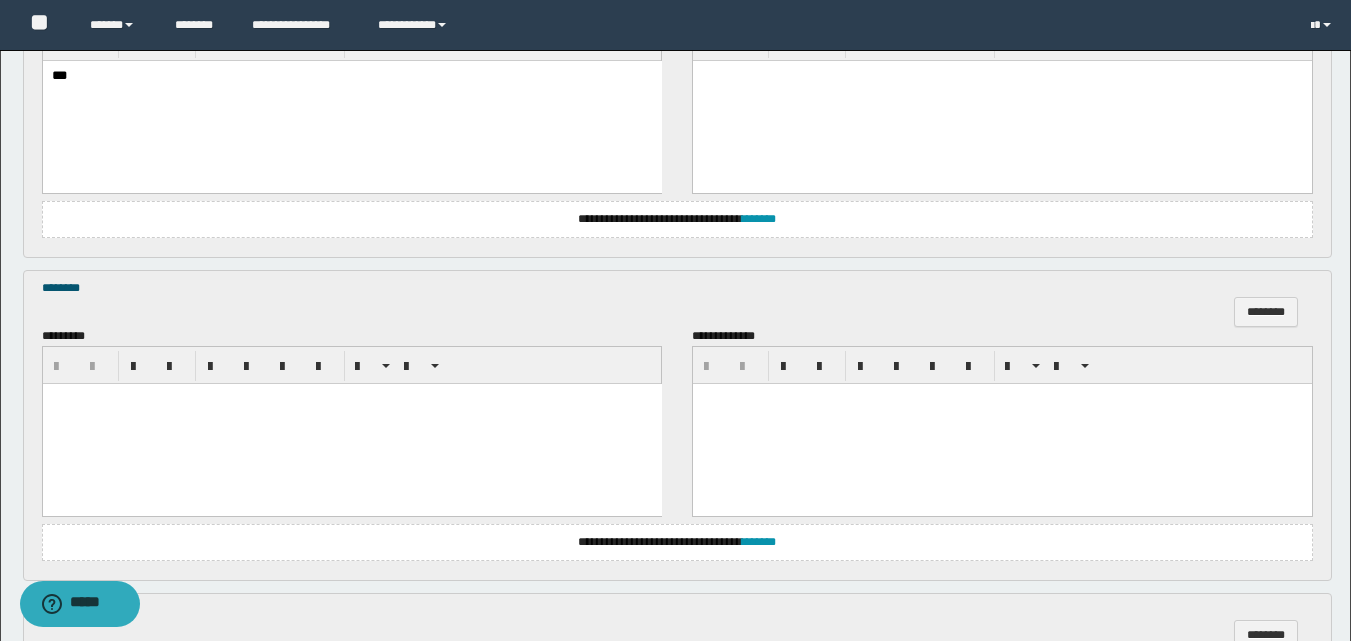 scroll, scrollTop: 779, scrollLeft: 0, axis: vertical 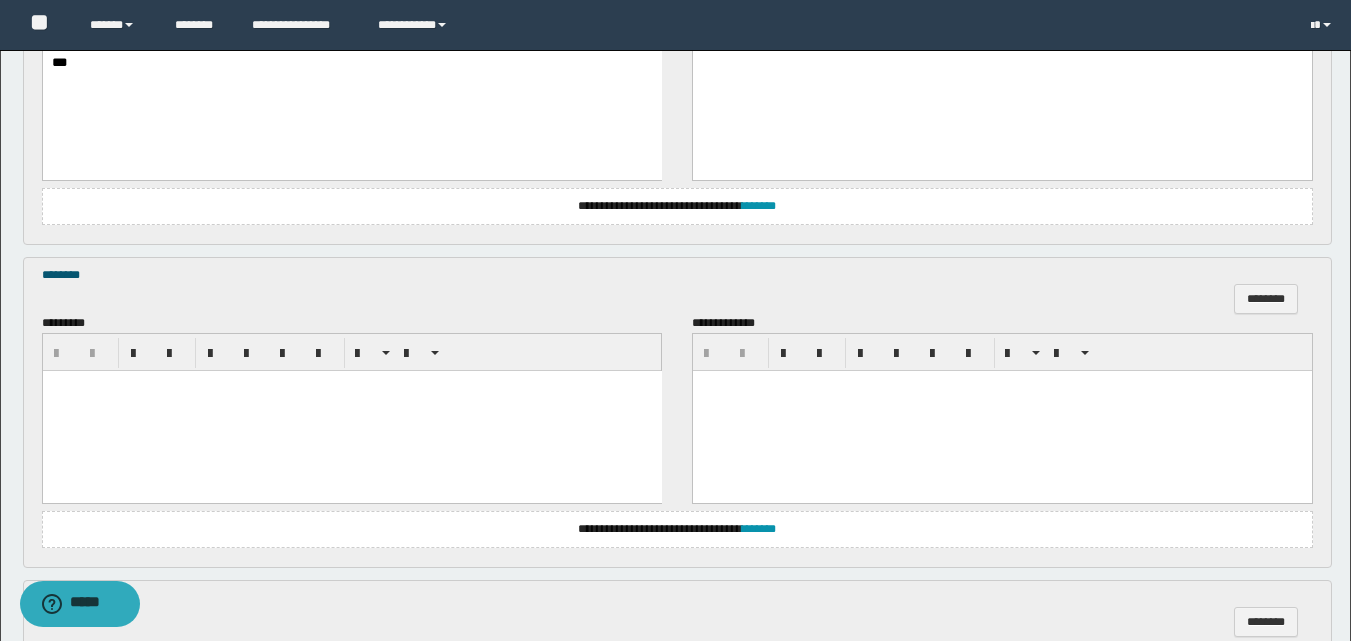 click at bounding box center (351, 411) 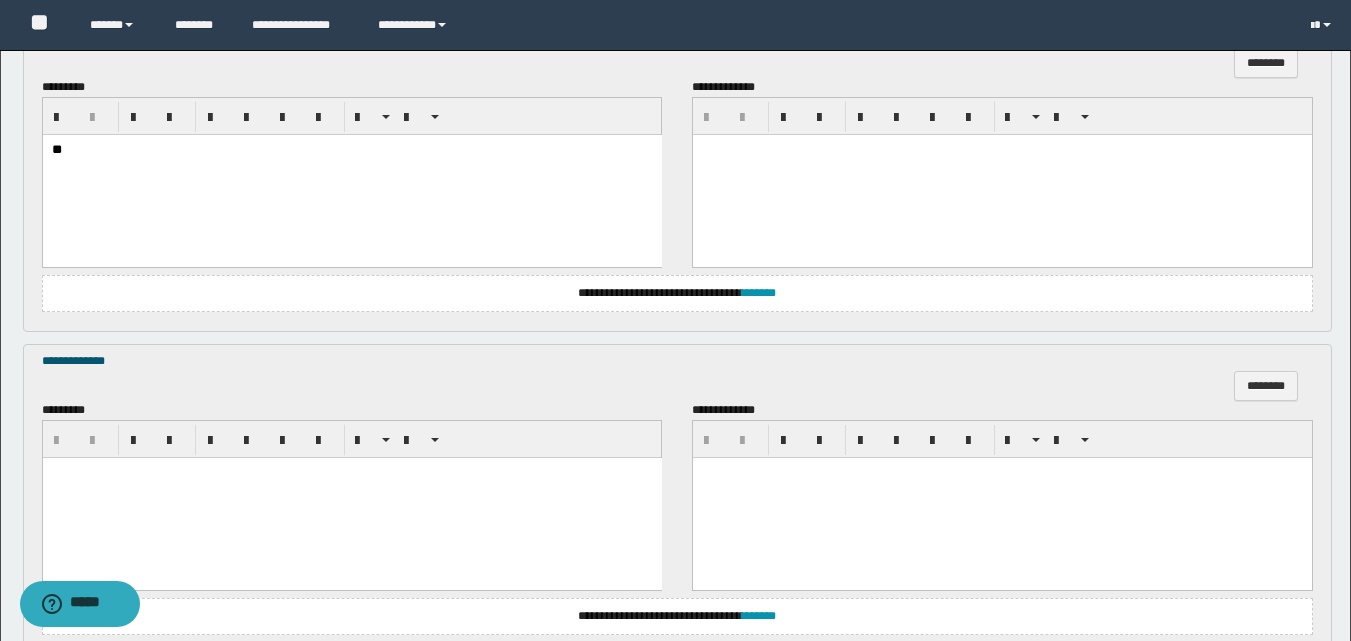 scroll, scrollTop: 1179, scrollLeft: 0, axis: vertical 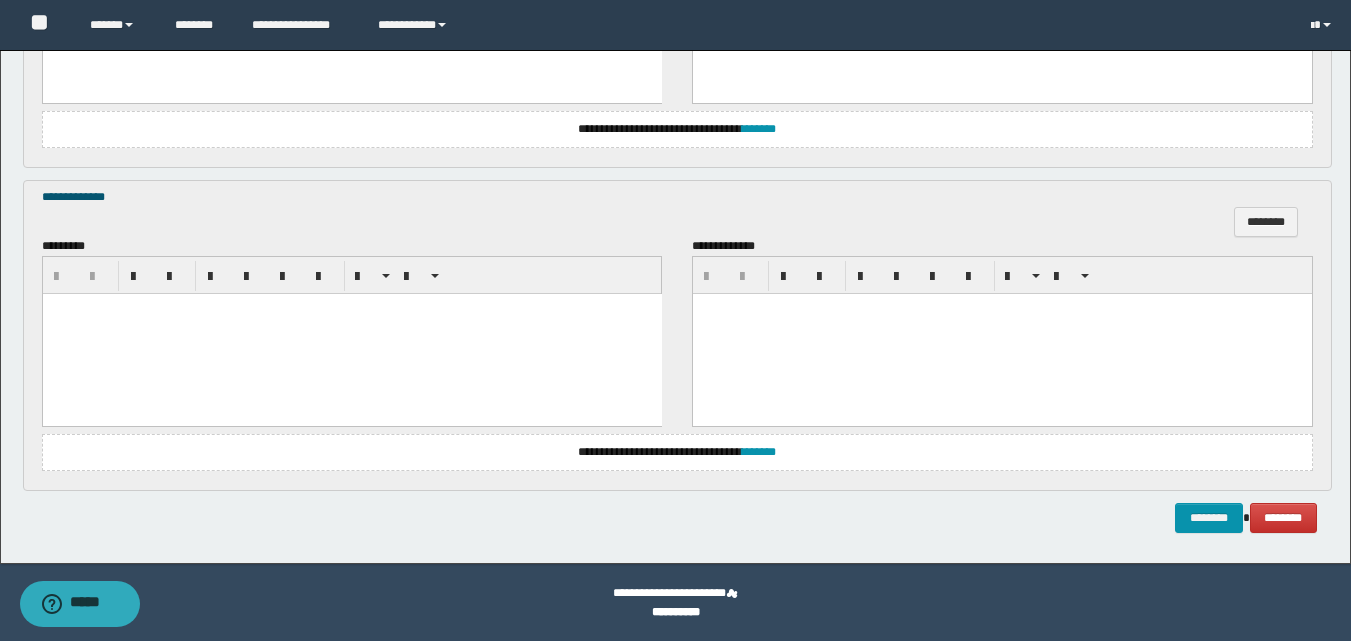 click at bounding box center (351, 333) 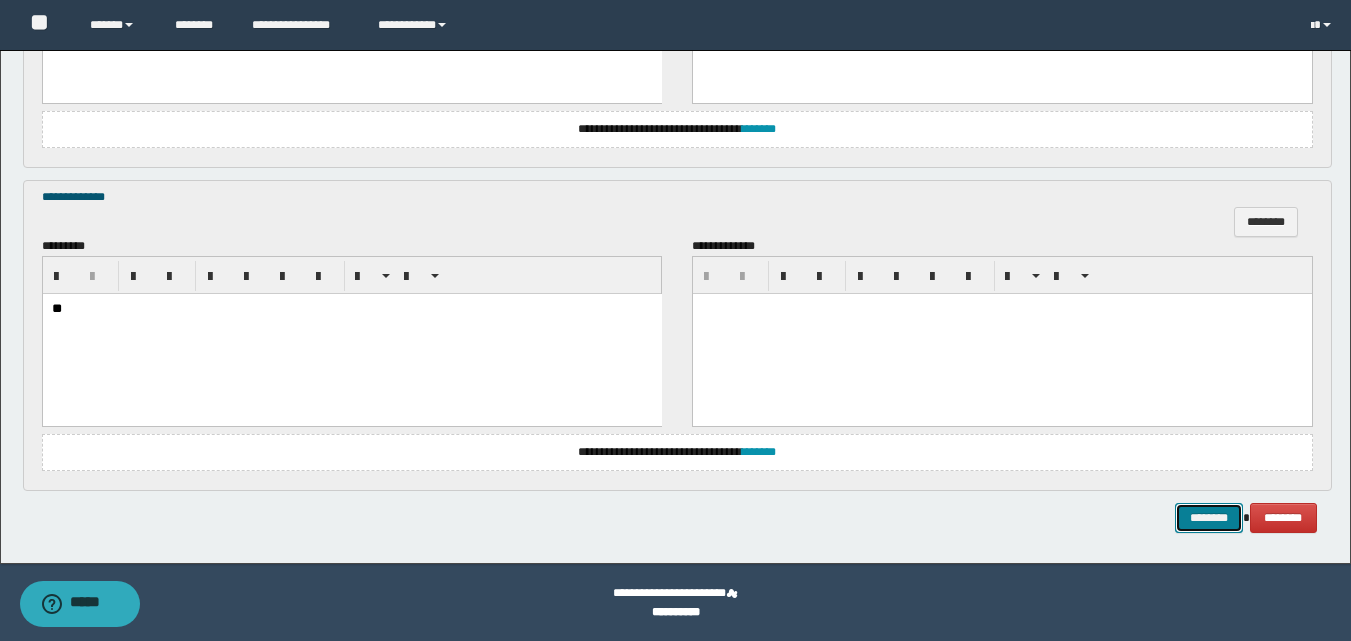 click on "********" at bounding box center (1209, 518) 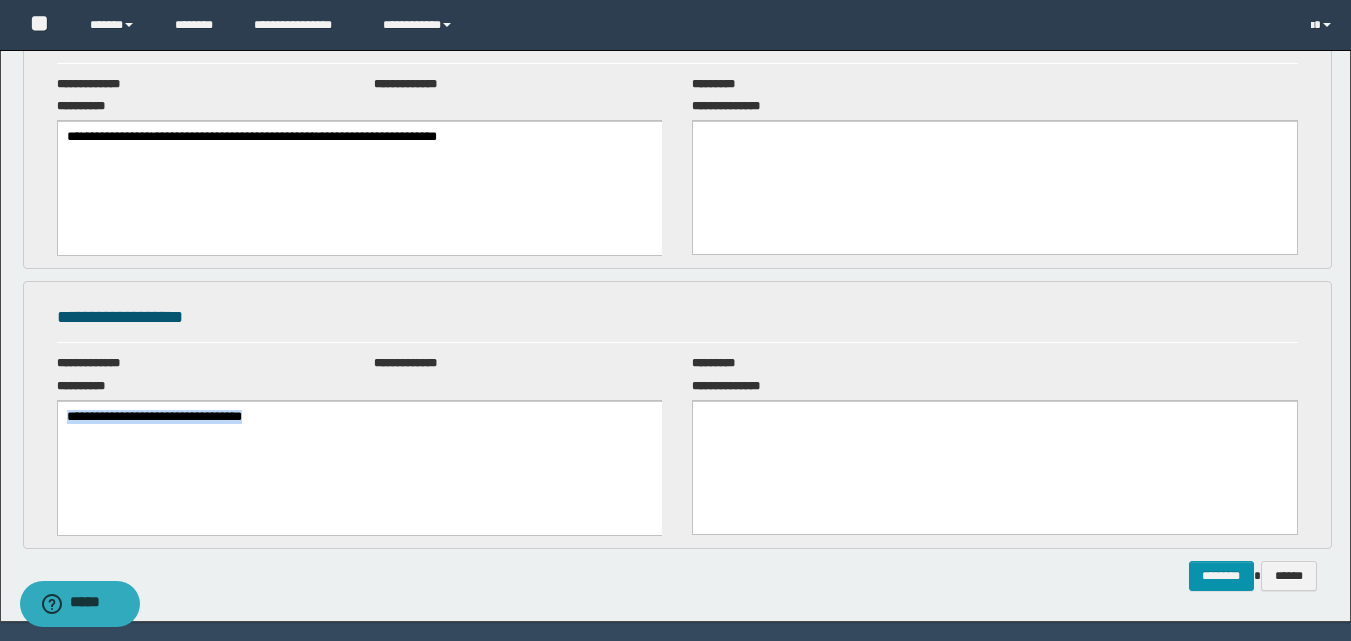 scroll, scrollTop: 0, scrollLeft: 0, axis: both 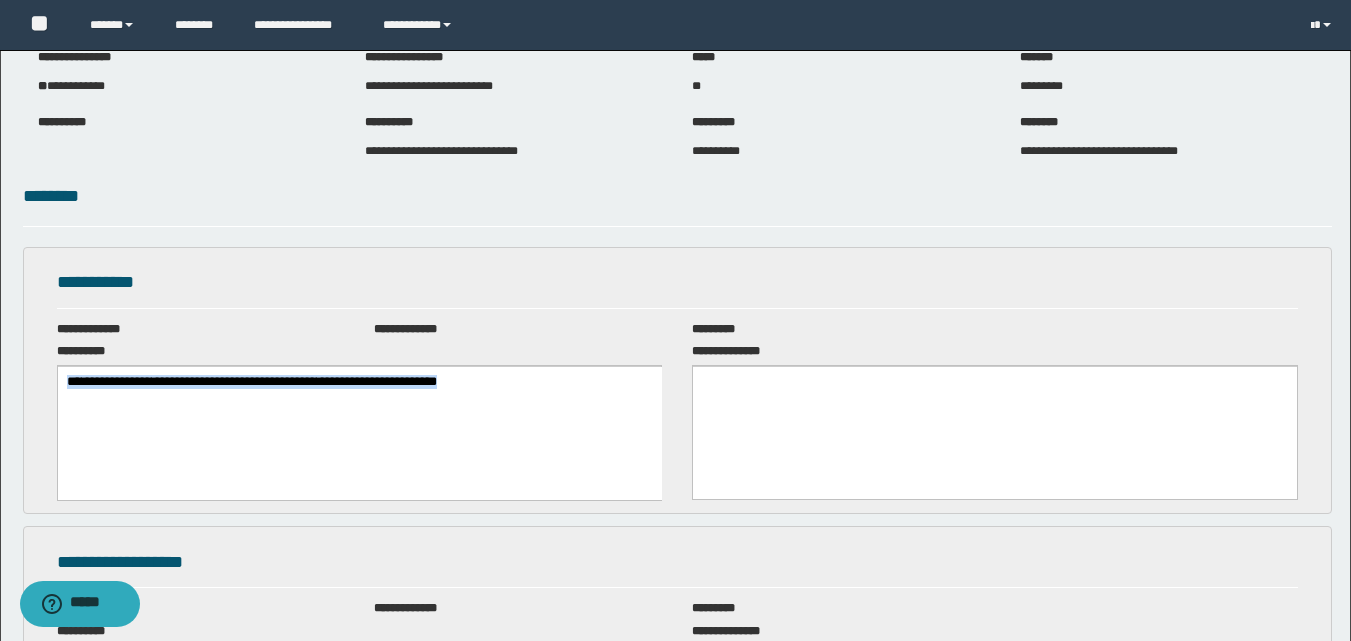 drag, startPoint x: 582, startPoint y: 390, endPoint x: -1, endPoint y: 387, distance: 583.0077 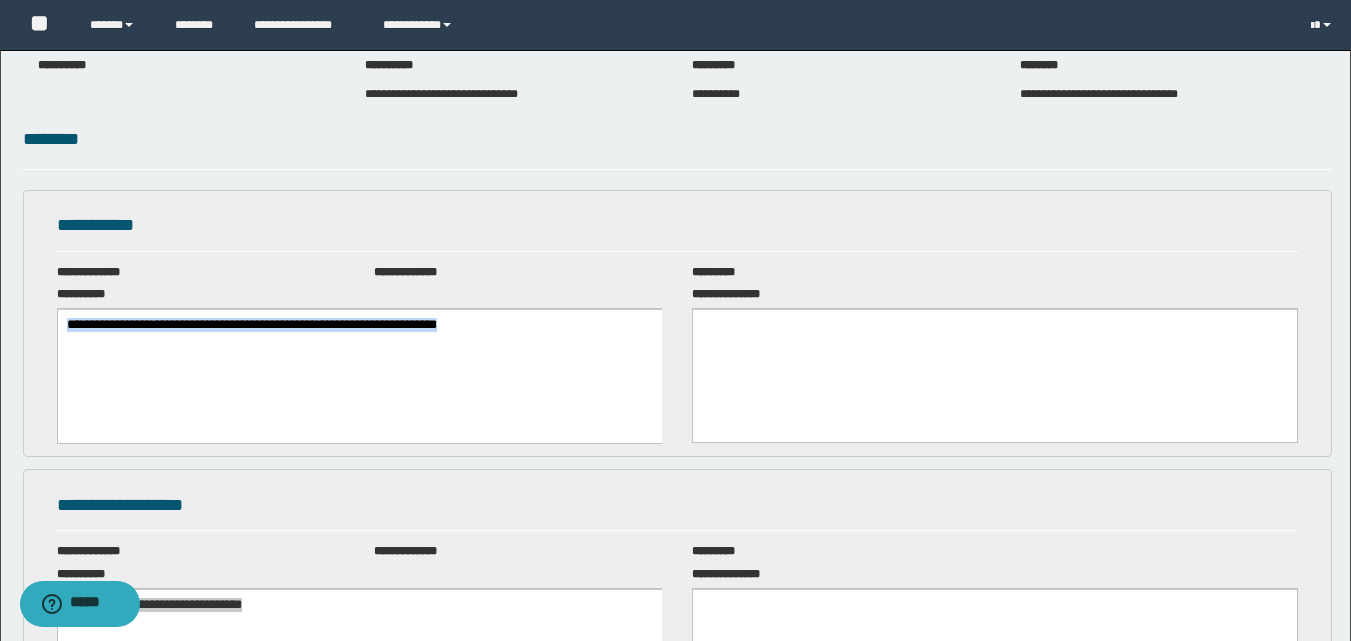 scroll, scrollTop: 390, scrollLeft: 0, axis: vertical 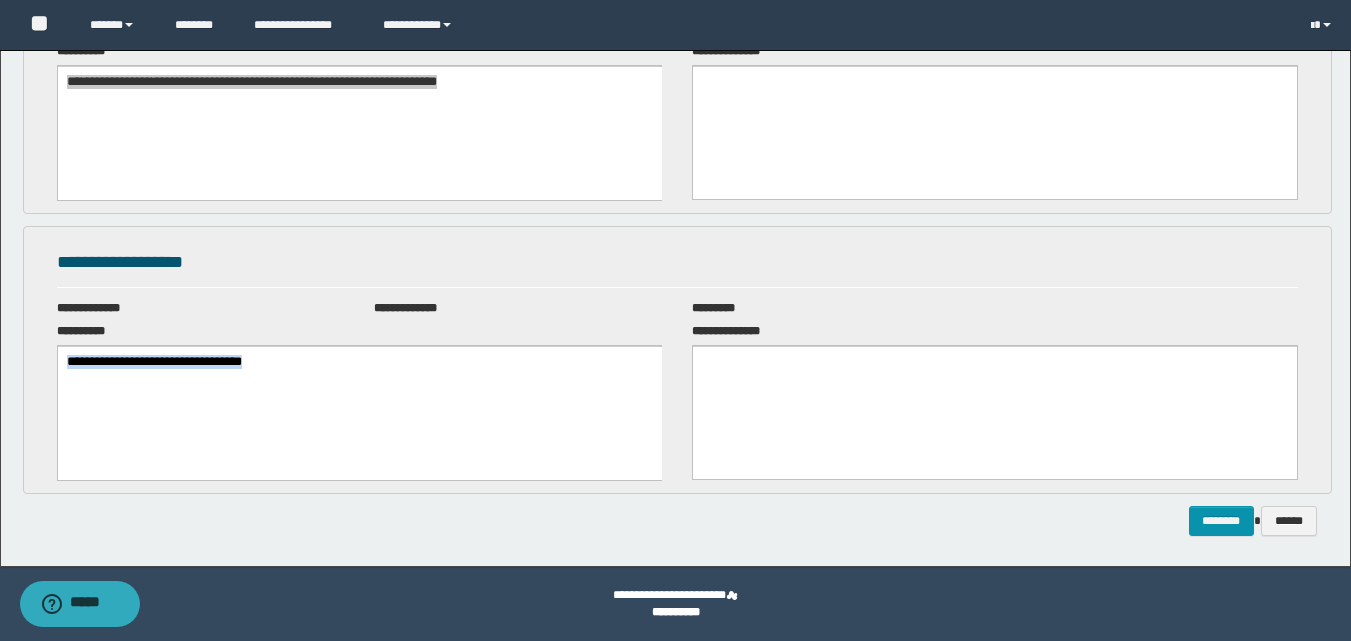 copy on "**********" 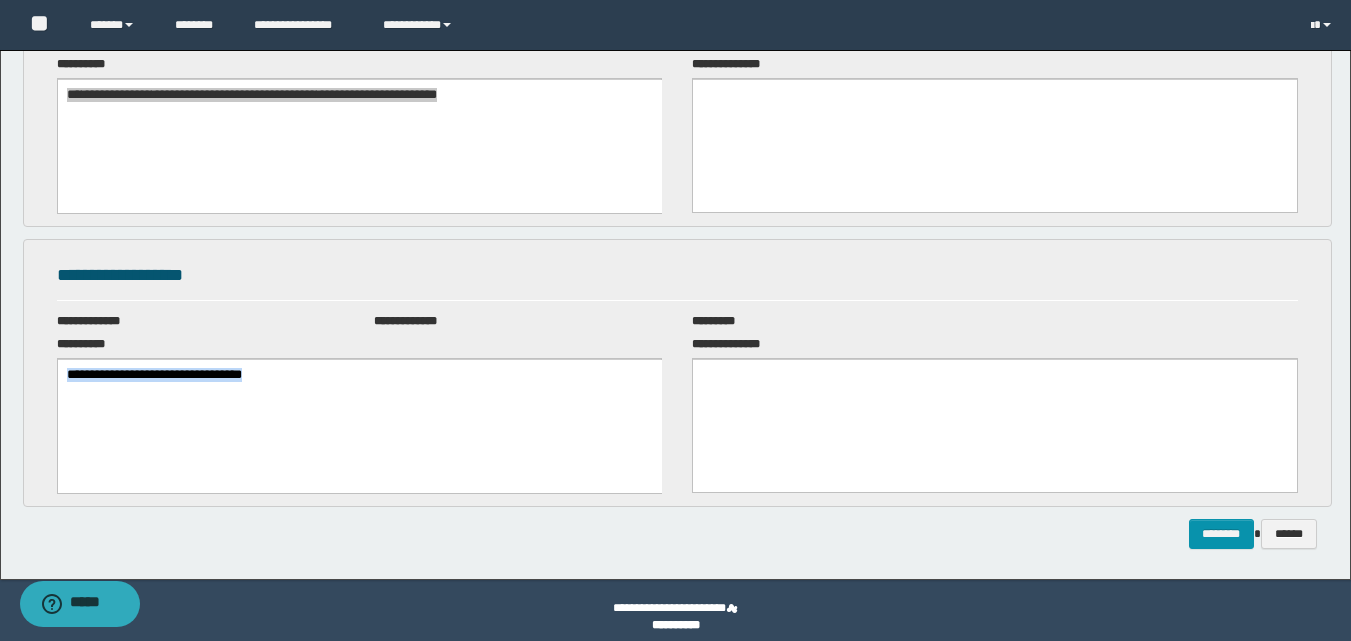 scroll, scrollTop: 390, scrollLeft: 0, axis: vertical 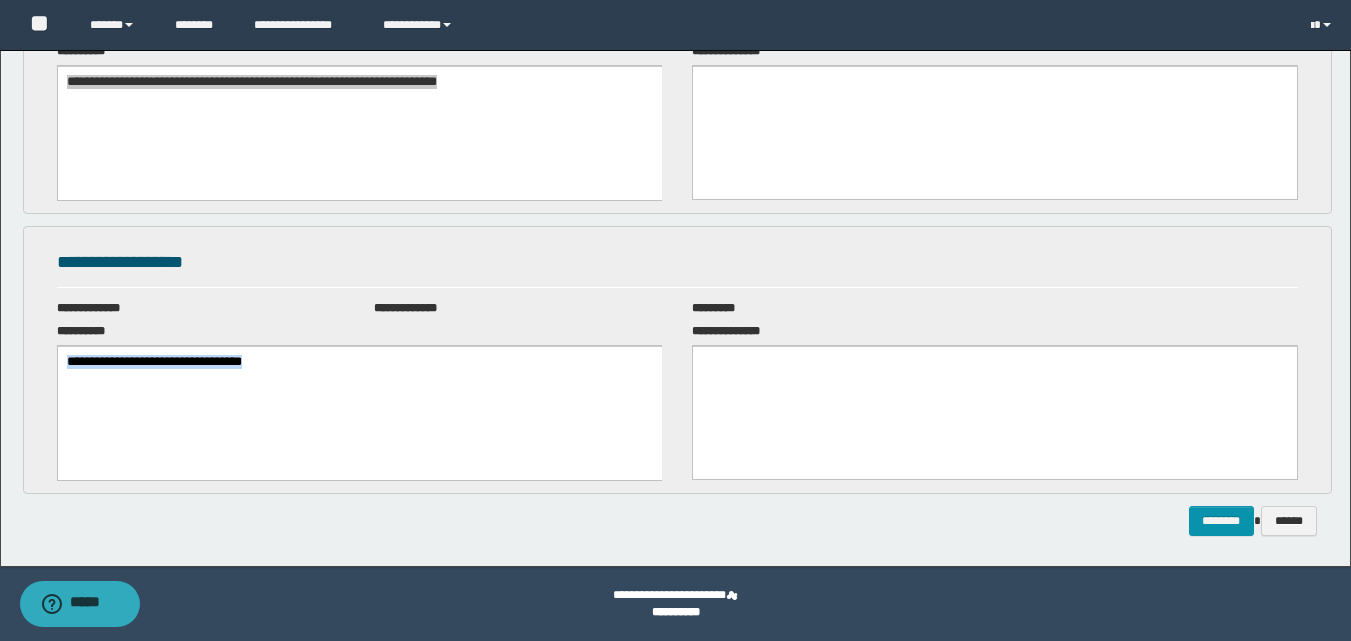 copy on "**********" 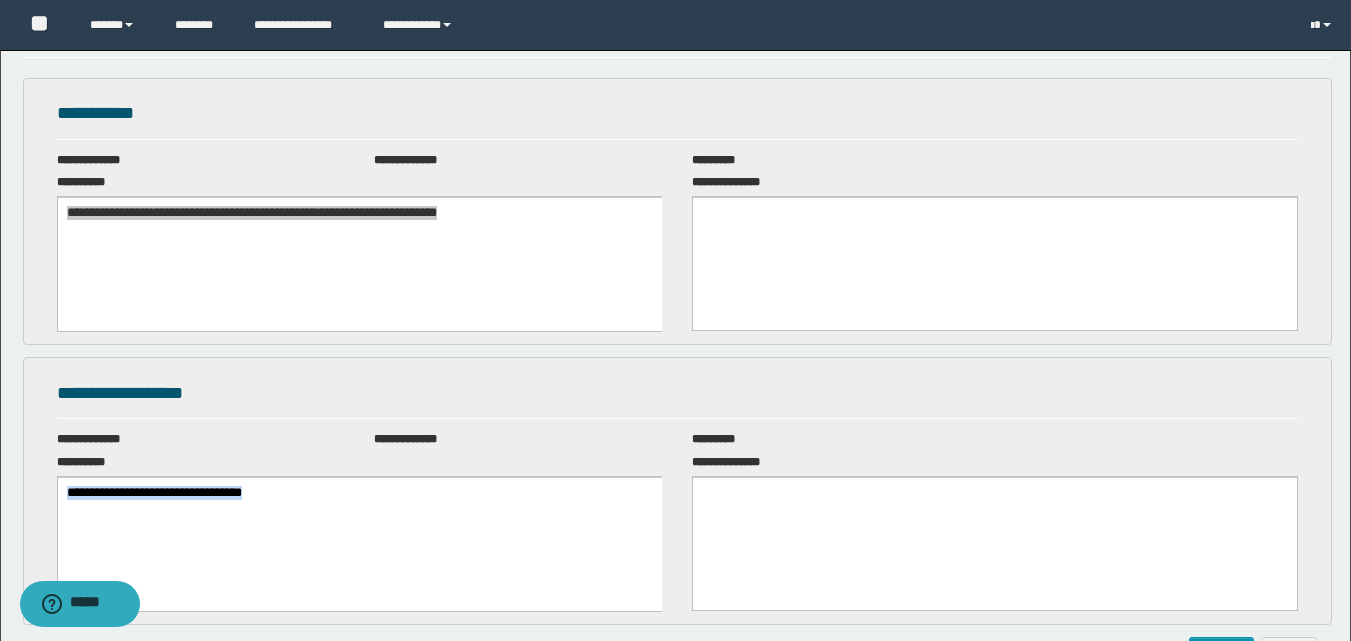 scroll, scrollTop: 90, scrollLeft: 0, axis: vertical 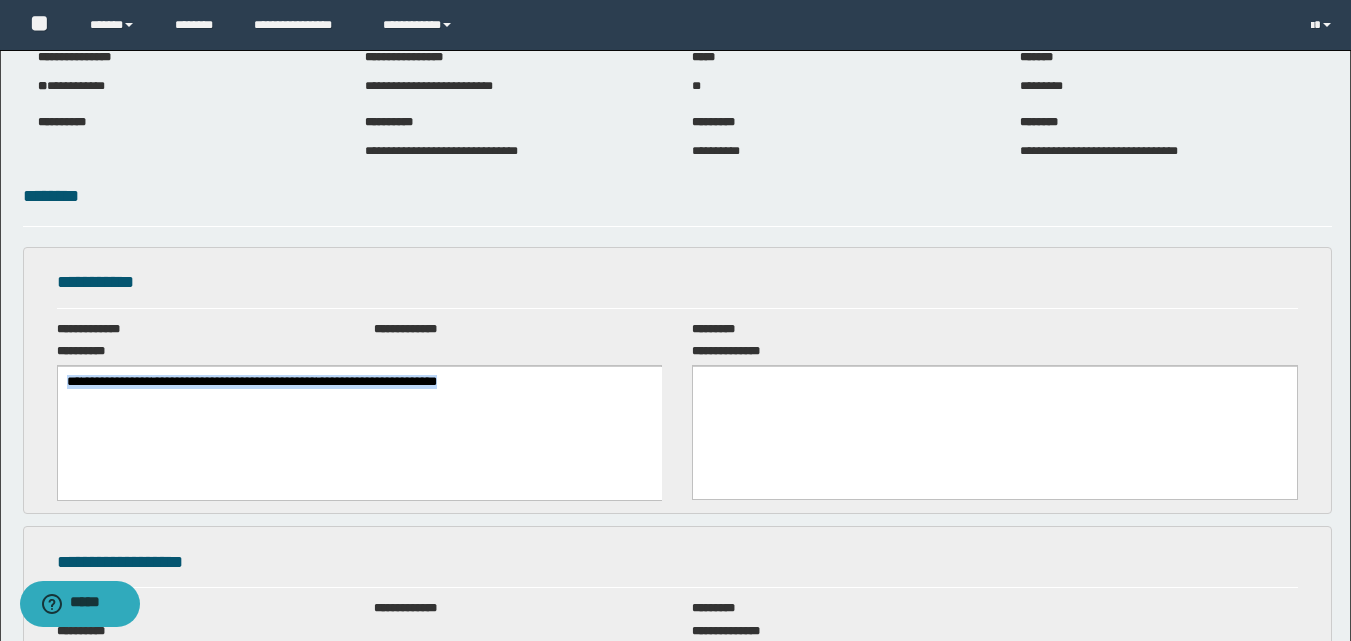 copy on "**********" 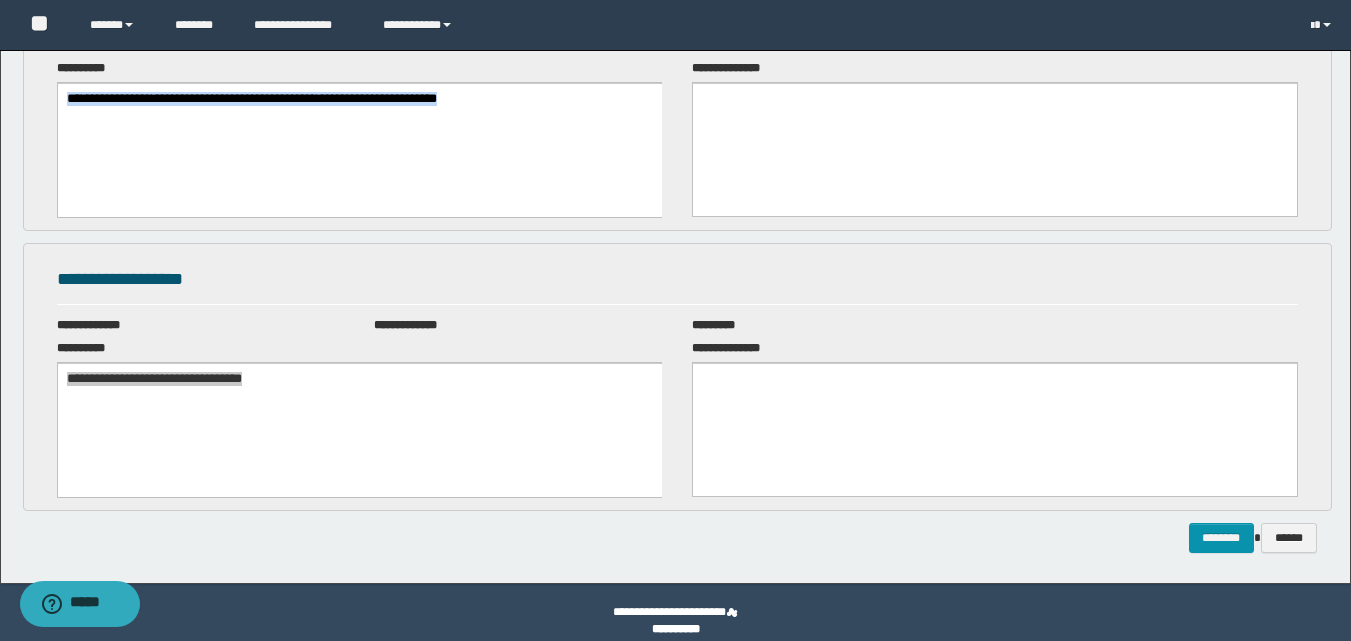 scroll, scrollTop: 390, scrollLeft: 0, axis: vertical 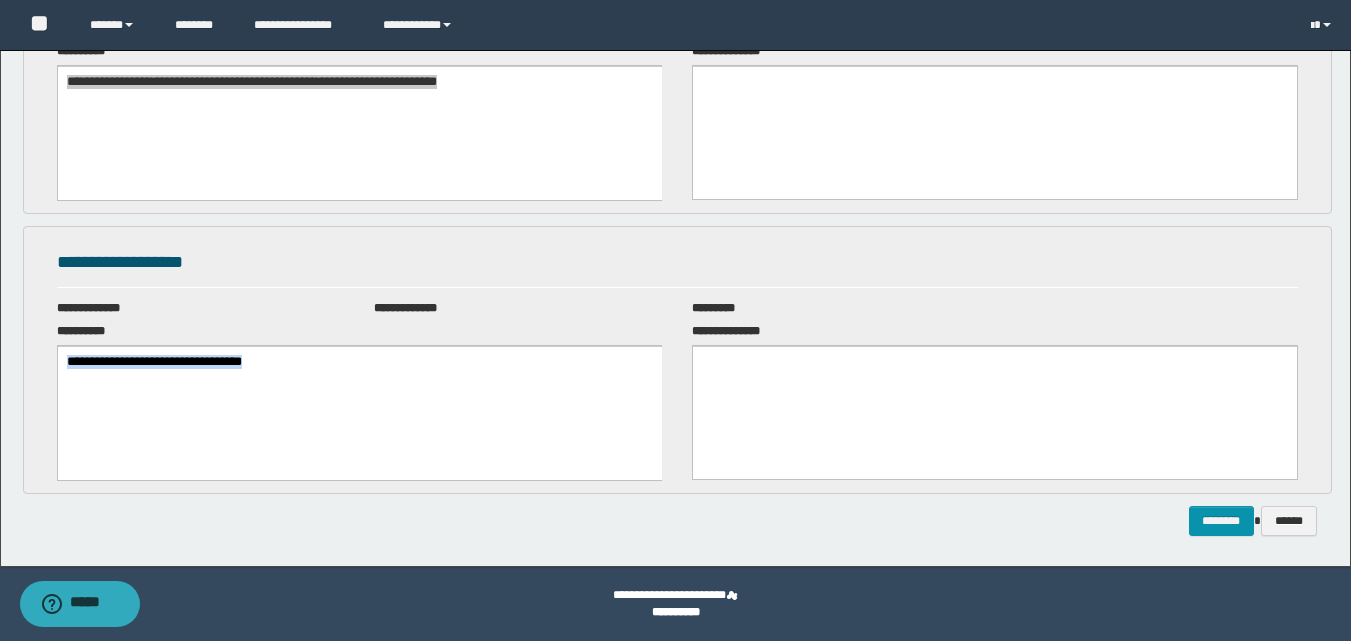 copy on "**********" 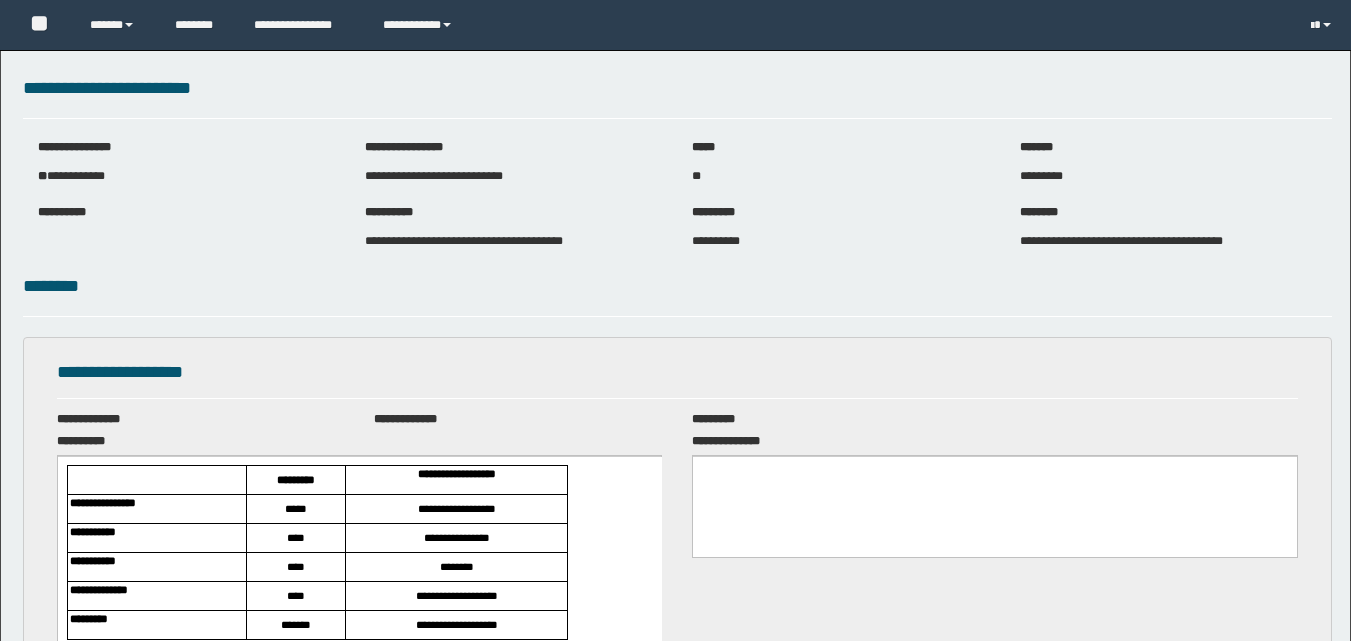 scroll, scrollTop: 0, scrollLeft: 0, axis: both 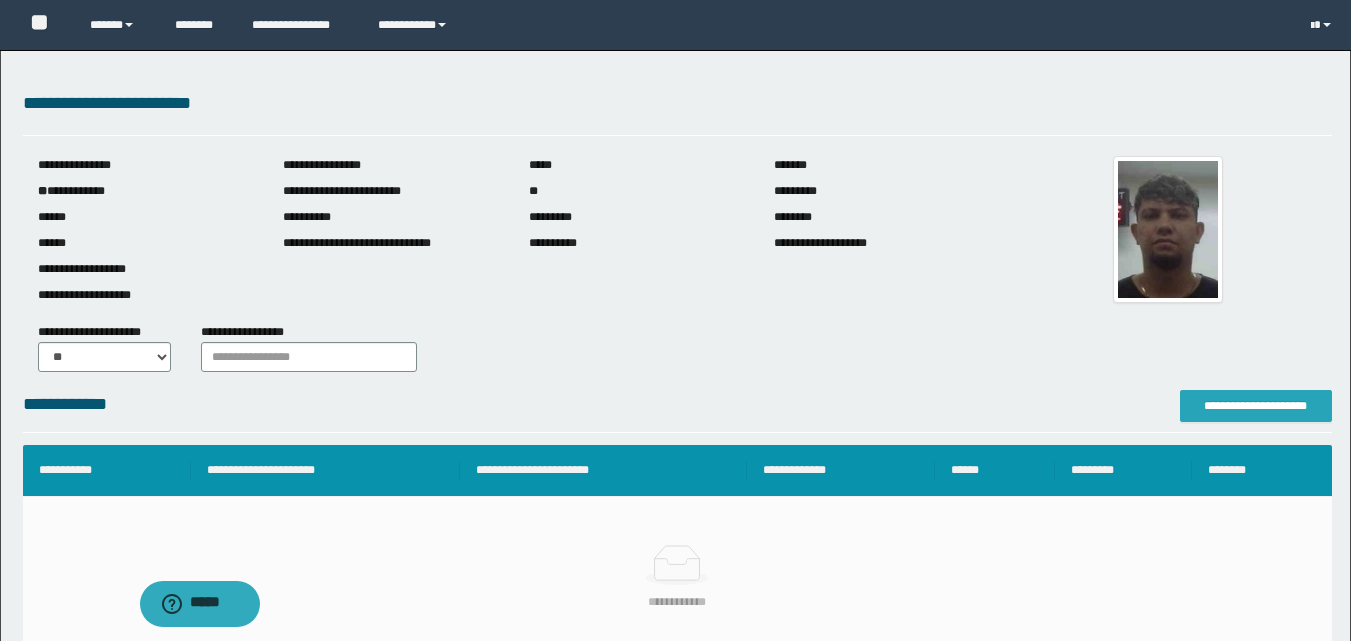 click on "**********" at bounding box center [1256, 406] 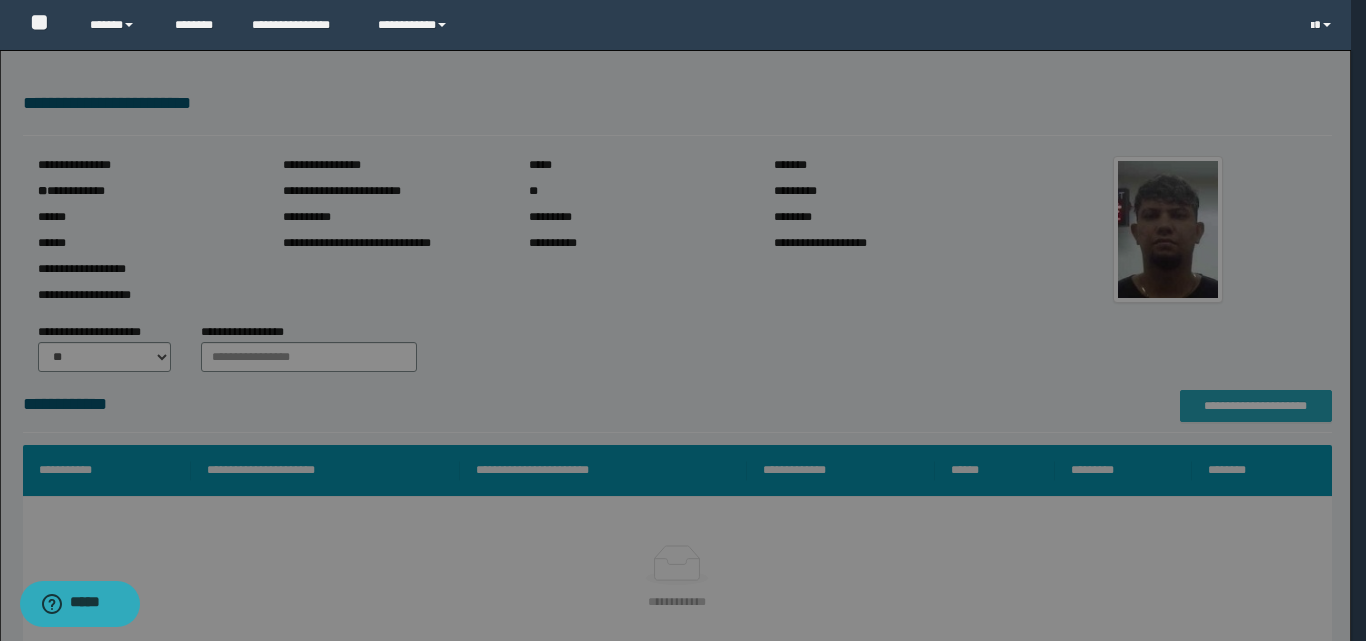 scroll, scrollTop: 0, scrollLeft: 0, axis: both 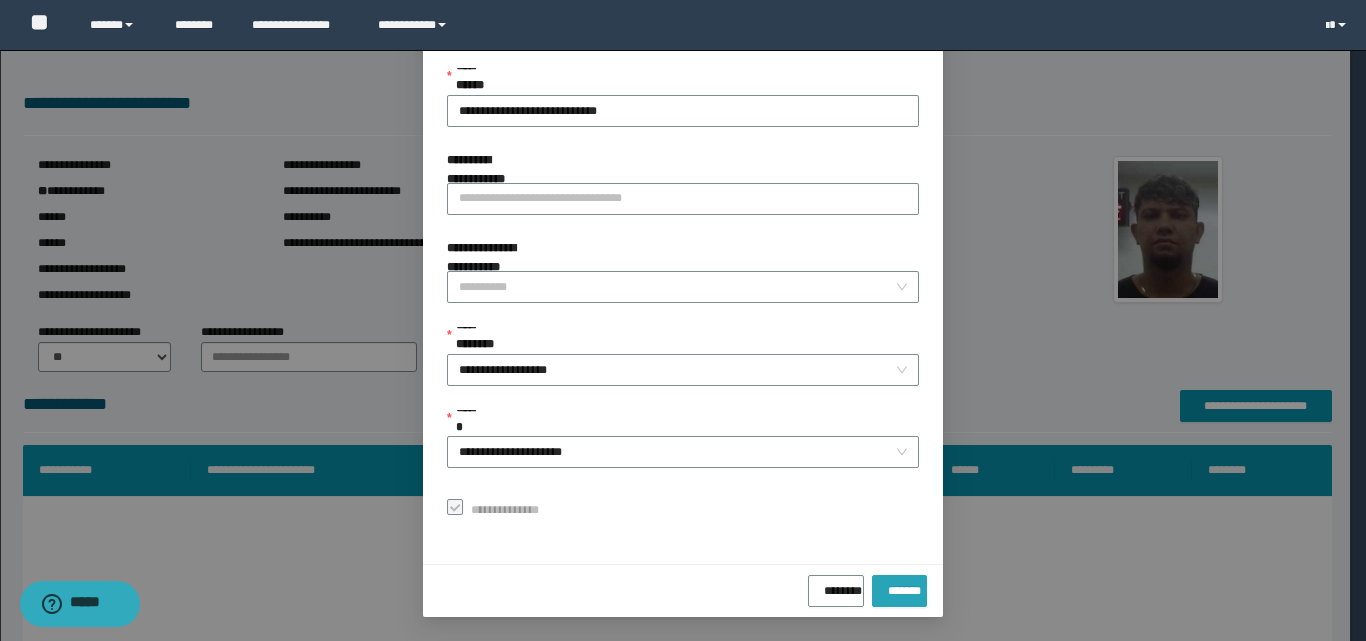 click on "*******" at bounding box center (899, 587) 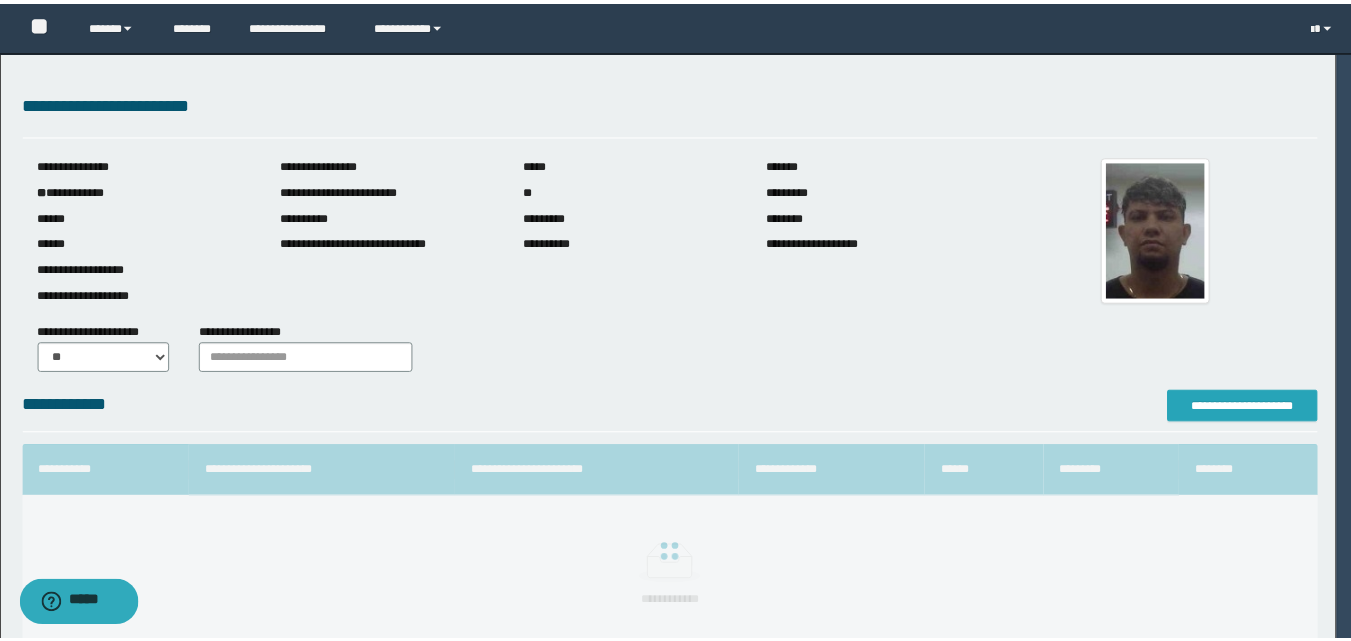 scroll, scrollTop: 0, scrollLeft: 0, axis: both 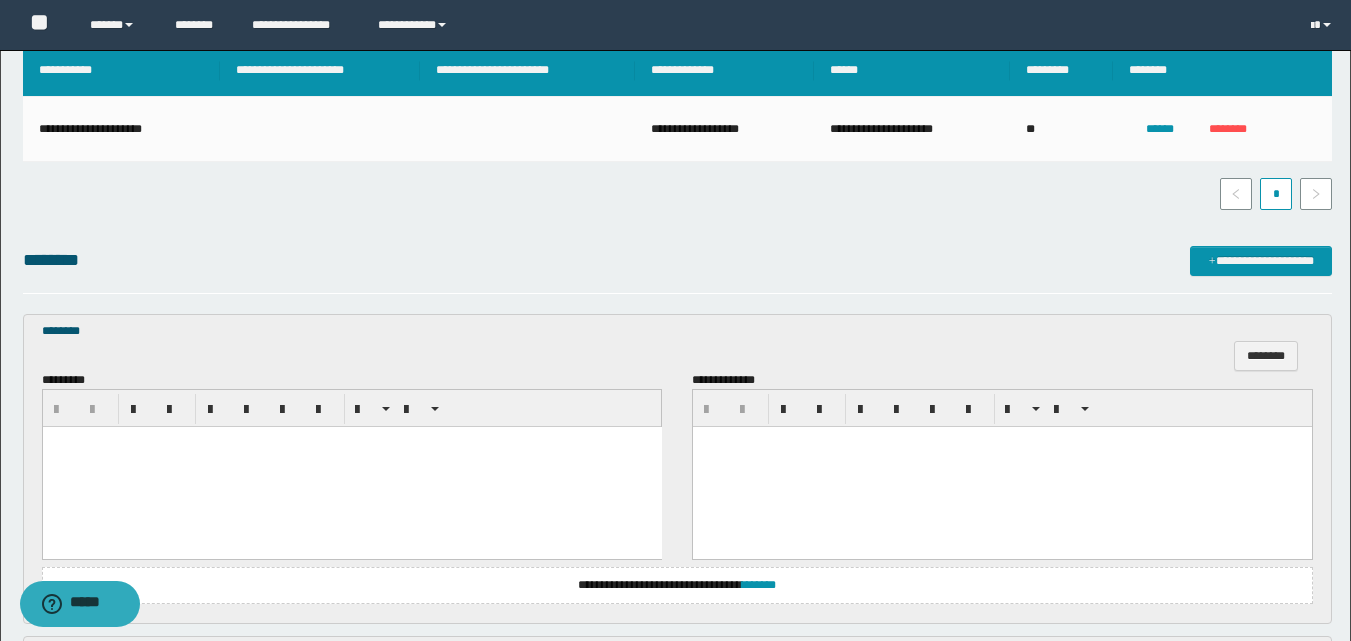 click at bounding box center (351, 467) 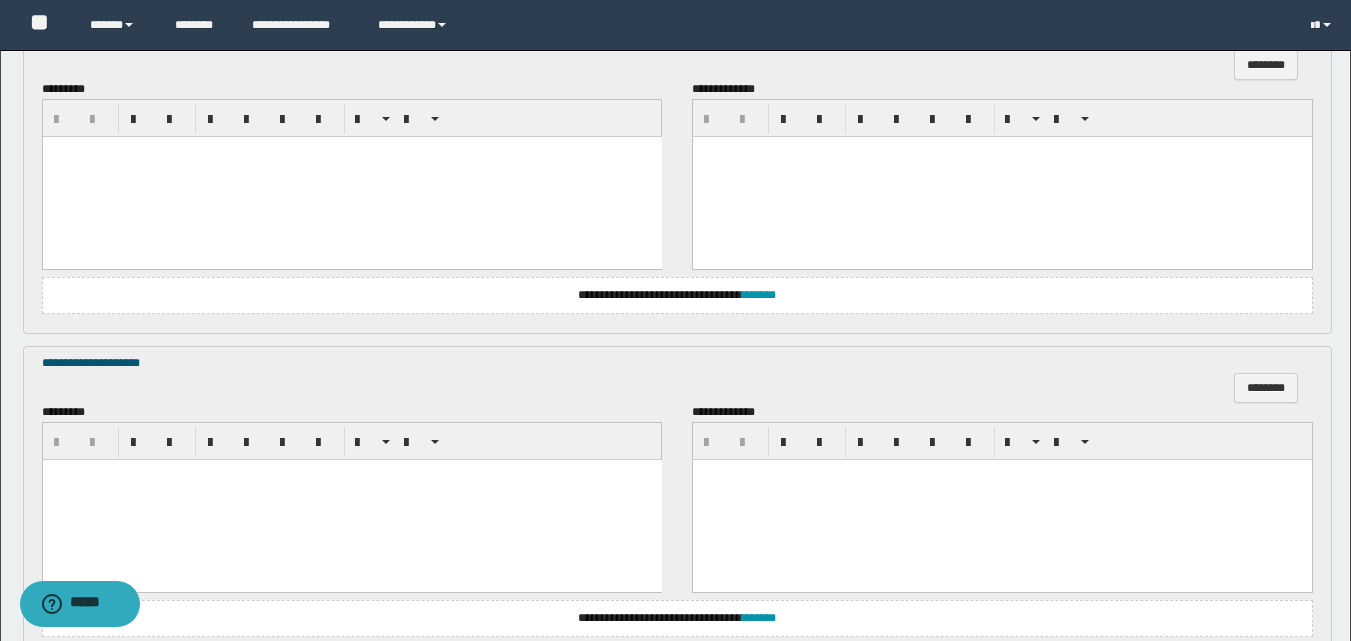 scroll, scrollTop: 1100, scrollLeft: 0, axis: vertical 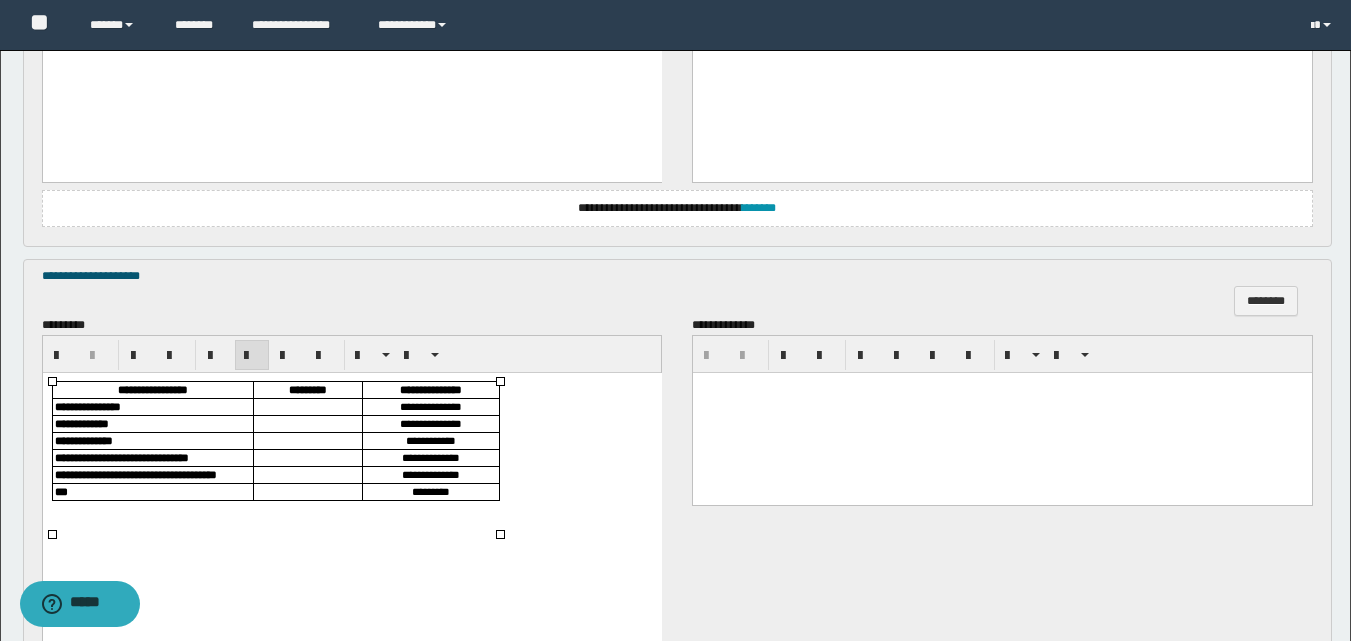 click at bounding box center (307, 406) 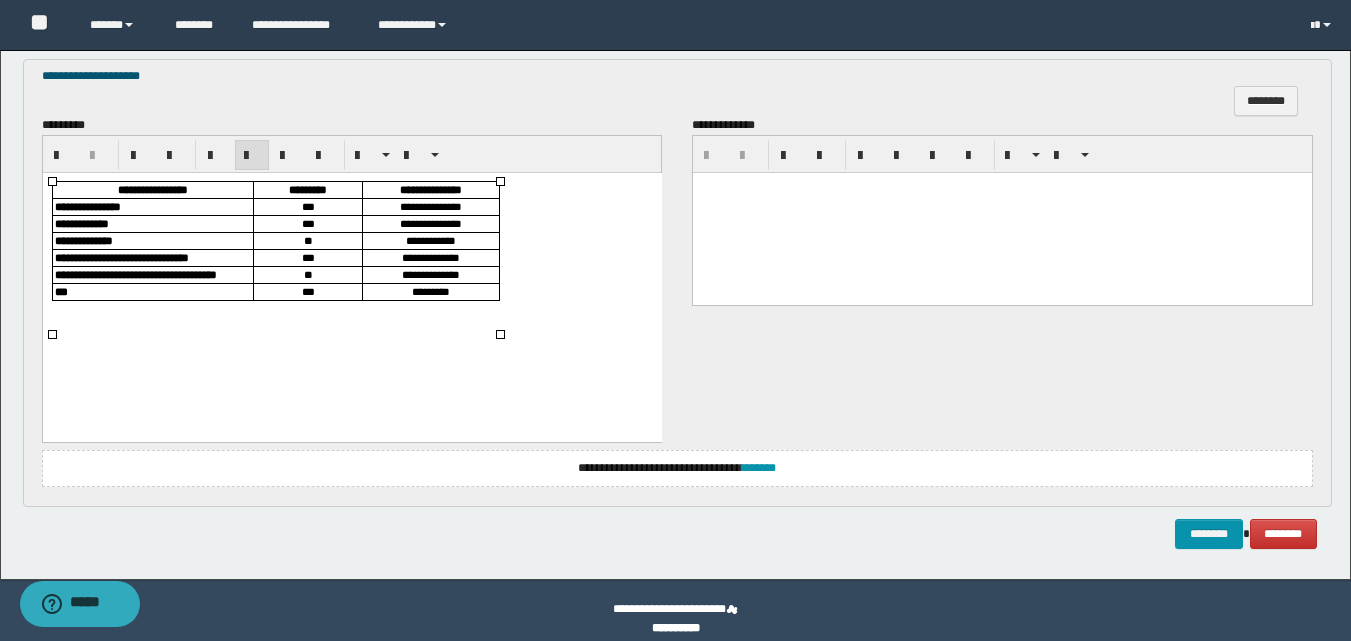 scroll, scrollTop: 1316, scrollLeft: 0, axis: vertical 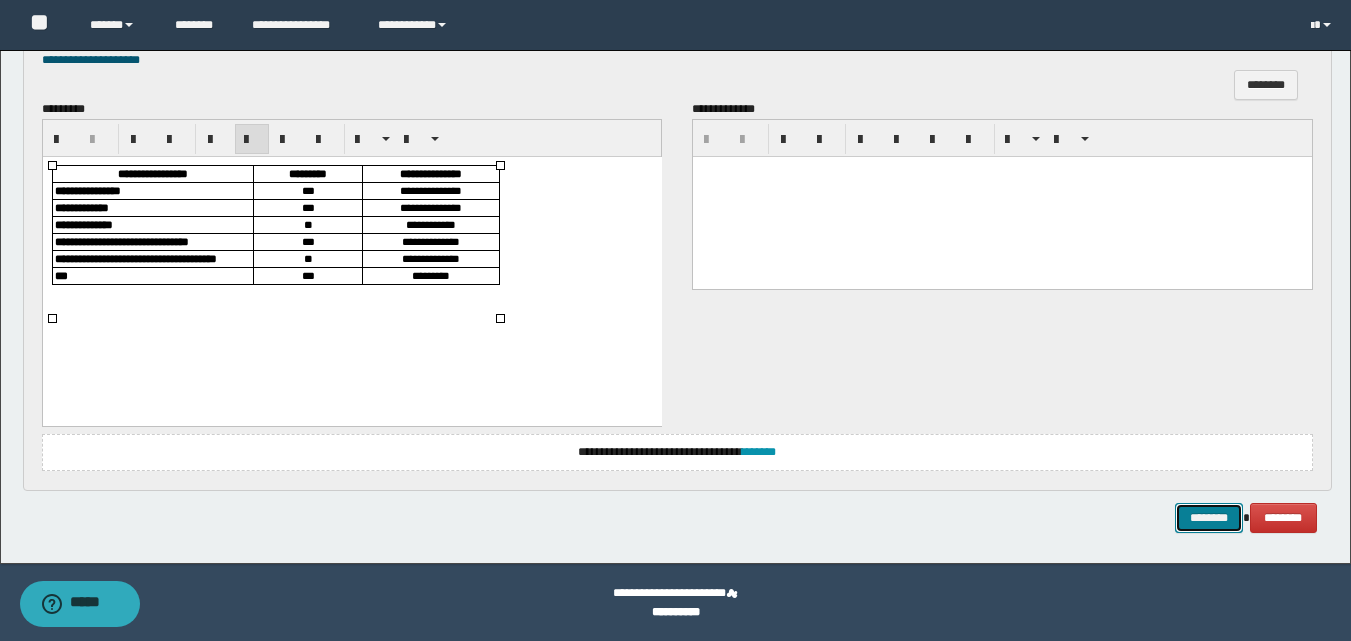 click on "********" at bounding box center [1209, 518] 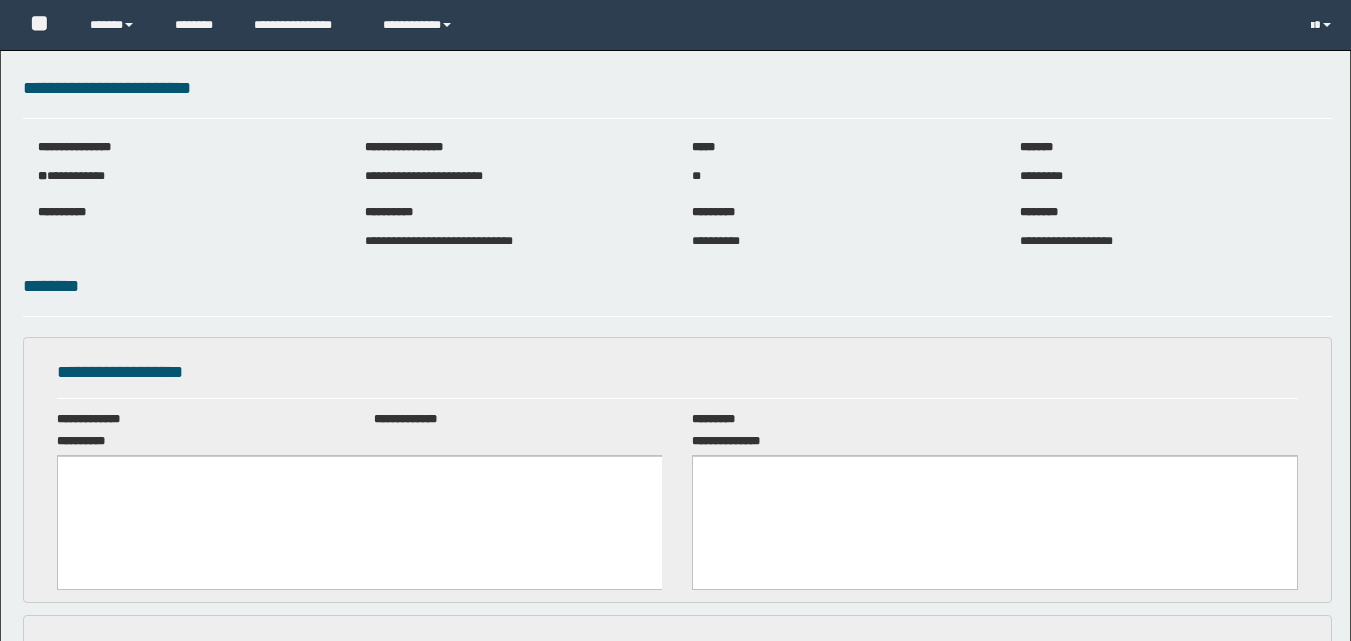 scroll, scrollTop: 0, scrollLeft: 0, axis: both 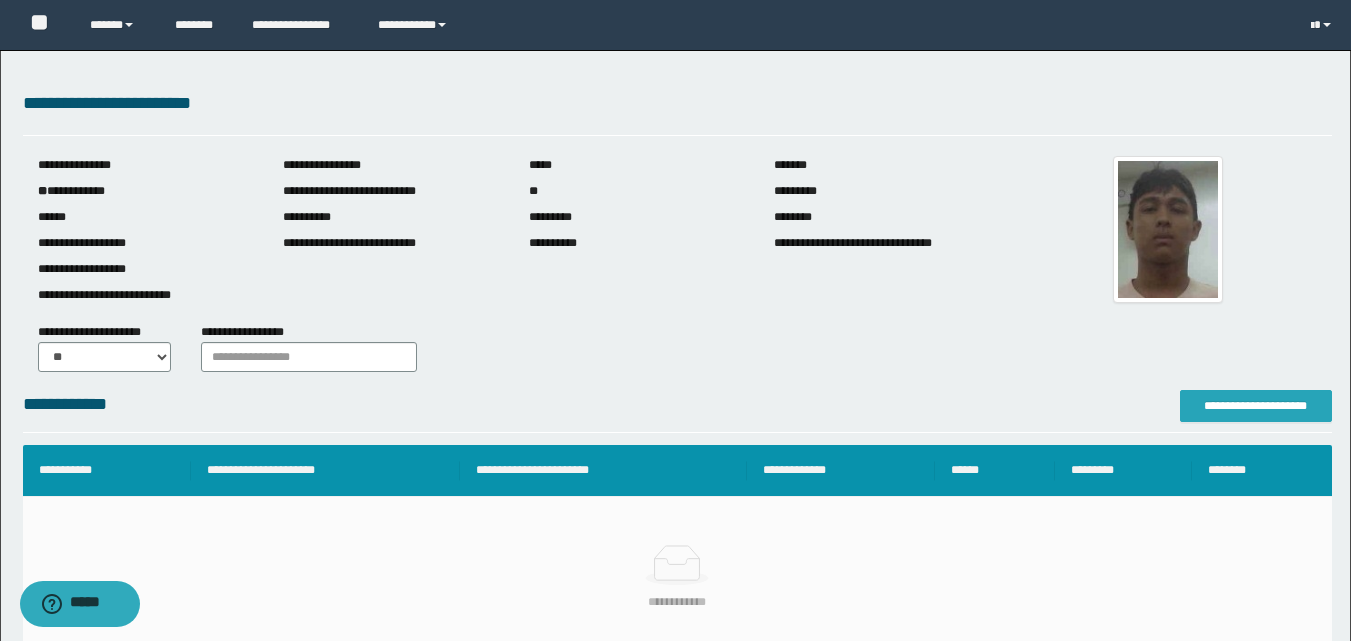 click on "**********" at bounding box center [1256, 406] 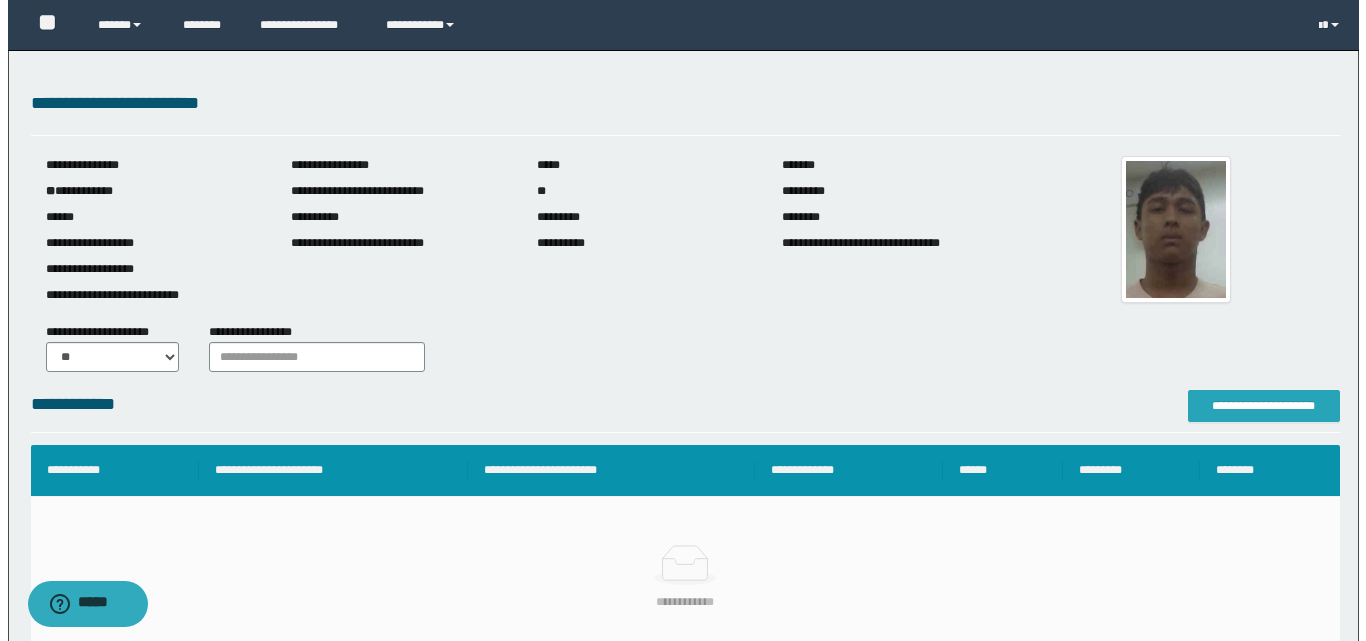 scroll, scrollTop: 0, scrollLeft: 0, axis: both 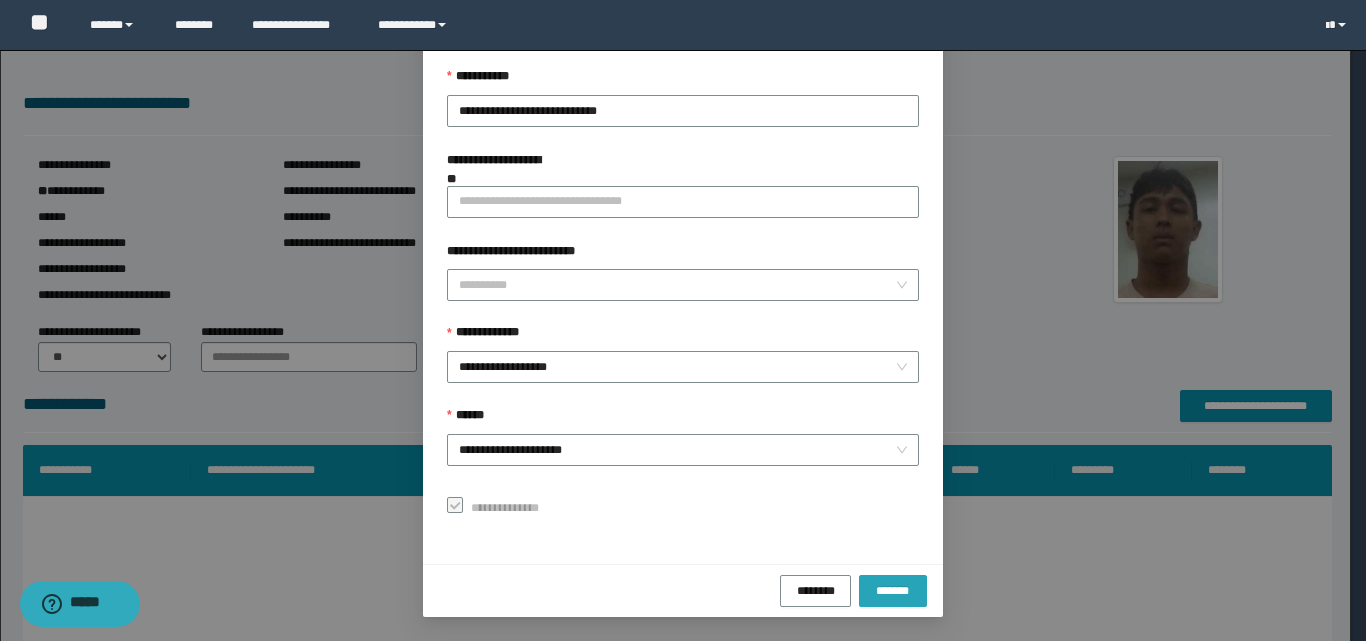 click on "*******" at bounding box center (893, 590) 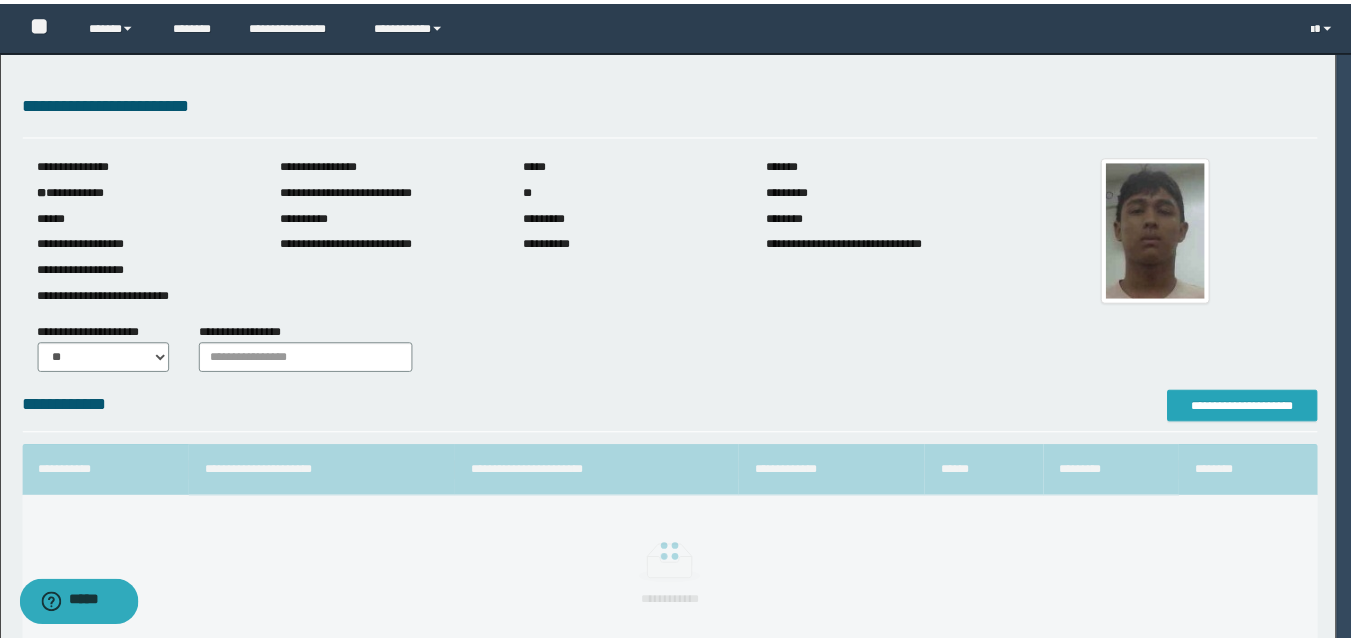 scroll, scrollTop: 0, scrollLeft: 0, axis: both 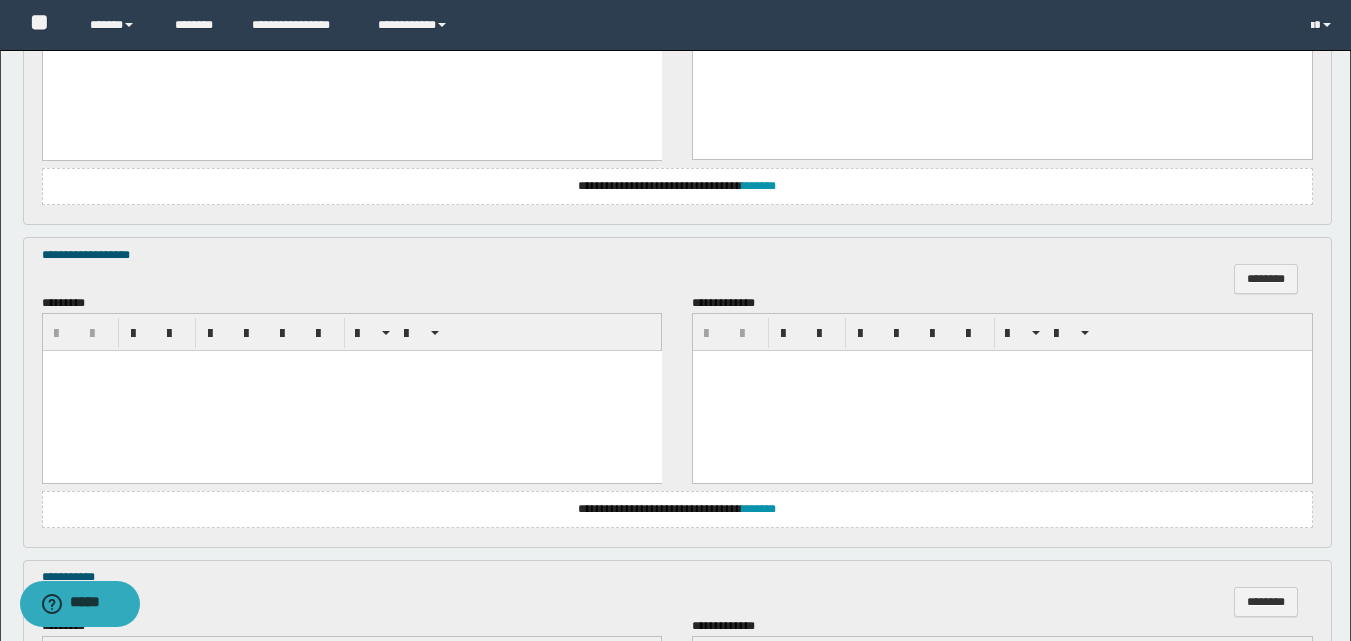 click at bounding box center [351, 391] 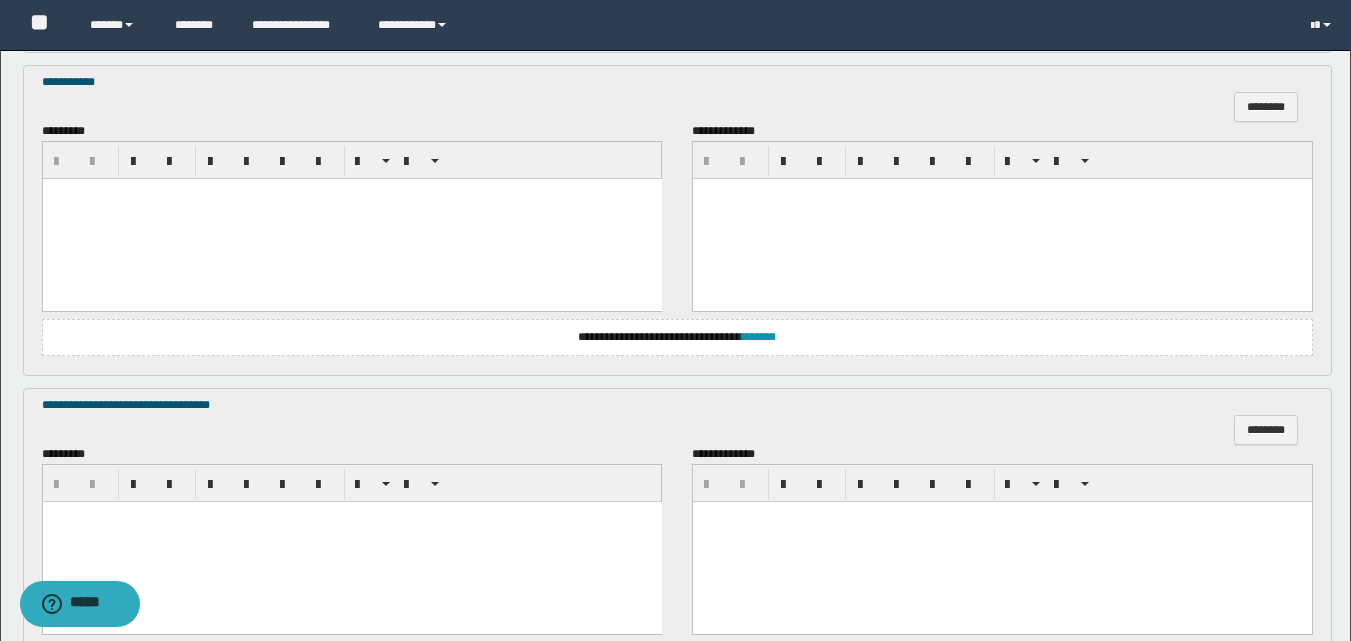 scroll, scrollTop: 1300, scrollLeft: 0, axis: vertical 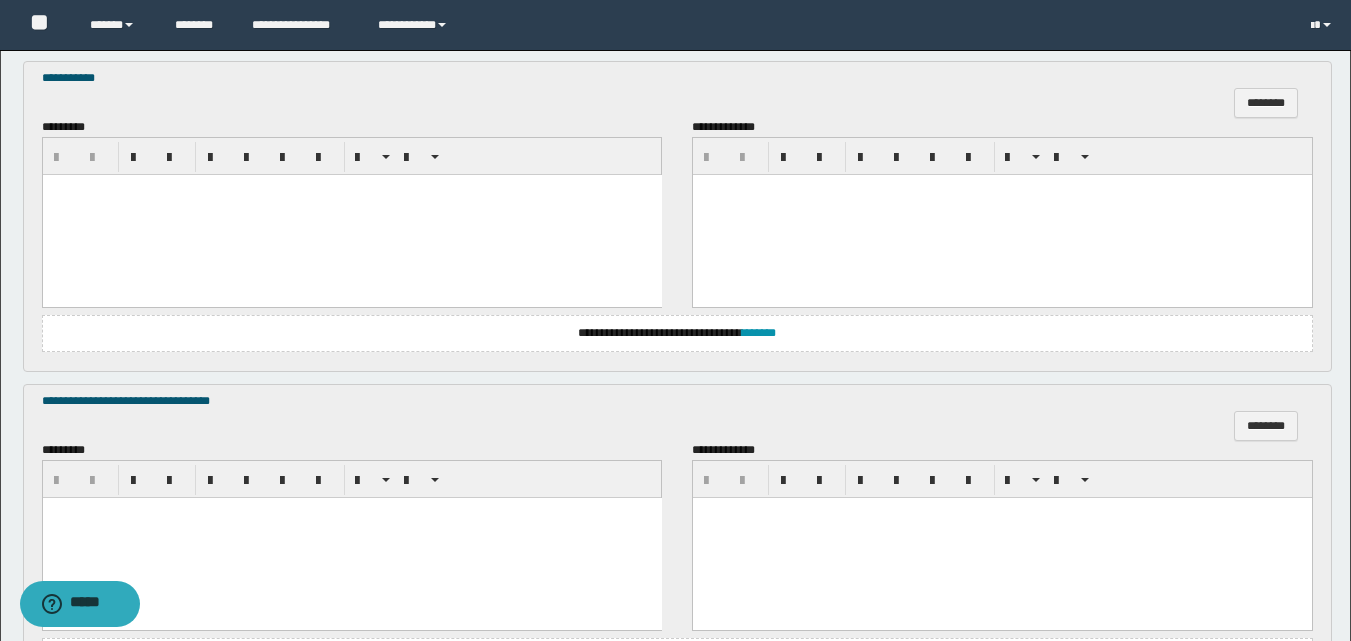 click at bounding box center (351, 214) 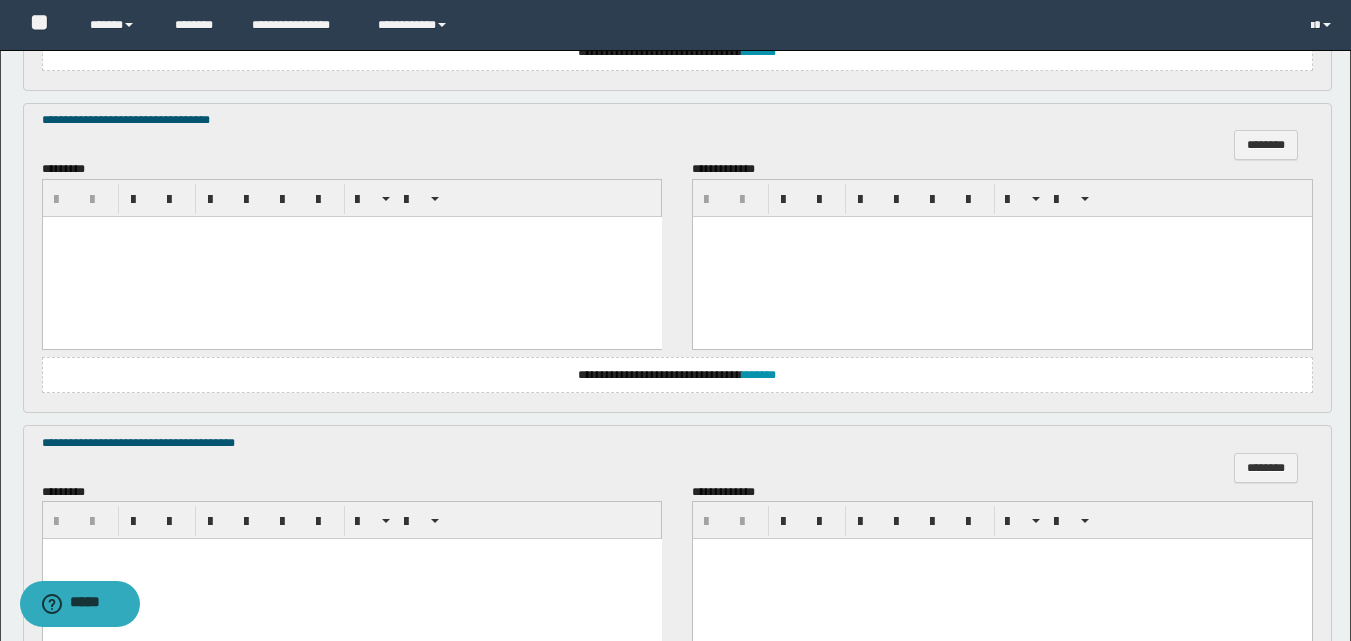 scroll, scrollTop: 1600, scrollLeft: 0, axis: vertical 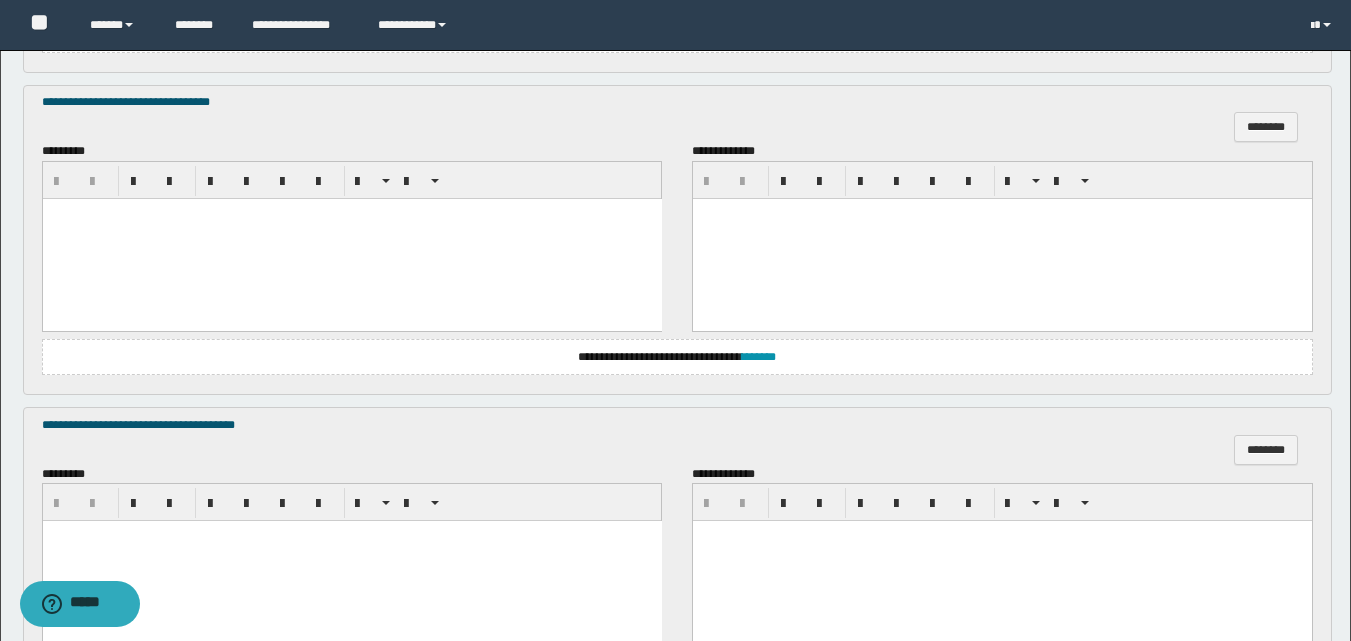 click at bounding box center (351, 238) 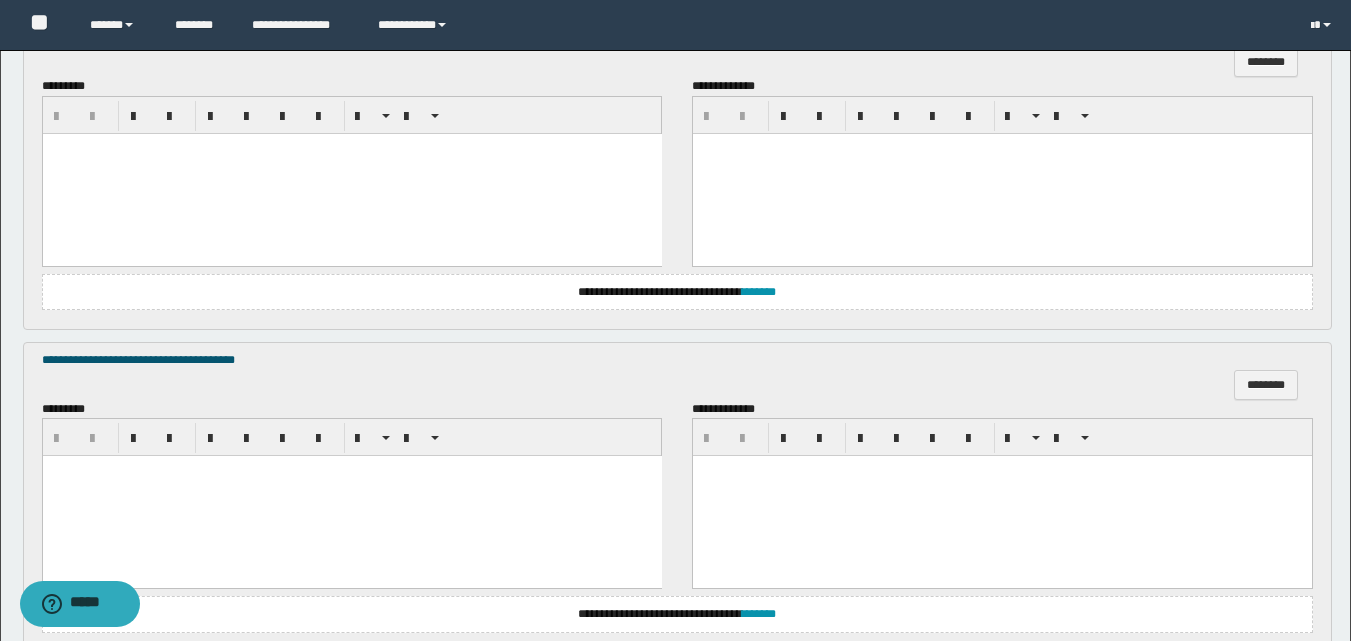 scroll, scrollTop: 1800, scrollLeft: 0, axis: vertical 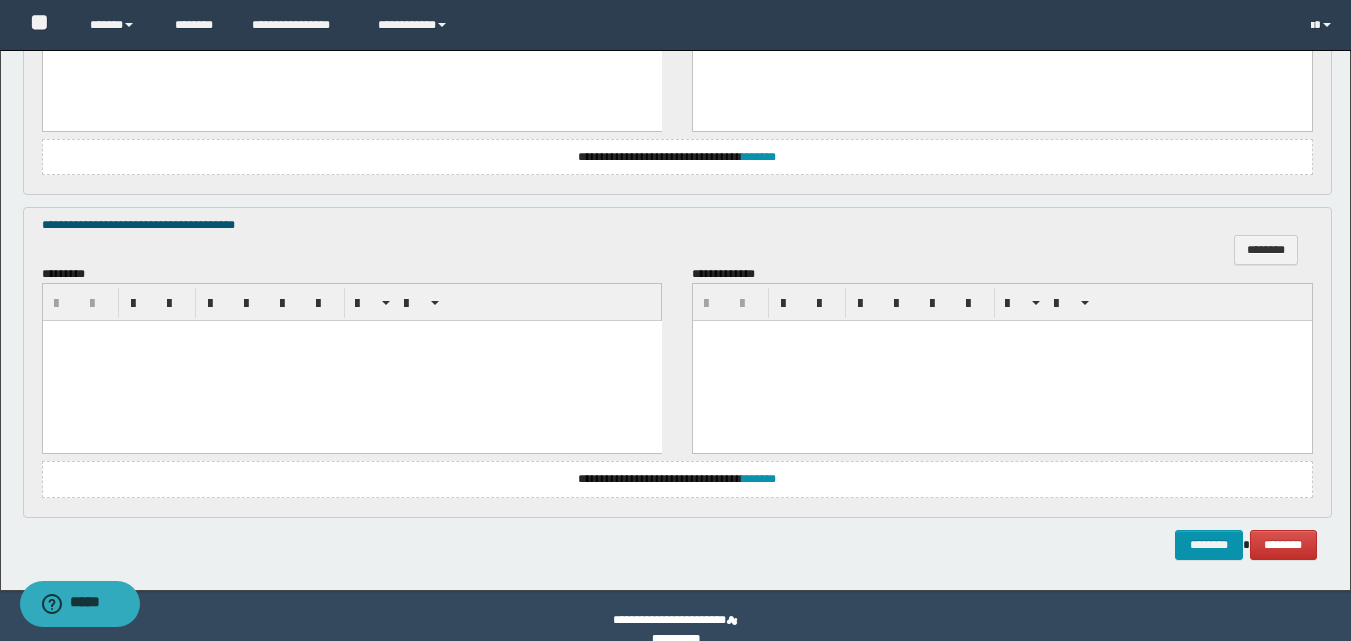 click at bounding box center (351, 361) 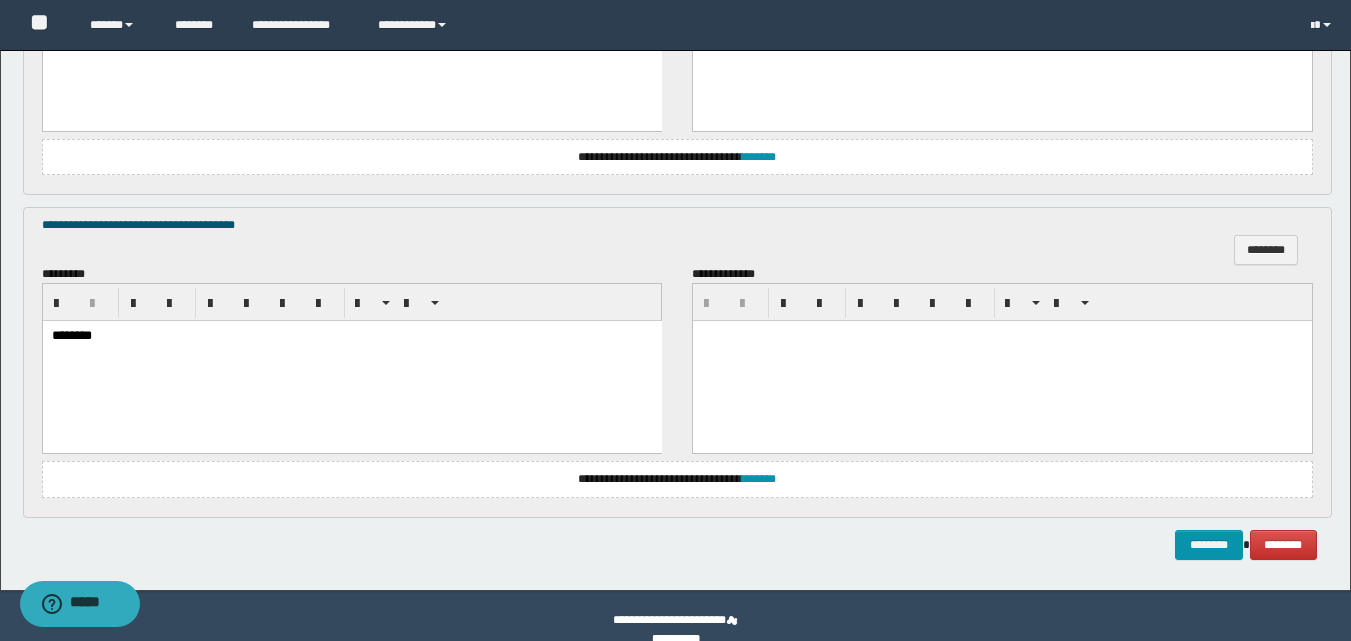 scroll, scrollTop: 1600, scrollLeft: 0, axis: vertical 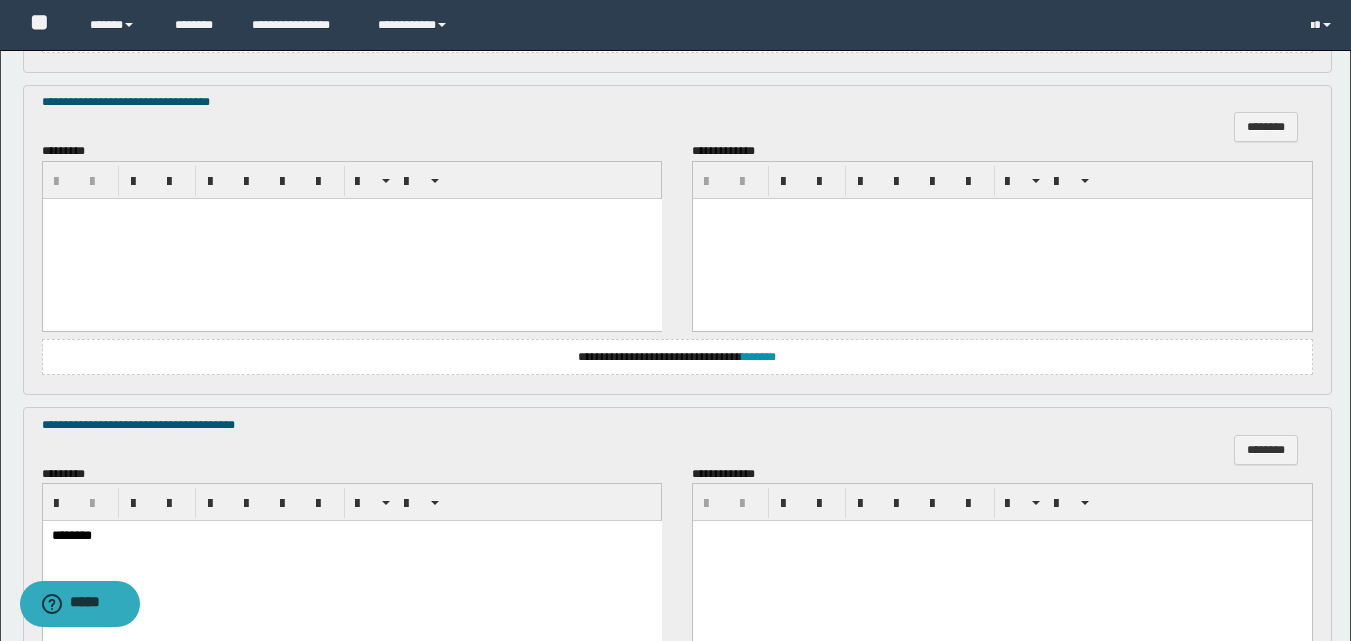 click at bounding box center (351, 238) 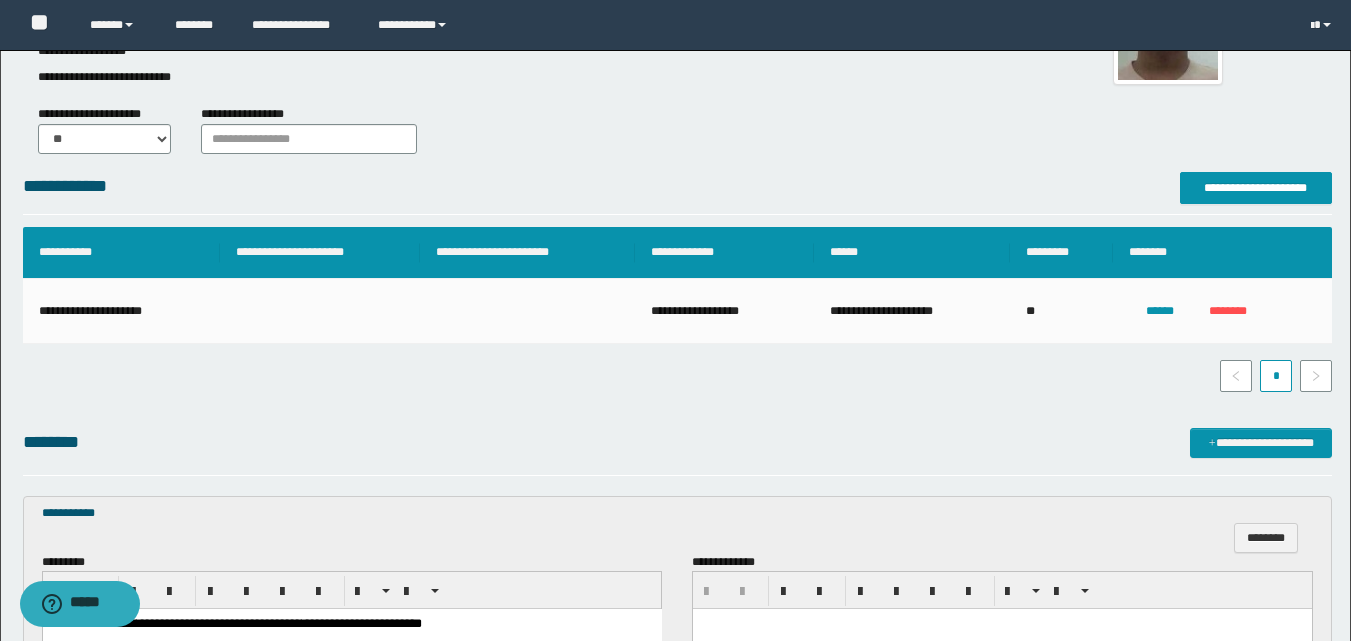 scroll, scrollTop: 0, scrollLeft: 0, axis: both 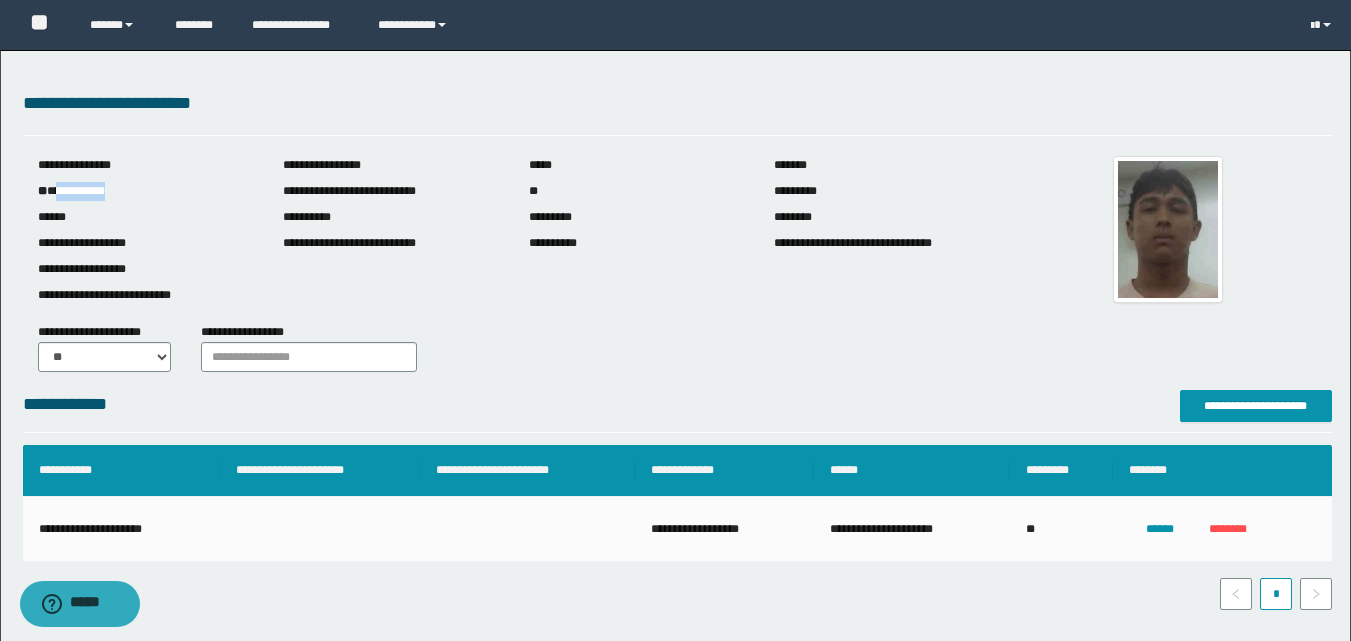 drag, startPoint x: 126, startPoint y: 192, endPoint x: 72, endPoint y: 189, distance: 54.08327 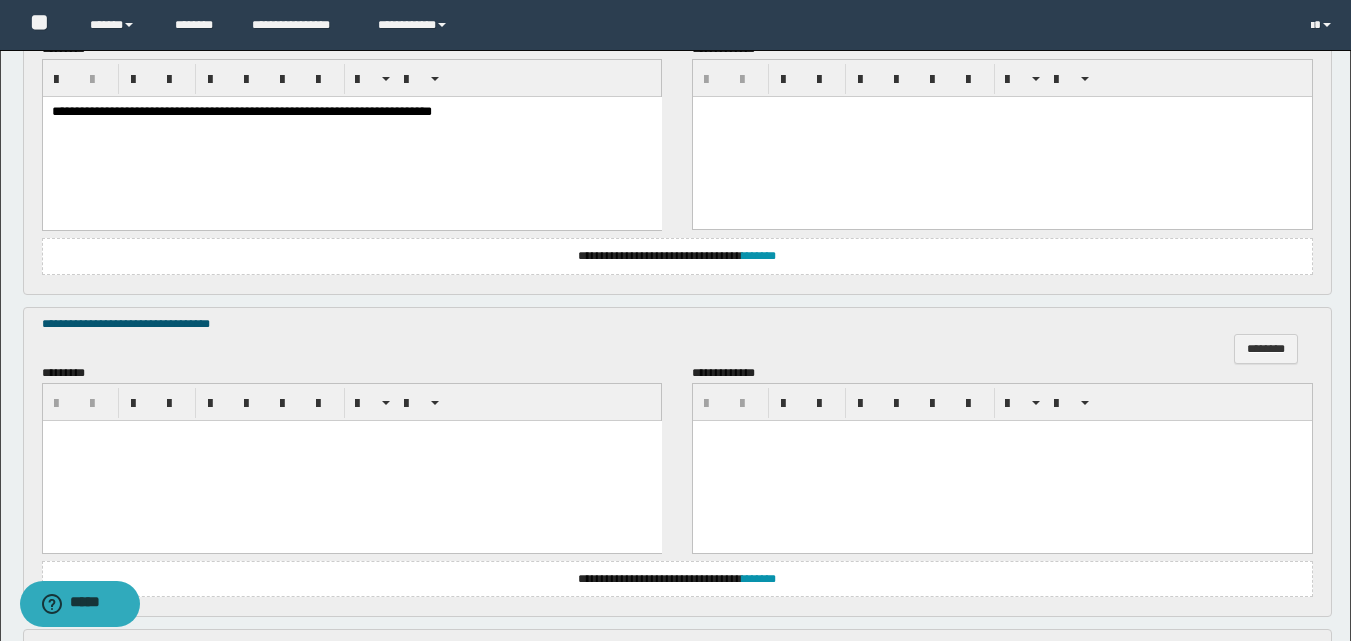 scroll, scrollTop: 1400, scrollLeft: 0, axis: vertical 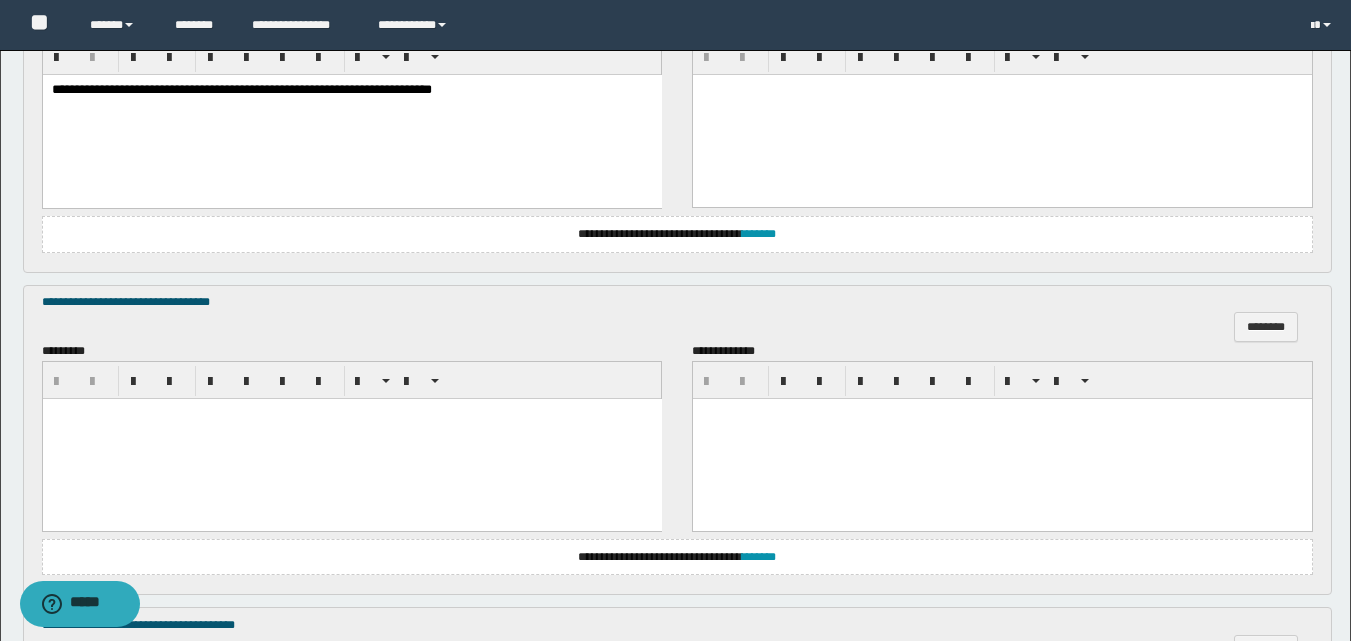 click at bounding box center [351, 438] 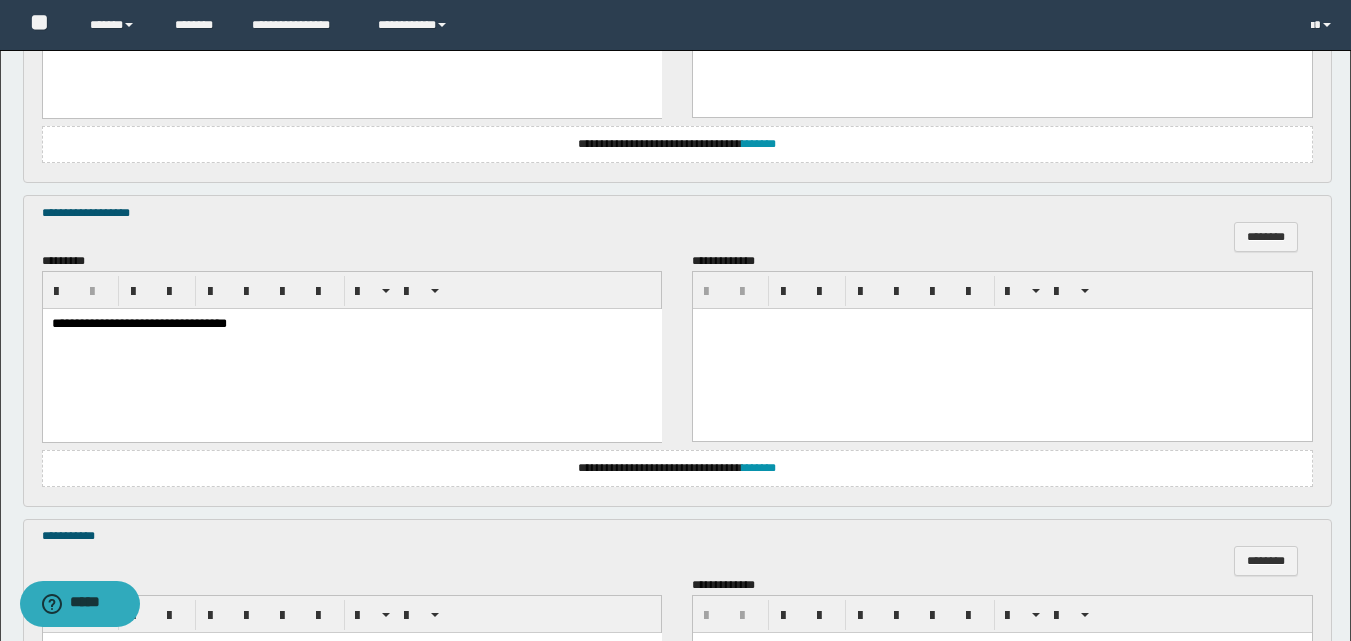 scroll, scrollTop: 1100, scrollLeft: 0, axis: vertical 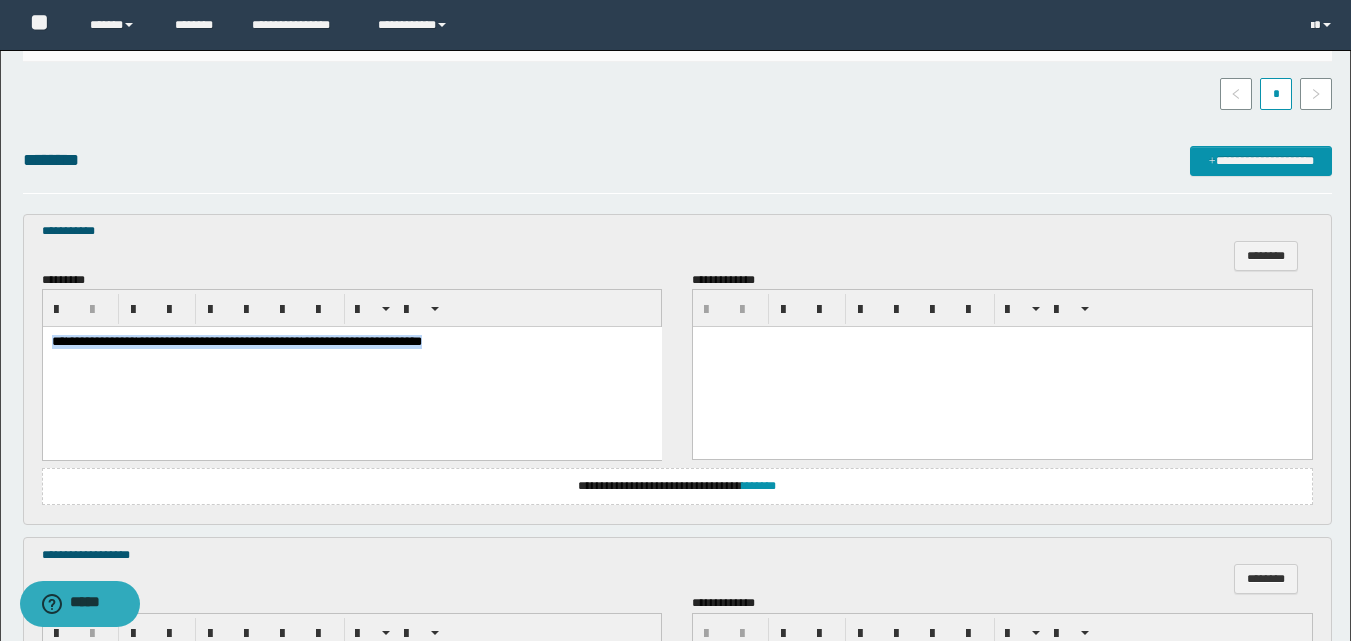 drag, startPoint x: 568, startPoint y: 355, endPoint x: 15, endPoint y: 346, distance: 553.07324 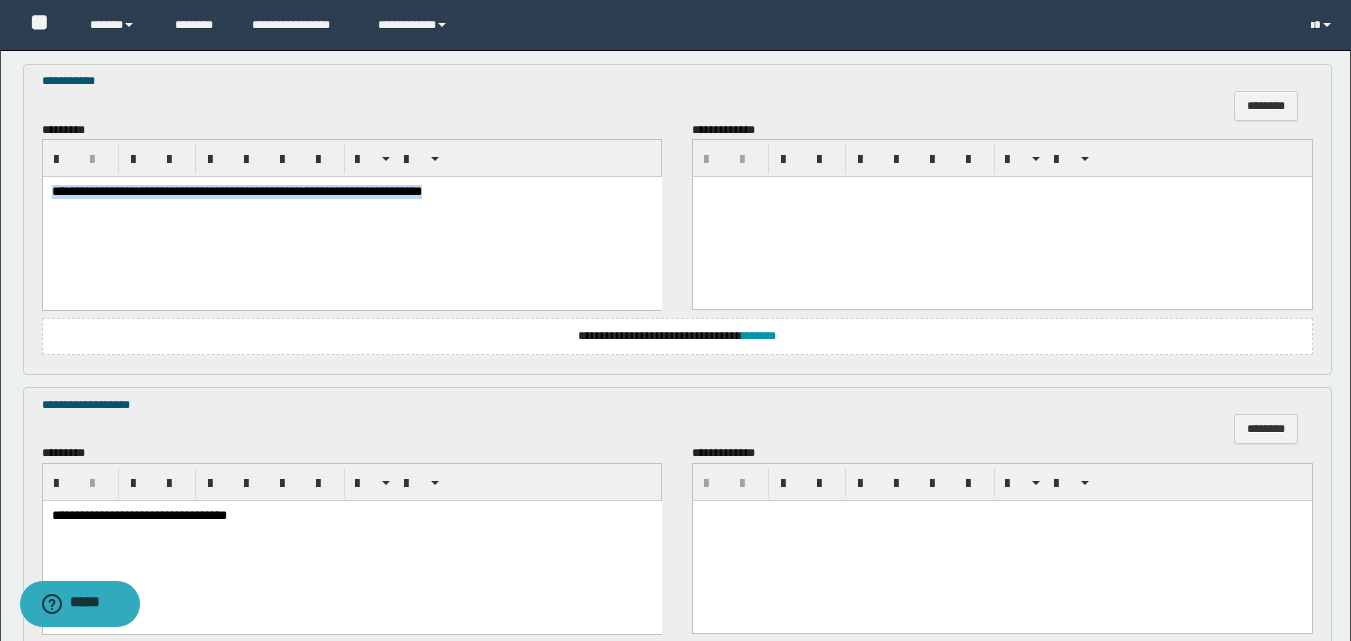 scroll, scrollTop: 700, scrollLeft: 0, axis: vertical 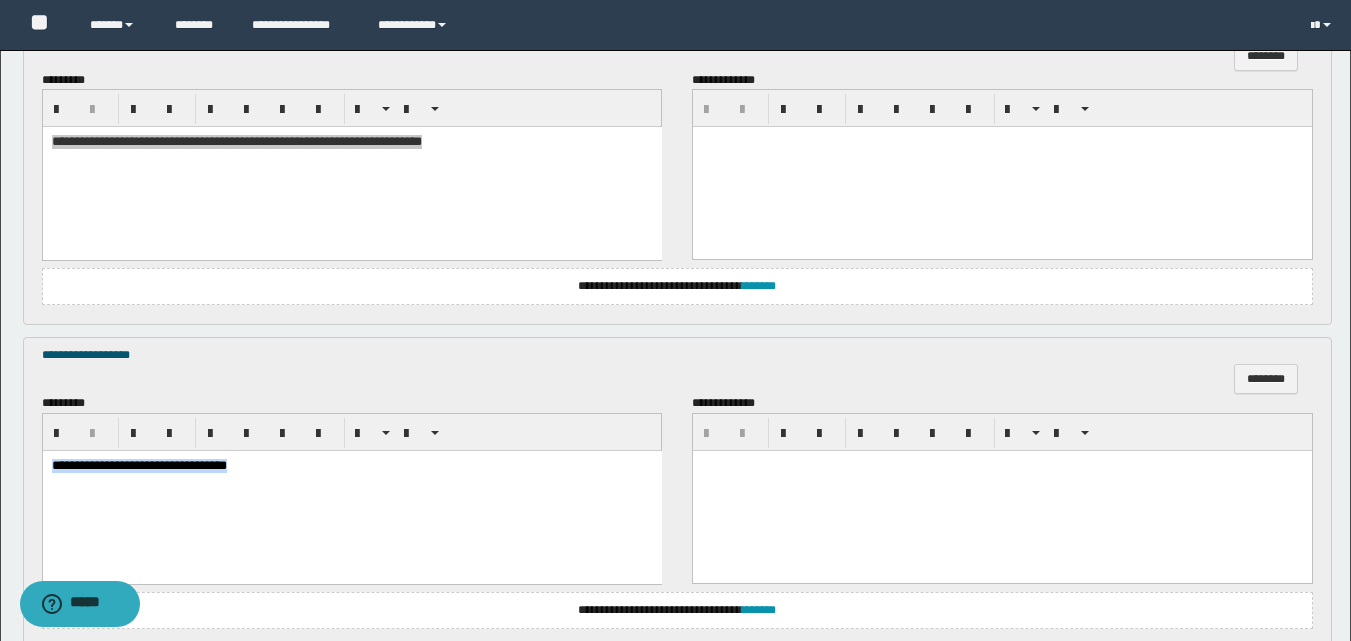 drag, startPoint x: 308, startPoint y: 475, endPoint x: 71, endPoint y: 930, distance: 513.02435 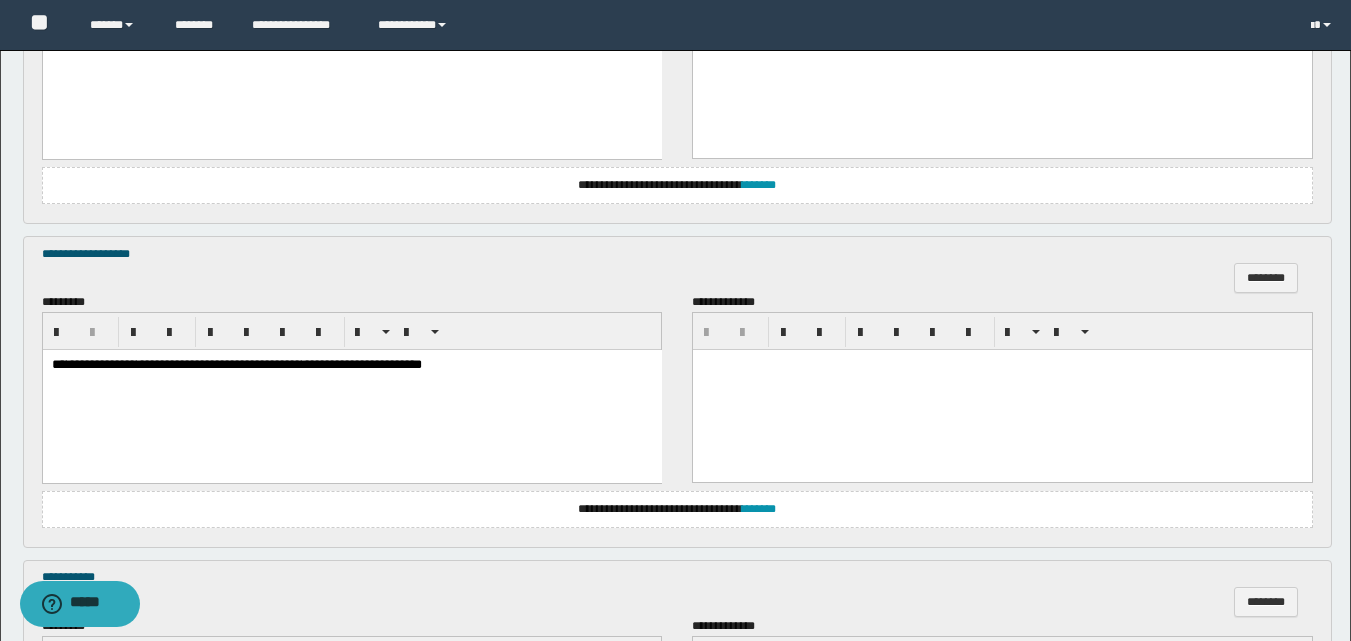 scroll, scrollTop: 728, scrollLeft: 0, axis: vertical 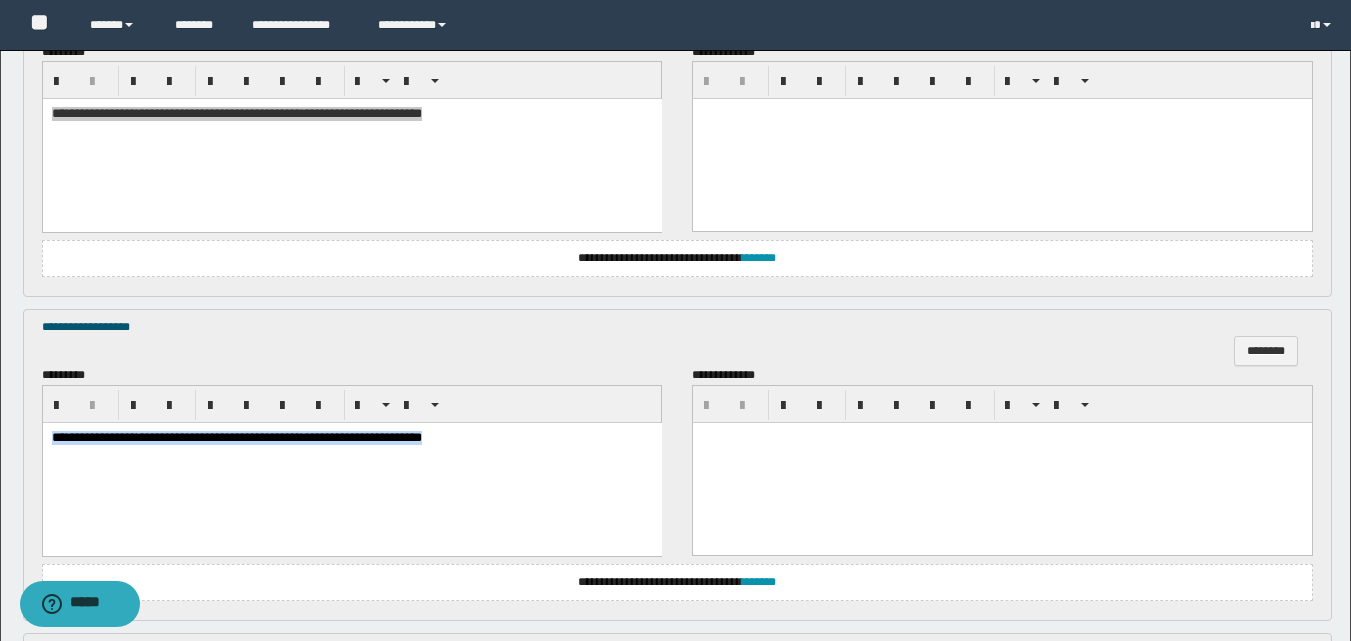 drag, startPoint x: 548, startPoint y: 448, endPoint x: -1, endPoint y: 447, distance: 549.0009 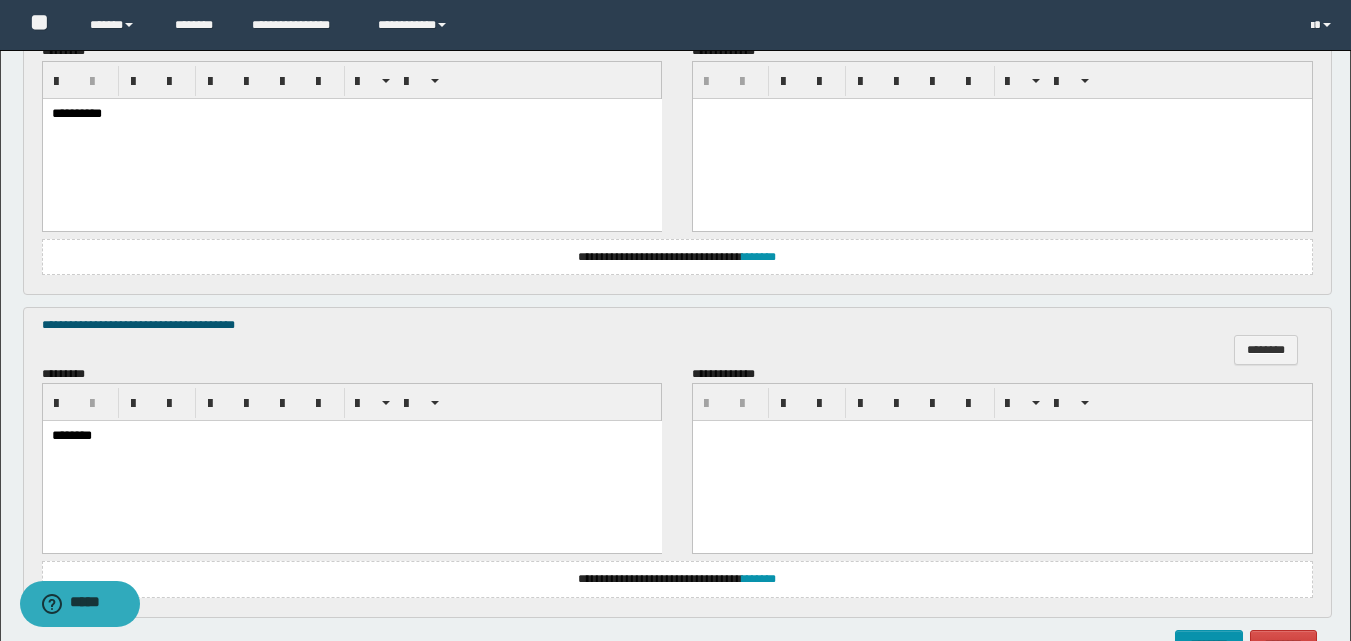scroll, scrollTop: 1828, scrollLeft: 0, axis: vertical 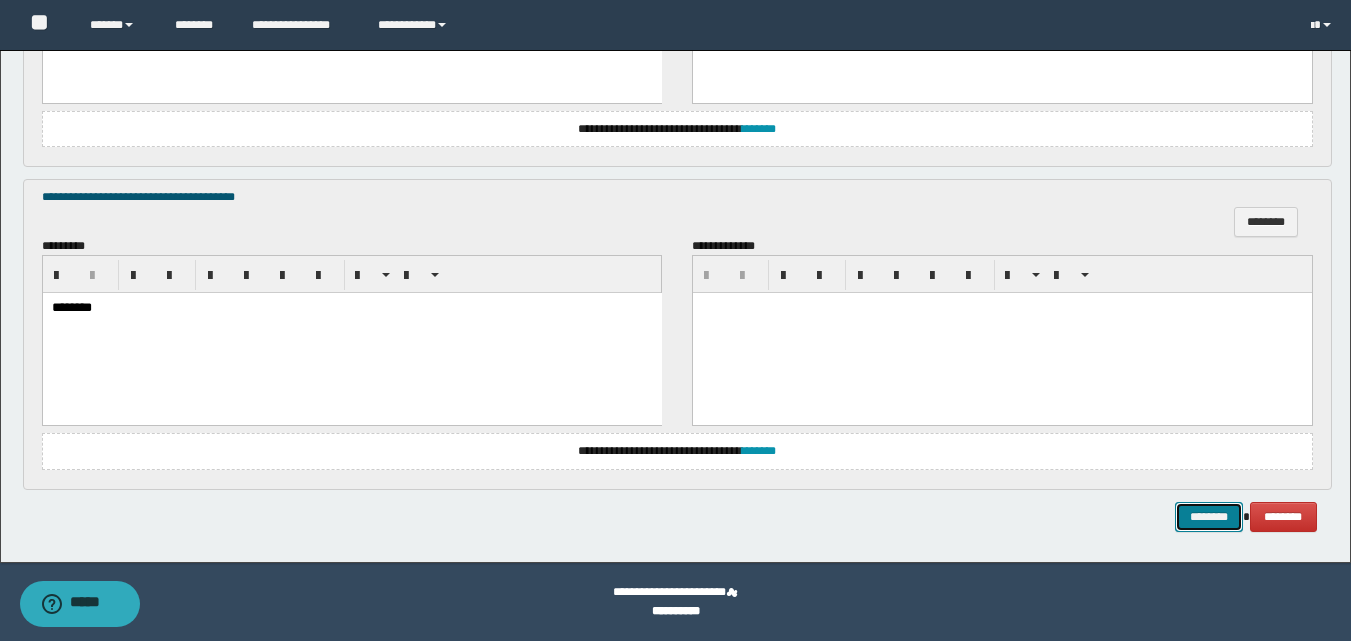 click on "********" at bounding box center (1209, 517) 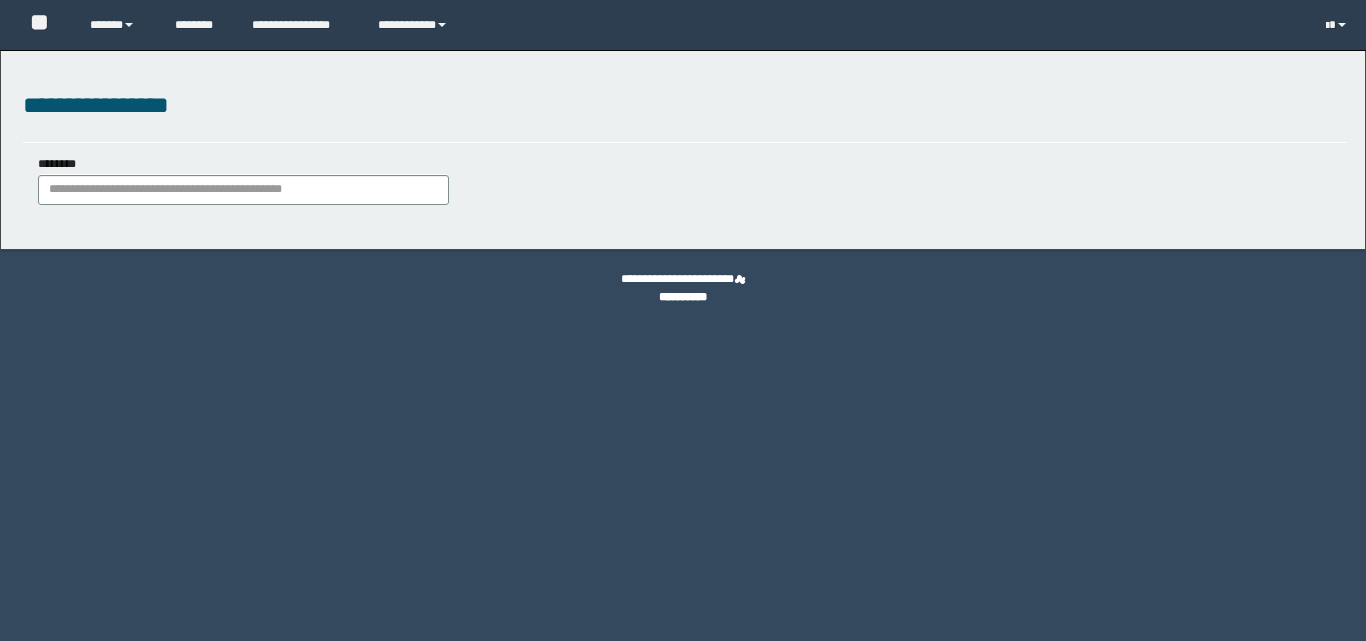 scroll, scrollTop: 0, scrollLeft: 0, axis: both 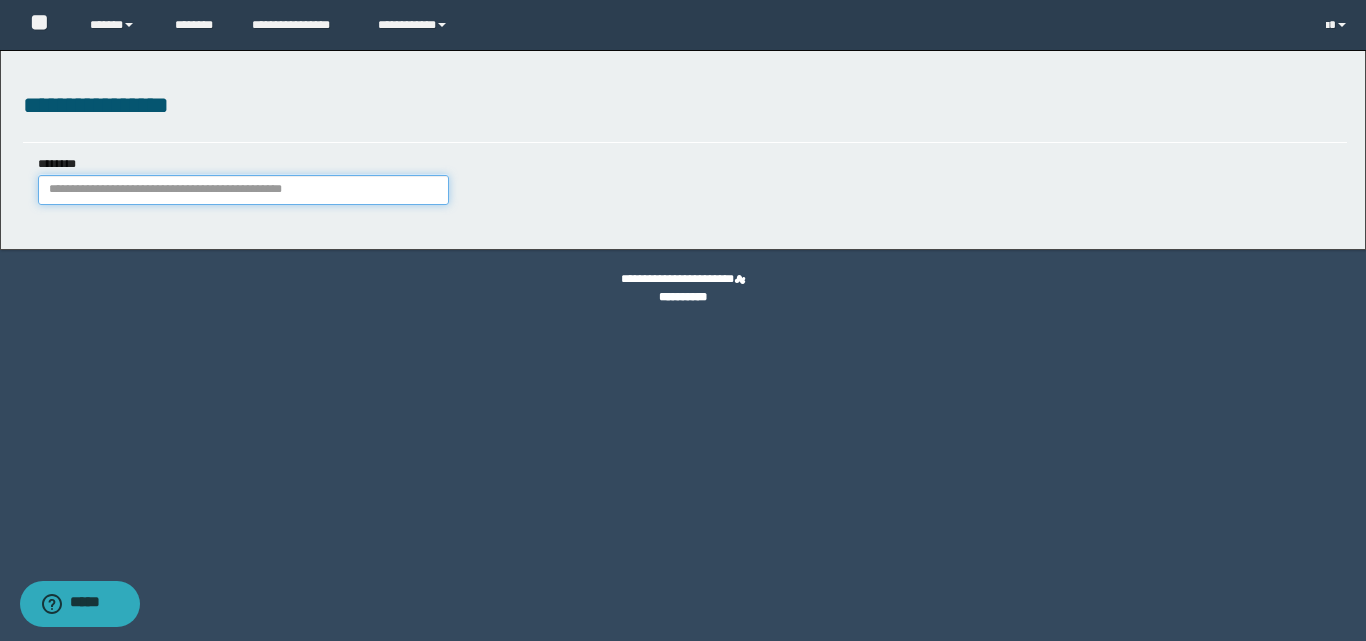 paste on "**********" 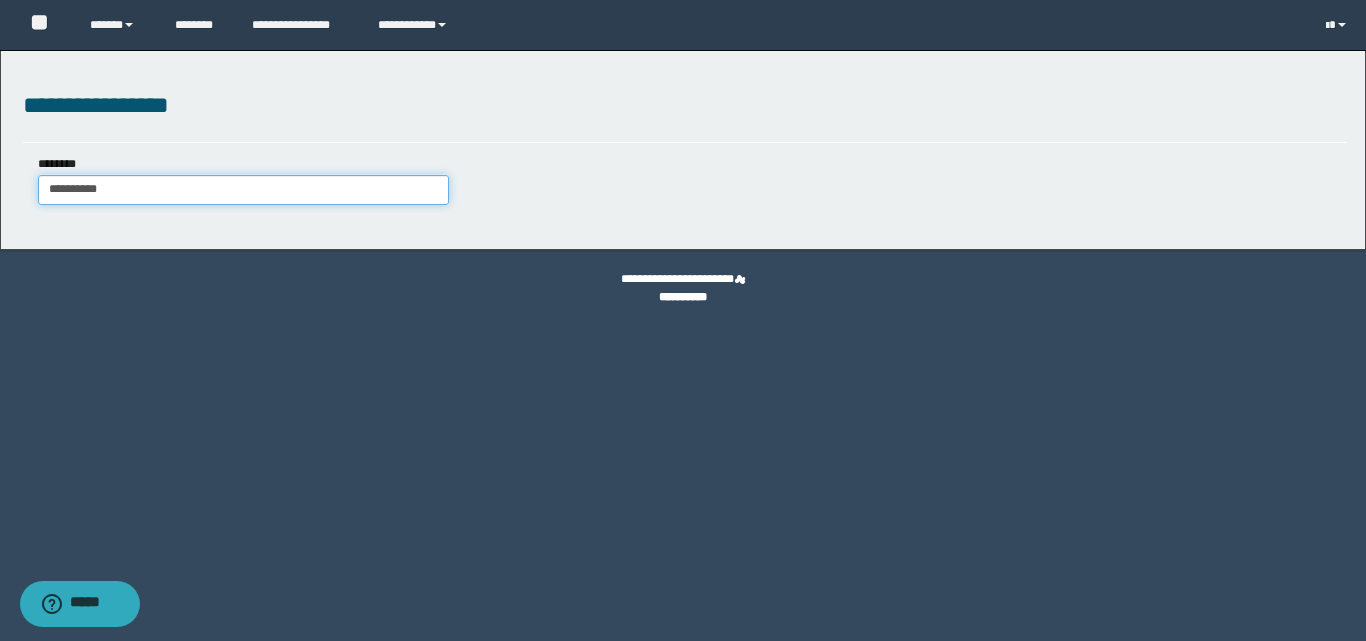 type on "**********" 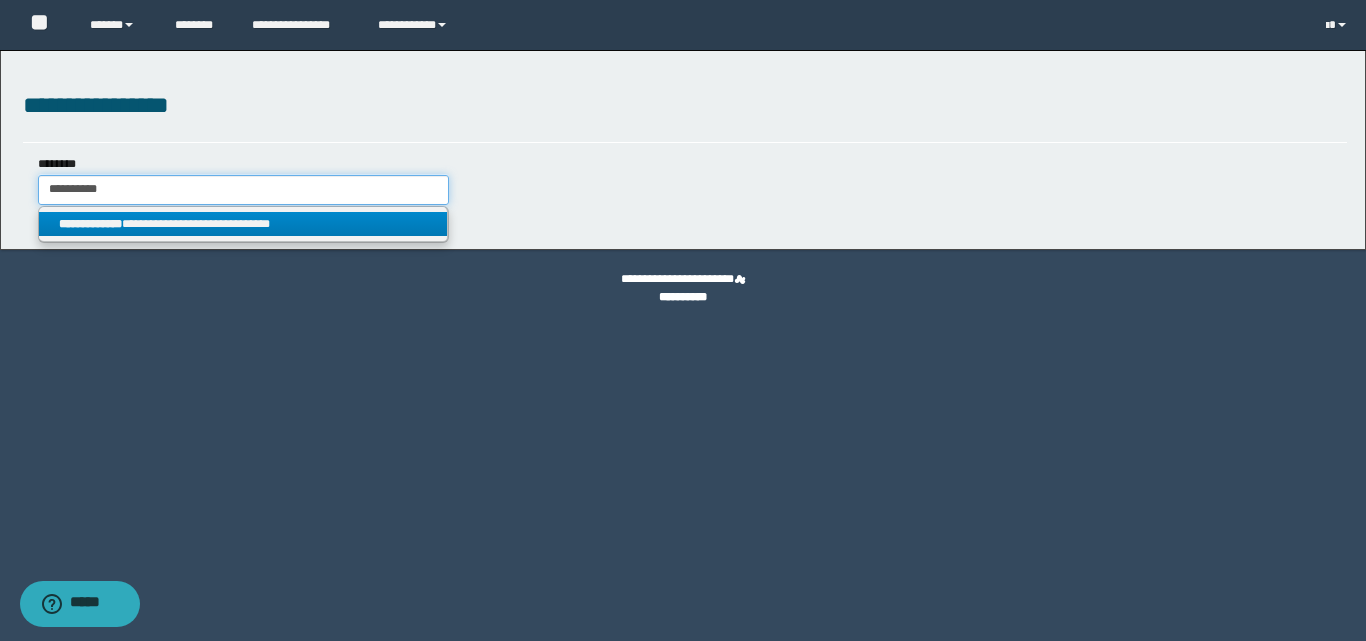 type on "**********" 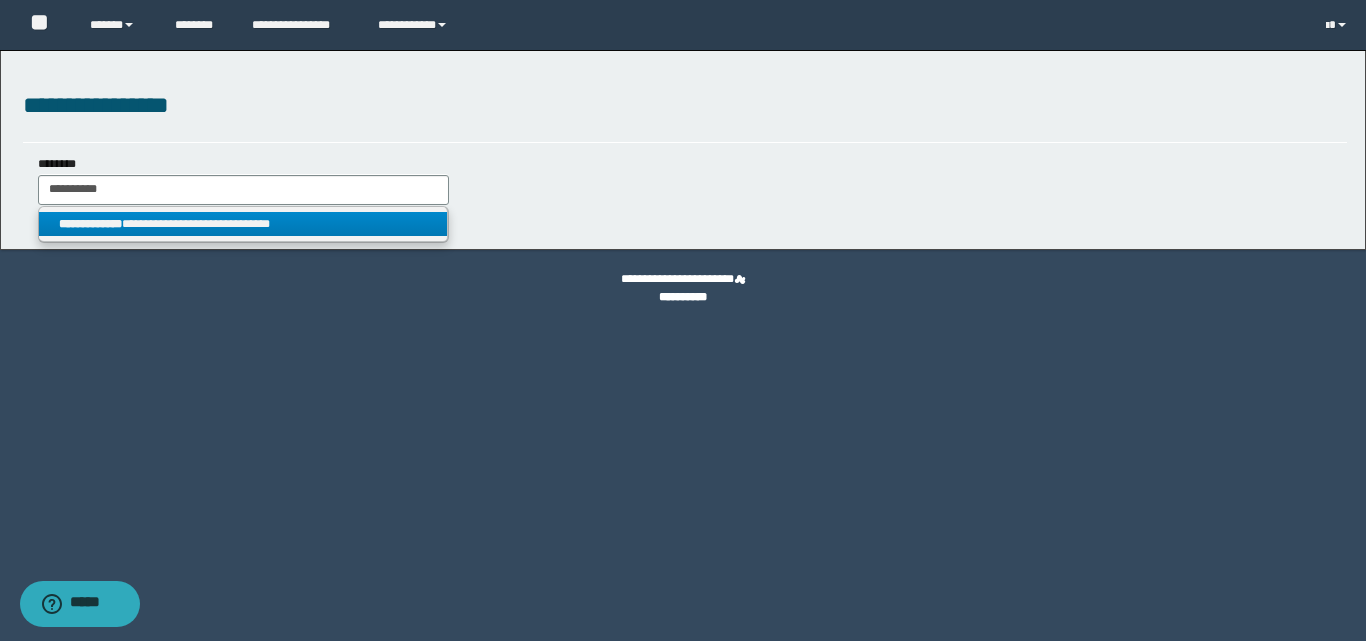 click on "**********" at bounding box center (243, 224) 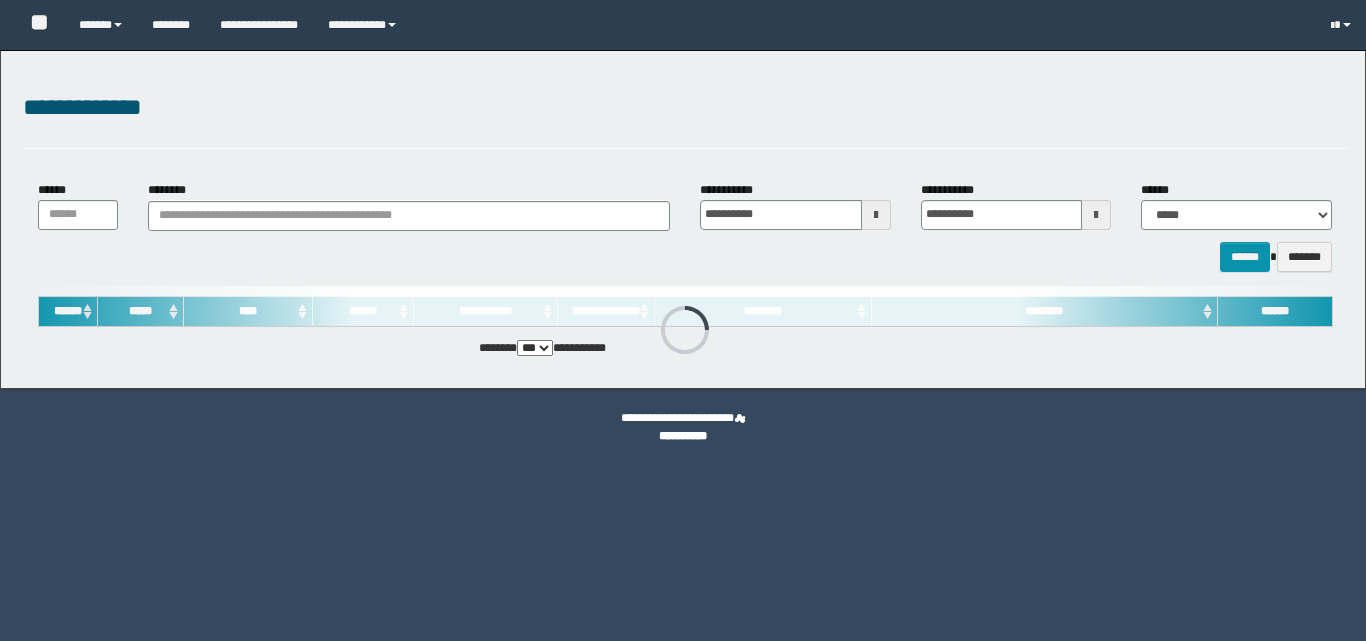 select on "***" 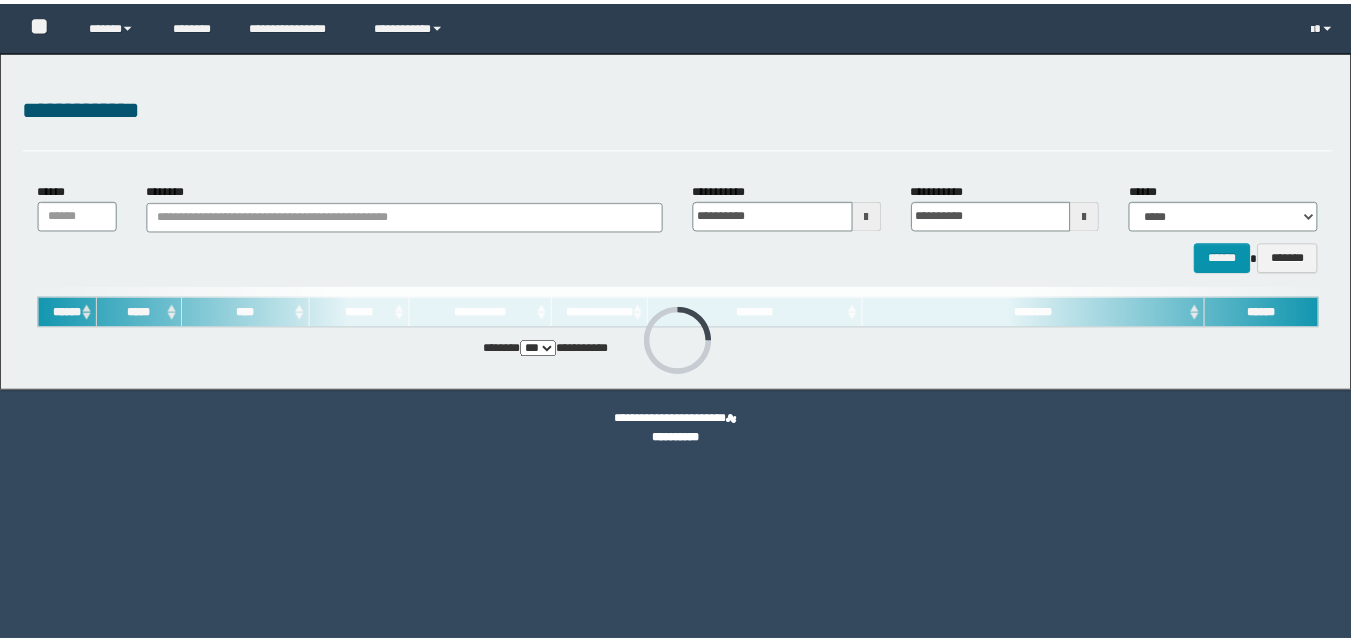 scroll, scrollTop: 0, scrollLeft: 0, axis: both 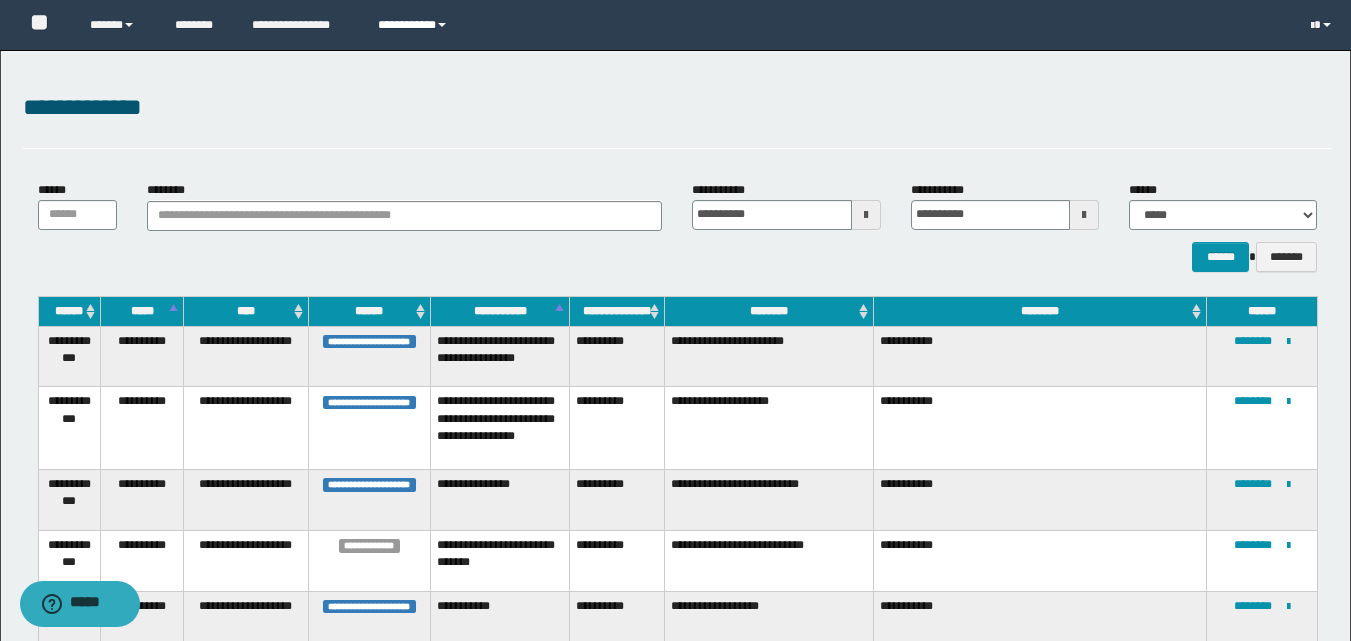 click on "**********" at bounding box center (415, 25) 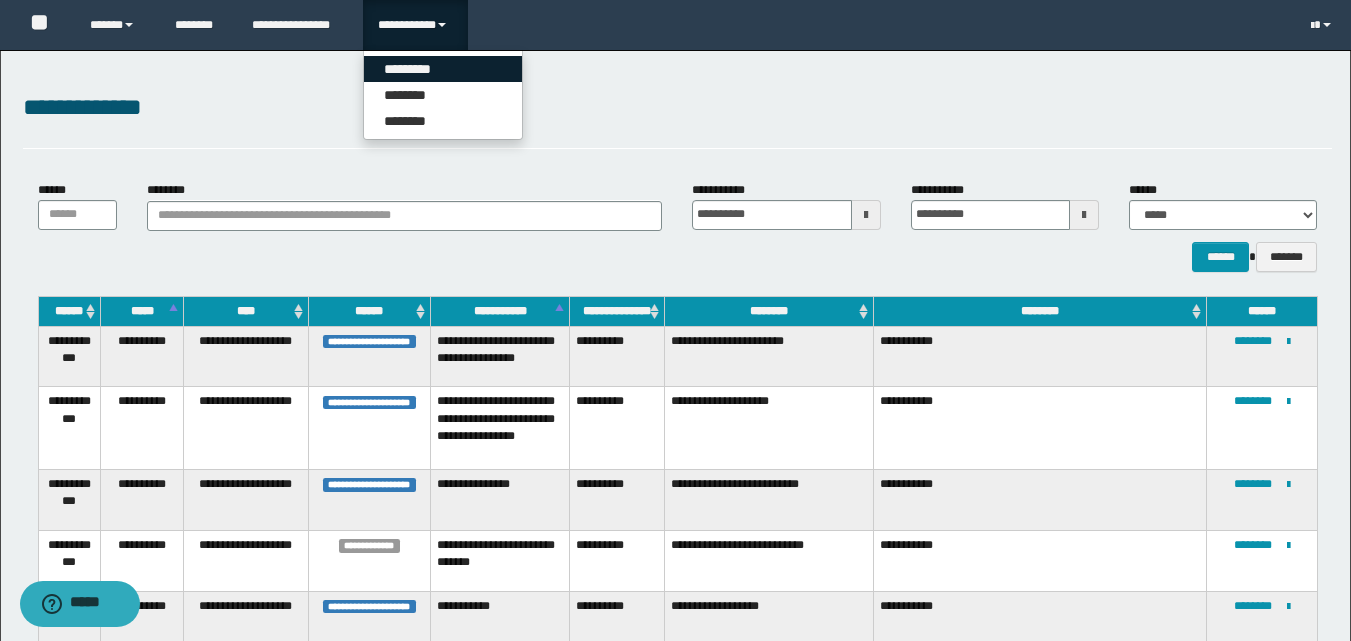 click on "*********" at bounding box center (443, 69) 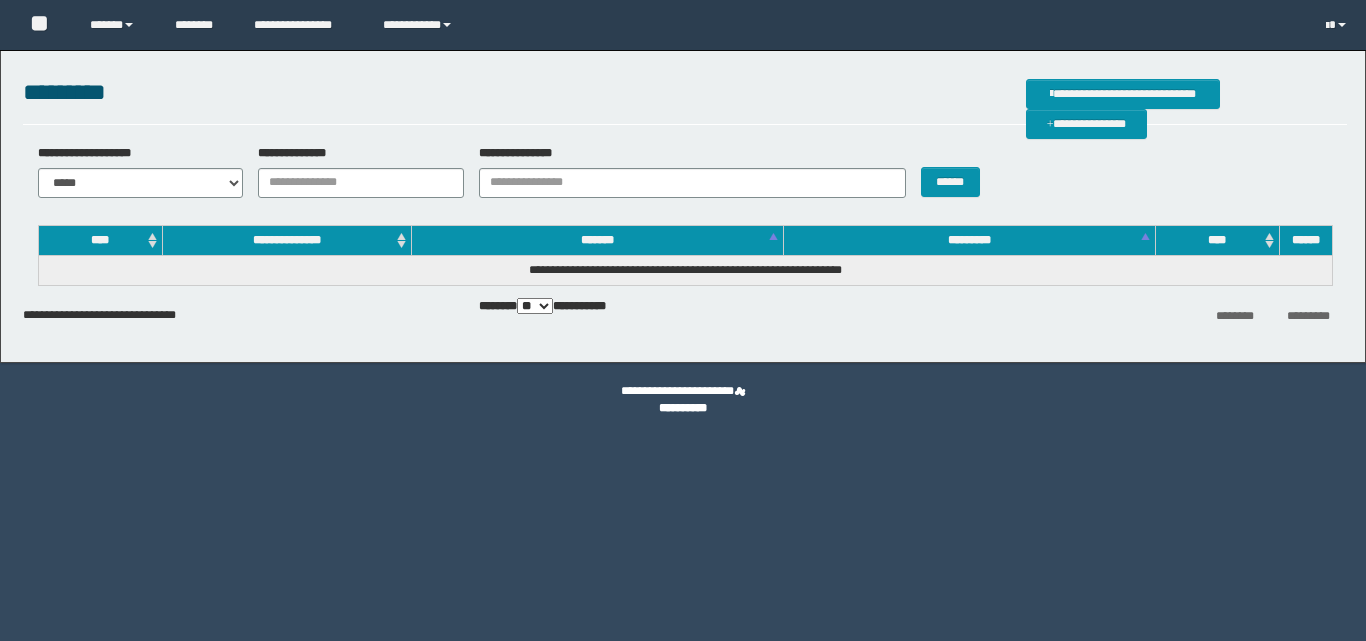 scroll, scrollTop: 0, scrollLeft: 0, axis: both 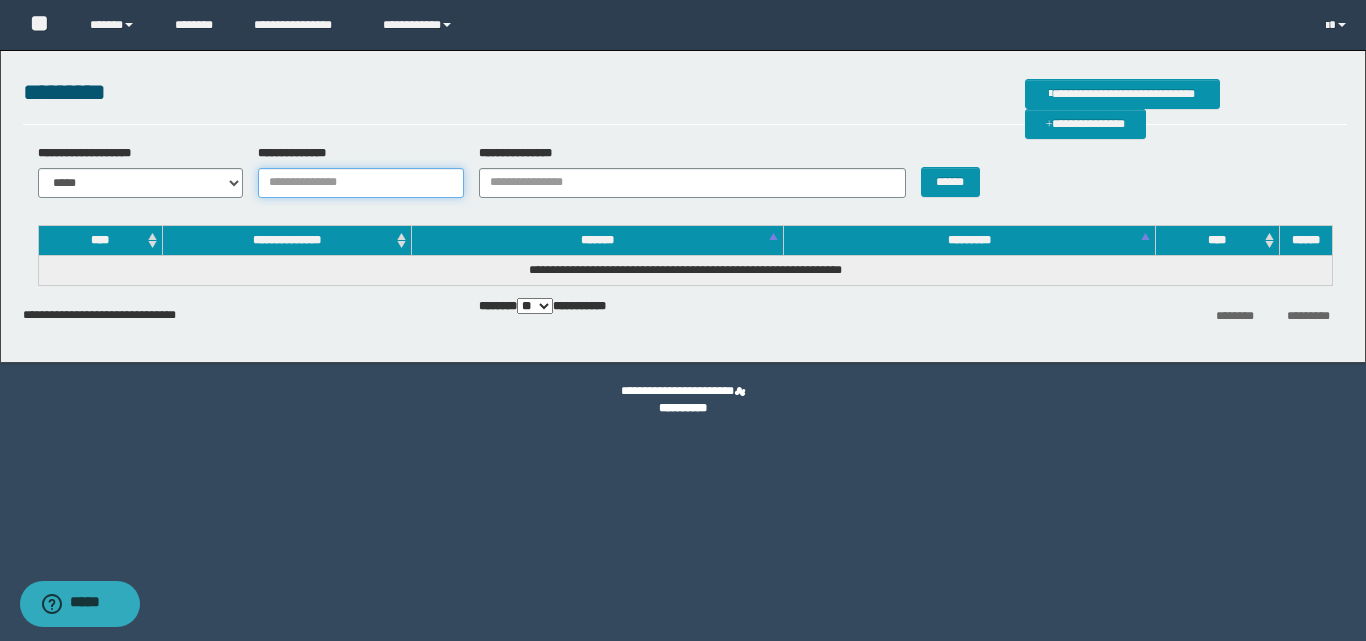 paste on "**********" 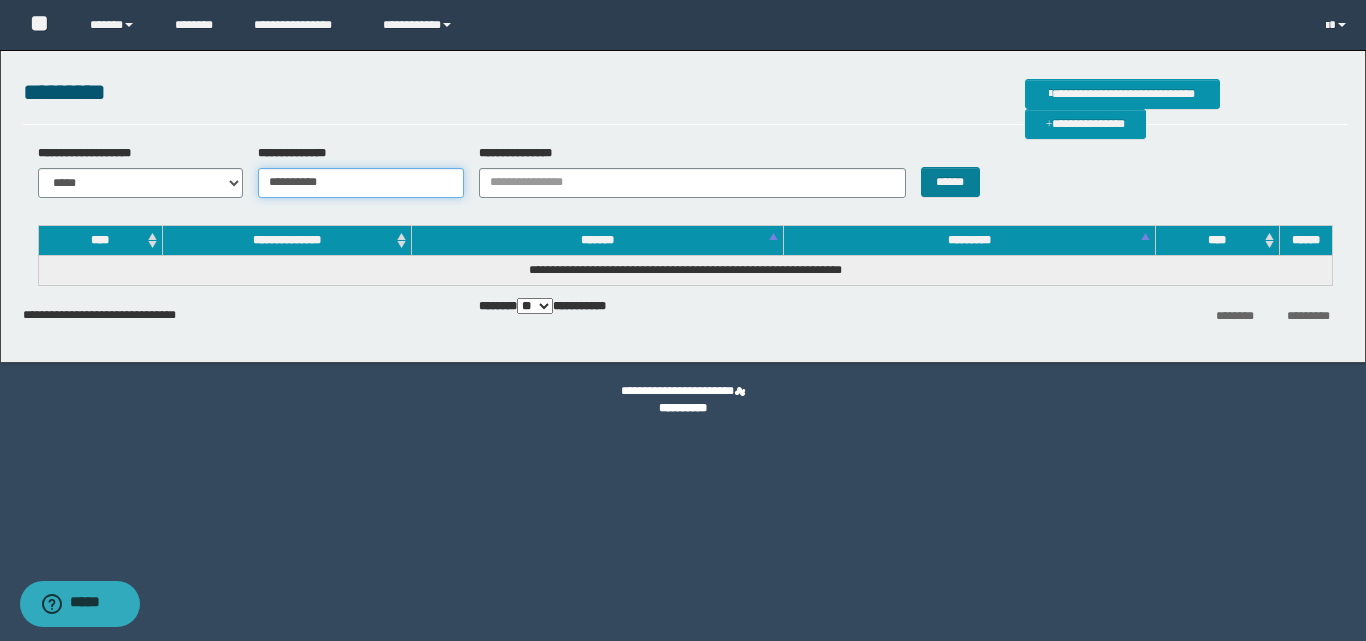 type on "**********" 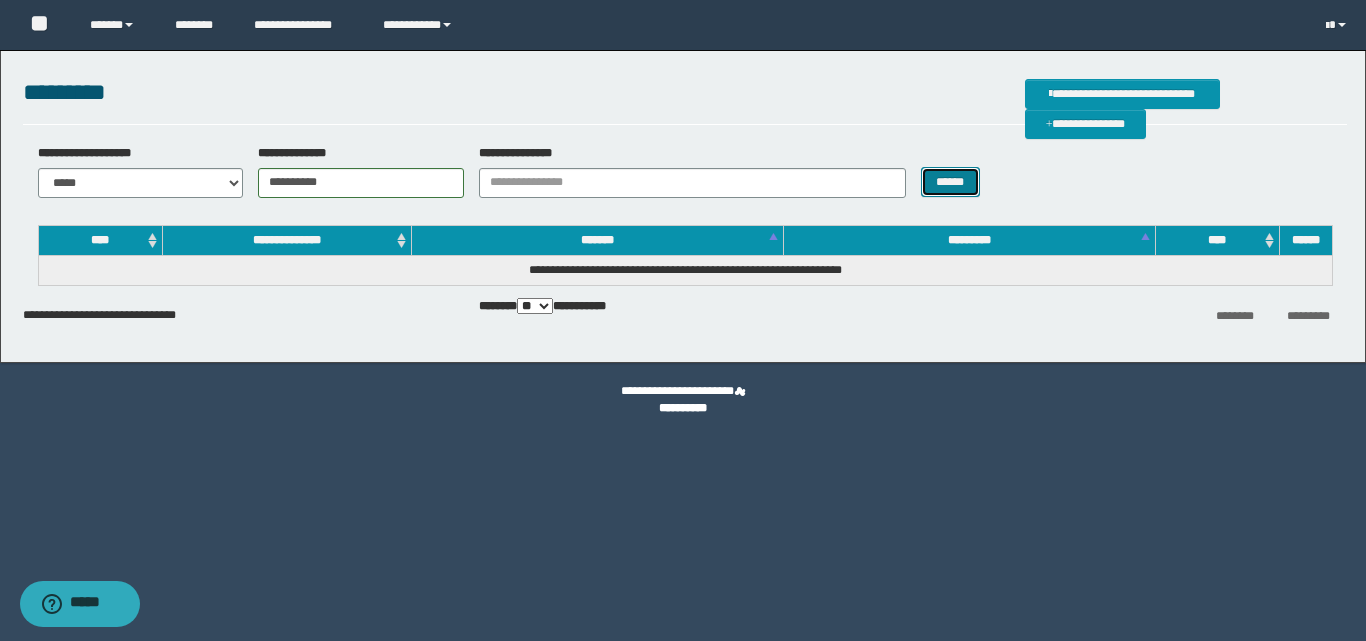 click on "******" at bounding box center (950, 182) 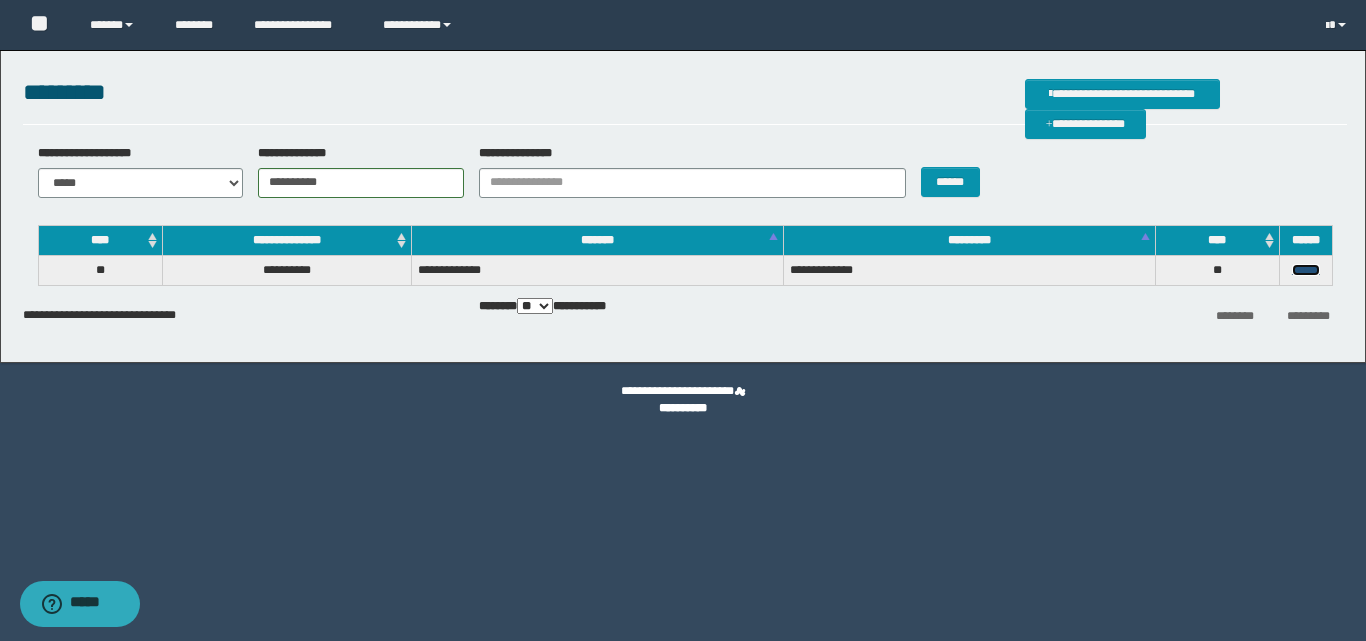 click on "******" at bounding box center [1306, 270] 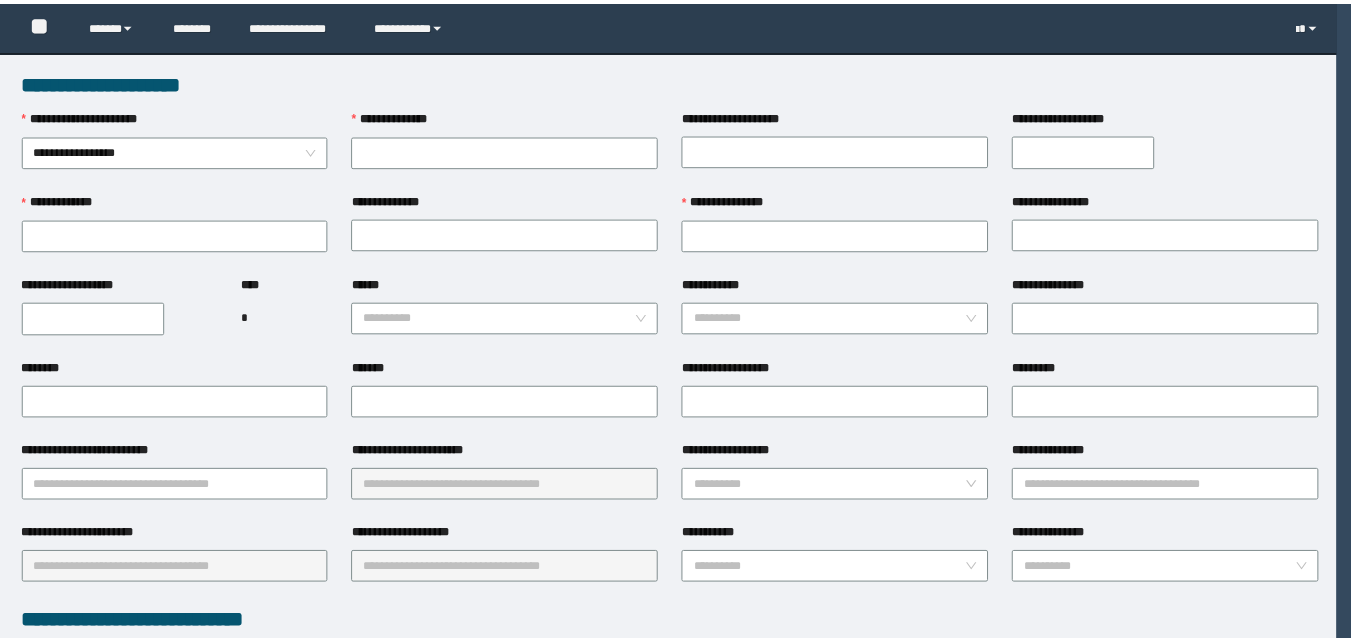 scroll, scrollTop: 0, scrollLeft: 0, axis: both 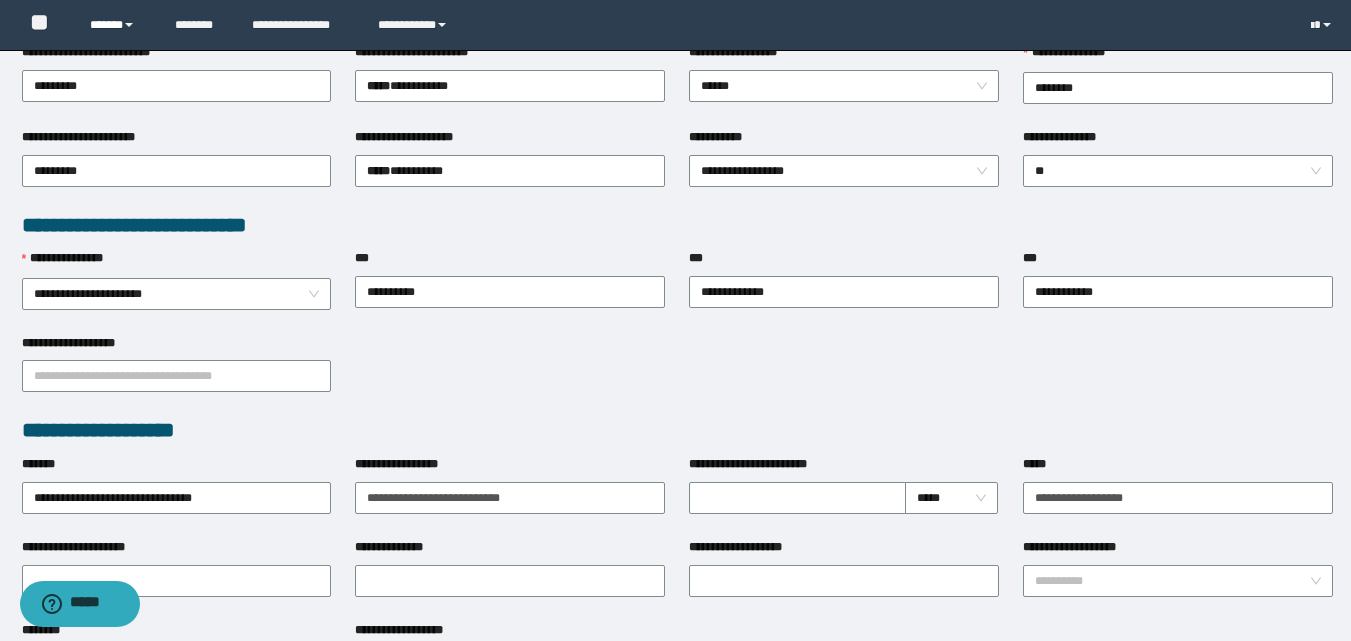 click on "******" at bounding box center [117, 25] 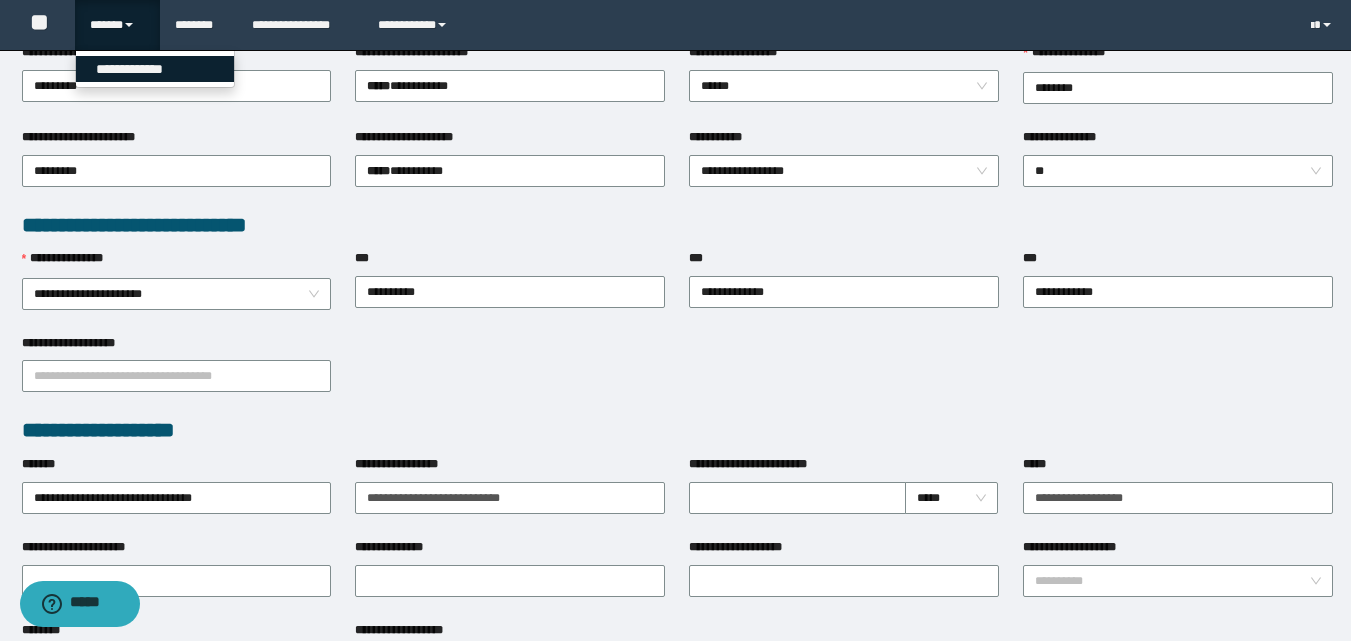 click on "**********" at bounding box center [155, 69] 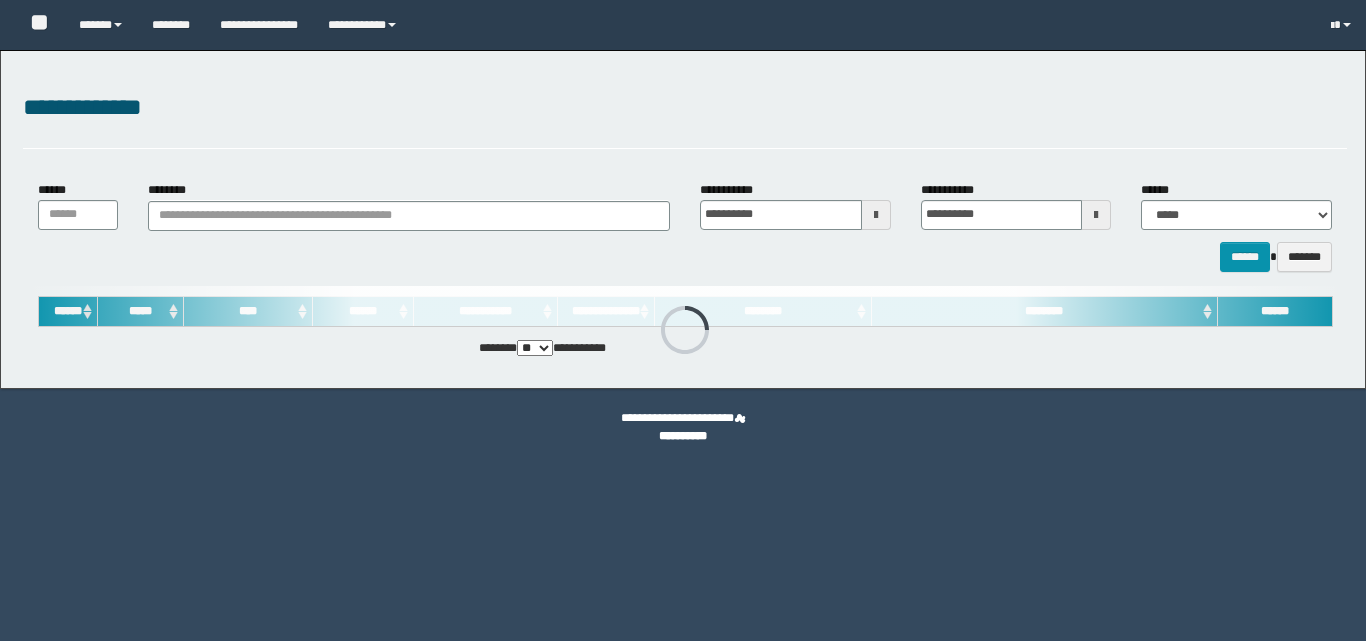 scroll, scrollTop: 0, scrollLeft: 0, axis: both 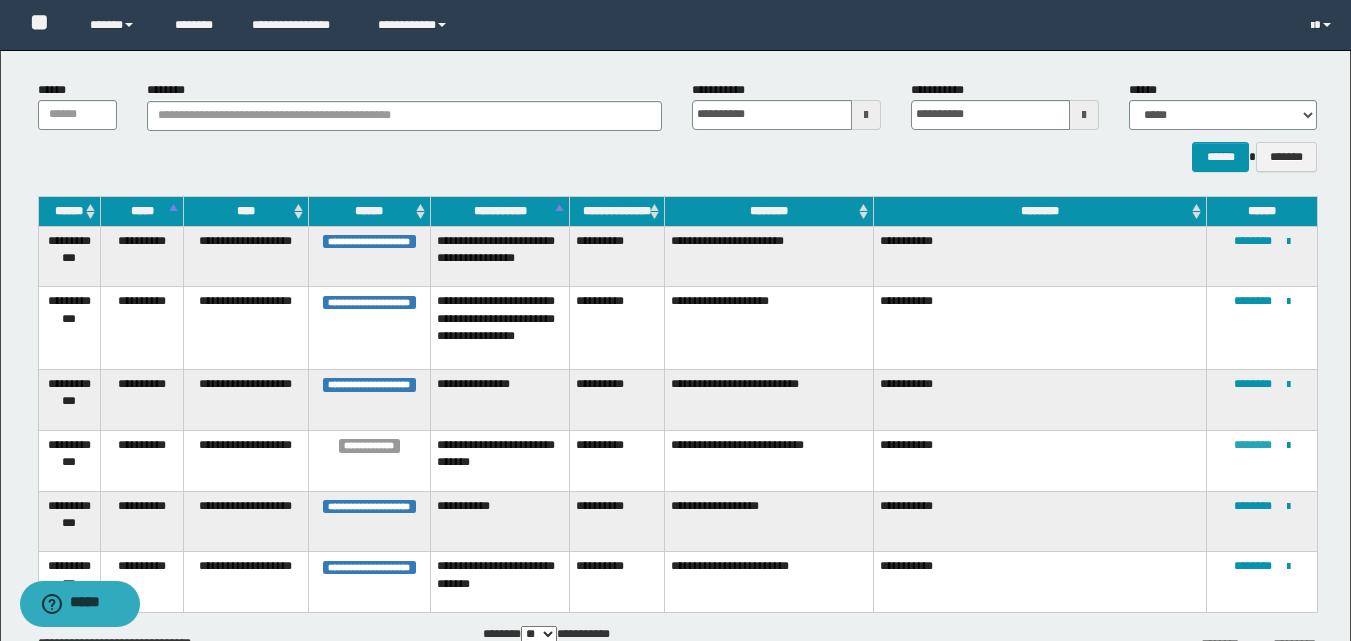 click on "********" at bounding box center (1253, 445) 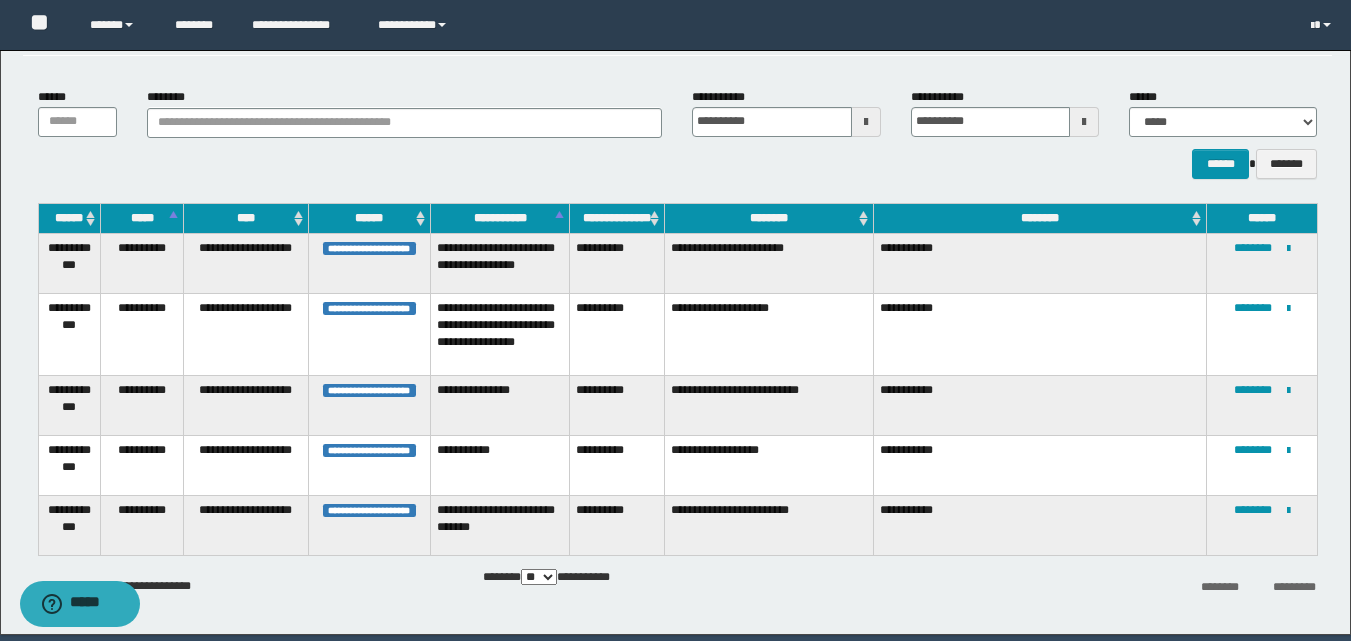 scroll, scrollTop: 100, scrollLeft: 0, axis: vertical 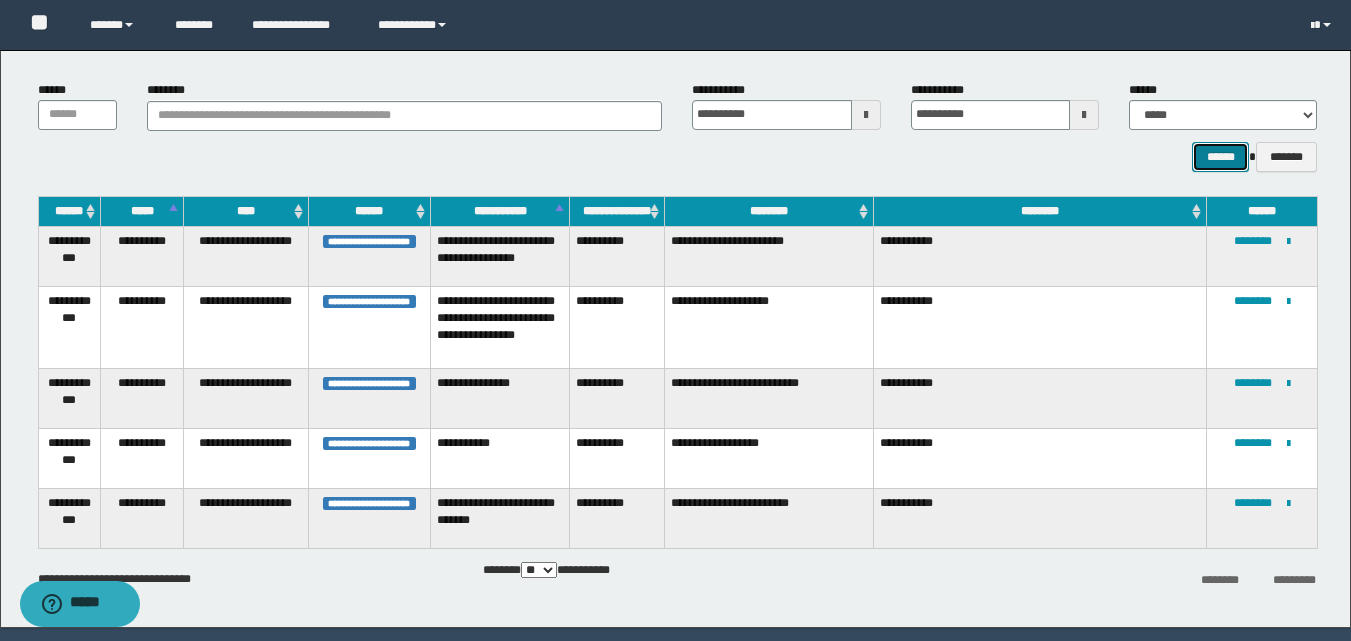 click on "******" at bounding box center (1220, 157) 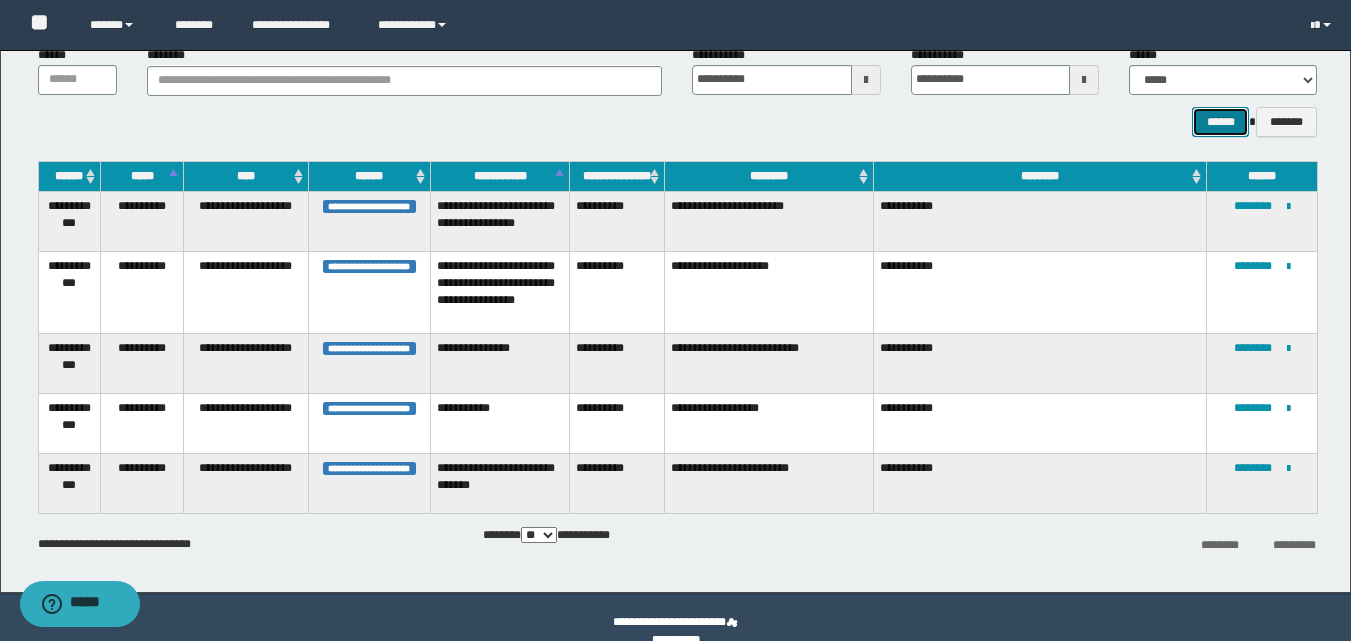 scroll, scrollTop: 164, scrollLeft: 0, axis: vertical 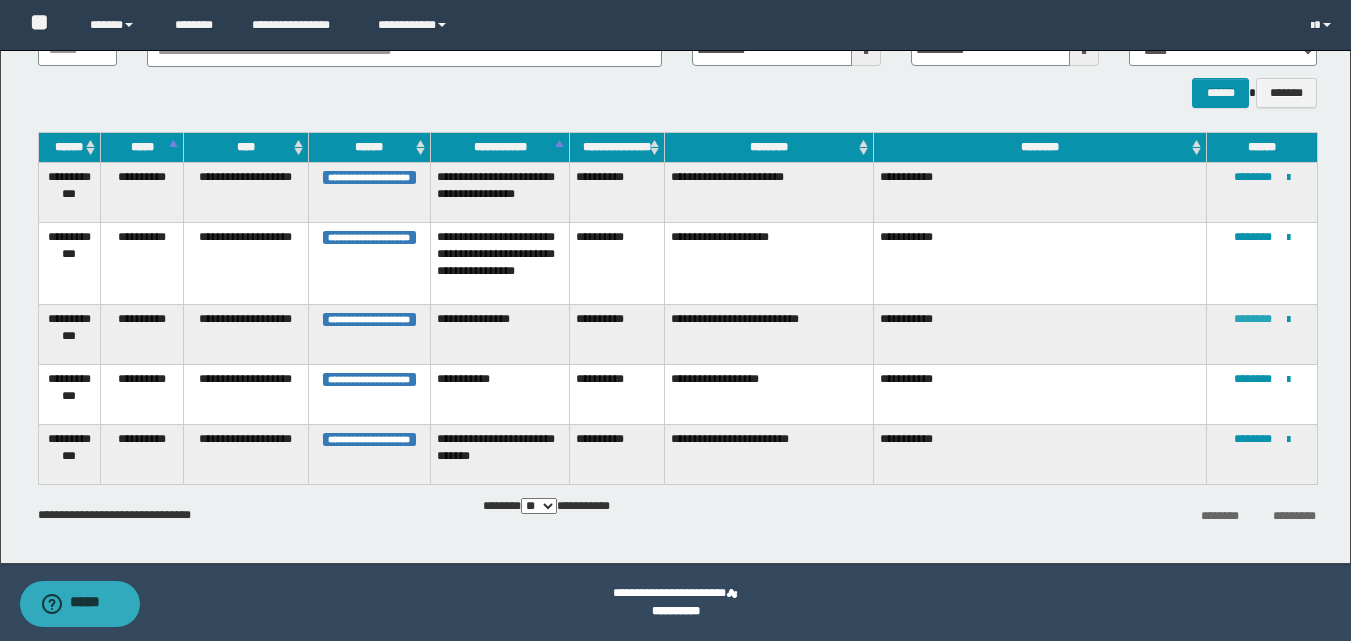 click on "********" at bounding box center [1253, 319] 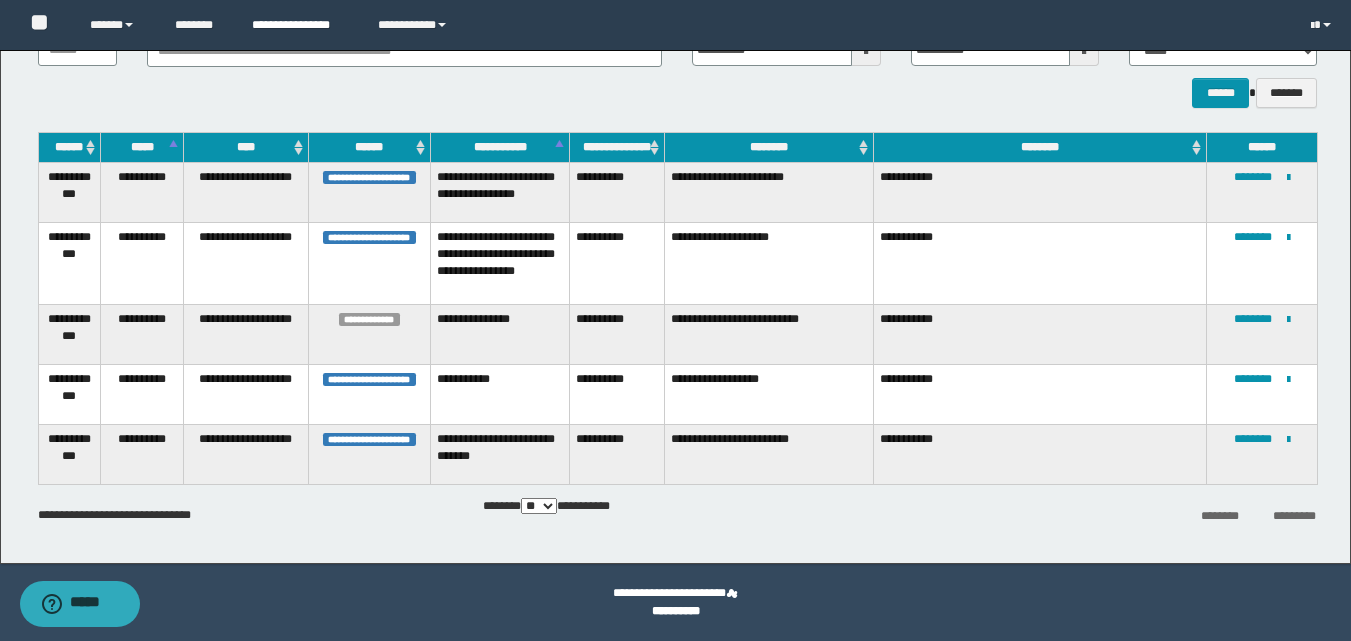 click on "**********" at bounding box center (300, 25) 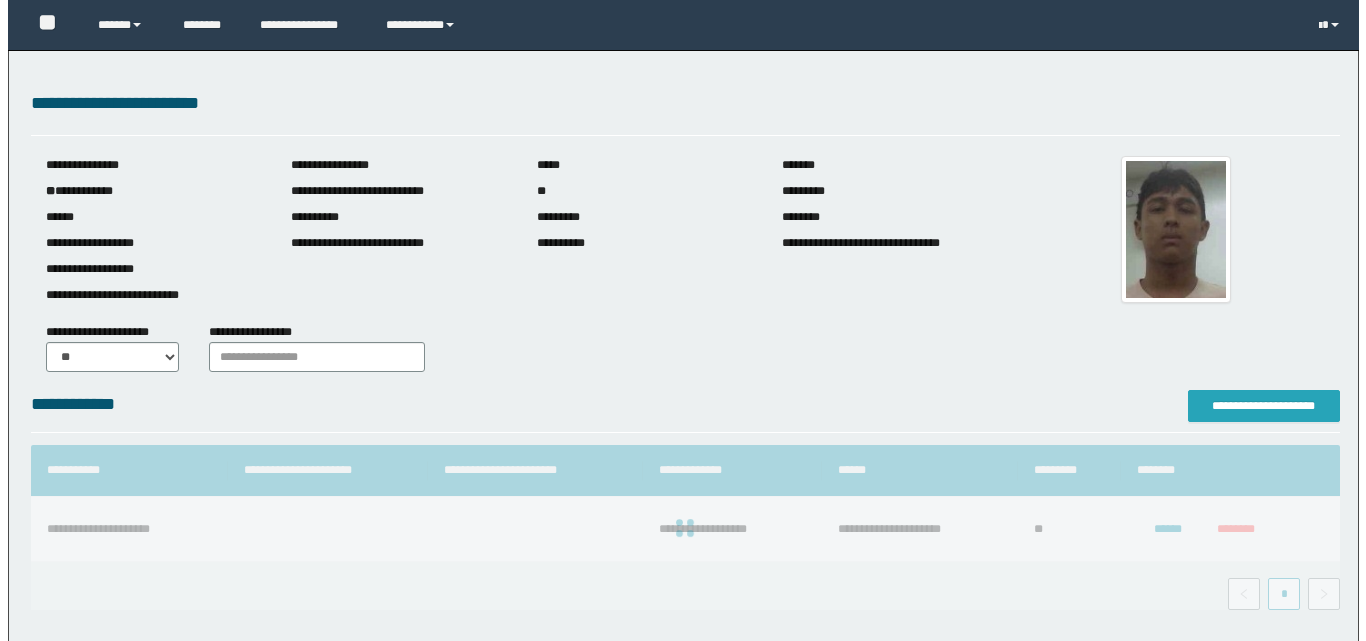 scroll, scrollTop: 0, scrollLeft: 0, axis: both 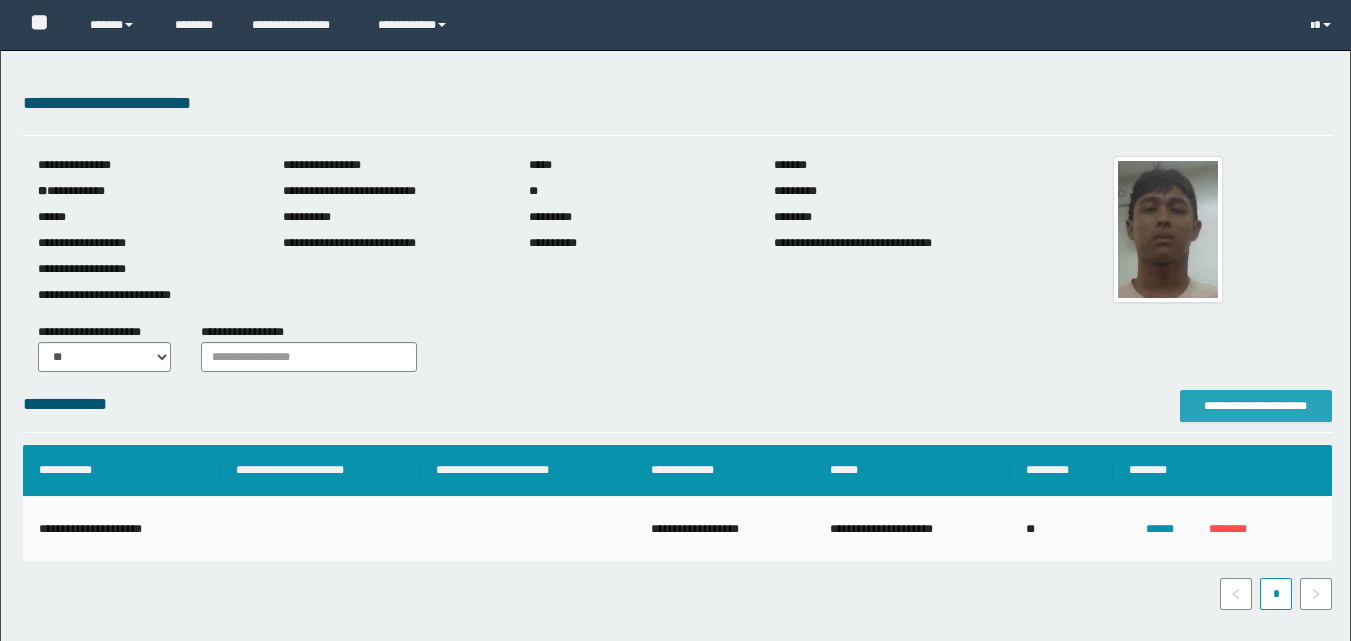 click on "**********" at bounding box center [1256, 406] 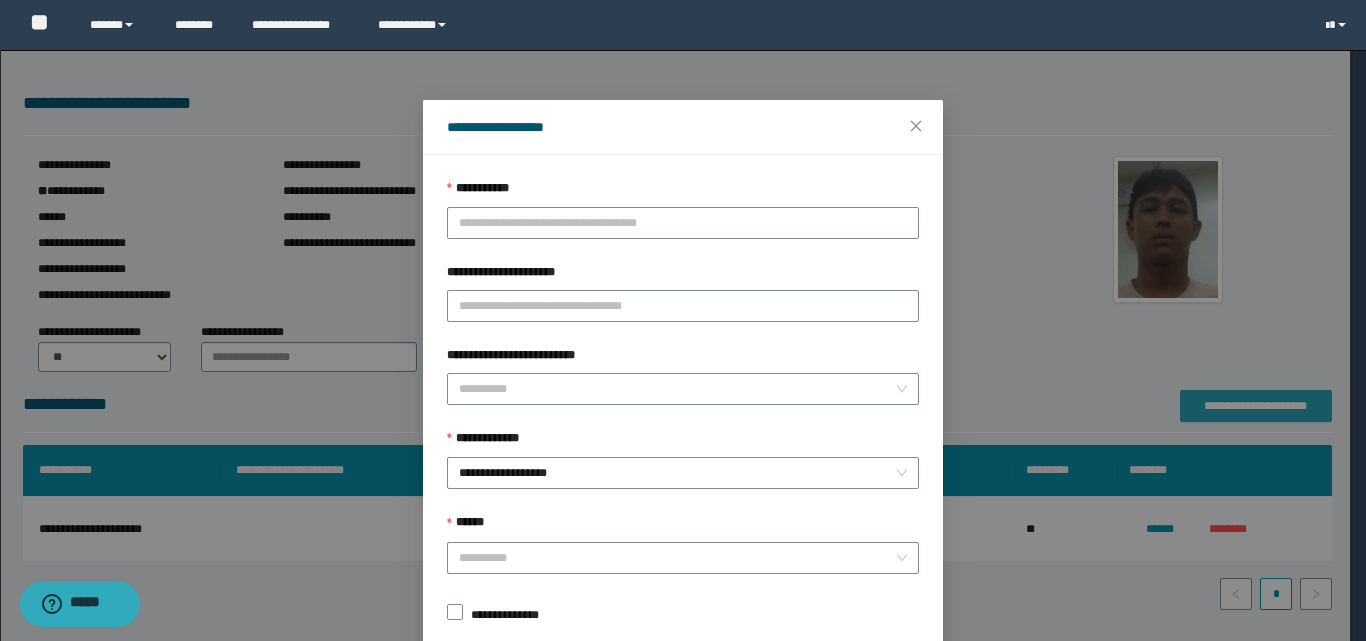 scroll, scrollTop: 0, scrollLeft: 0, axis: both 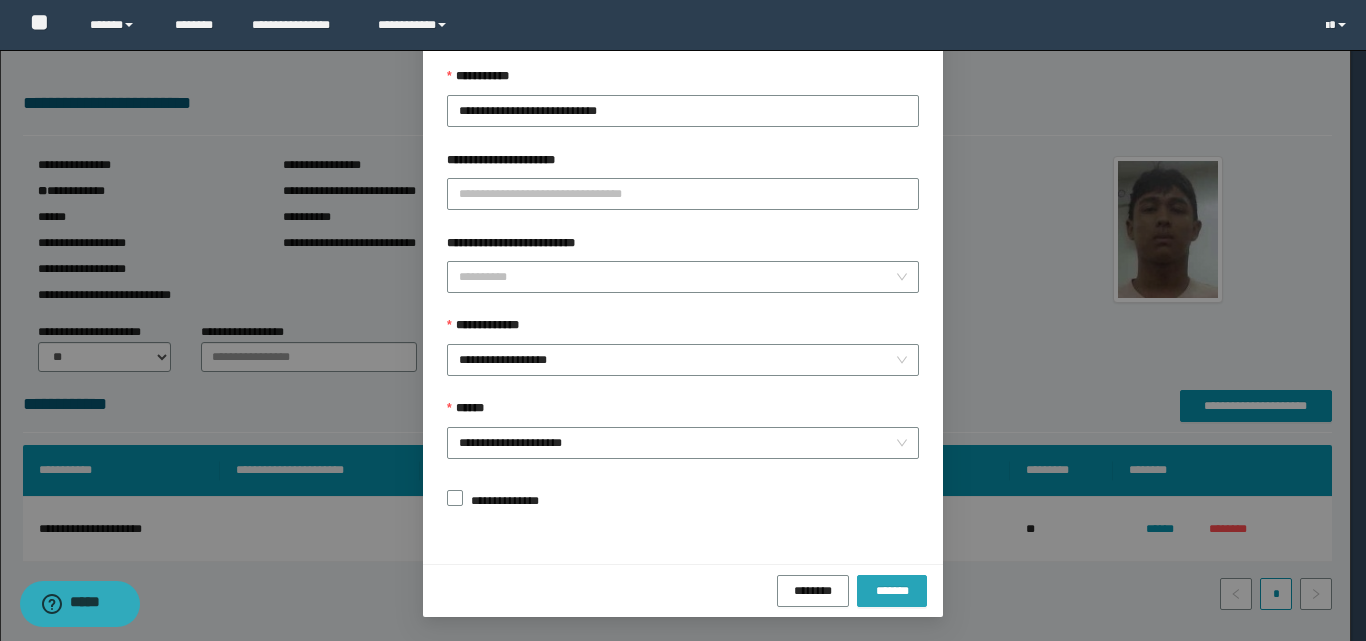 click on "*******" at bounding box center (892, 590) 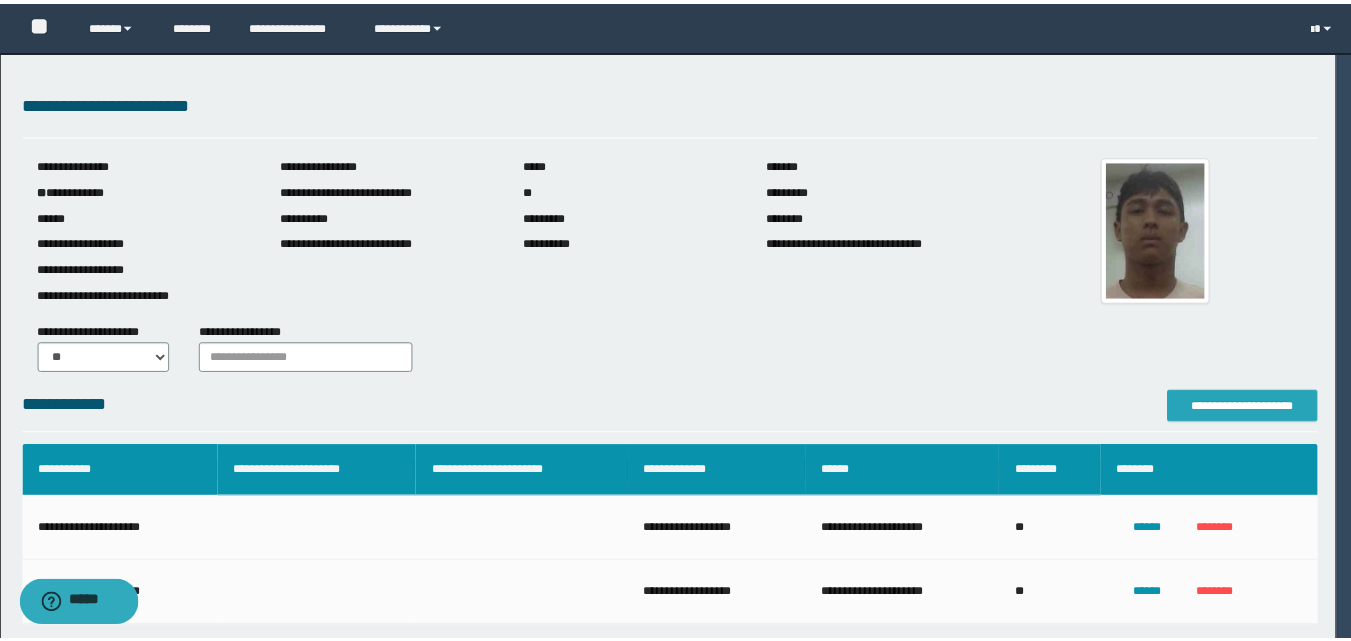 scroll, scrollTop: 0, scrollLeft: 0, axis: both 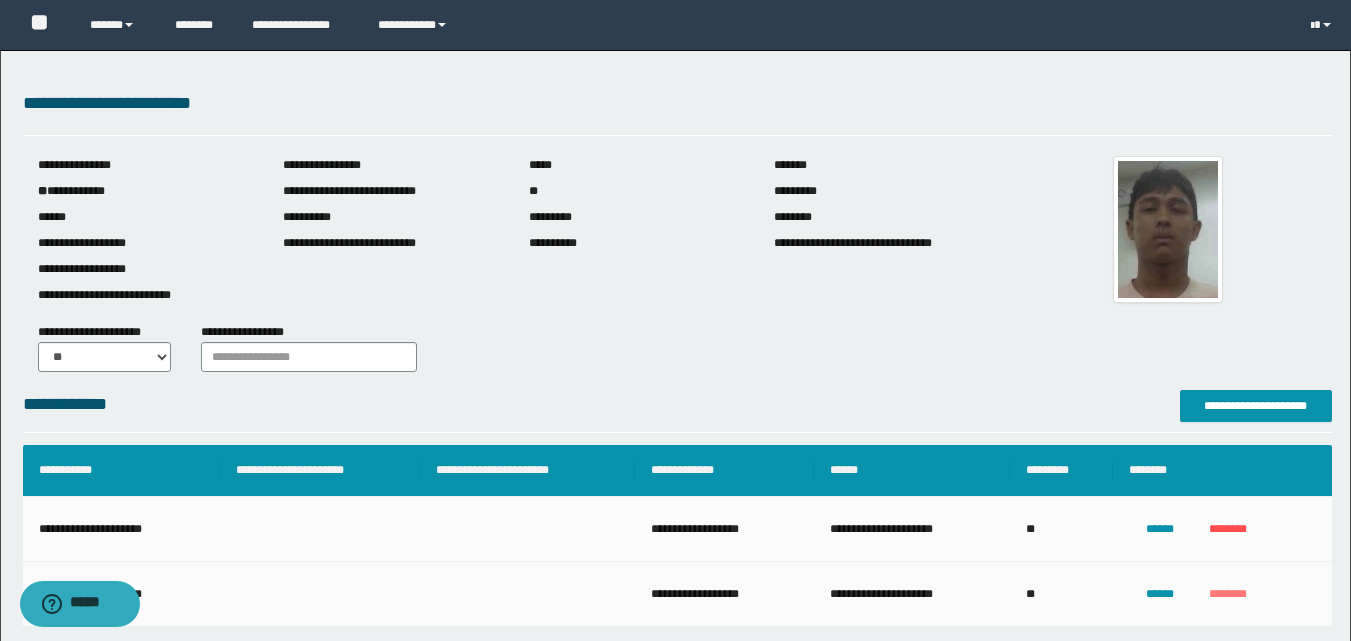 click on "********" at bounding box center [1228, 594] 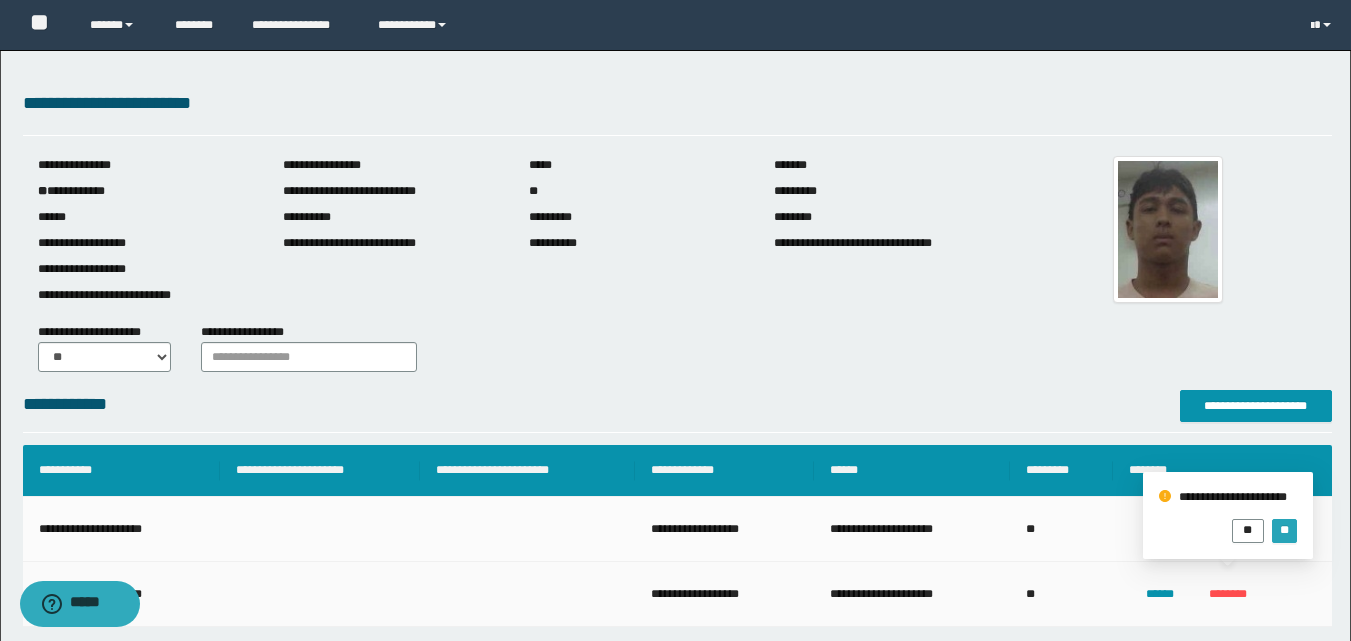 click on "**" at bounding box center [1284, 530] 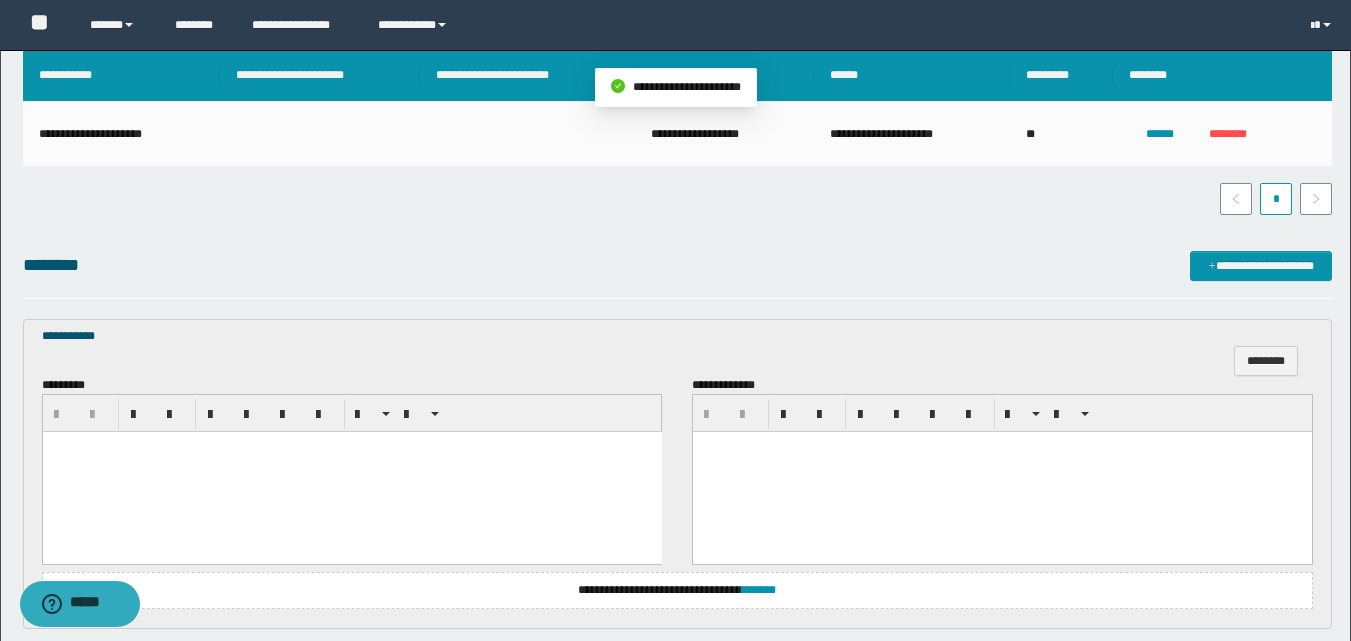scroll, scrollTop: 400, scrollLeft: 0, axis: vertical 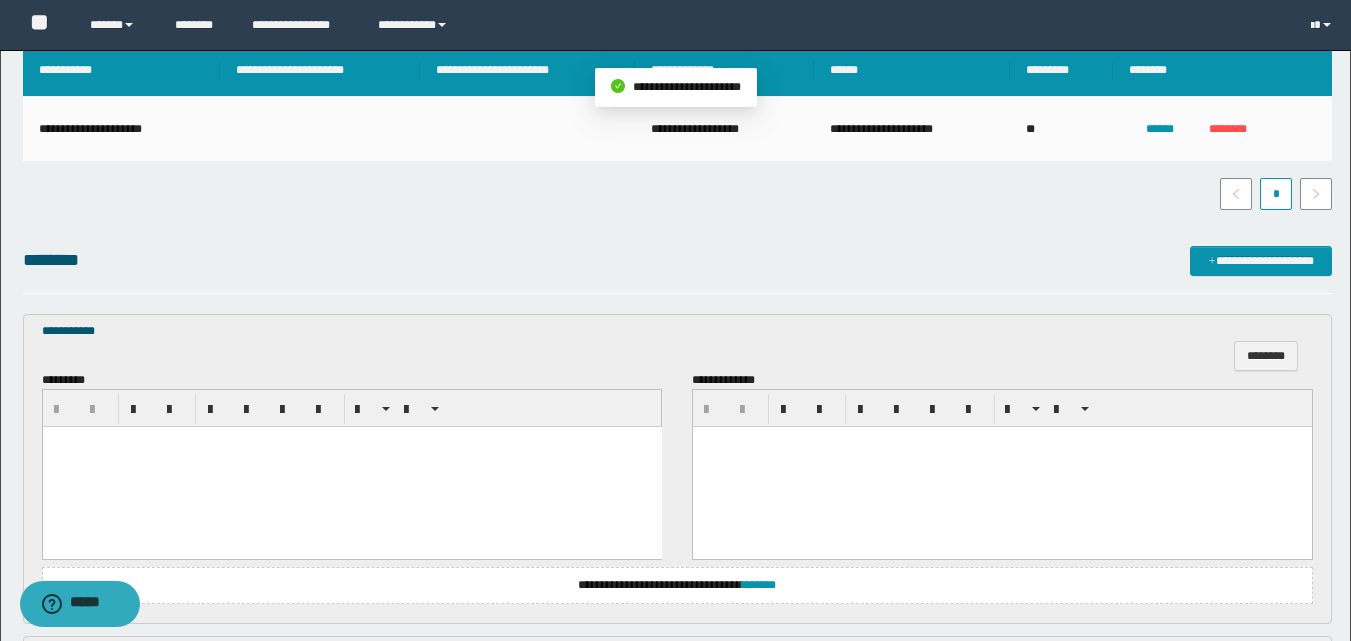 click at bounding box center (351, 467) 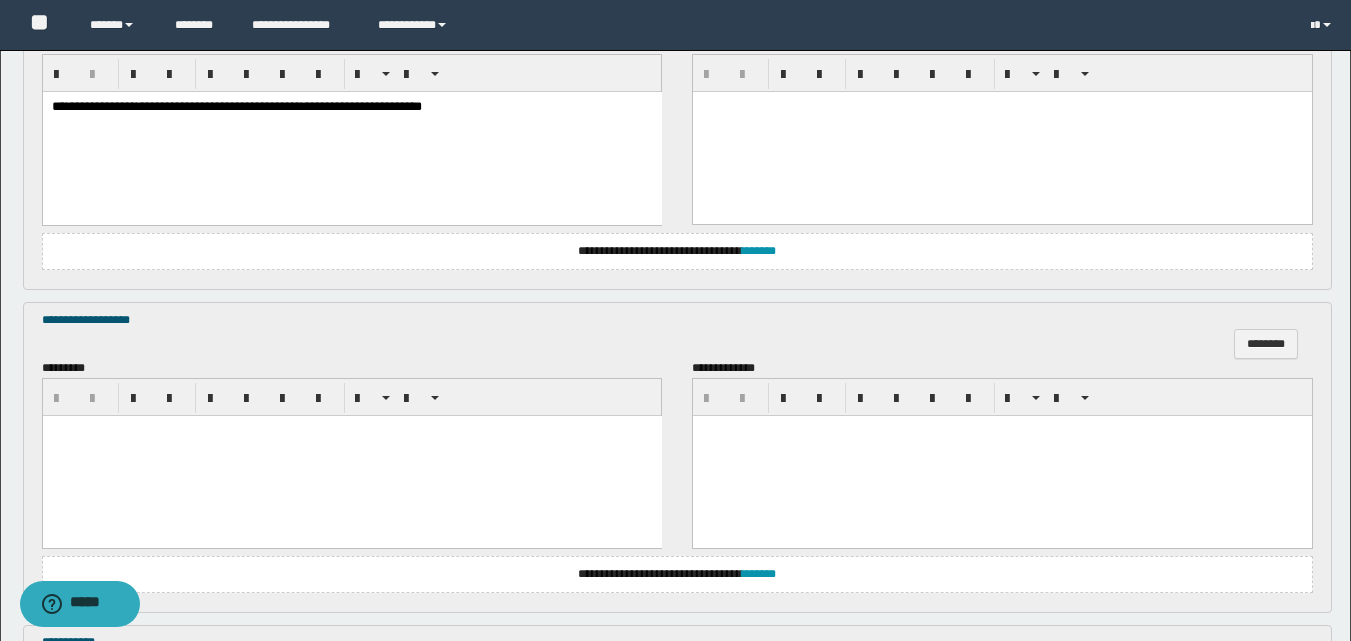 scroll, scrollTop: 800, scrollLeft: 0, axis: vertical 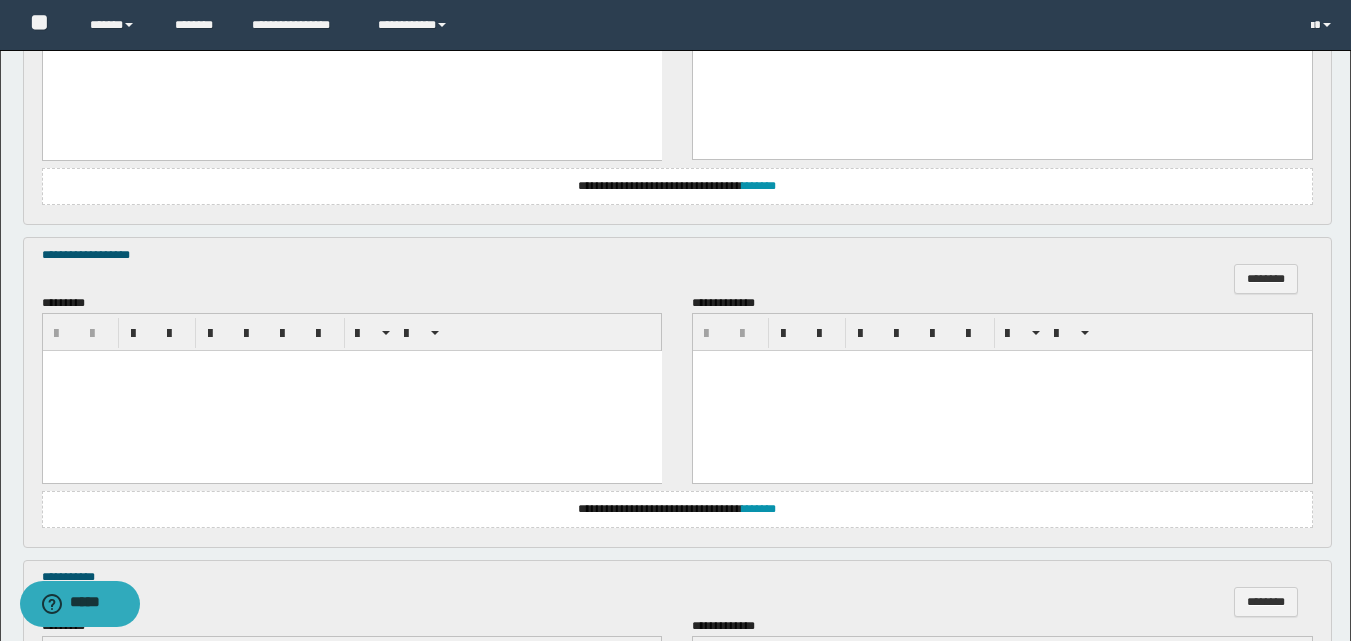 click at bounding box center [351, 391] 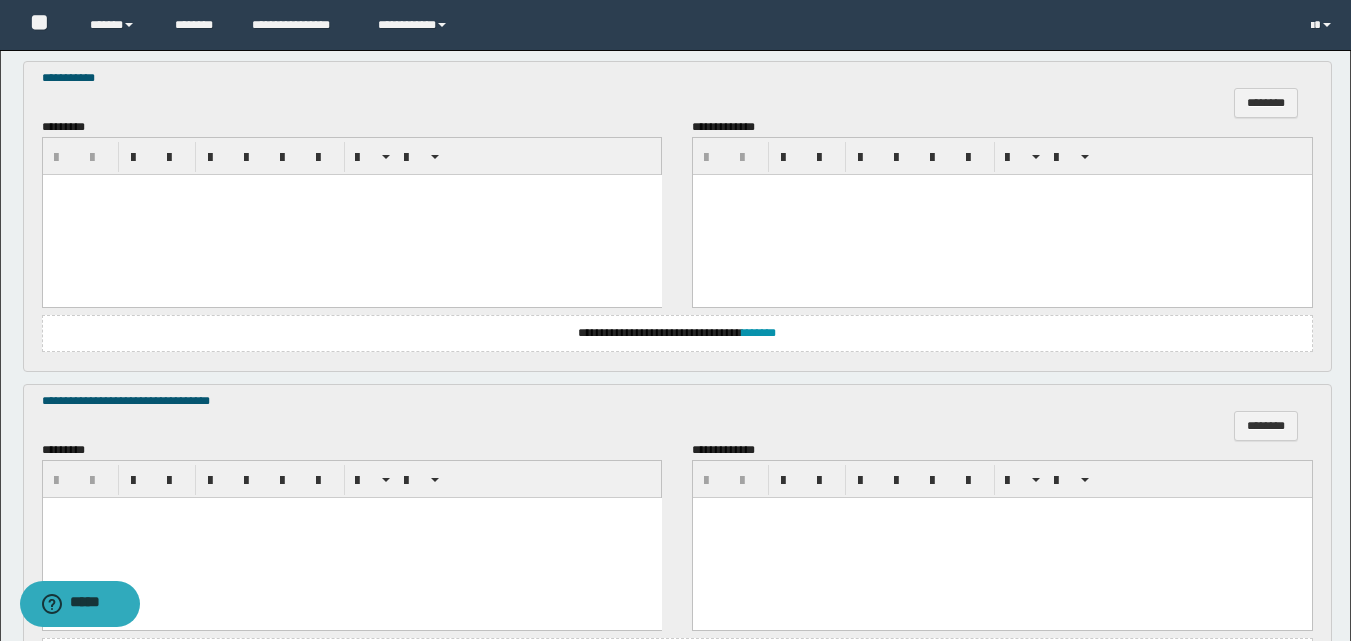 scroll, scrollTop: 800, scrollLeft: 0, axis: vertical 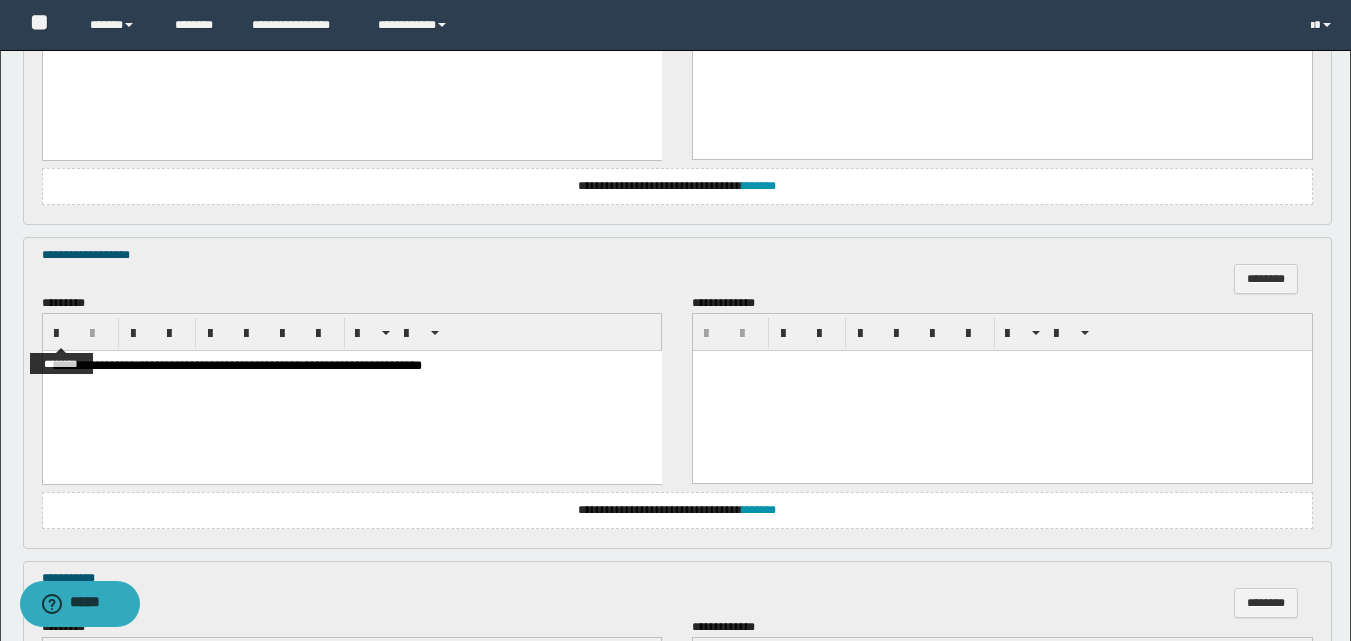 drag, startPoint x: 56, startPoint y: 333, endPoint x: 81, endPoint y: 300, distance: 41.400482 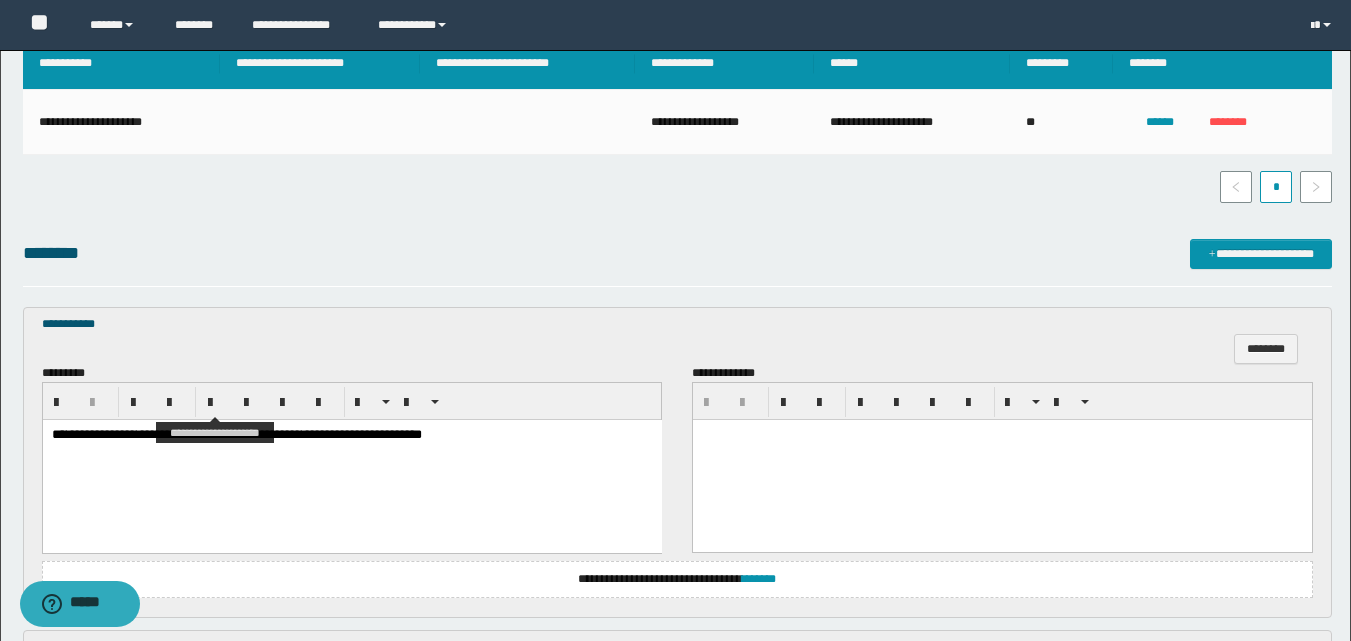 scroll, scrollTop: 100, scrollLeft: 0, axis: vertical 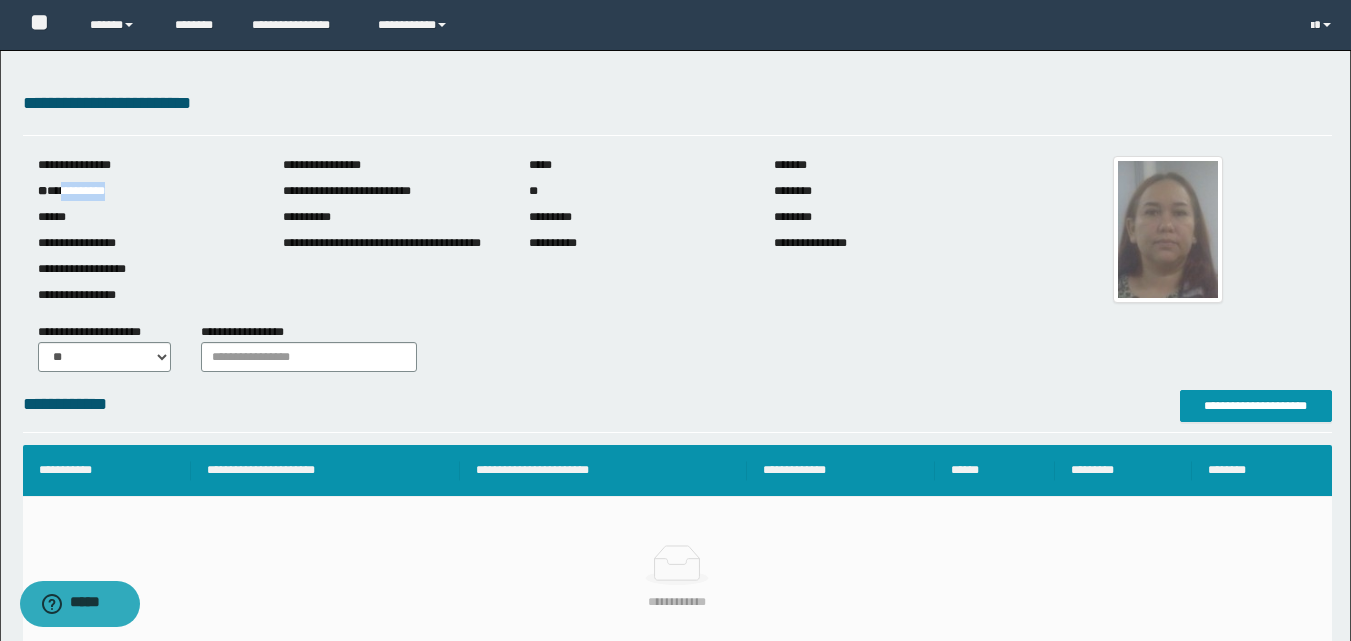 drag, startPoint x: 126, startPoint y: 191, endPoint x: 62, endPoint y: 195, distance: 64.12488 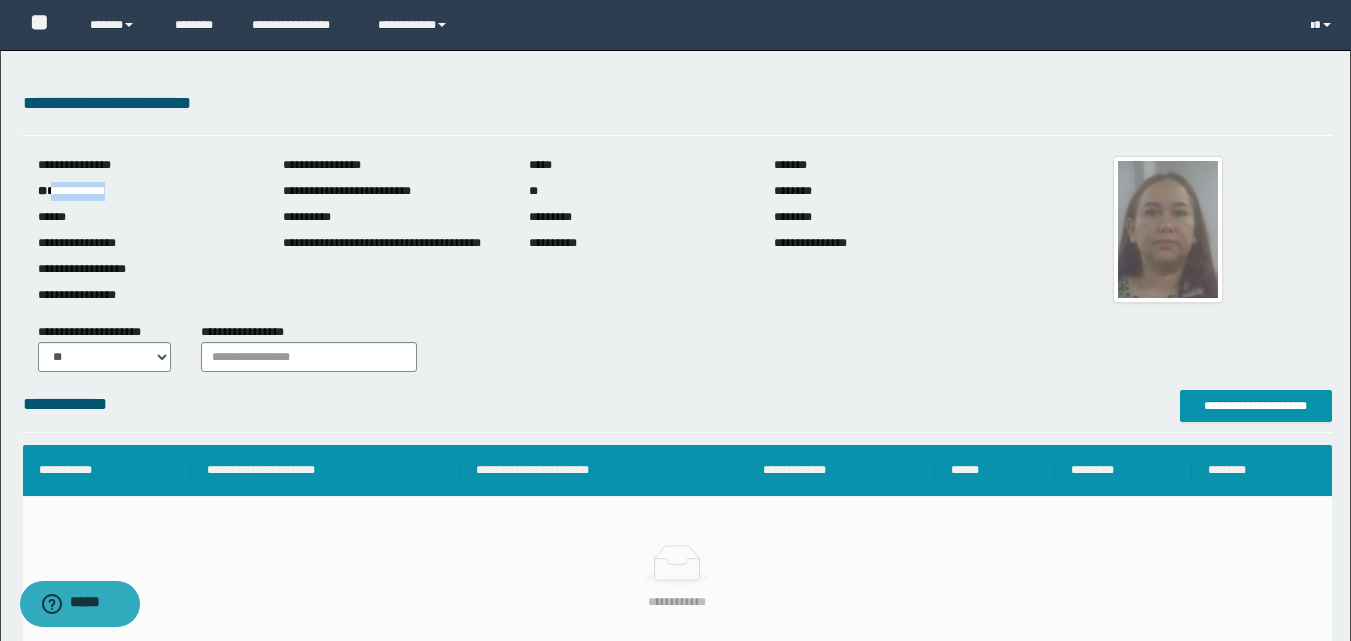 drag, startPoint x: 102, startPoint y: 191, endPoint x: 54, endPoint y: 191, distance: 48 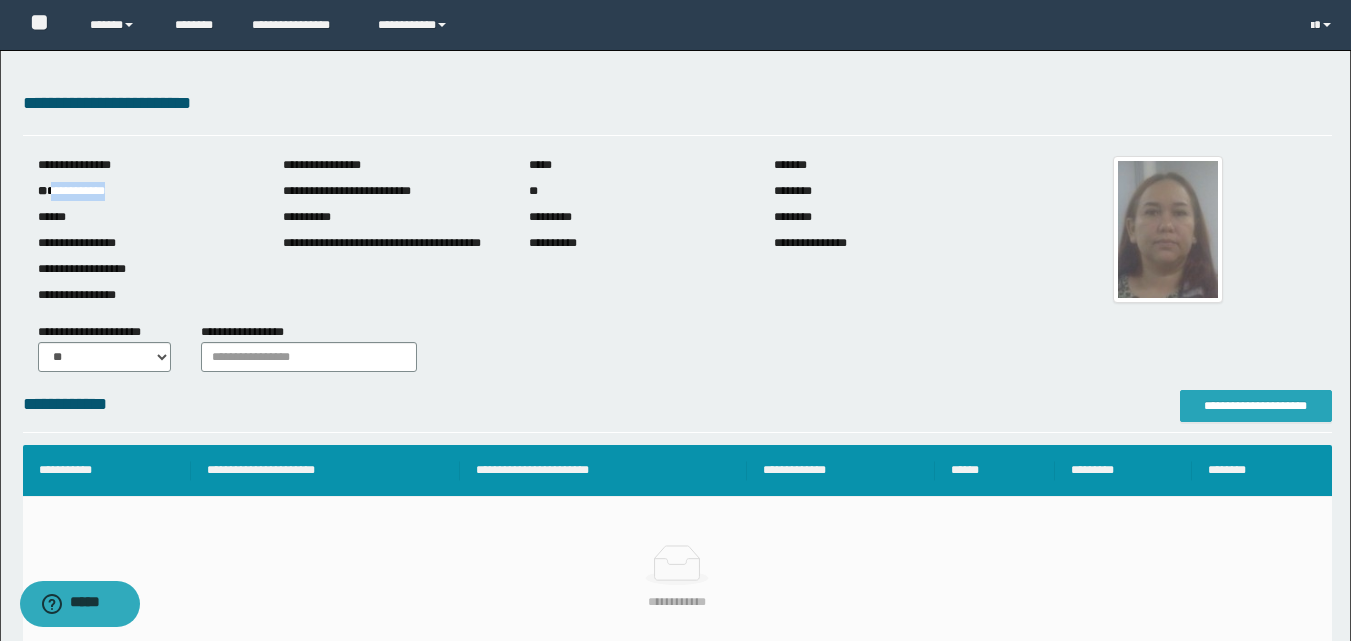 click on "**********" at bounding box center [1256, 406] 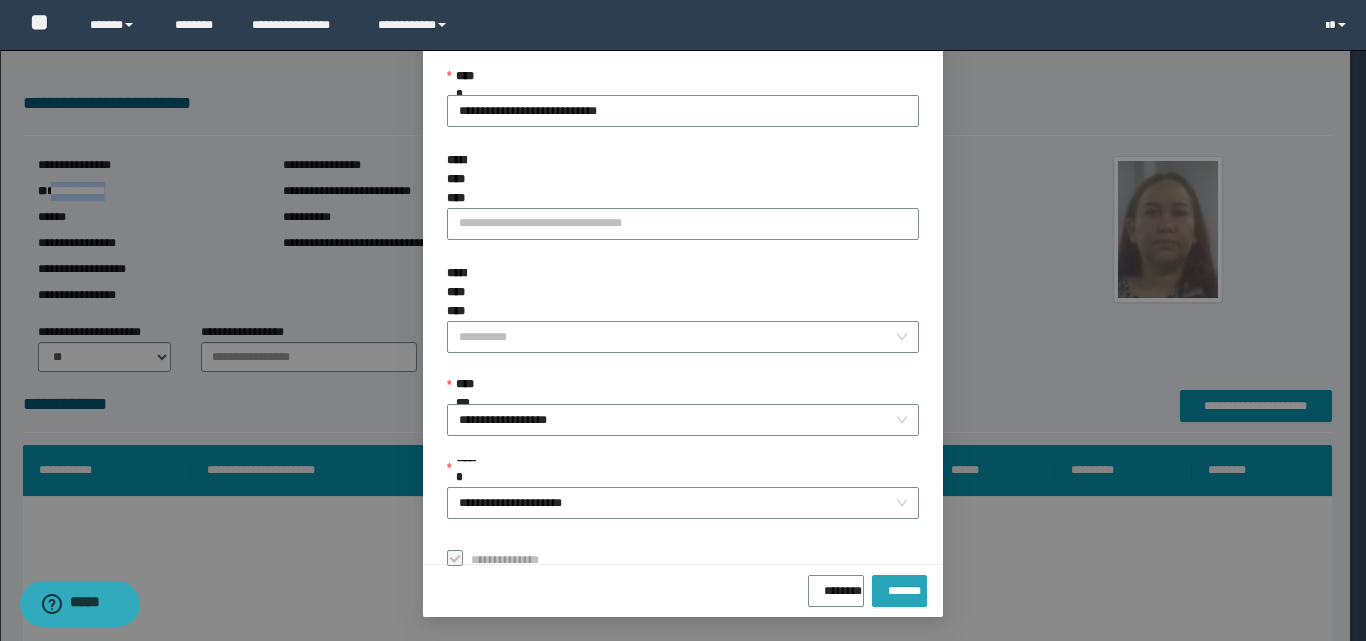click on "*******" at bounding box center (899, 587) 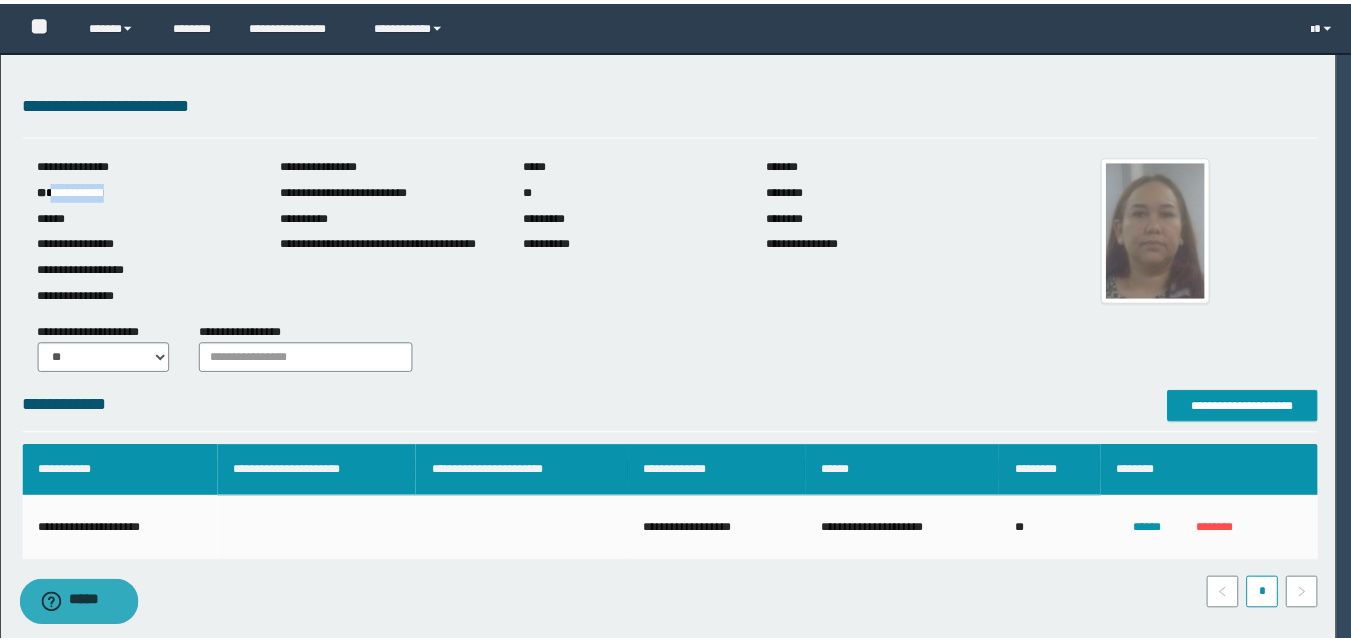 scroll, scrollTop: 64, scrollLeft: 0, axis: vertical 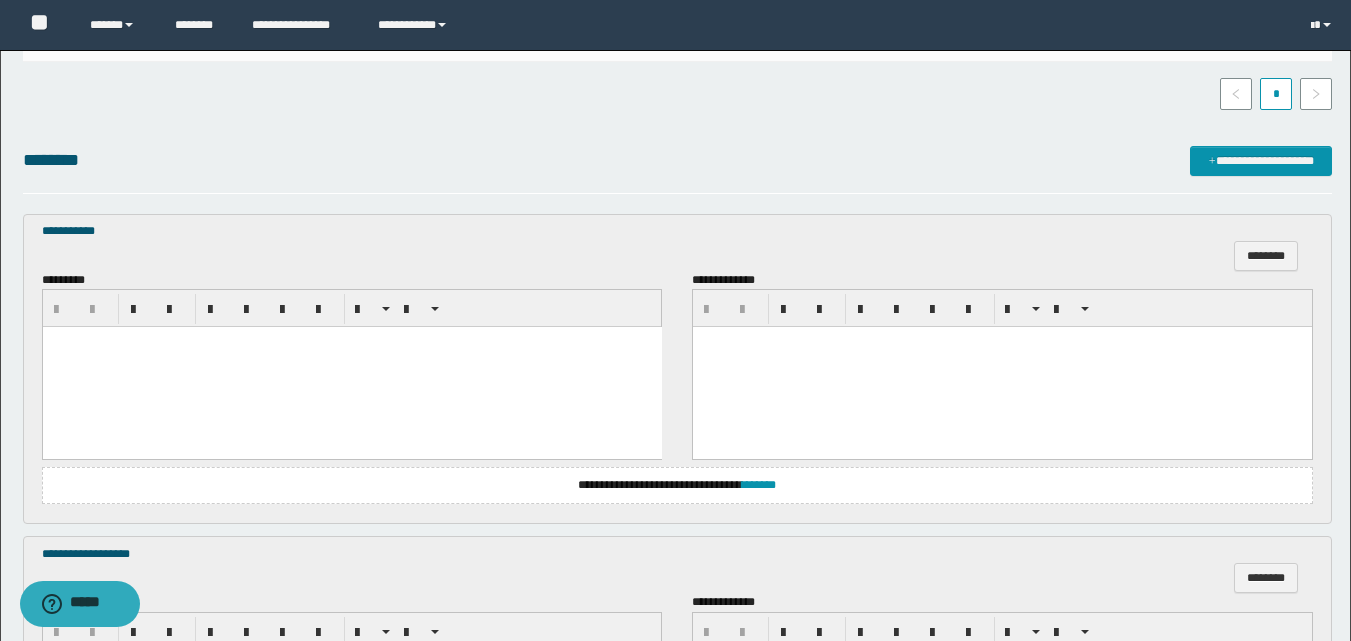click at bounding box center [351, 367] 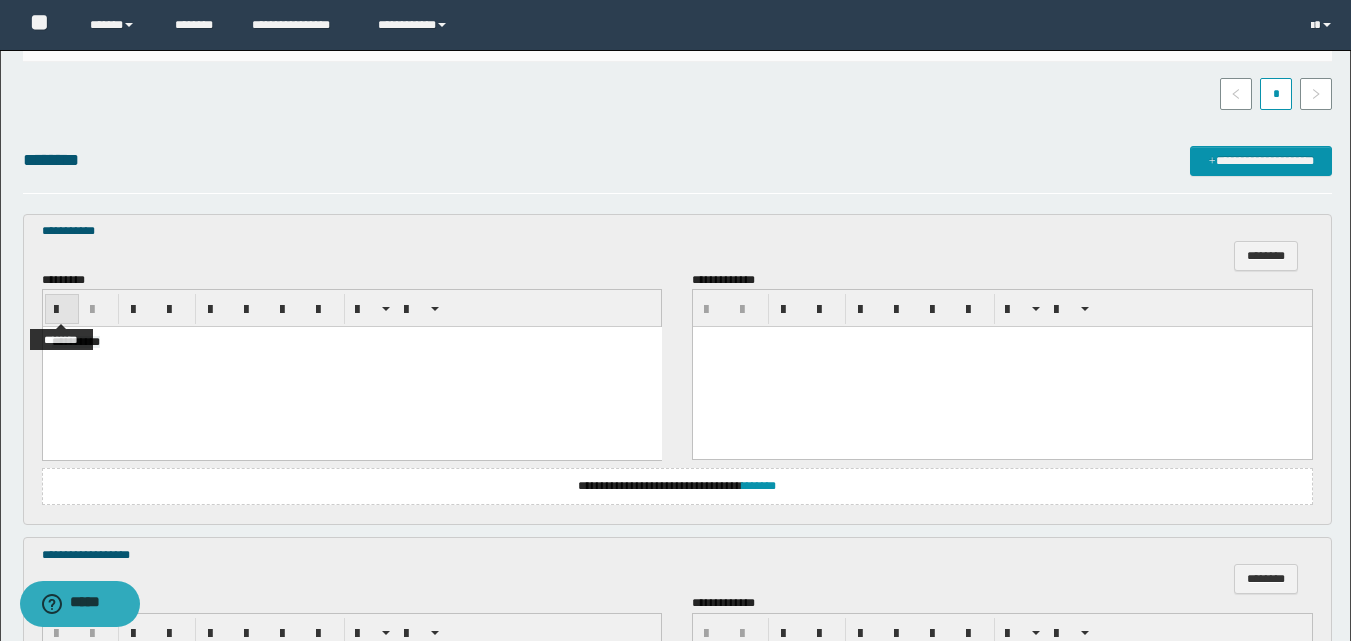 click at bounding box center [62, 310] 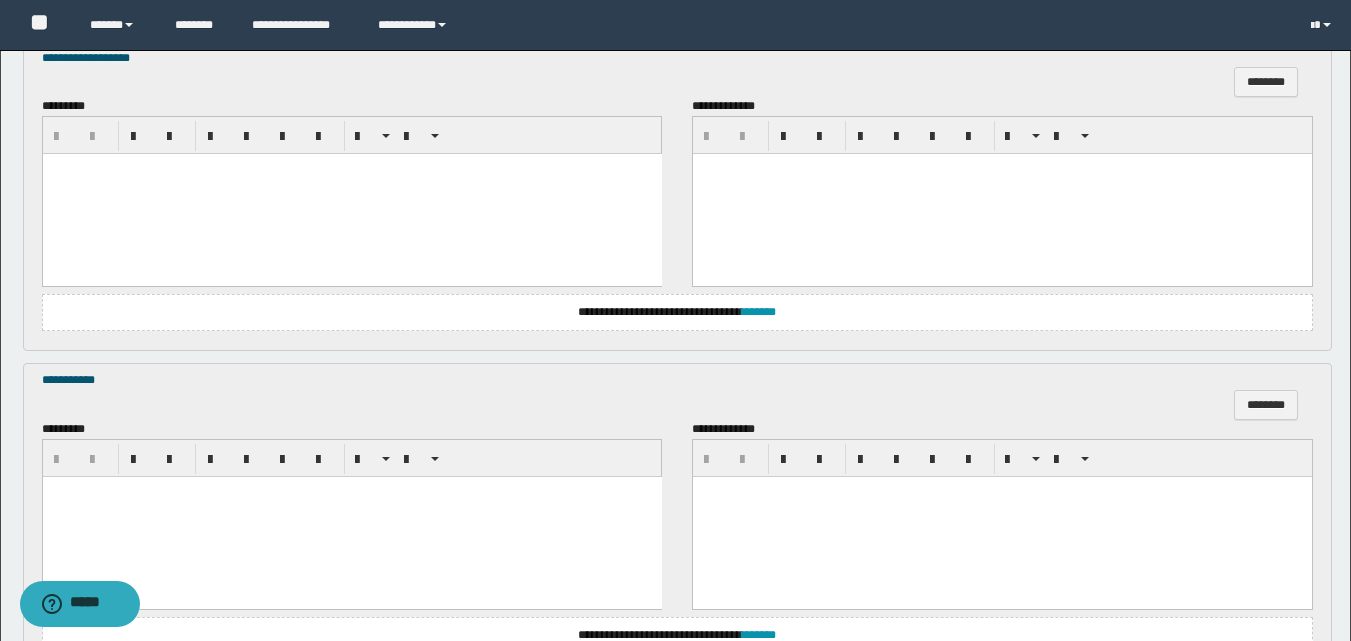 scroll, scrollTop: 1000, scrollLeft: 0, axis: vertical 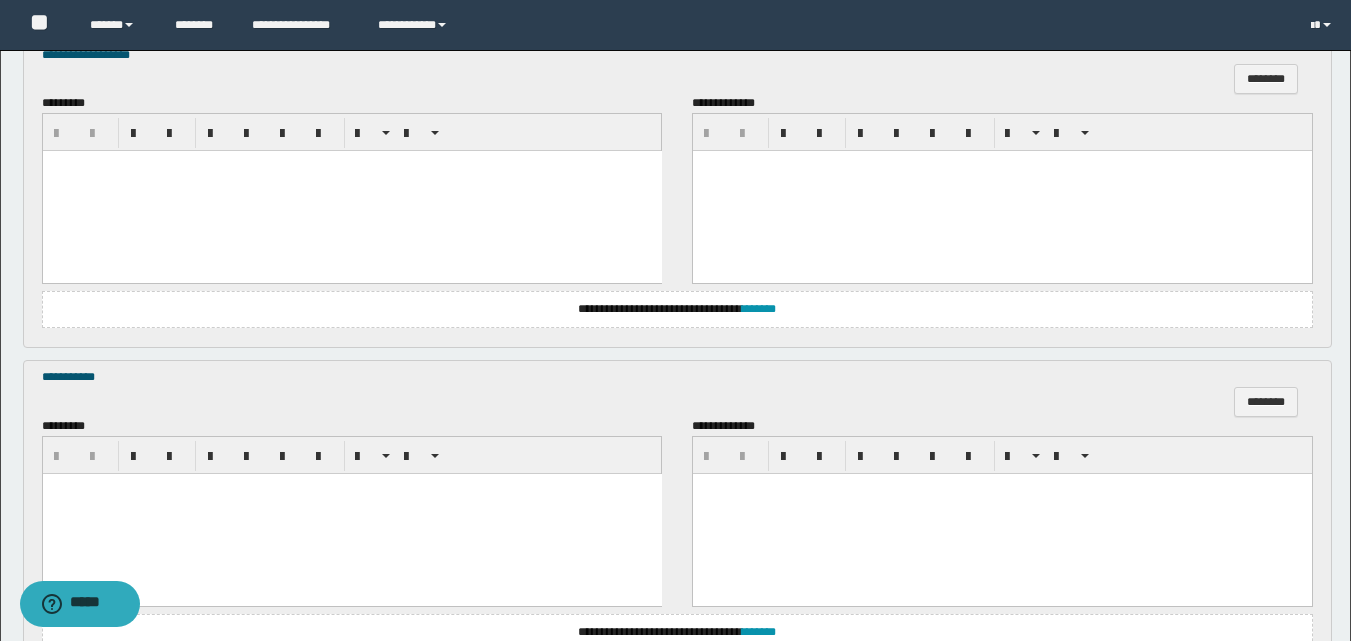 click at bounding box center (351, 191) 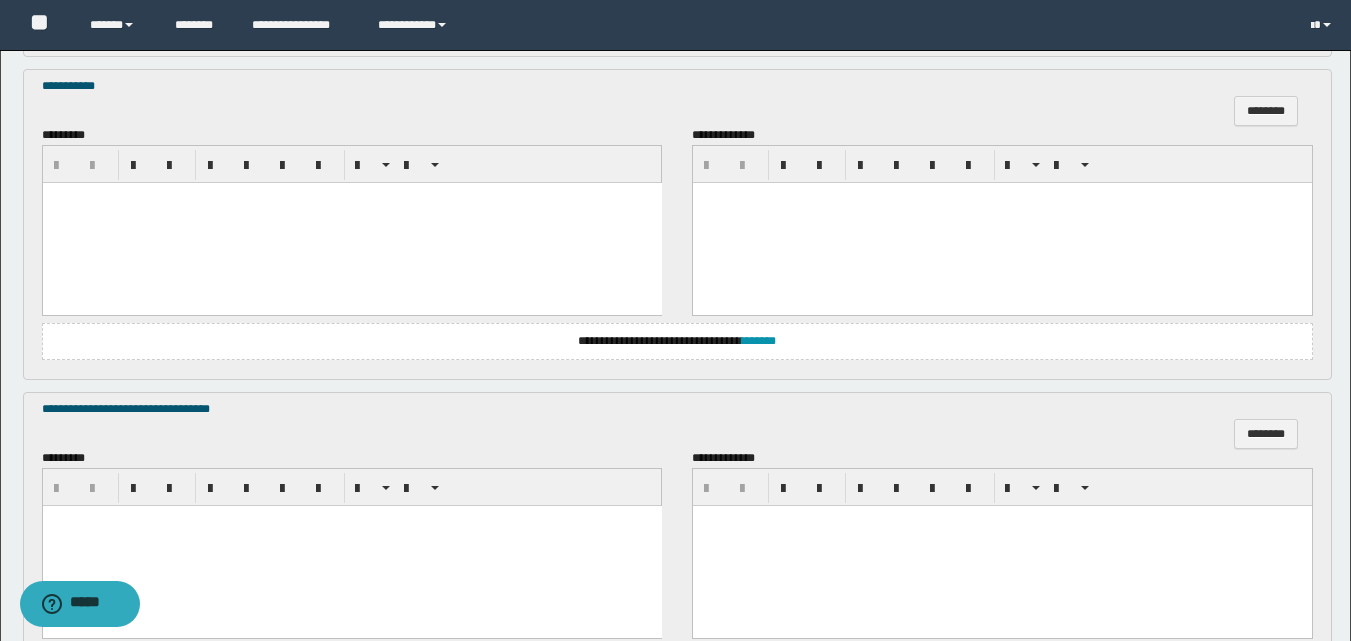 scroll, scrollTop: 1300, scrollLeft: 0, axis: vertical 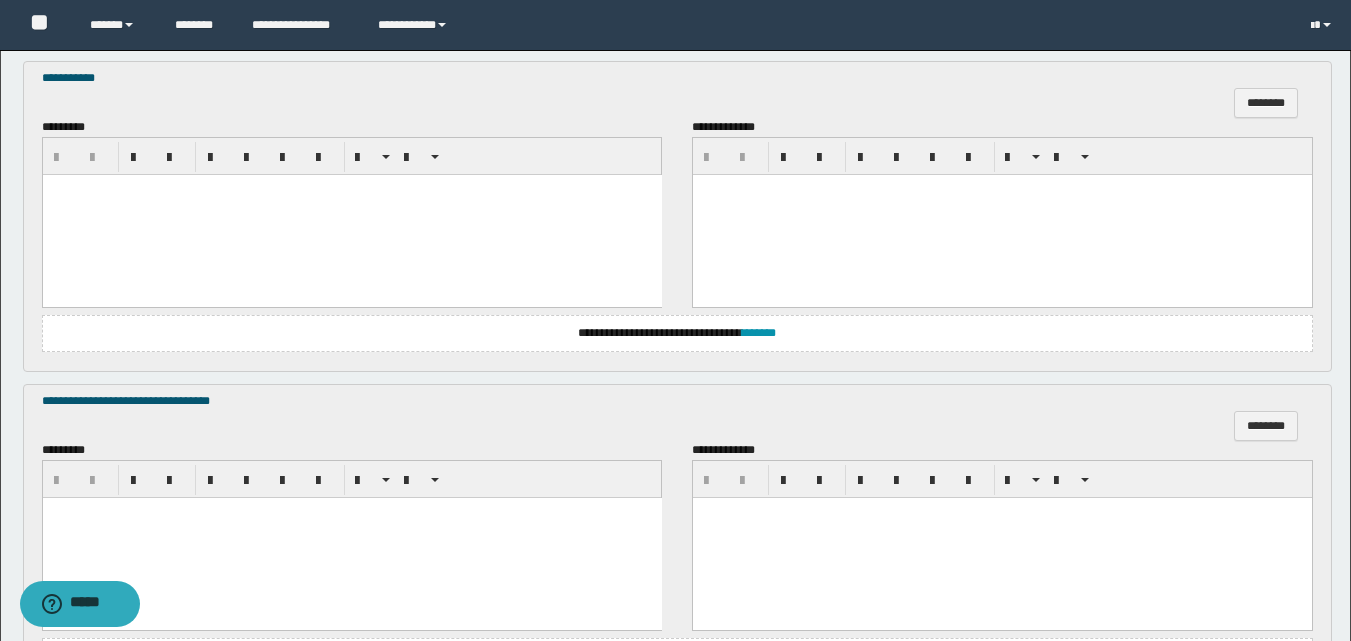 click at bounding box center [351, 214] 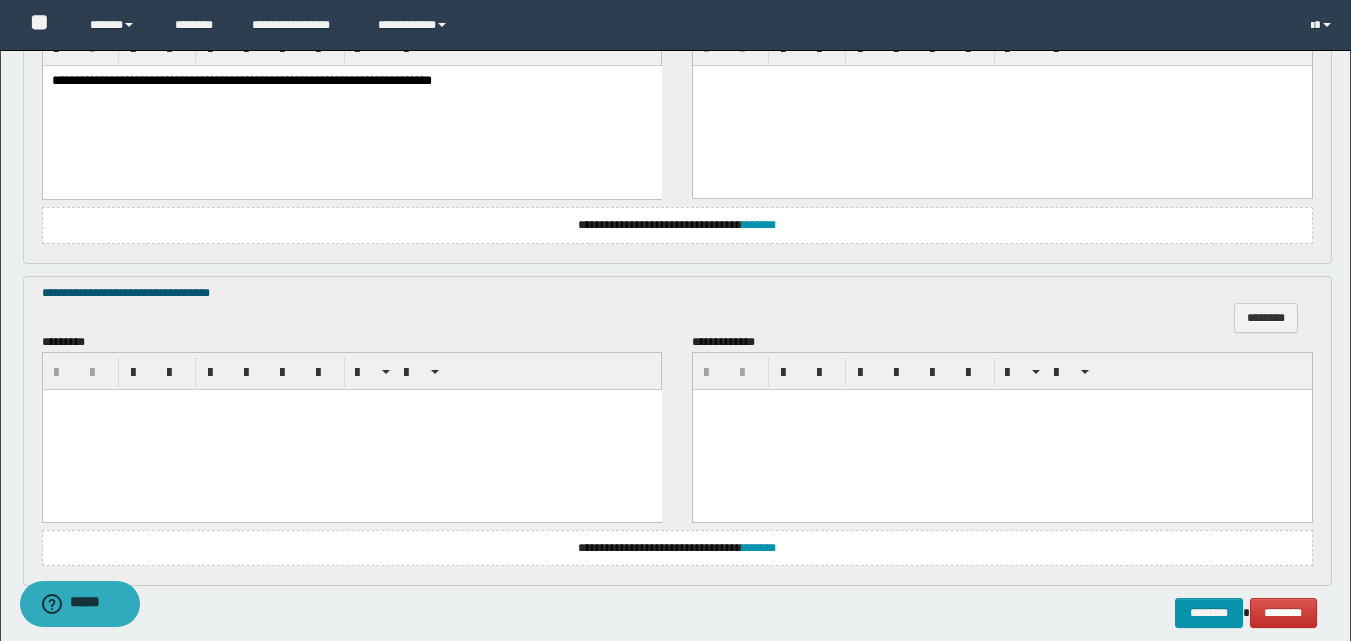 scroll, scrollTop: 1500, scrollLeft: 0, axis: vertical 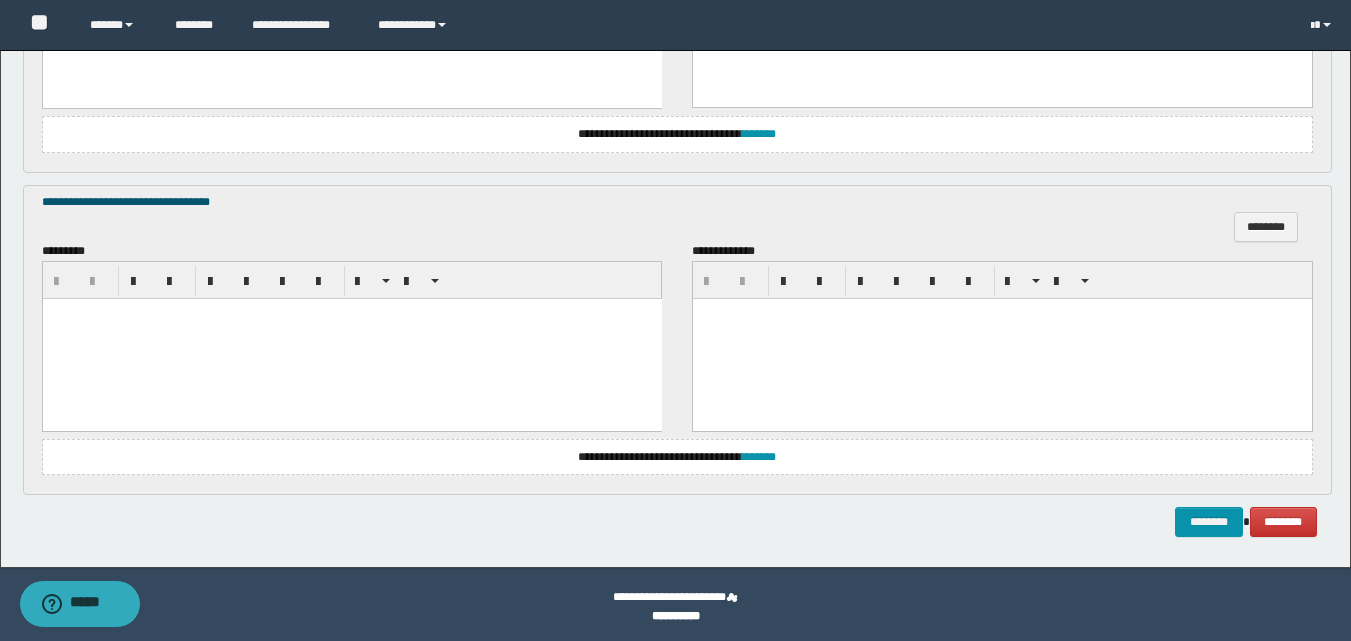 click at bounding box center [351, 338] 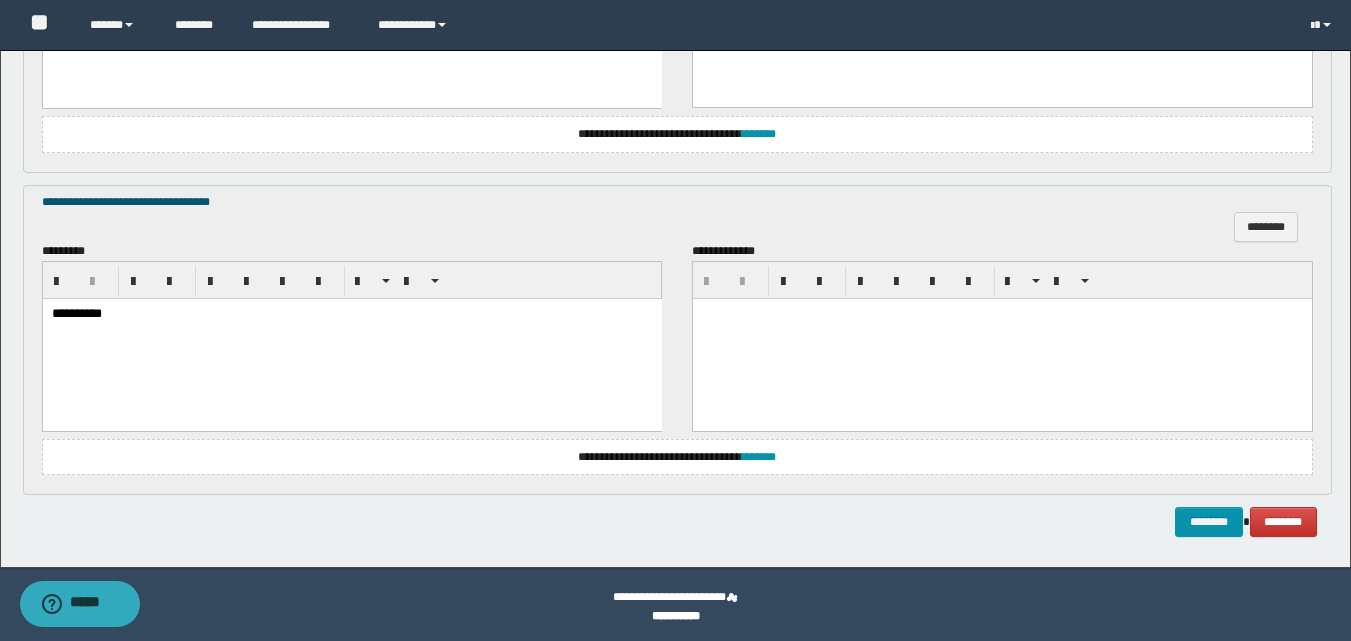 scroll, scrollTop: 1505, scrollLeft: 0, axis: vertical 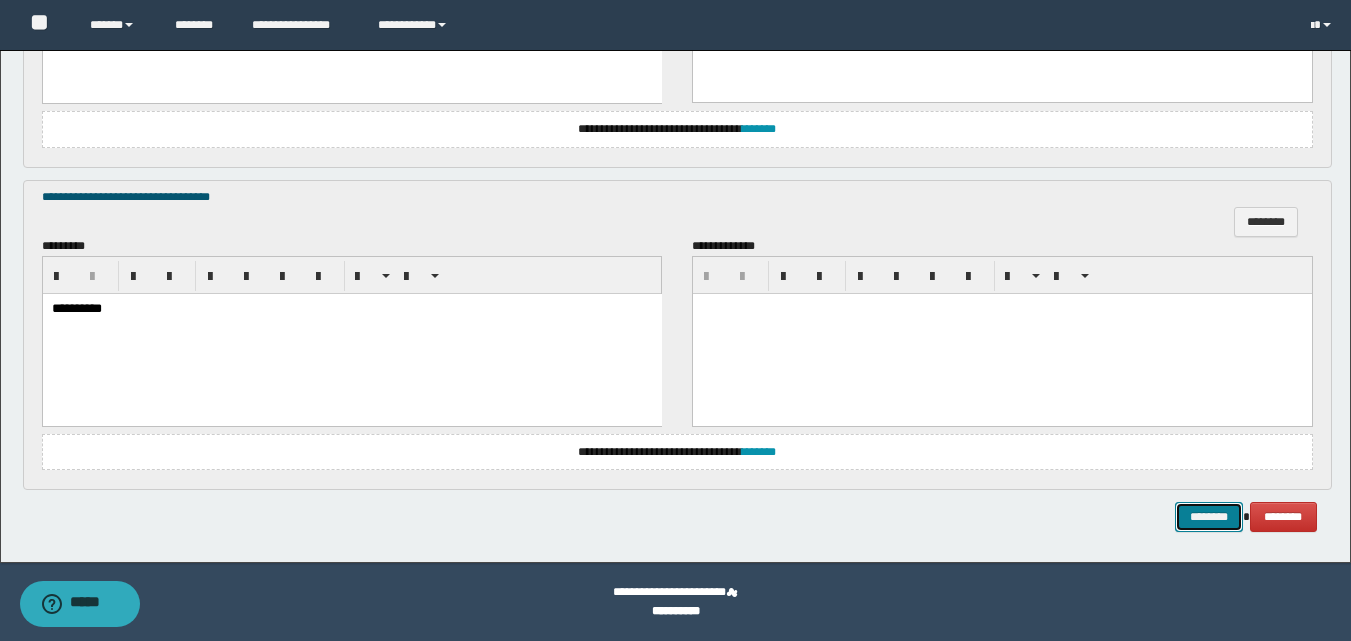 click on "********" at bounding box center [1209, 517] 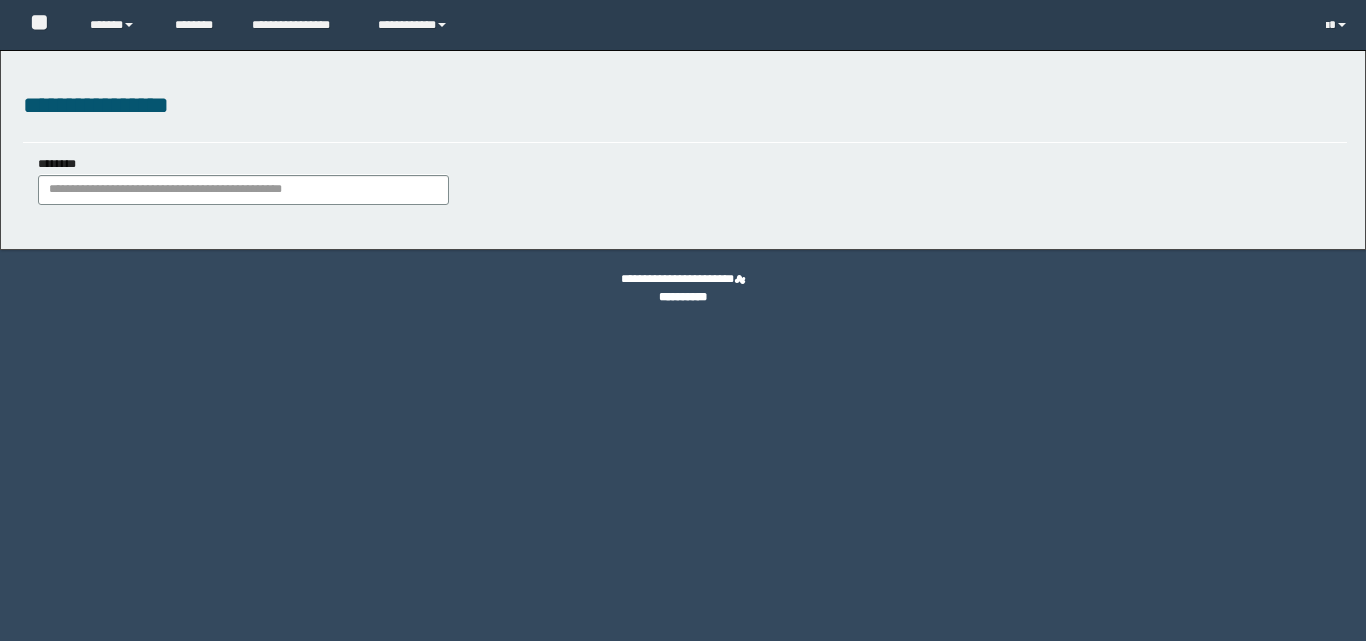 scroll, scrollTop: 0, scrollLeft: 0, axis: both 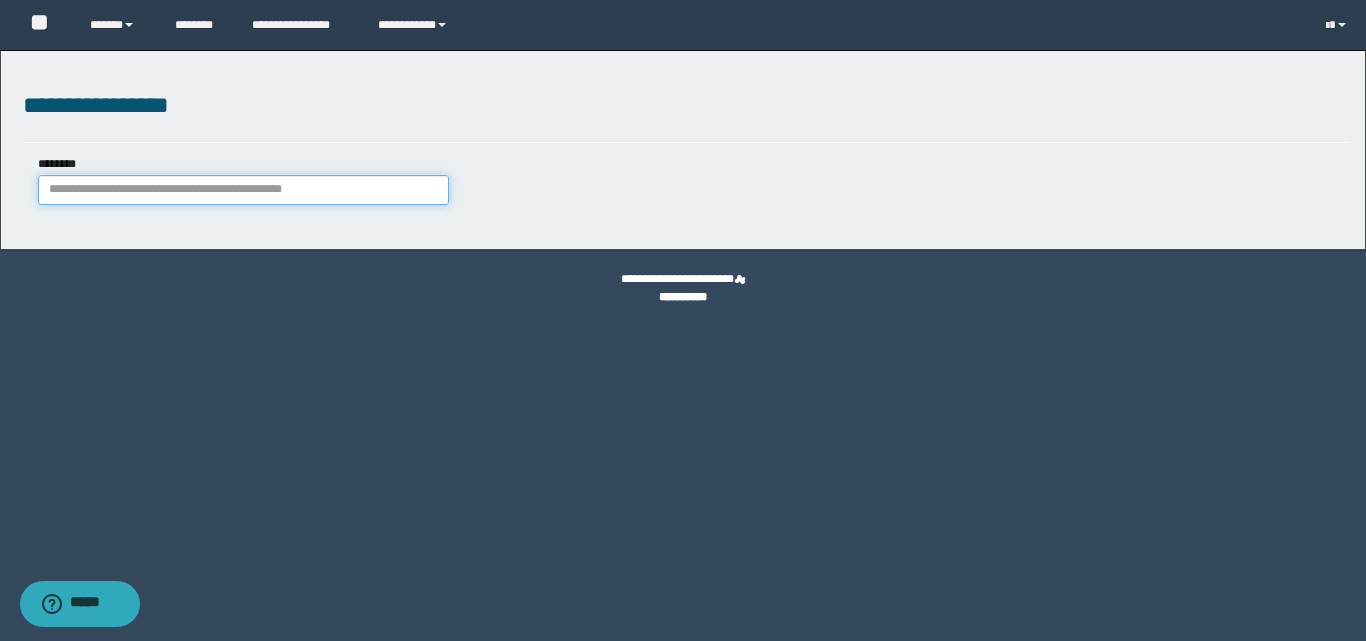 paste on "**********" 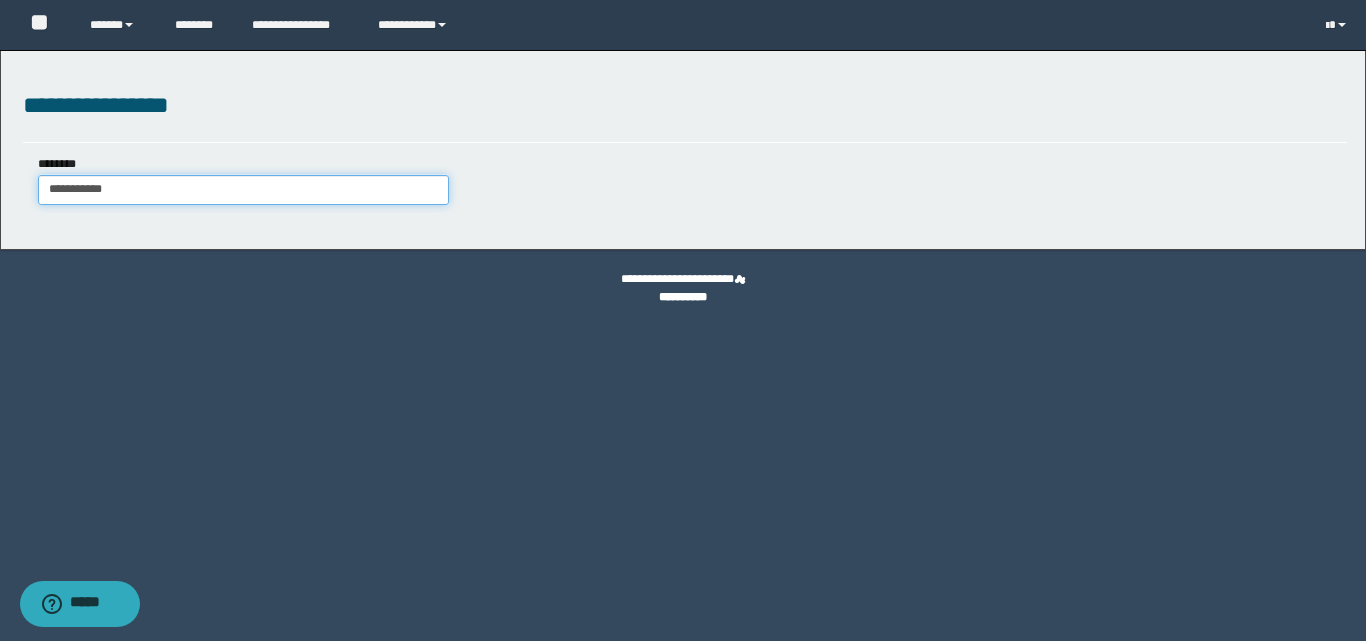 click on "**********" at bounding box center [243, 190] 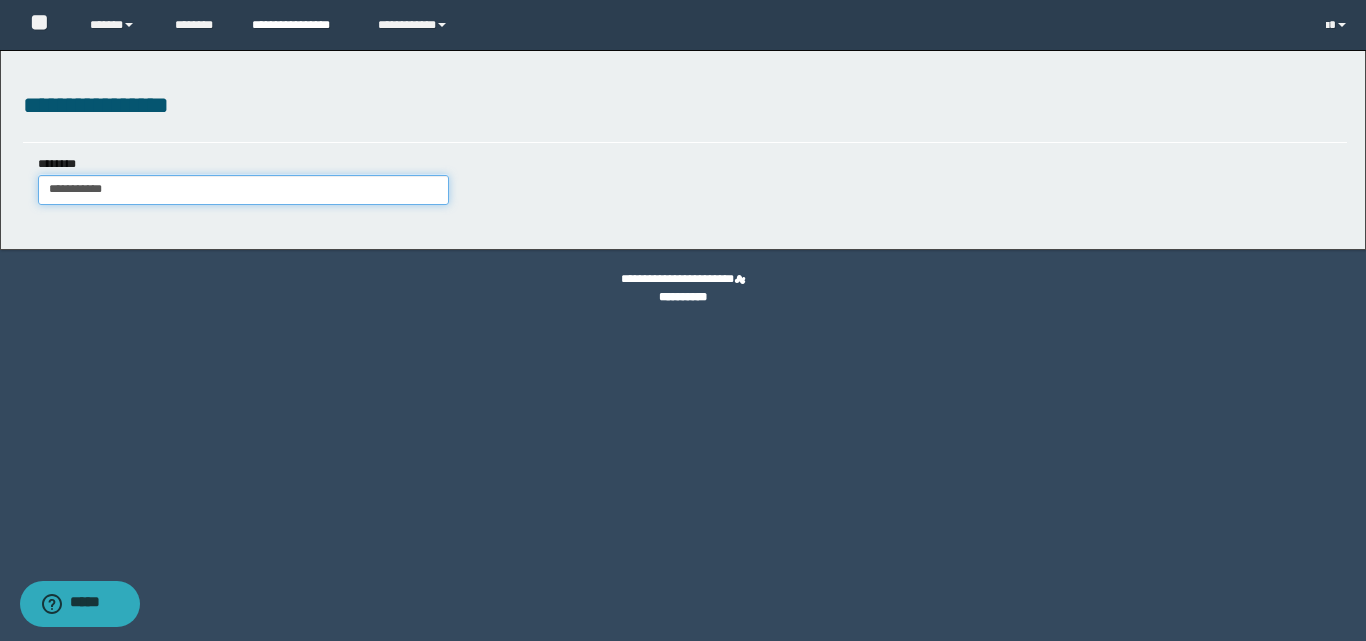 type on "**********" 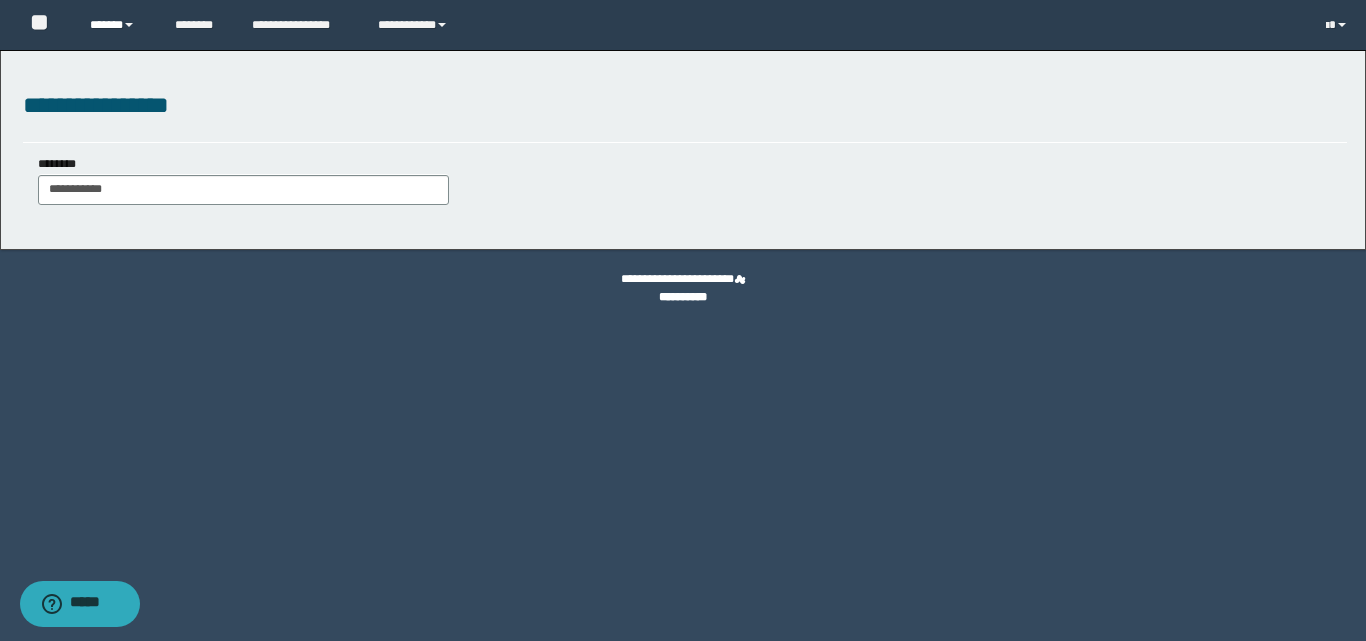 click on "******" at bounding box center [117, 25] 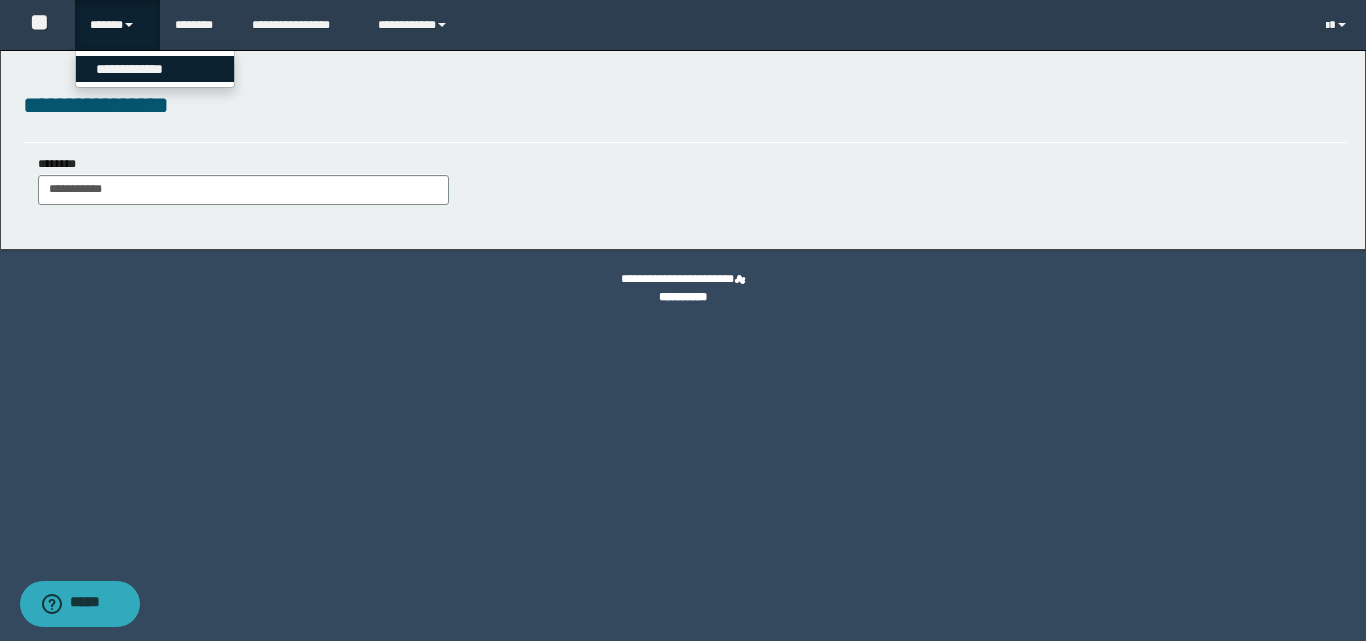 click on "**********" at bounding box center (155, 69) 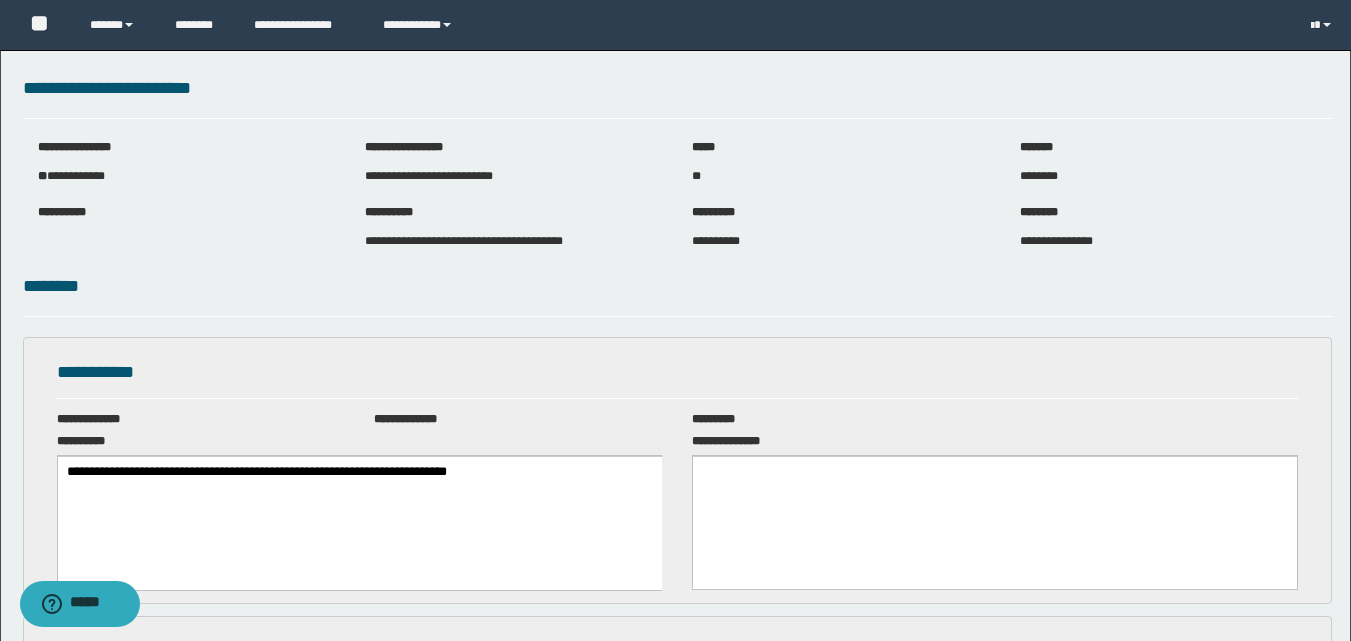 scroll, scrollTop: 0, scrollLeft: 0, axis: both 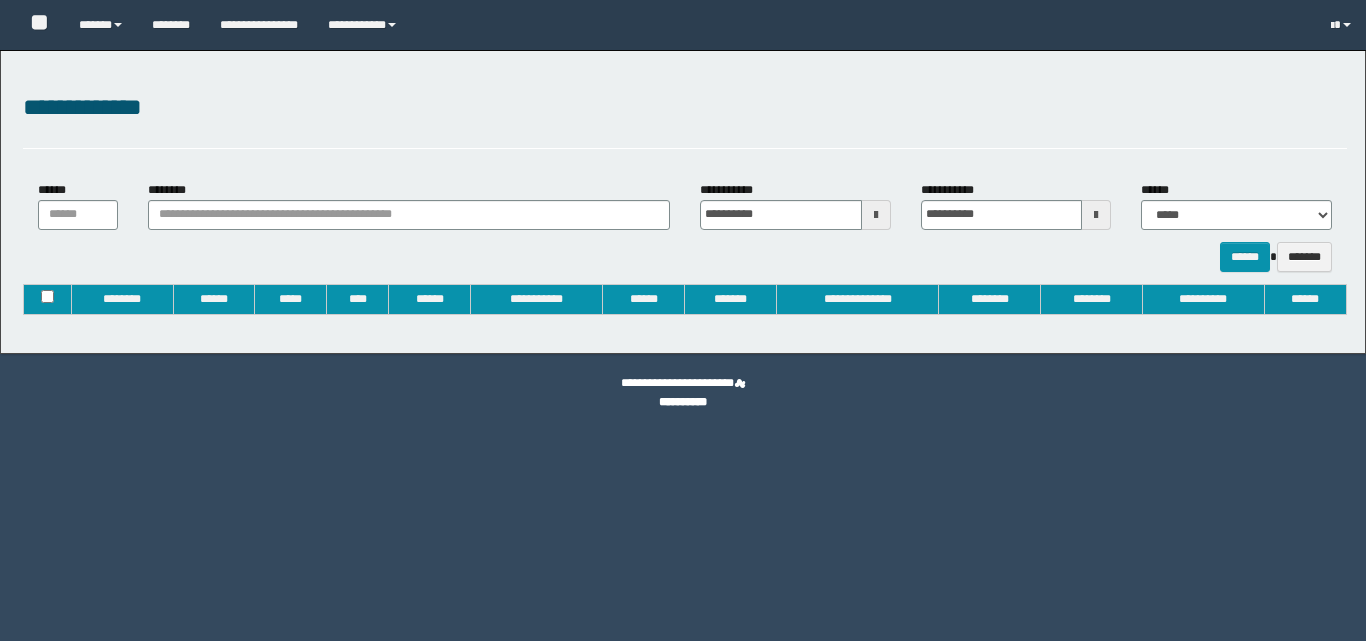 type on "**********" 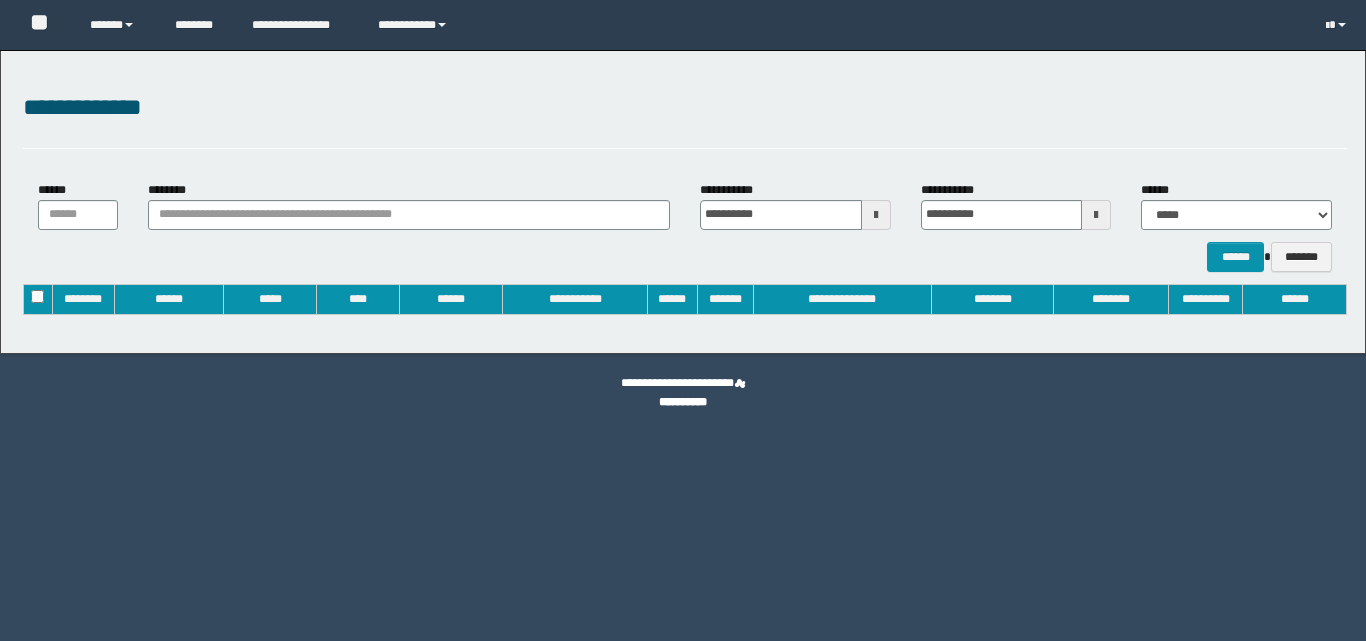 scroll, scrollTop: 0, scrollLeft: 0, axis: both 